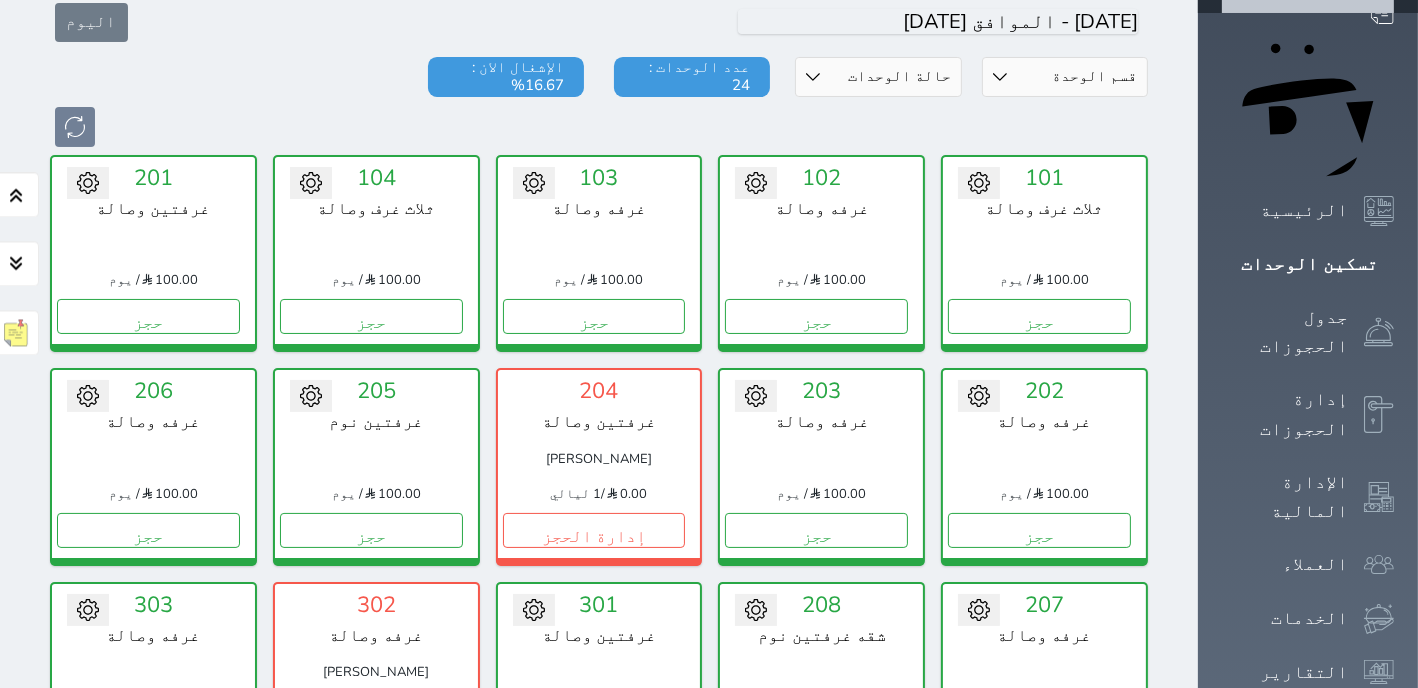 scroll, scrollTop: 127, scrollLeft: 0, axis: vertical 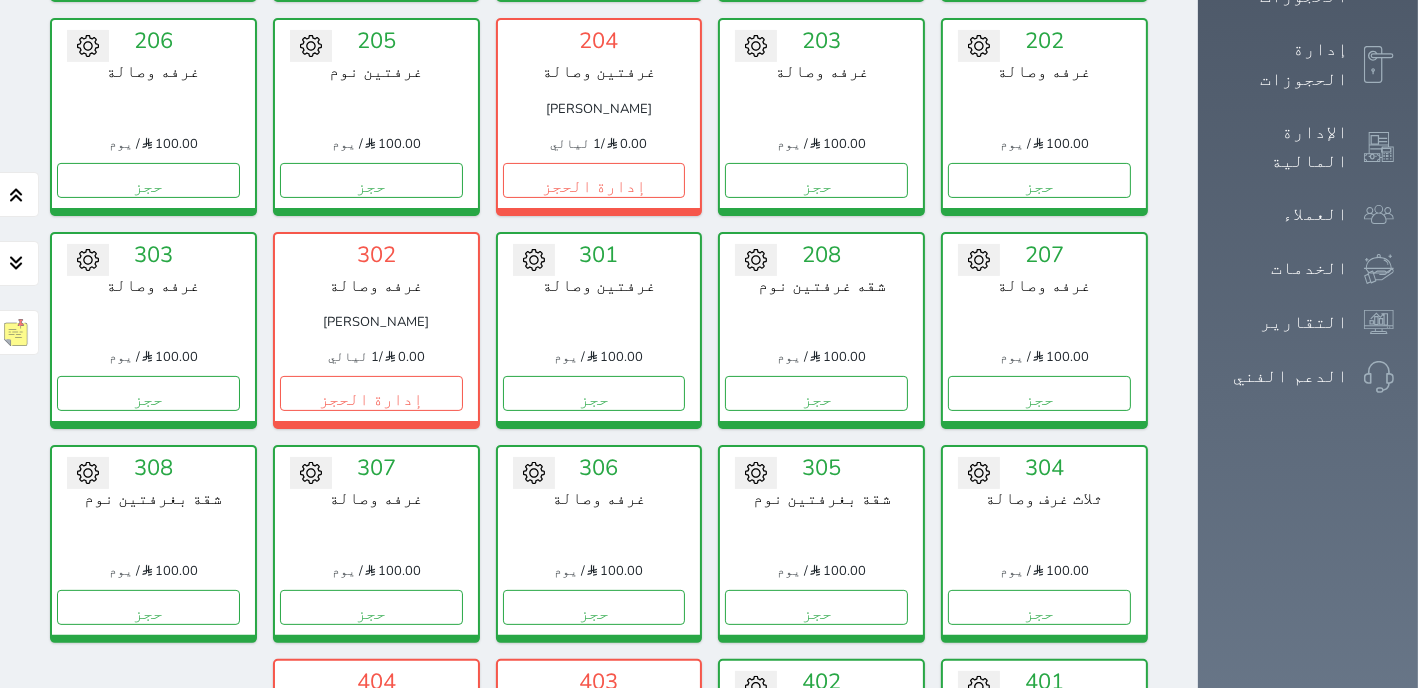 click on "حجز" at bounding box center [816, 820] 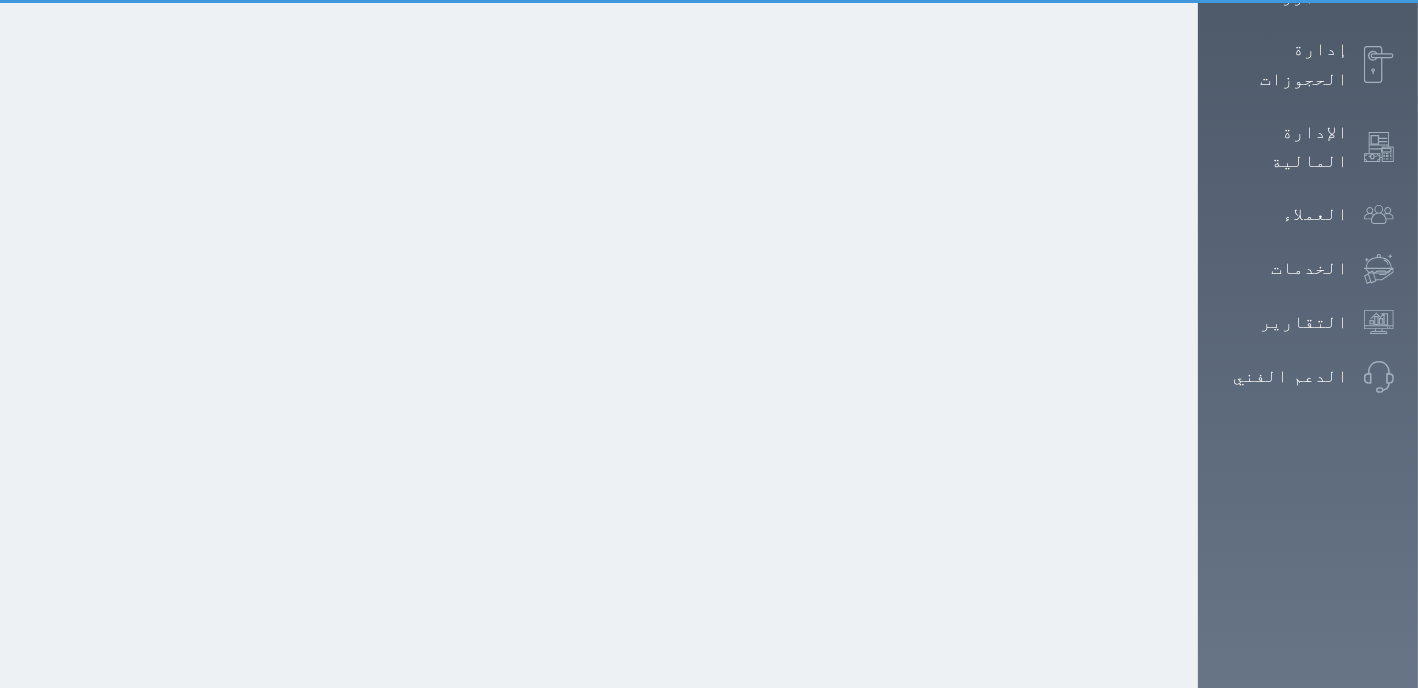 scroll, scrollTop: 70, scrollLeft: 0, axis: vertical 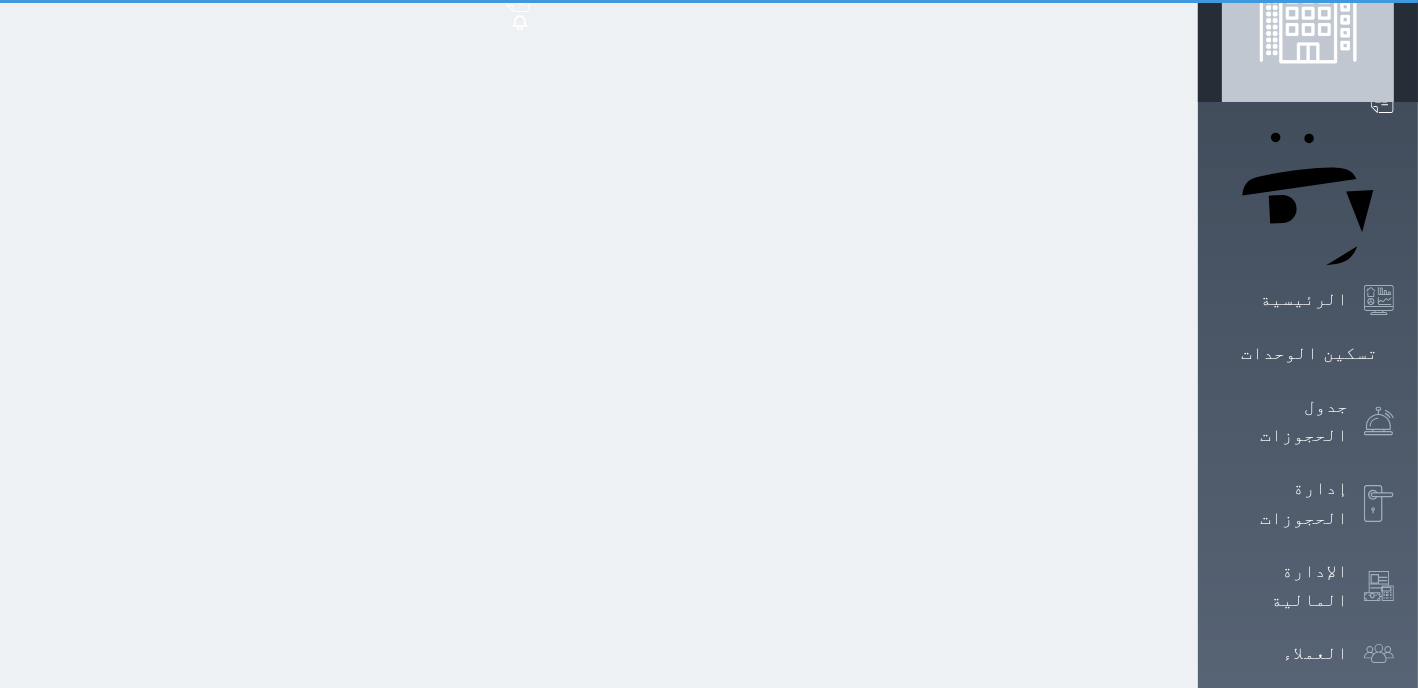 select on "1" 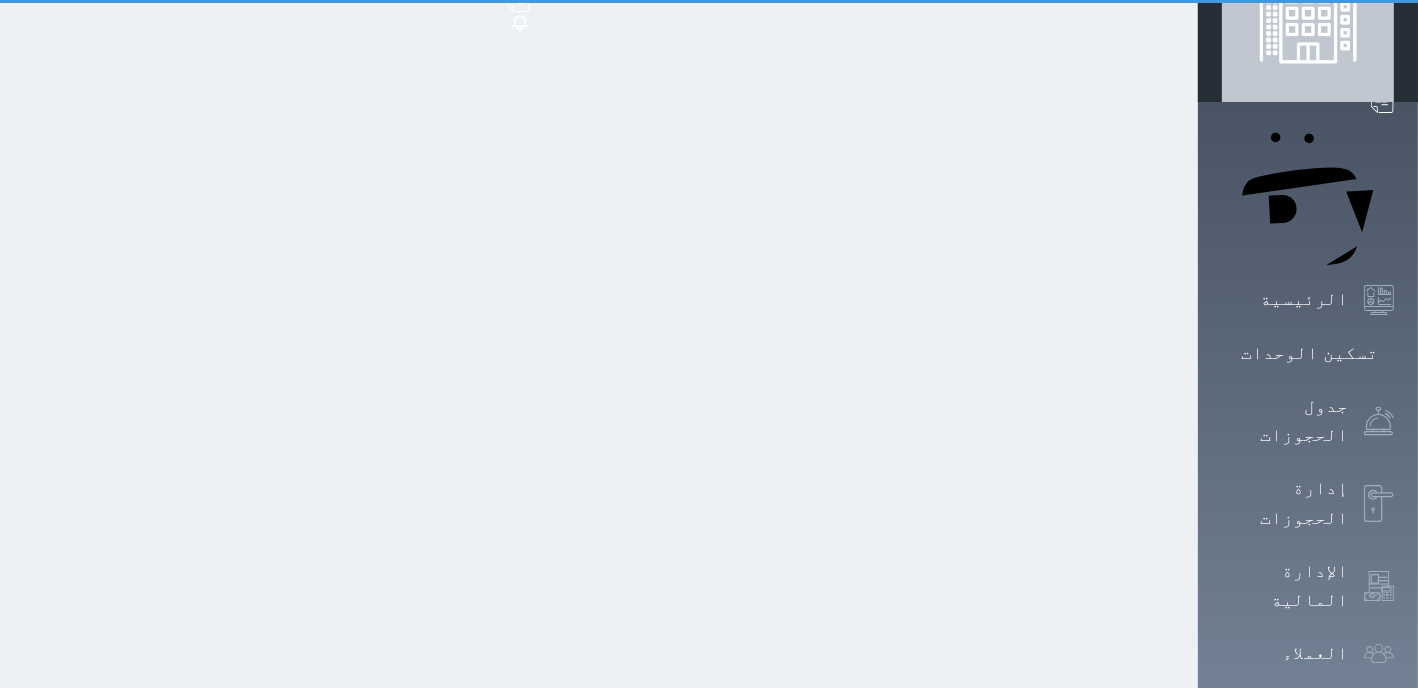 scroll, scrollTop: 0, scrollLeft: 0, axis: both 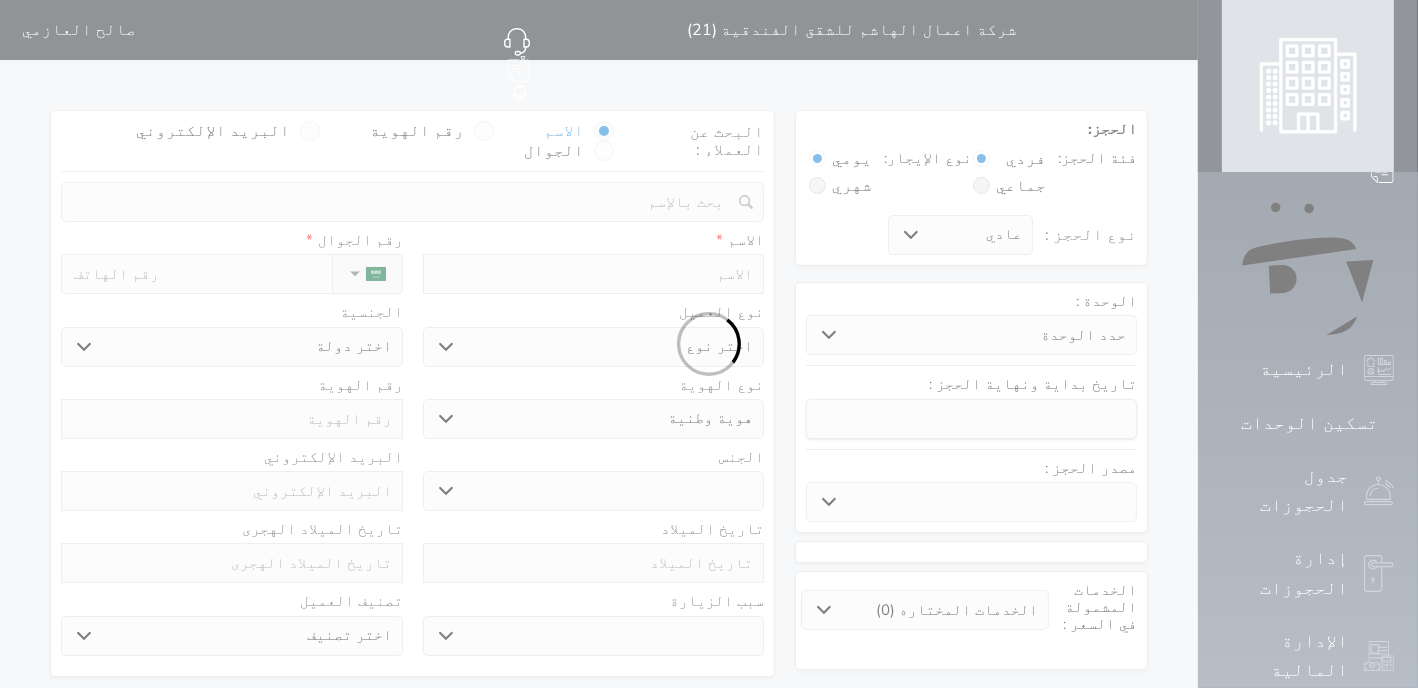 select 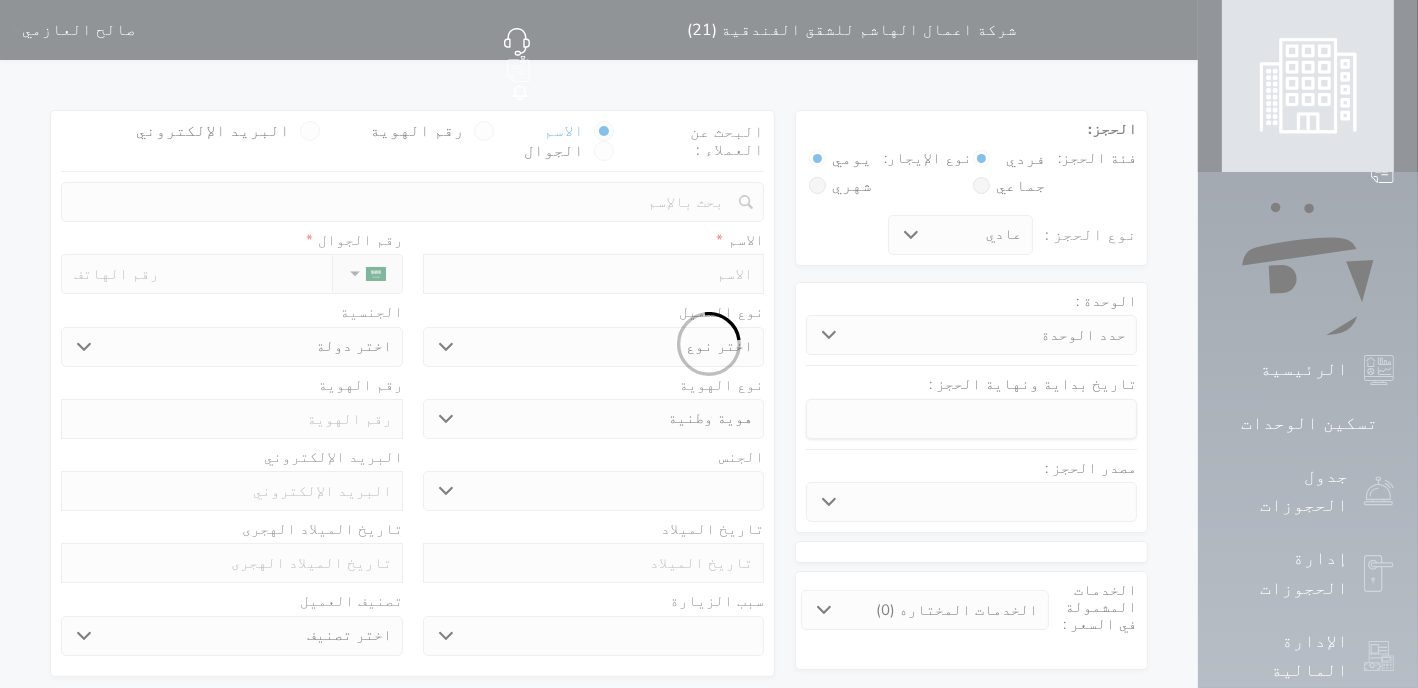select on "15849" 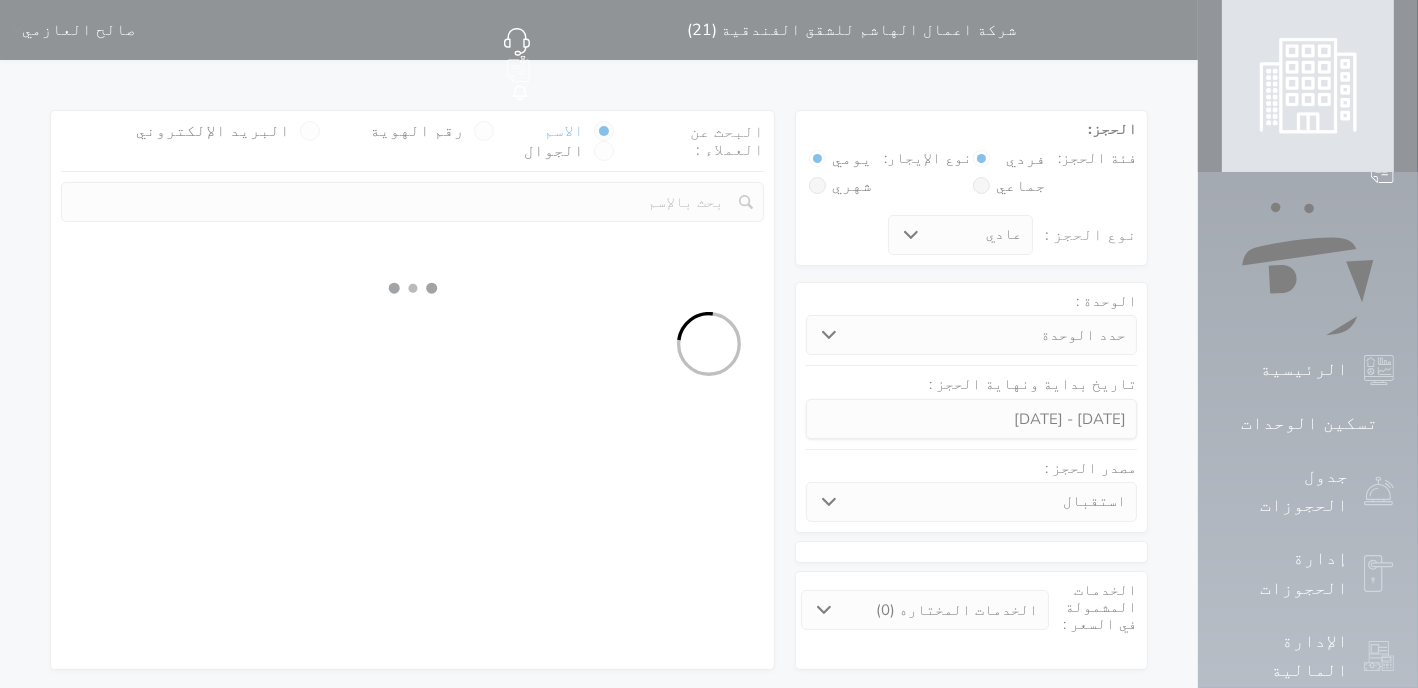 select 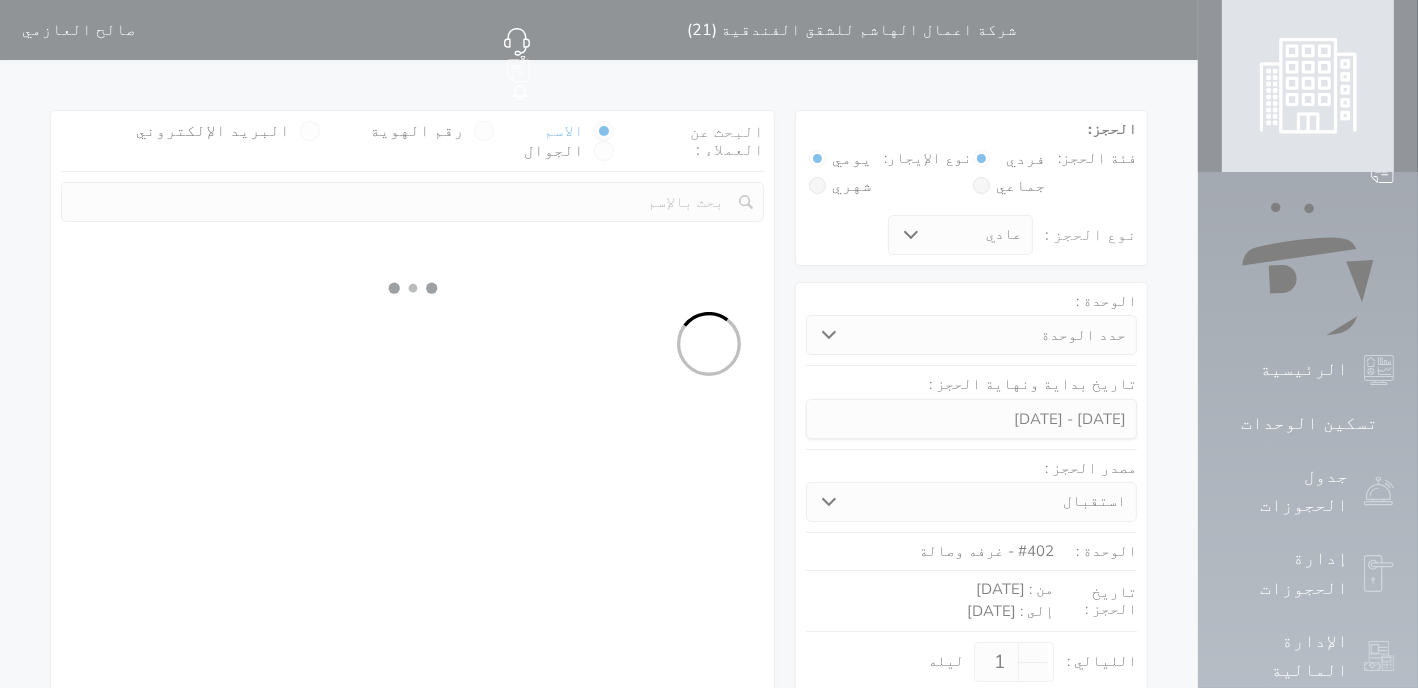 select on "1" 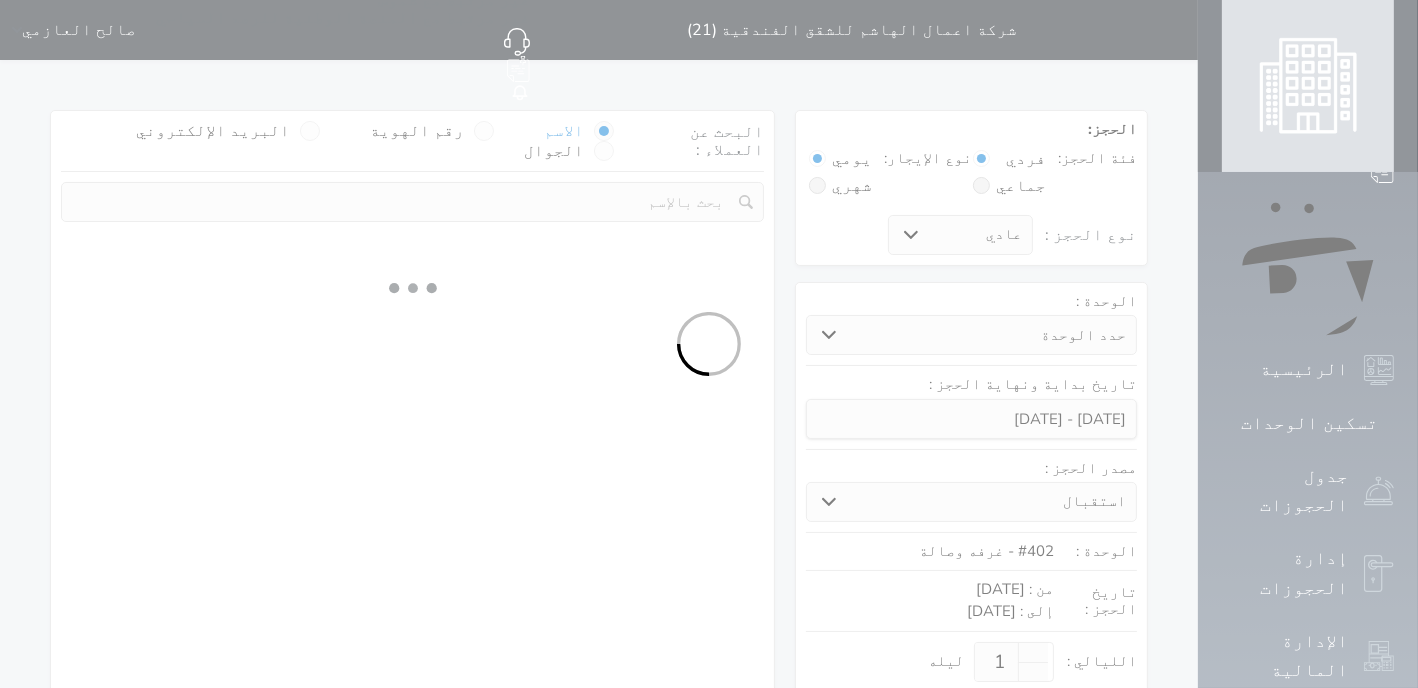 select on "113" 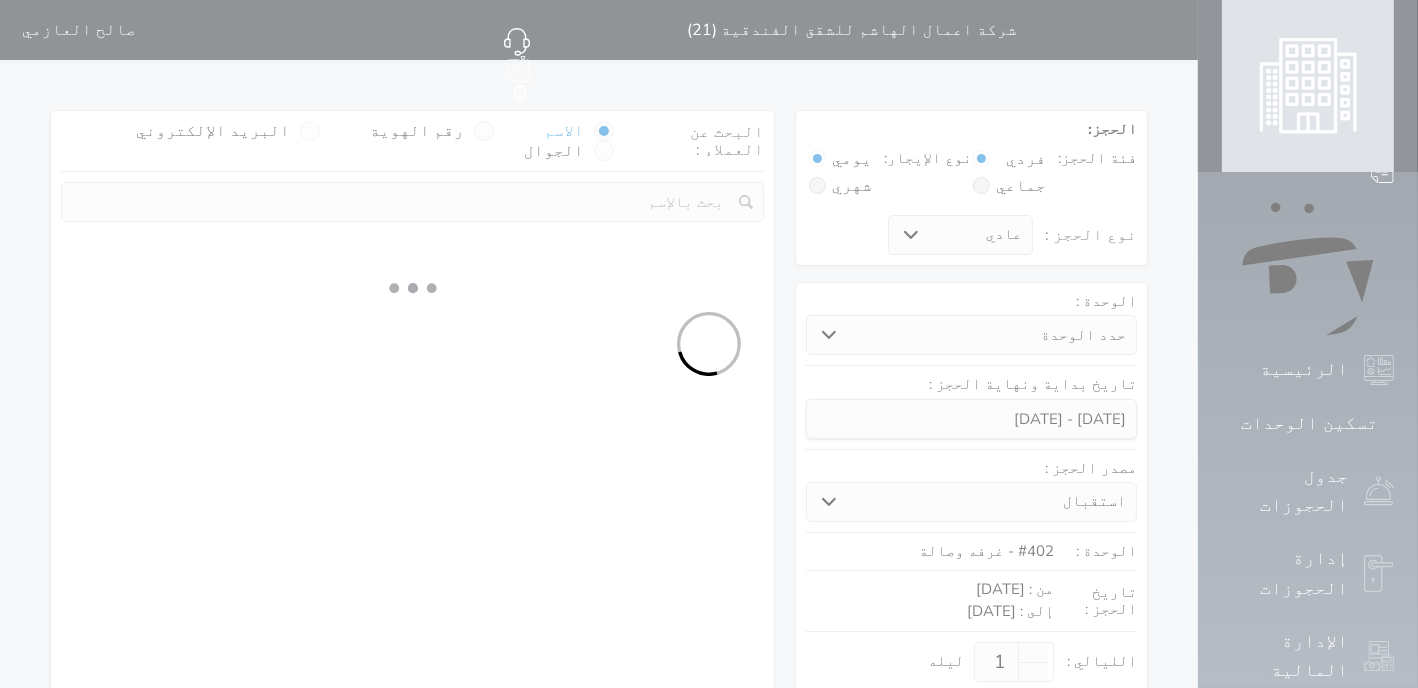 select on "1" 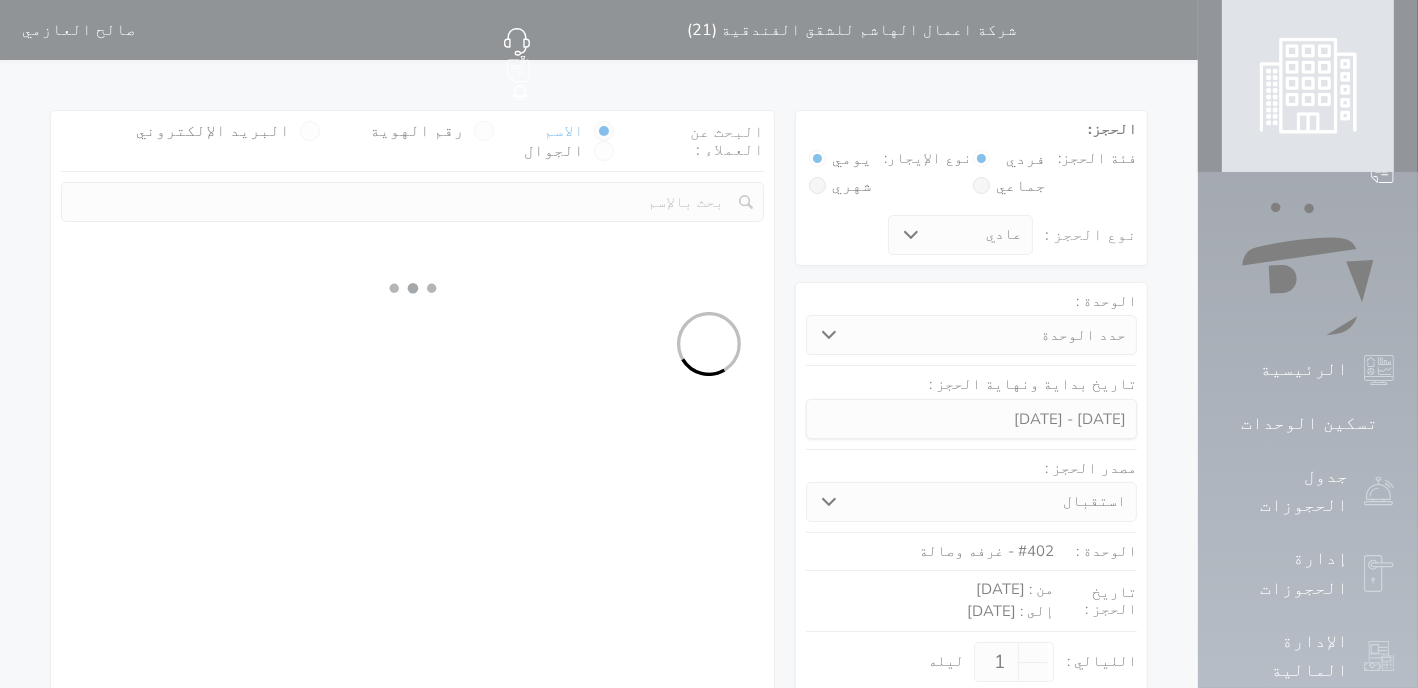 select 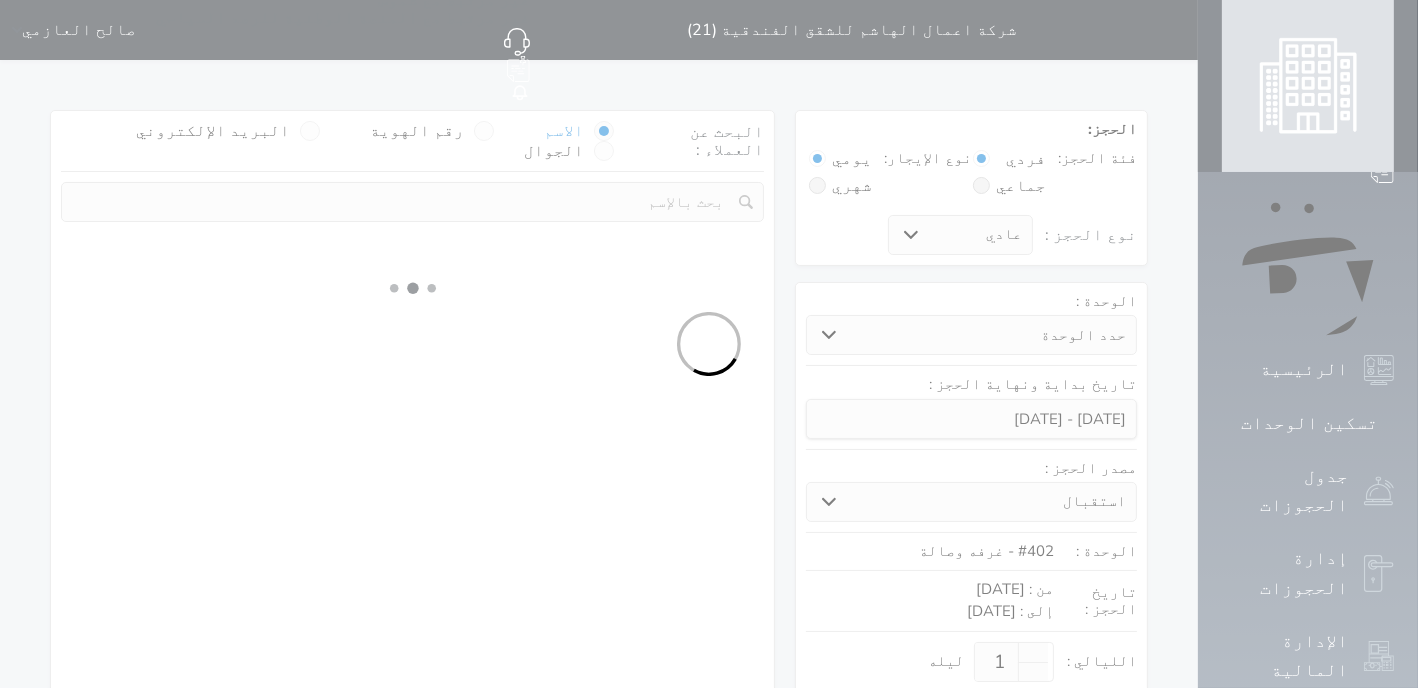 select on "7" 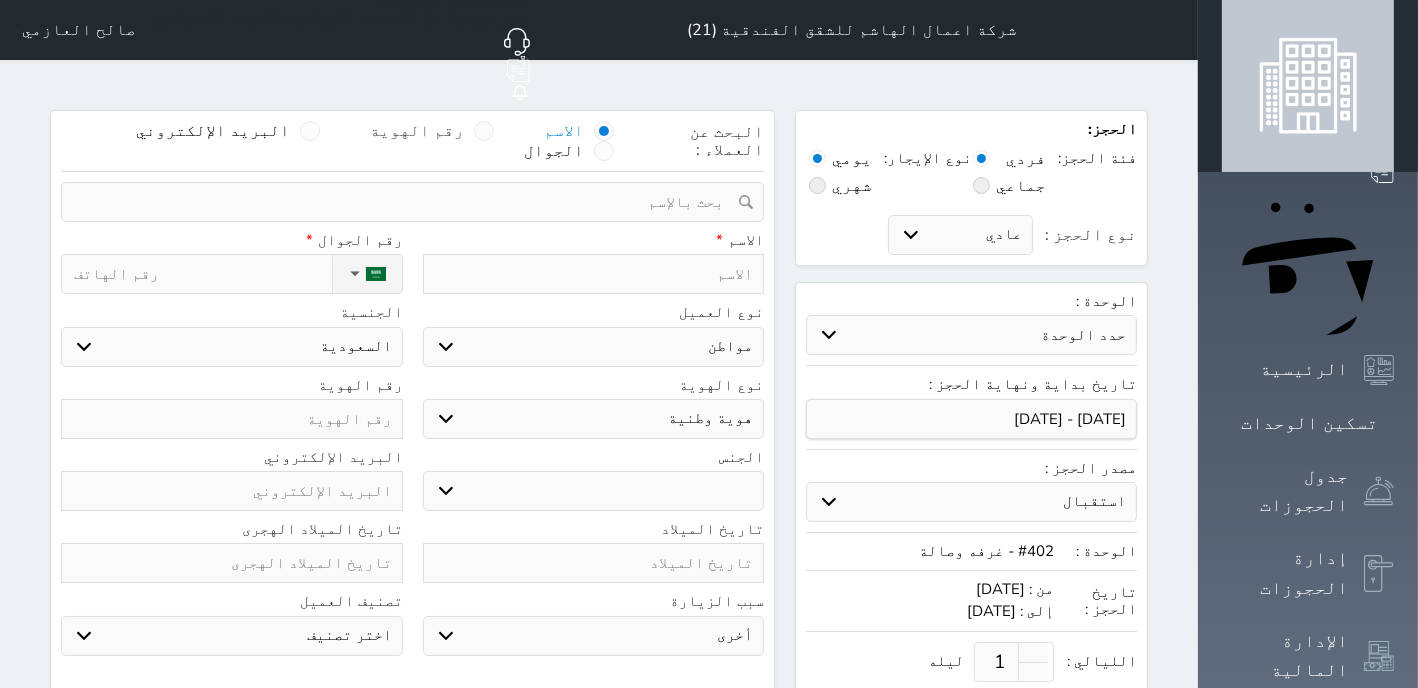 select 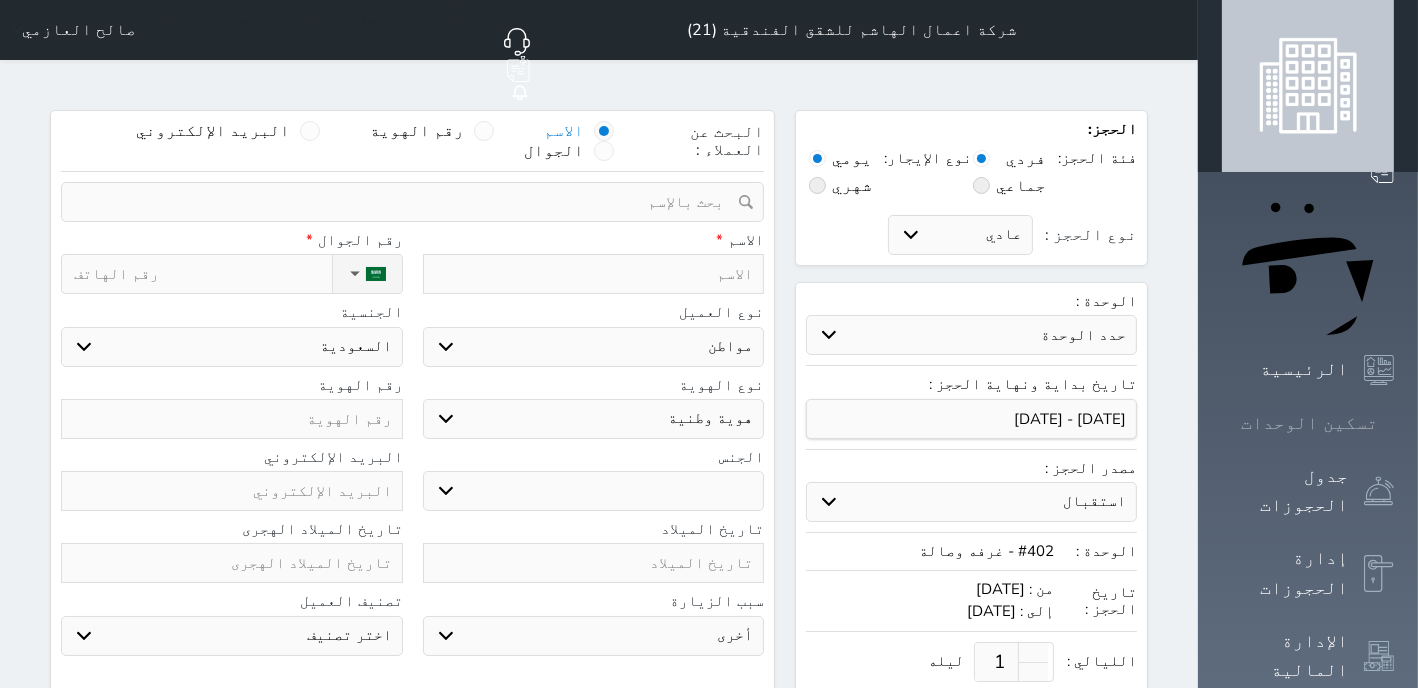 click at bounding box center [1394, 423] 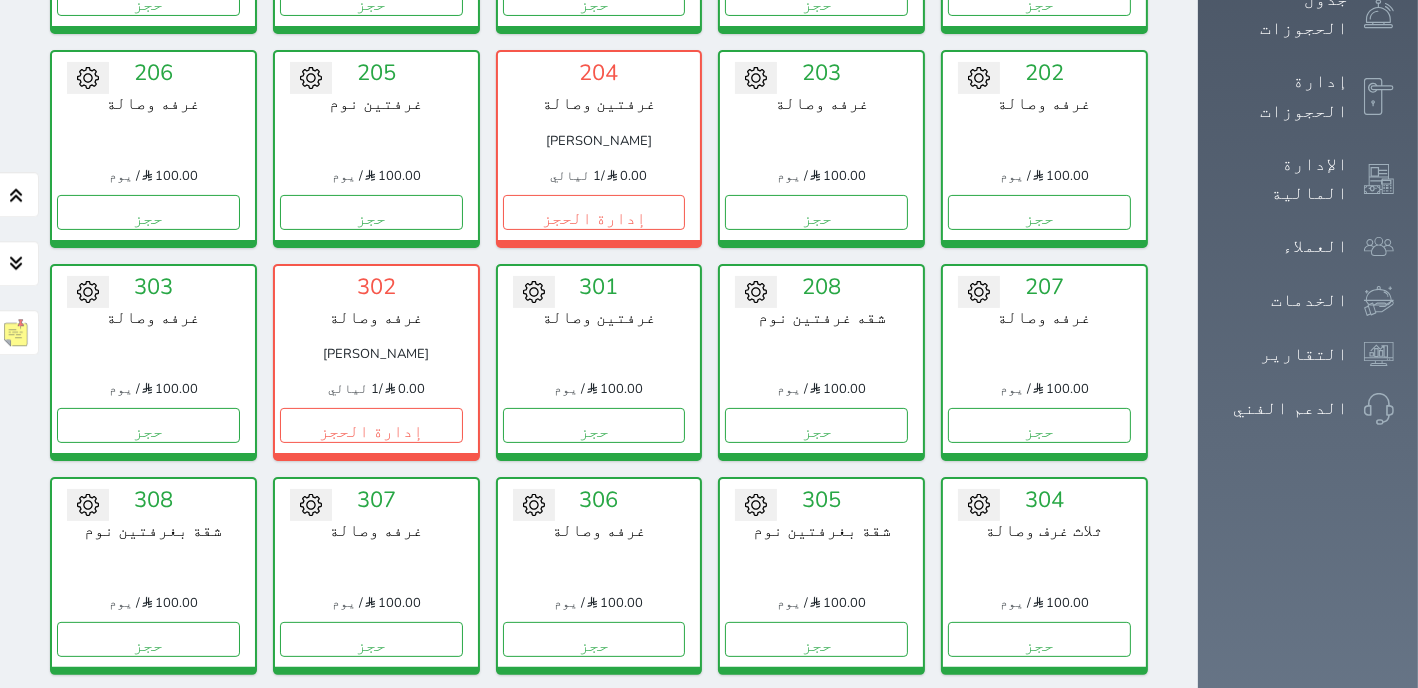 scroll, scrollTop: 587, scrollLeft: 0, axis: vertical 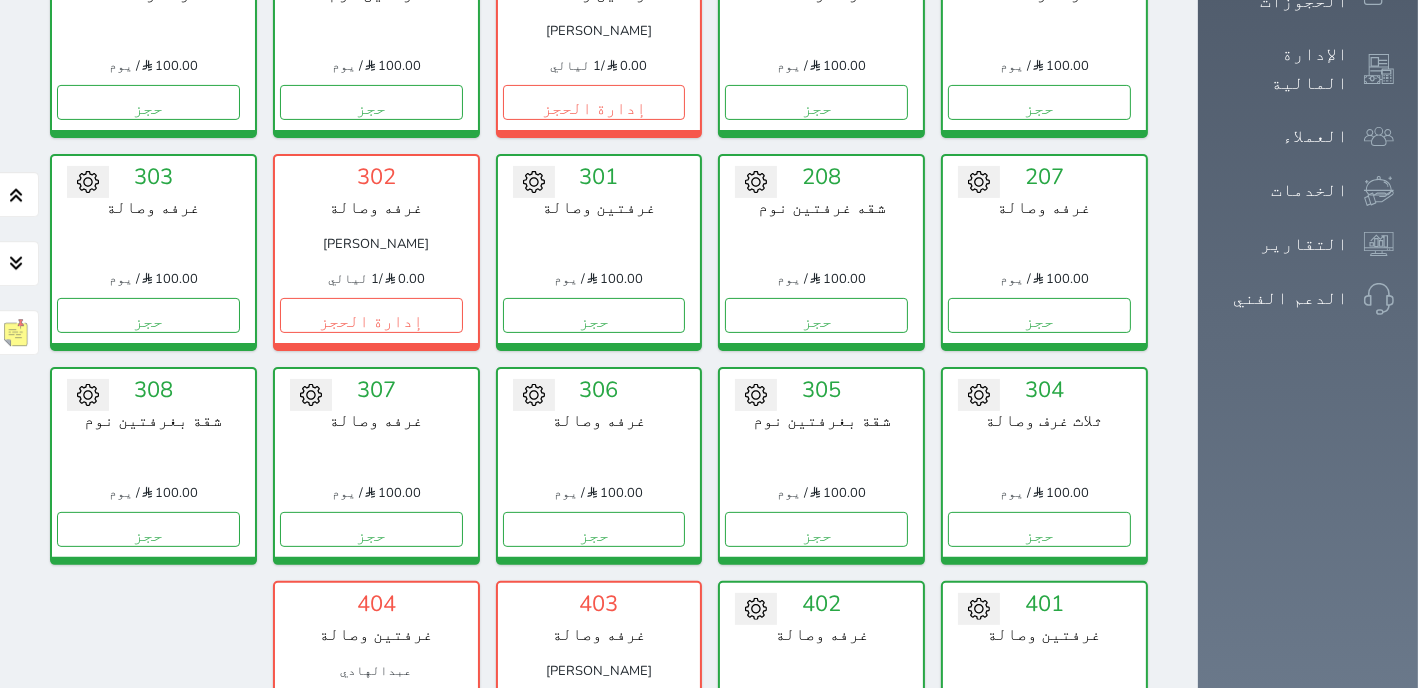 click on "حجز" at bounding box center [816, 742] 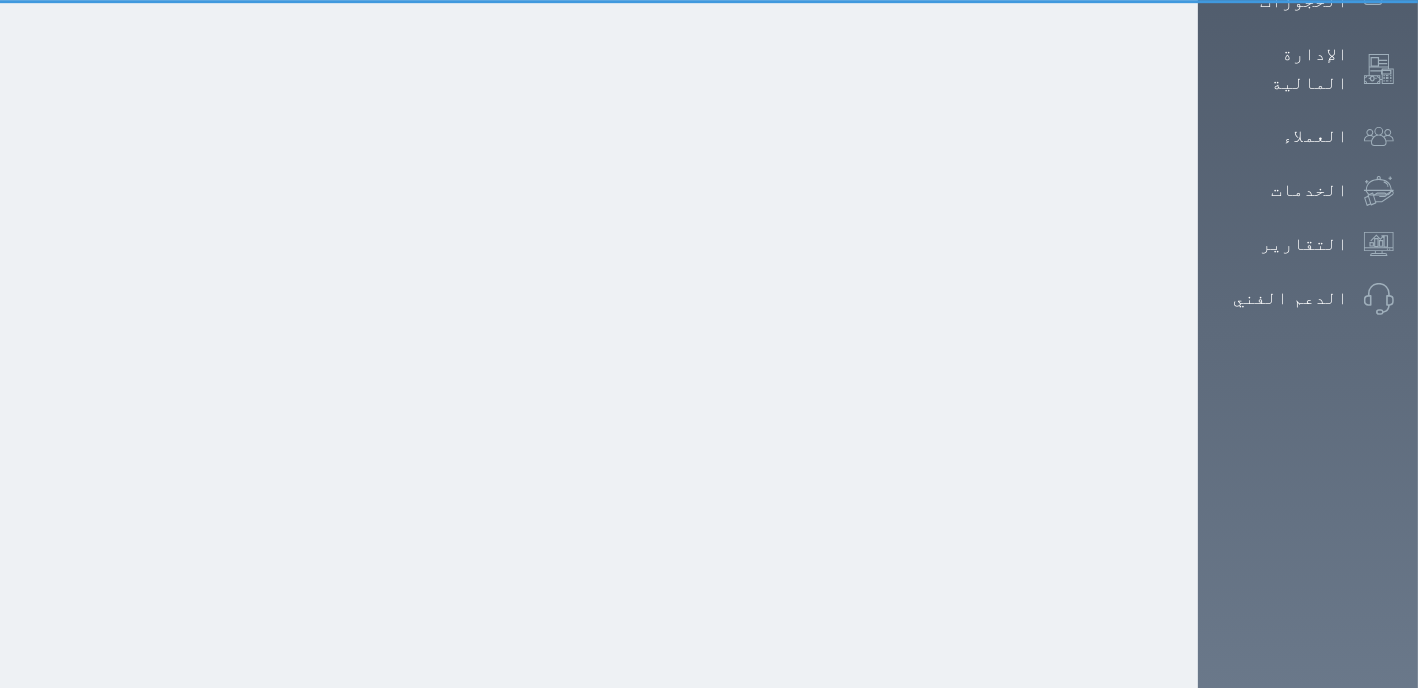 select on "1" 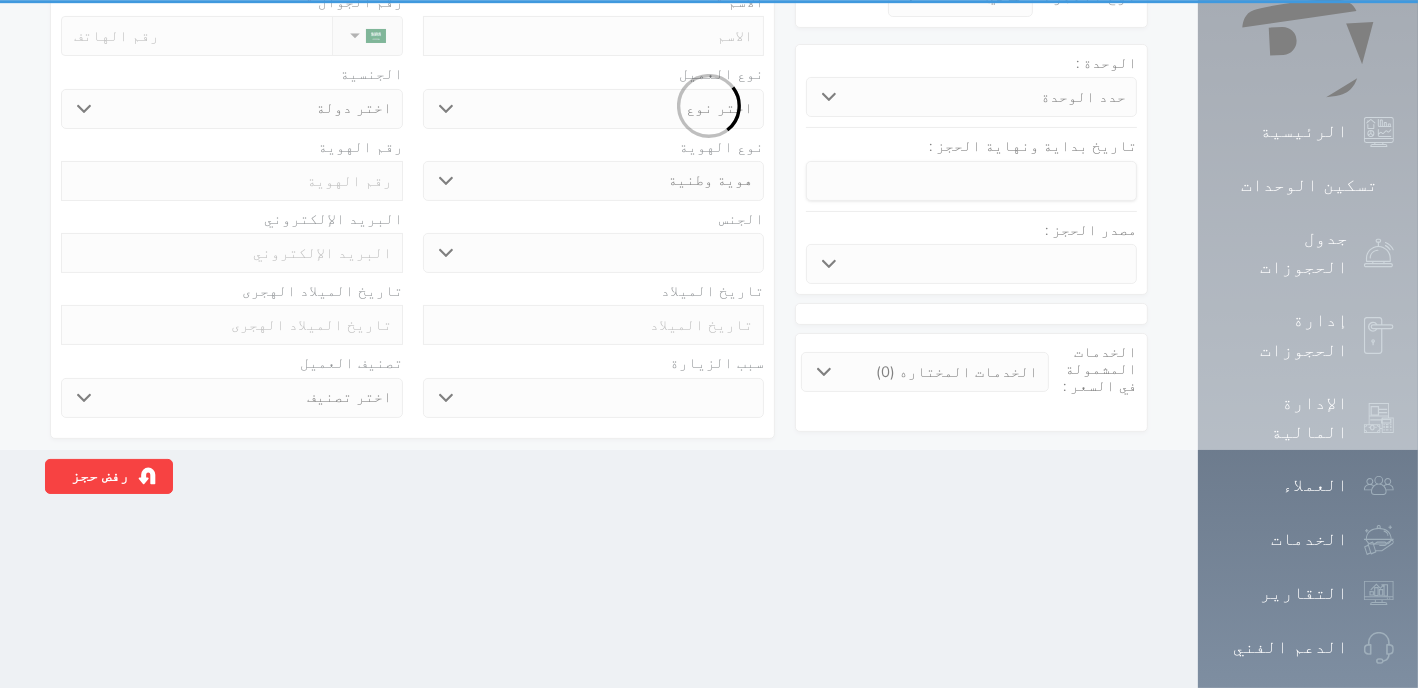 scroll, scrollTop: 0, scrollLeft: 0, axis: both 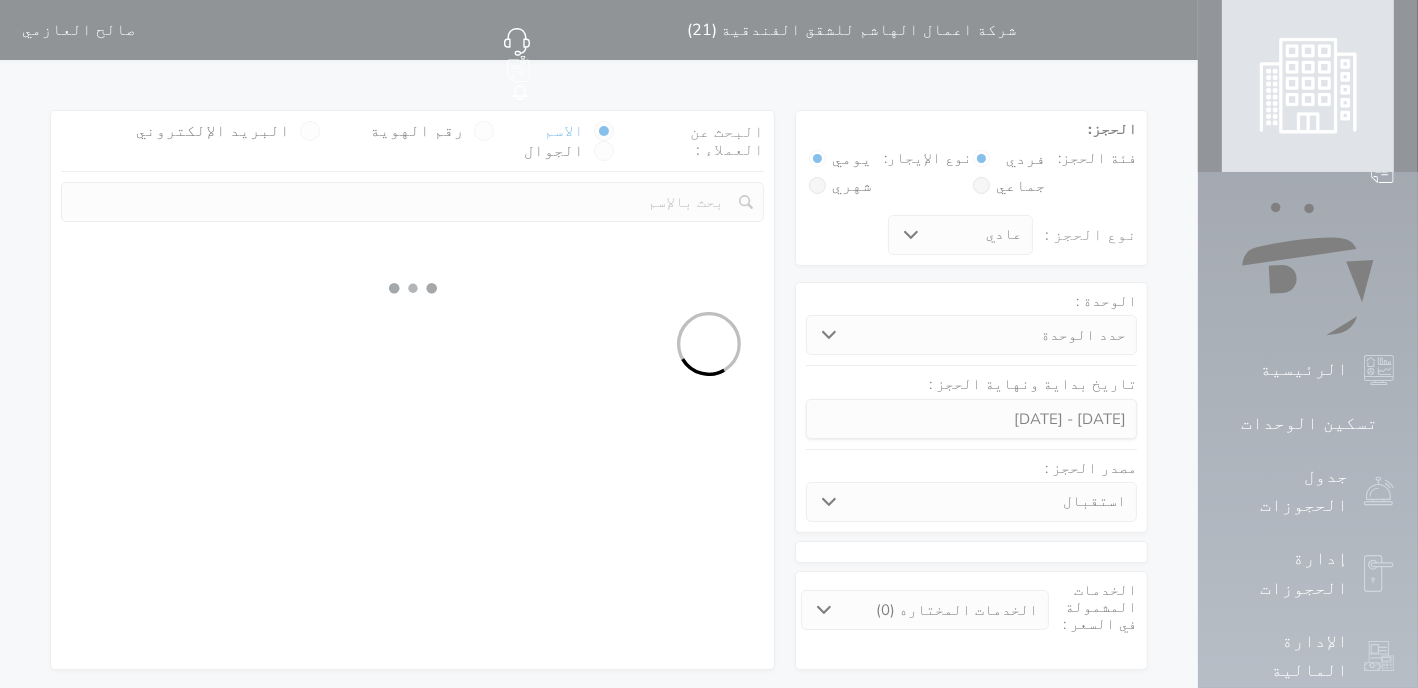 select 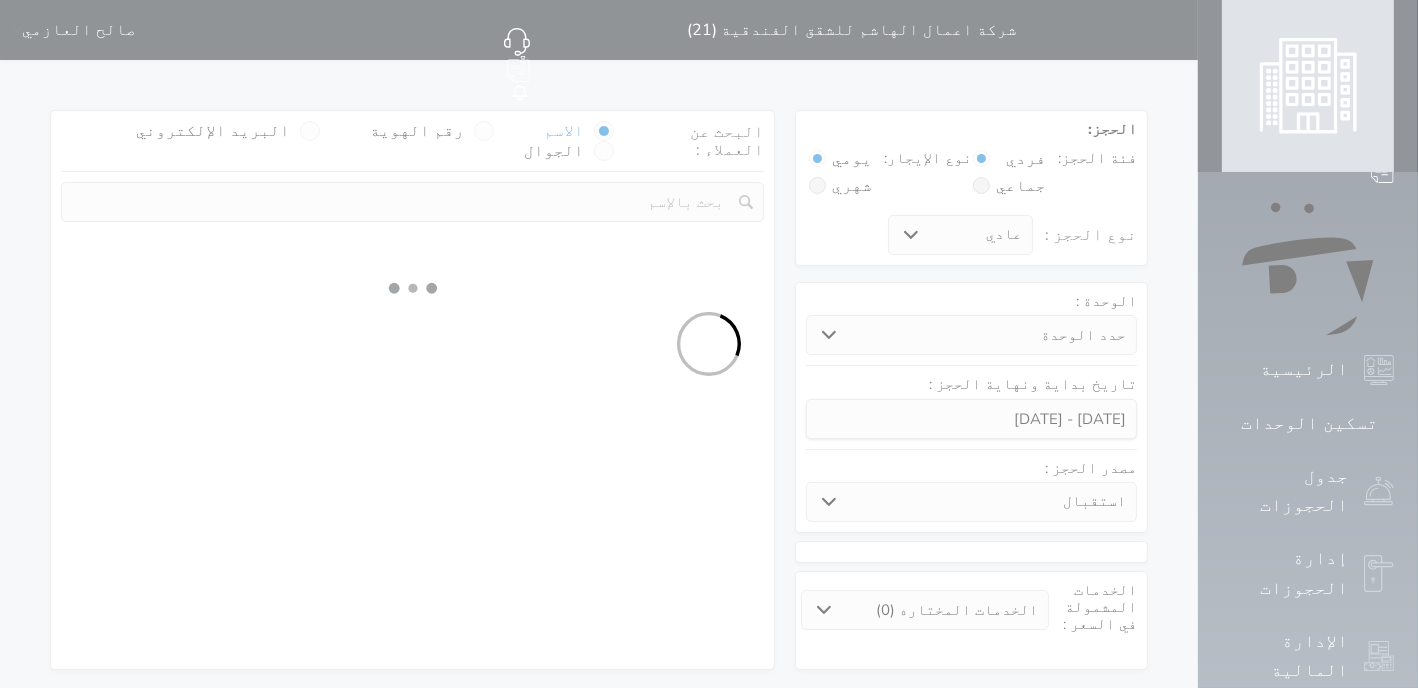 select on "15849" 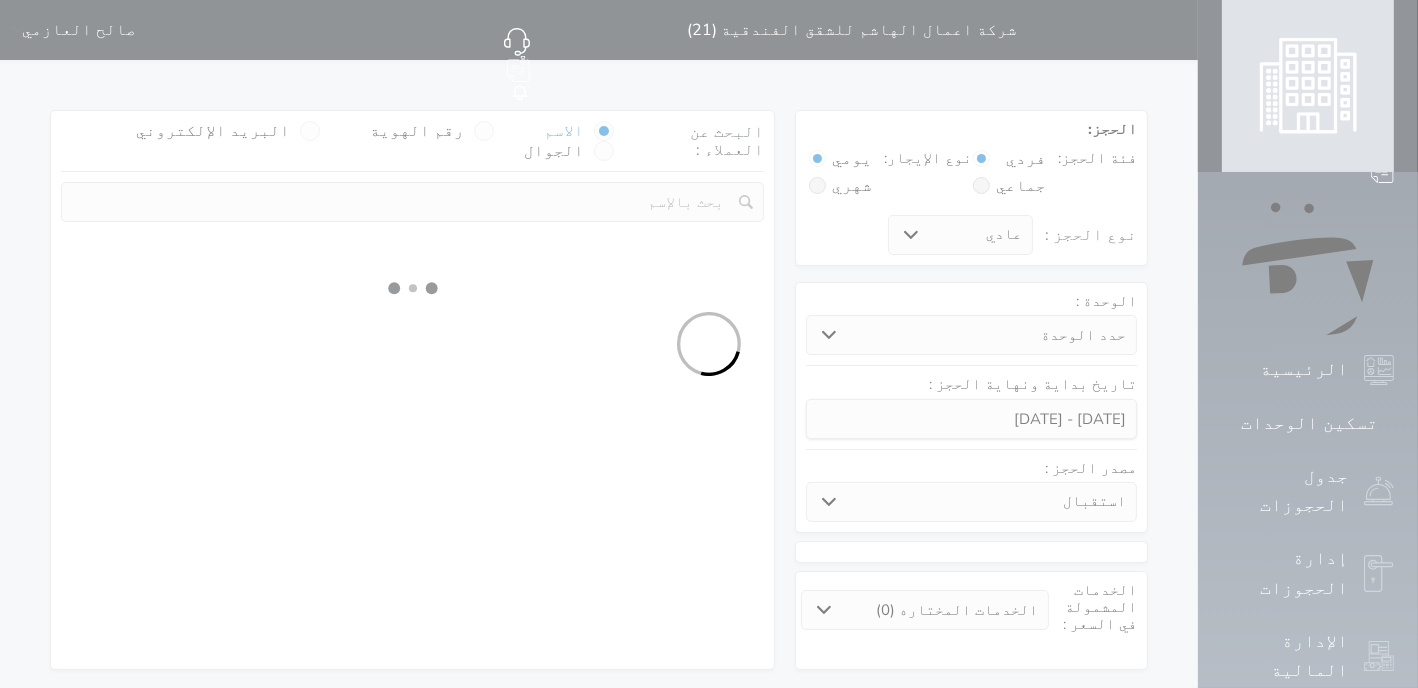 select 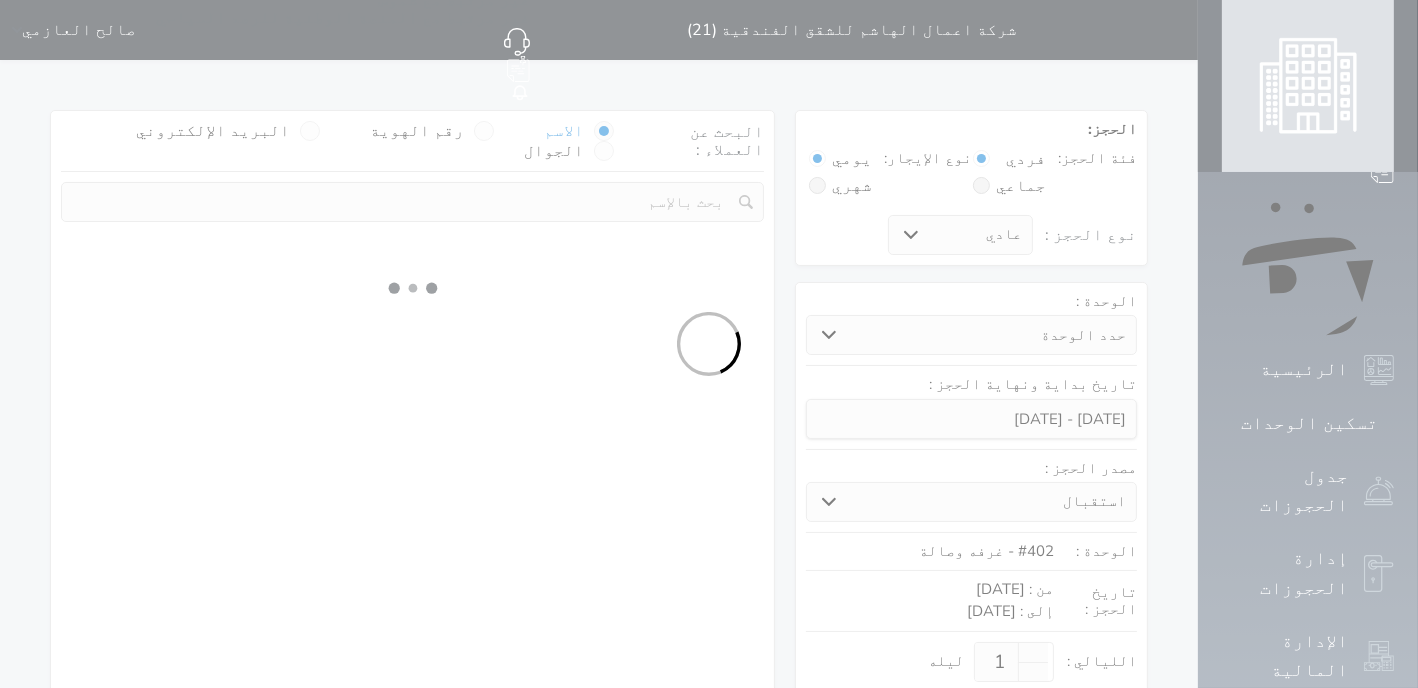 select on "1" 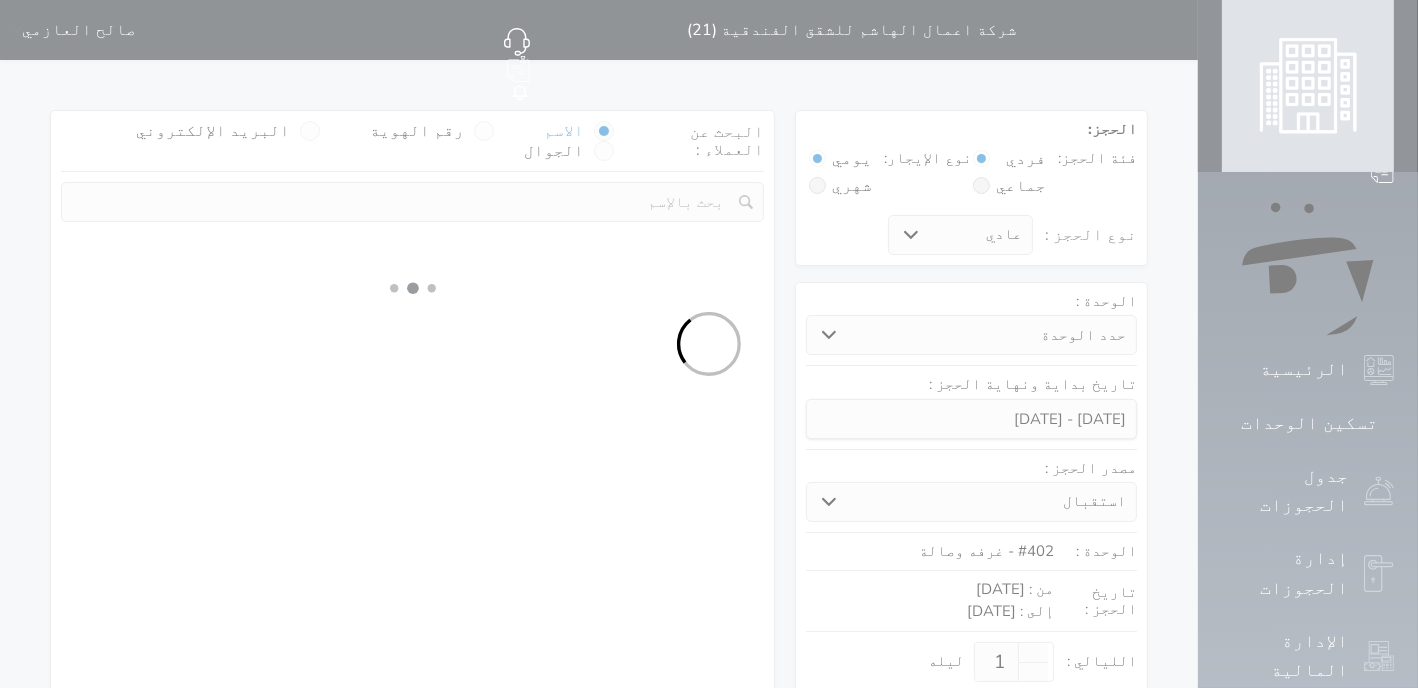 select on "113" 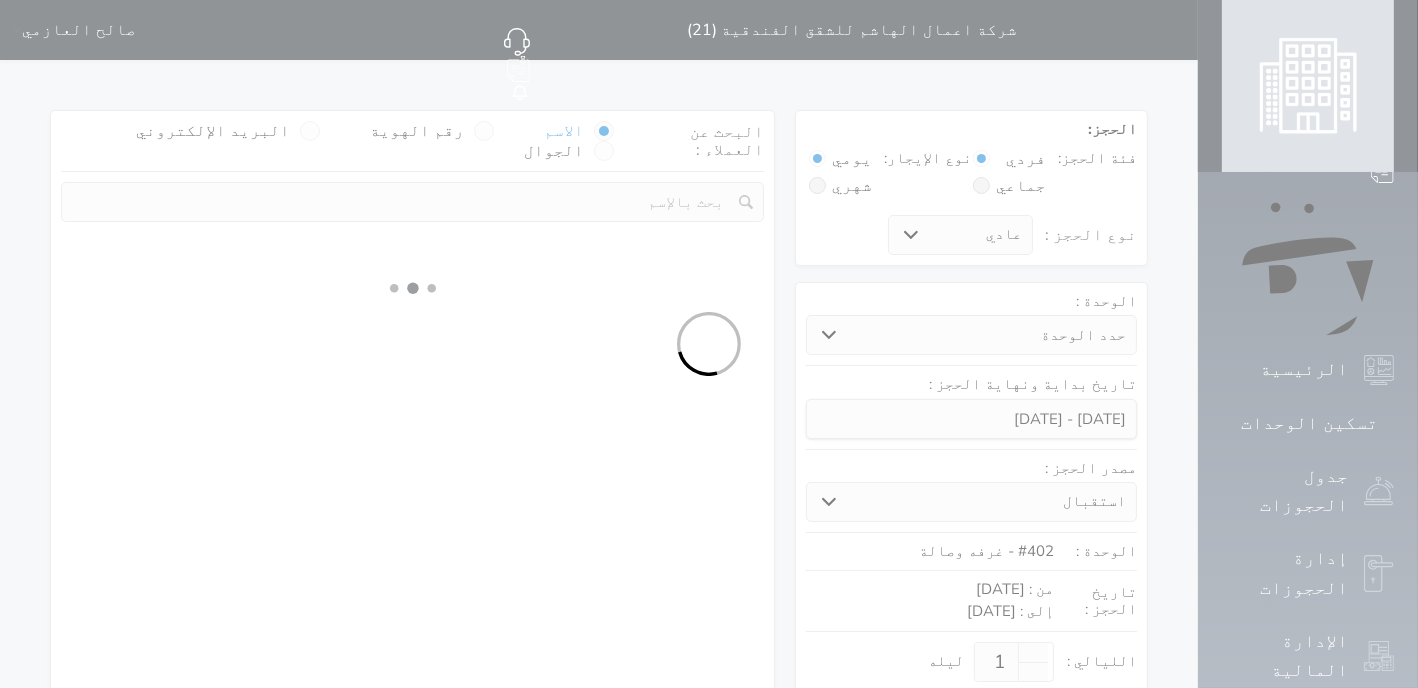 select on "1" 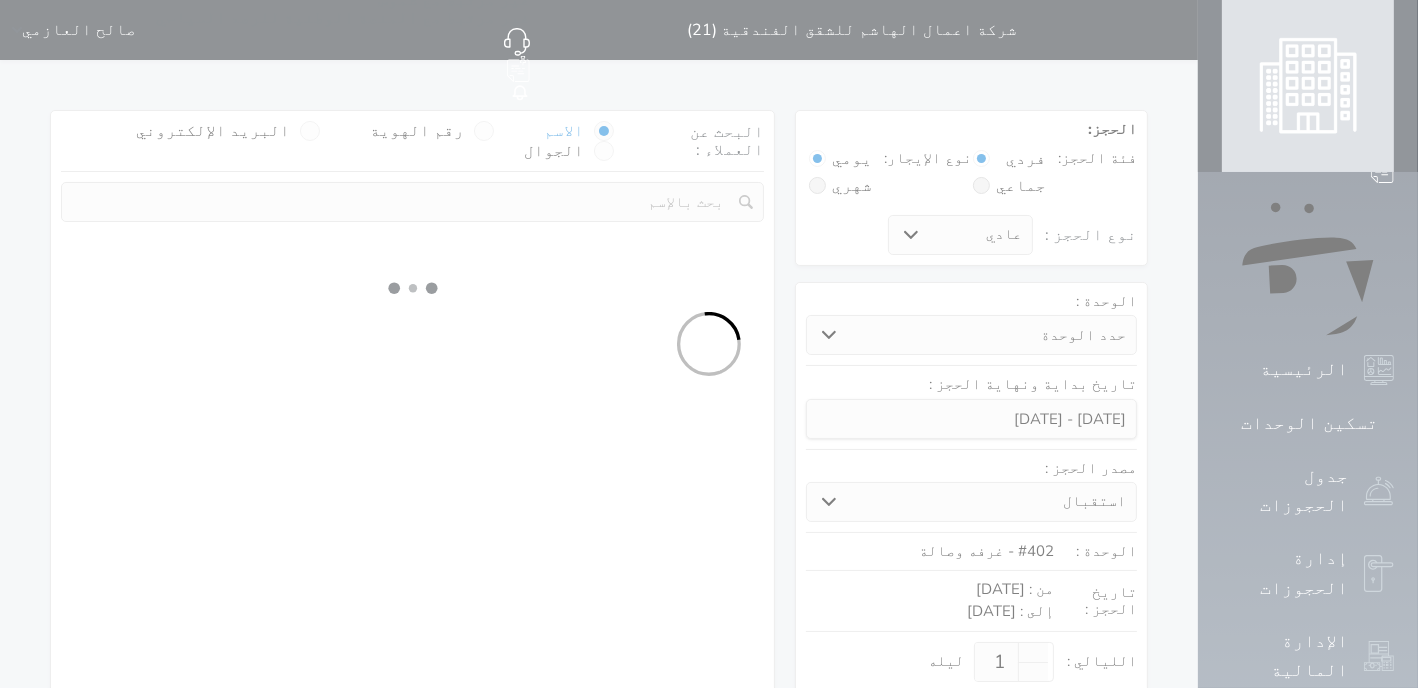 select 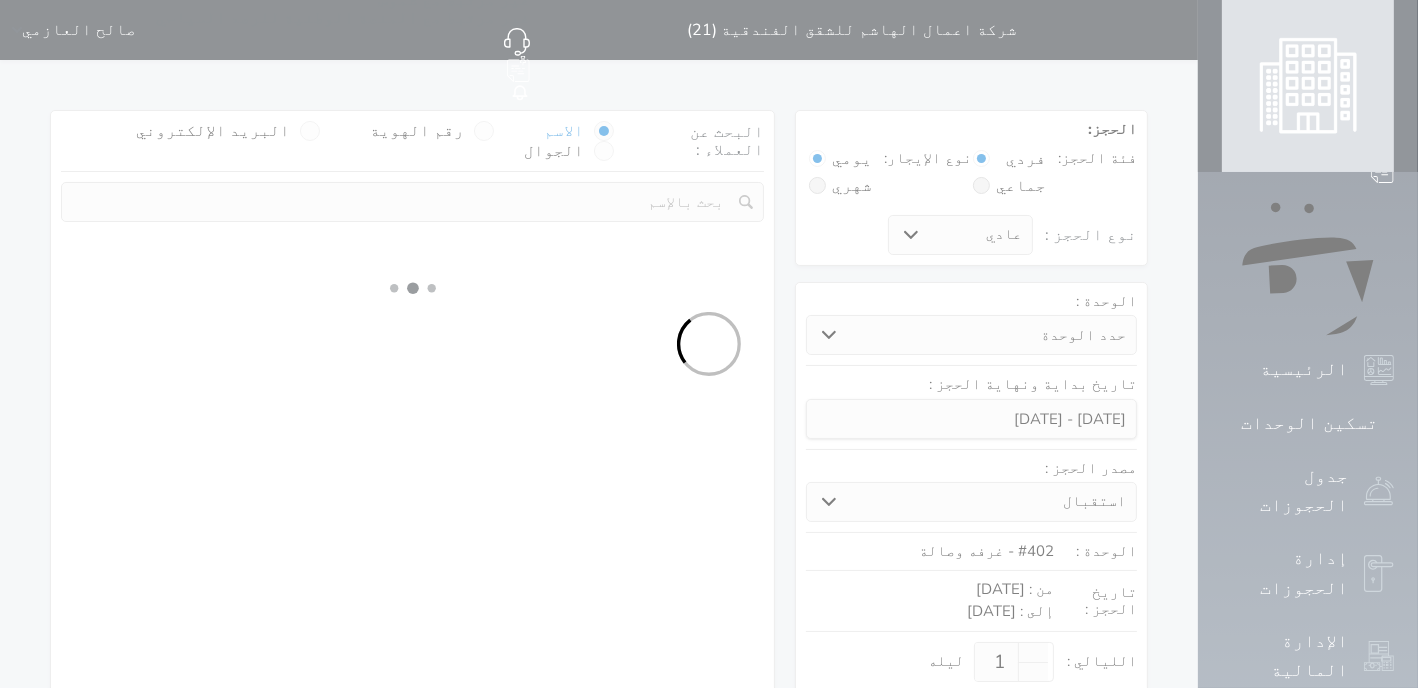 select on "7" 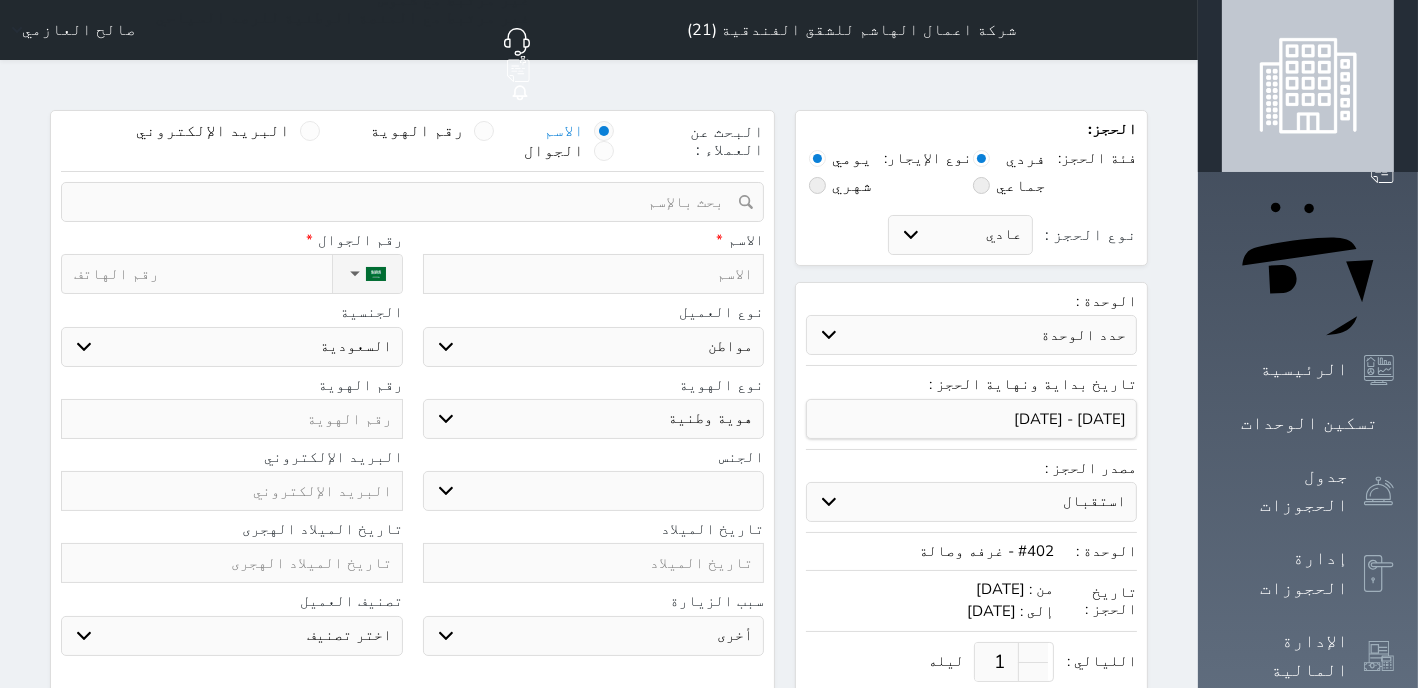 select 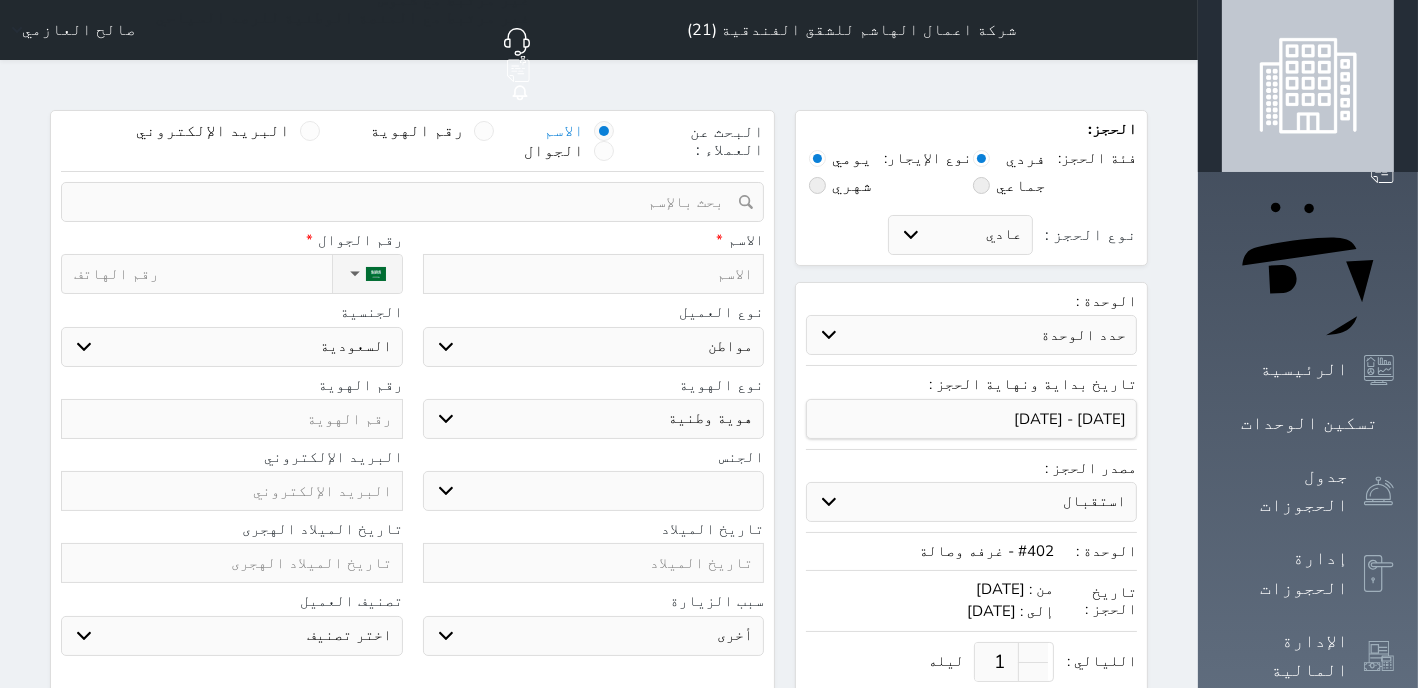 click at bounding box center (594, 274) 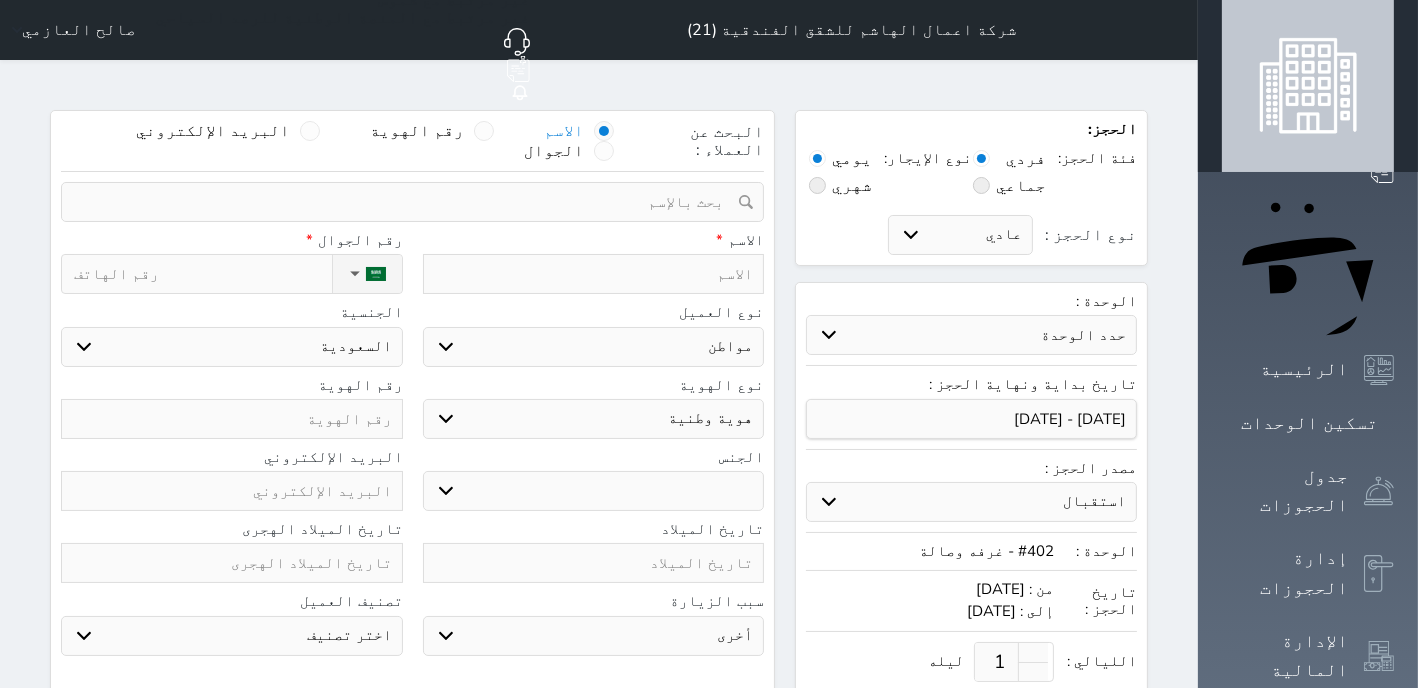 type on "س" 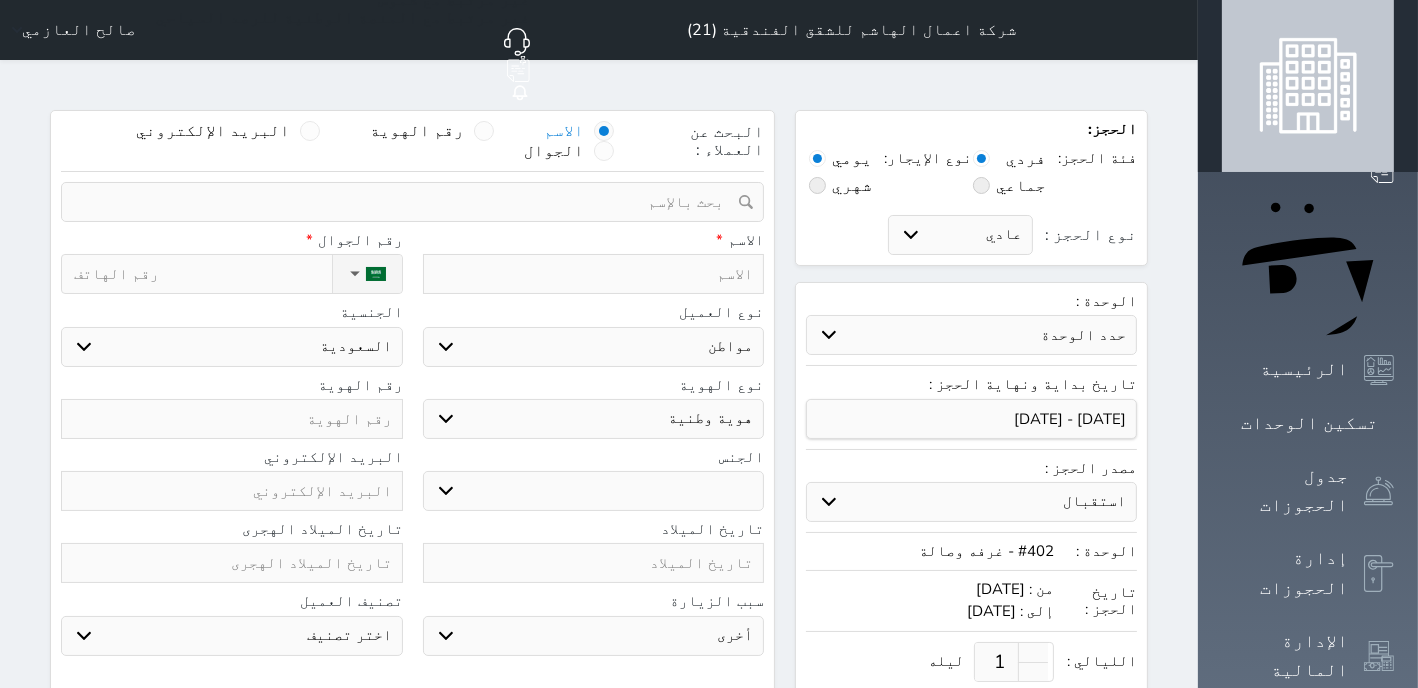select 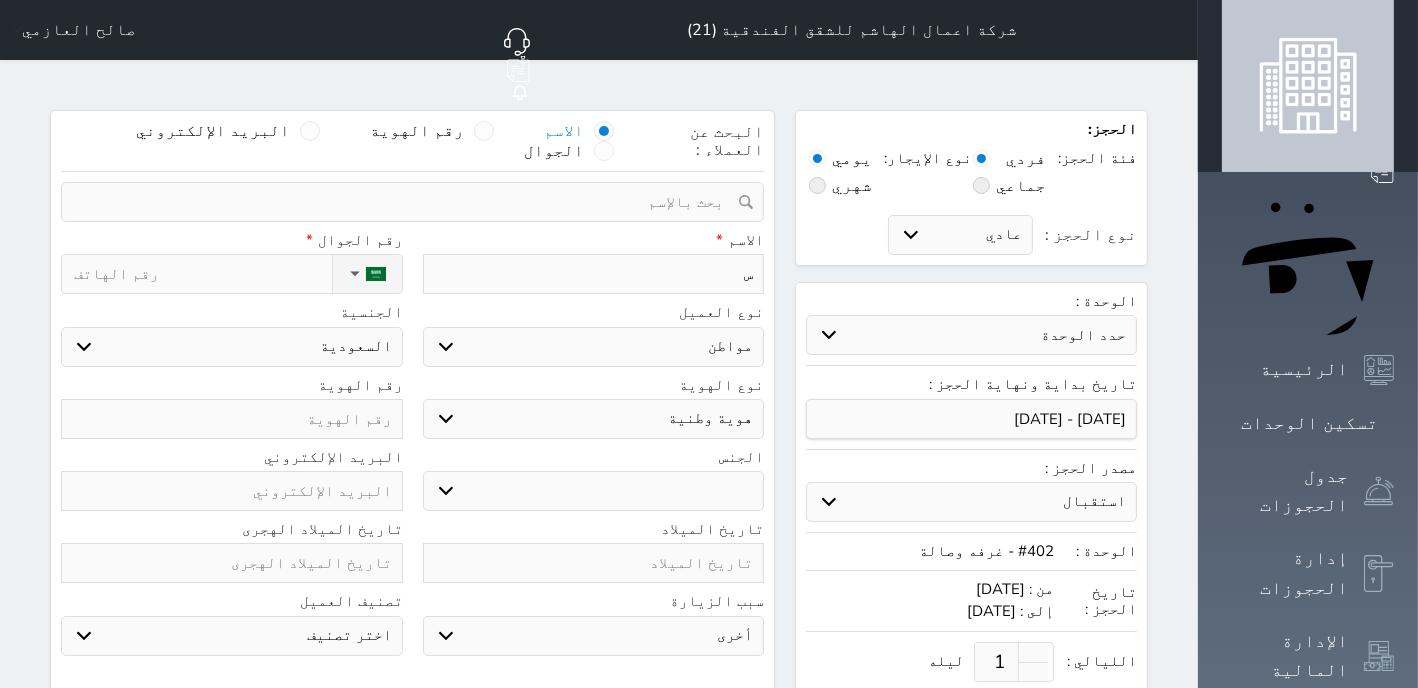 type on "سع" 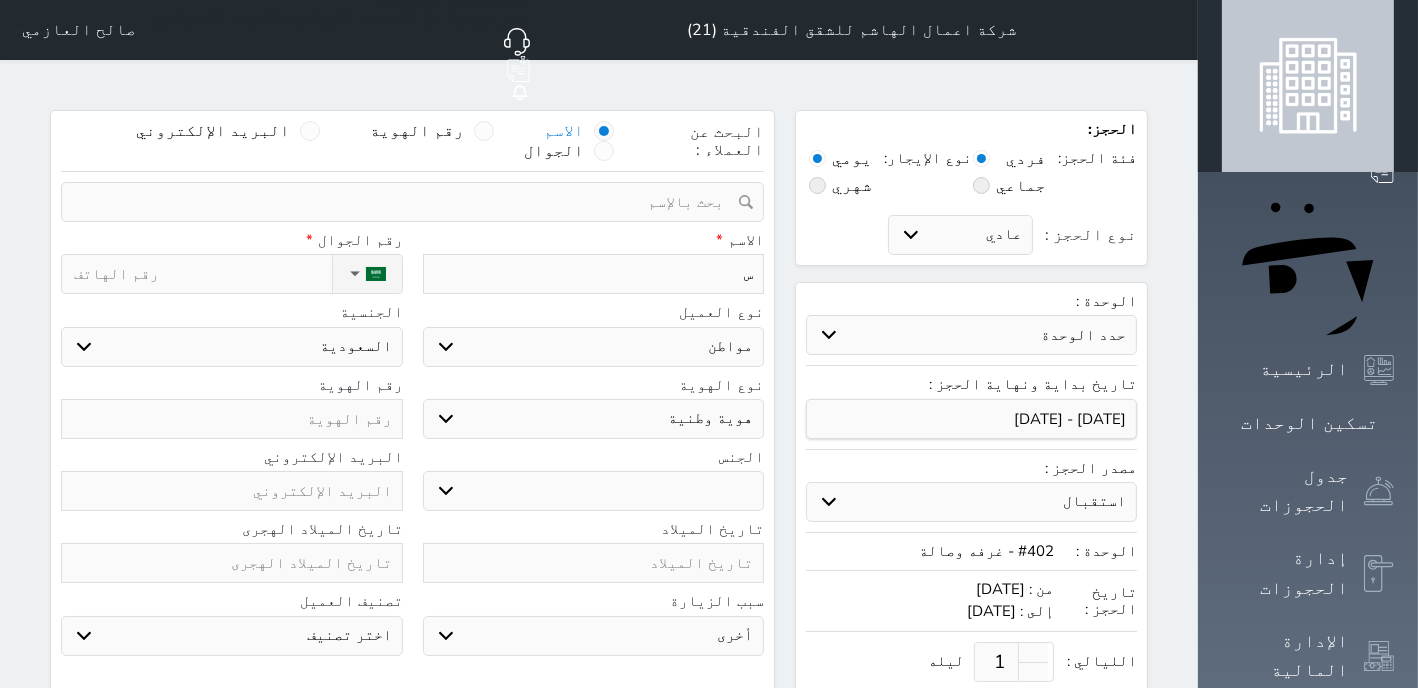 select 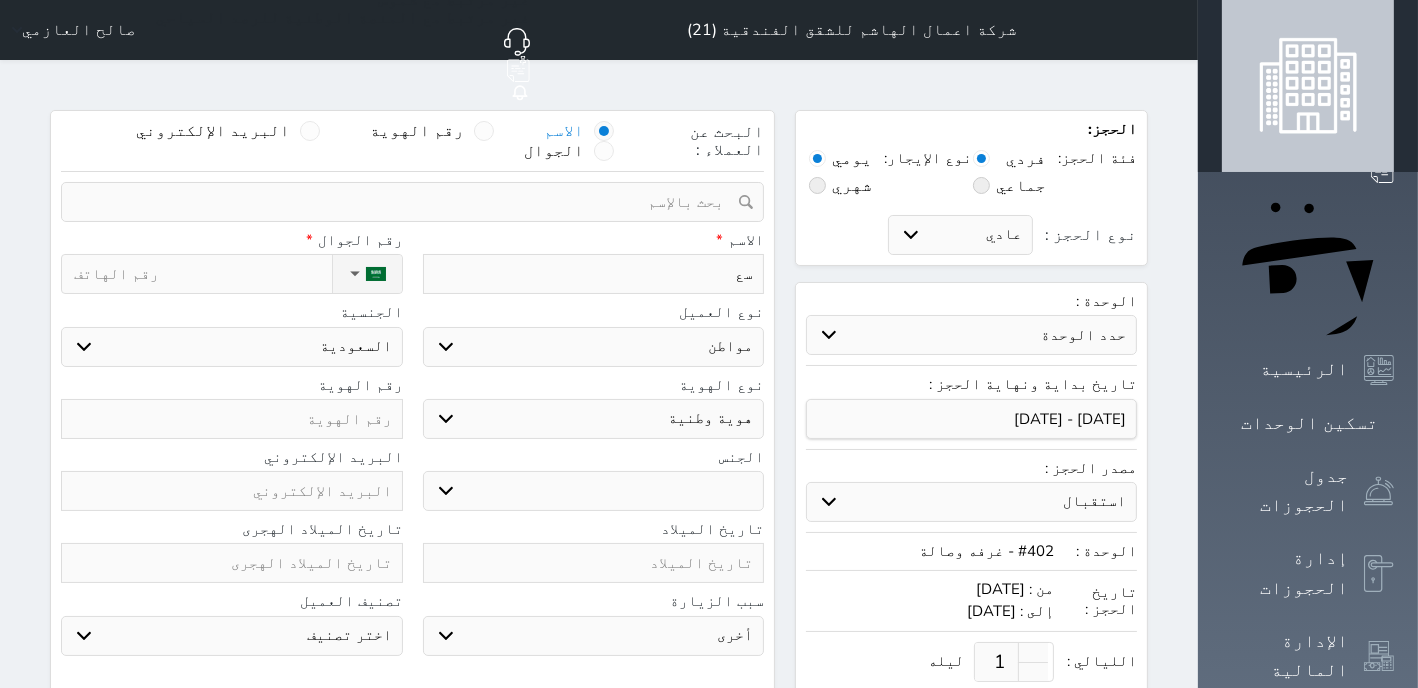 type on "سعو" 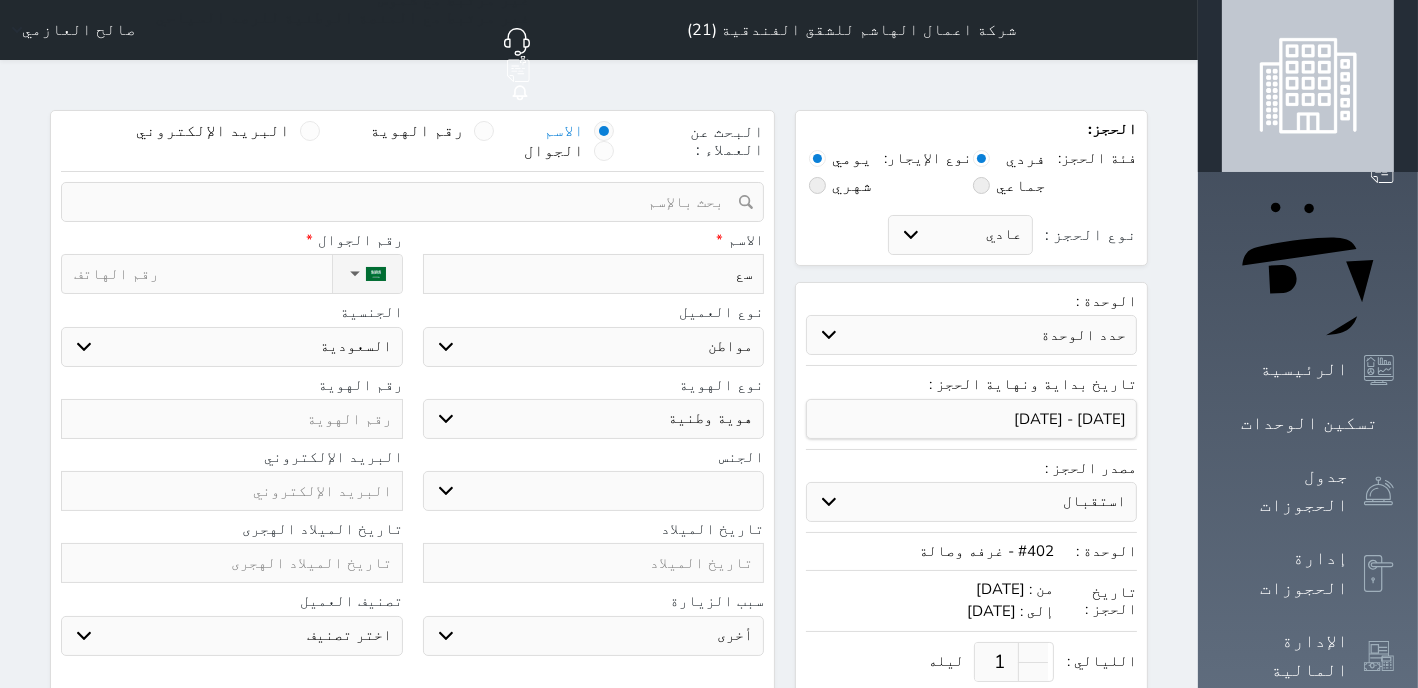 select 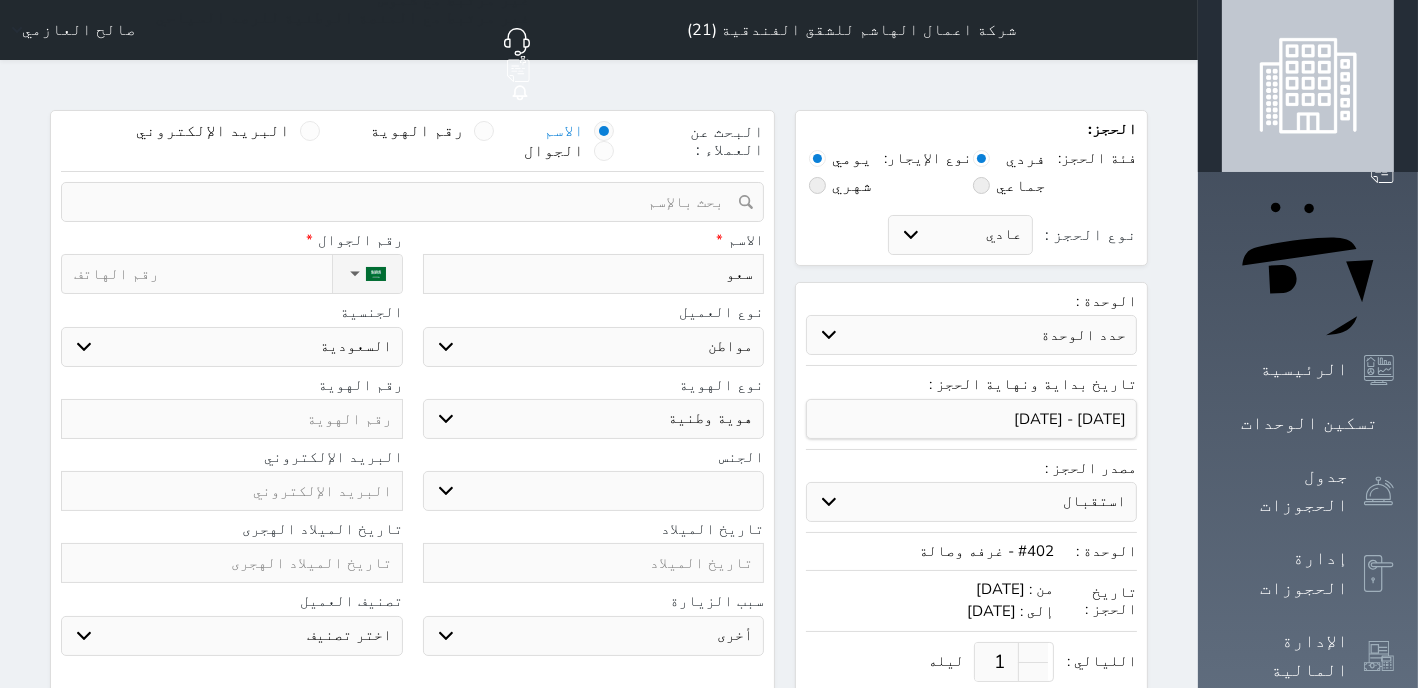 type on "سعود" 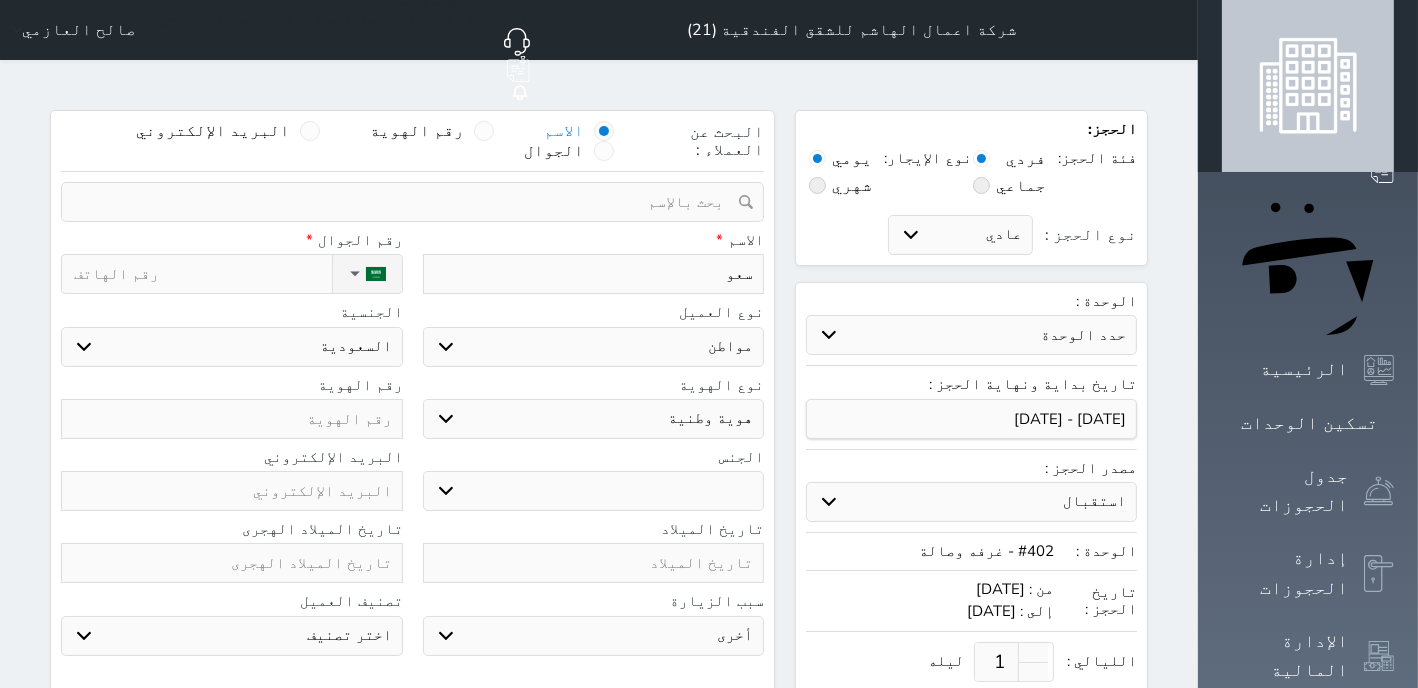 select 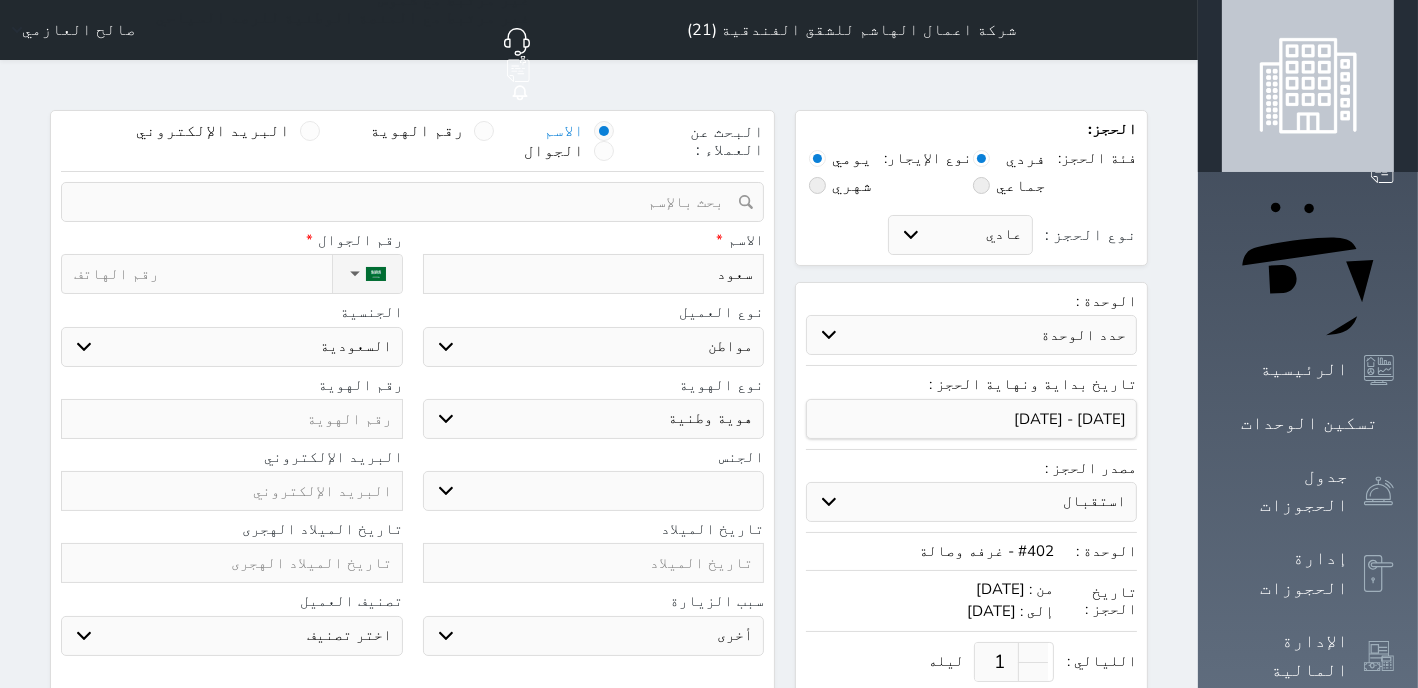 type on "سعودي" 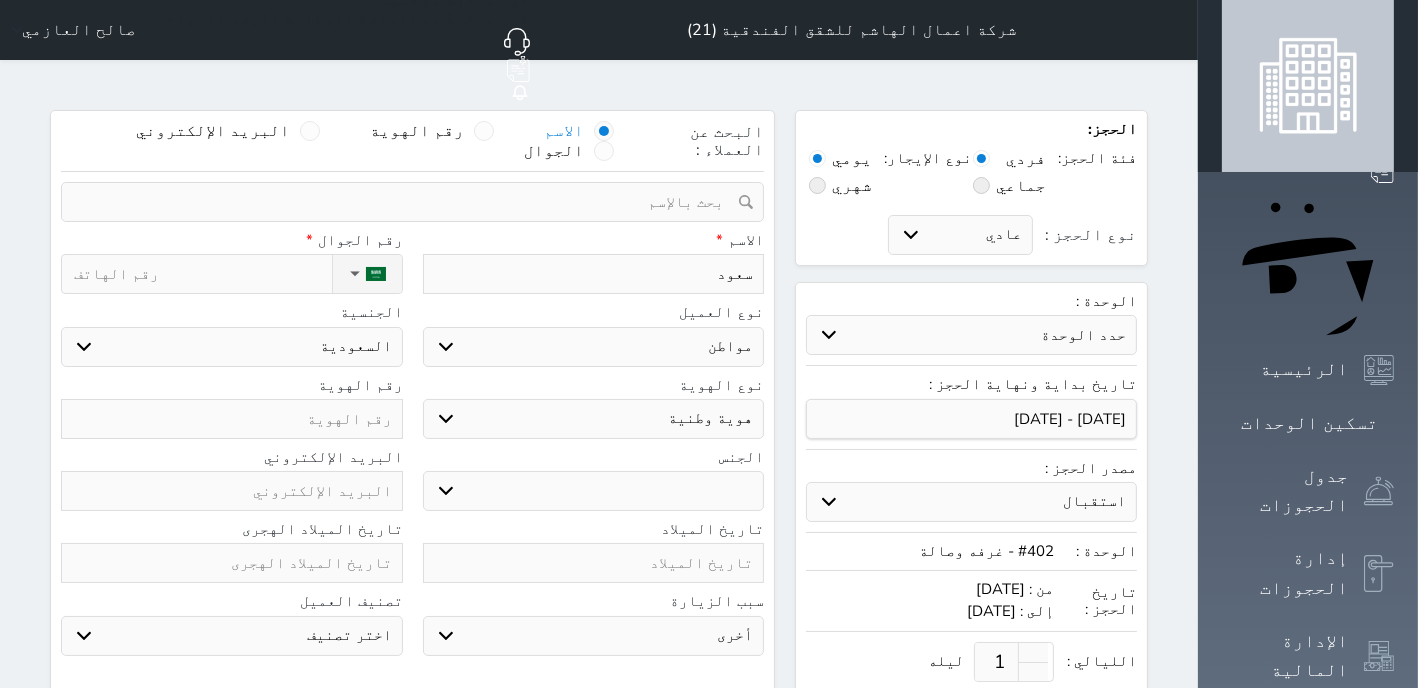 select 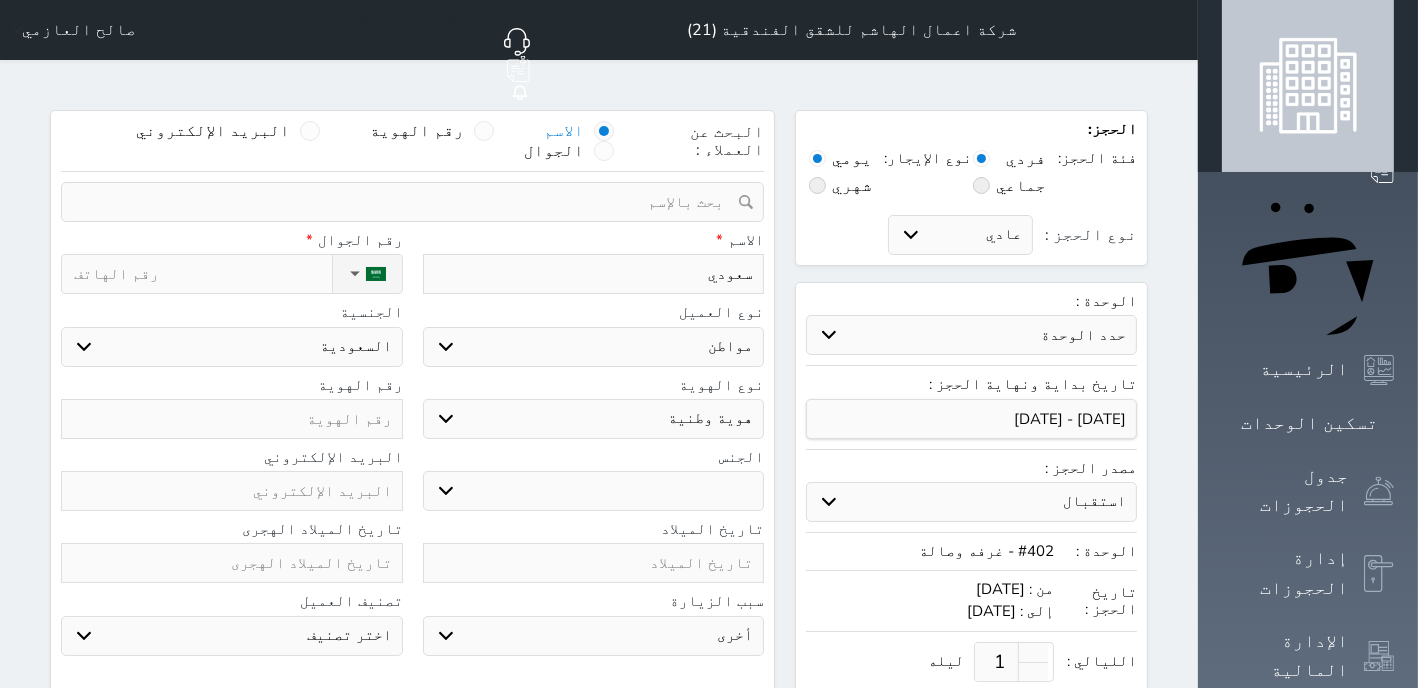 type on "سعودي" 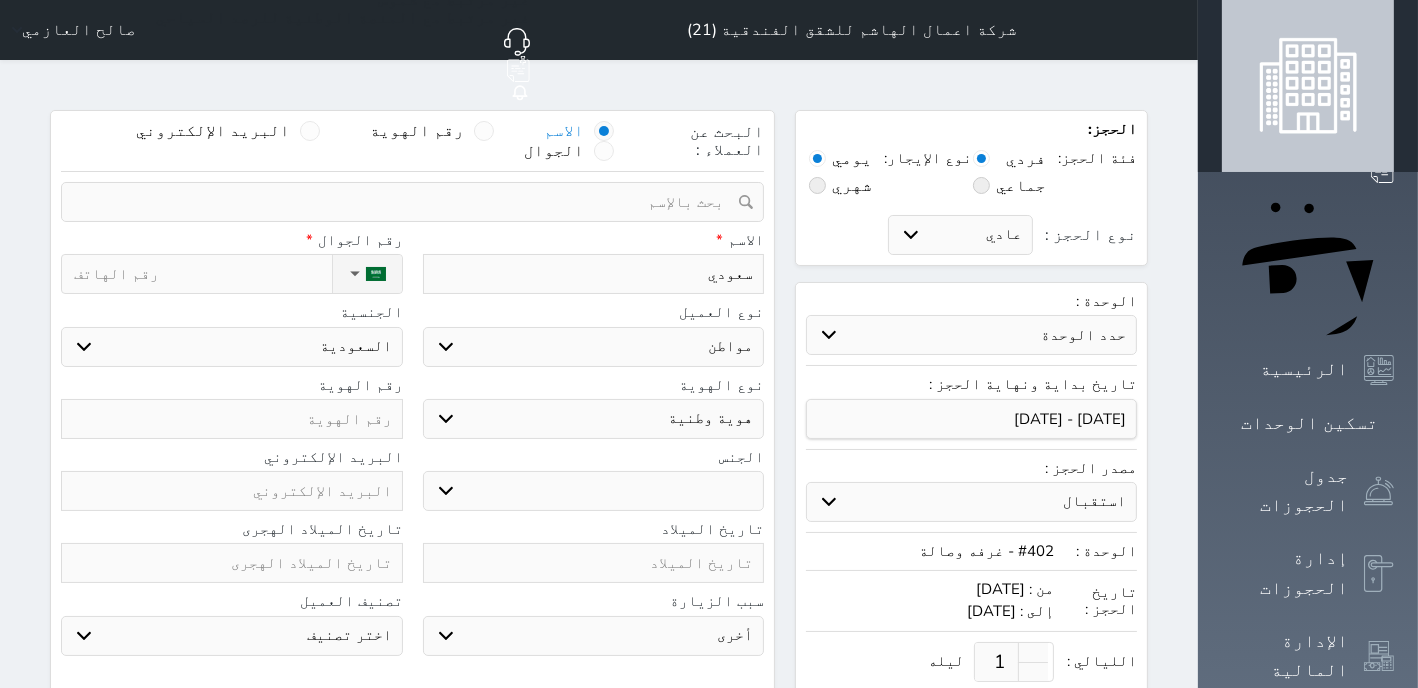 select 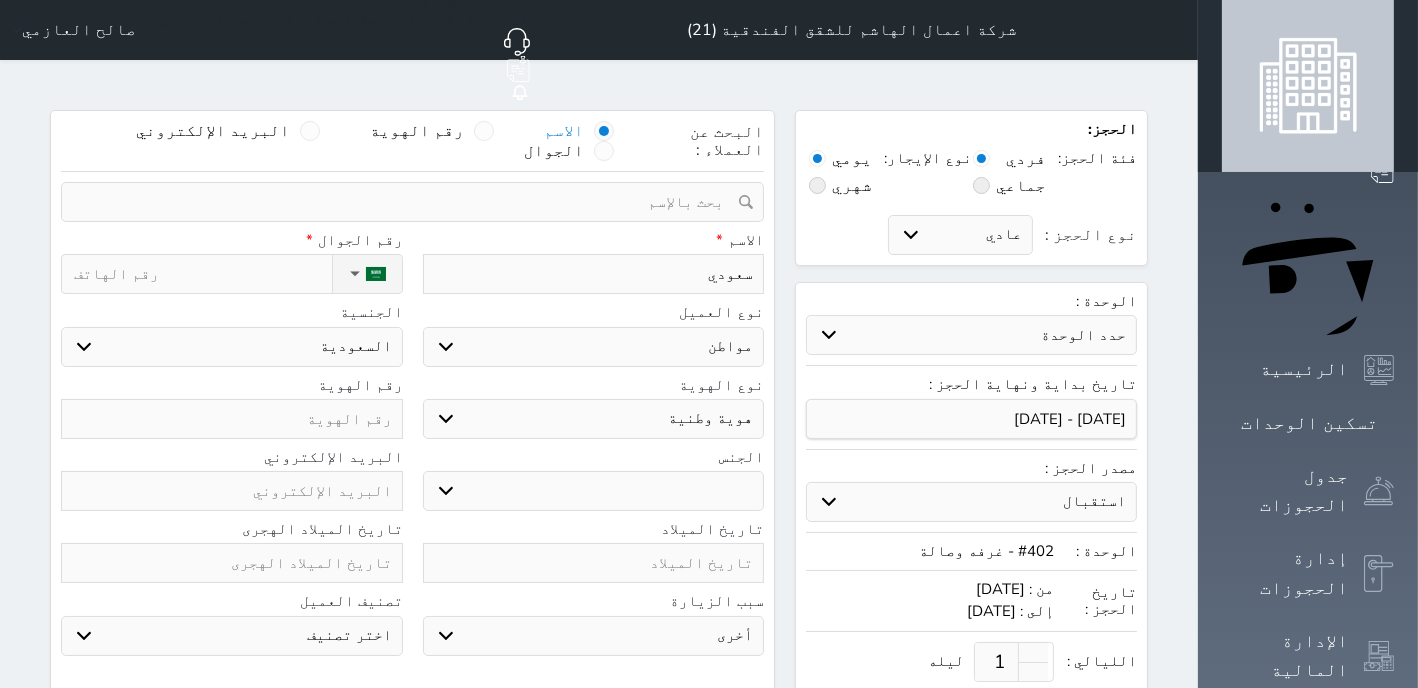 click on "سعودي" at bounding box center (594, 274) 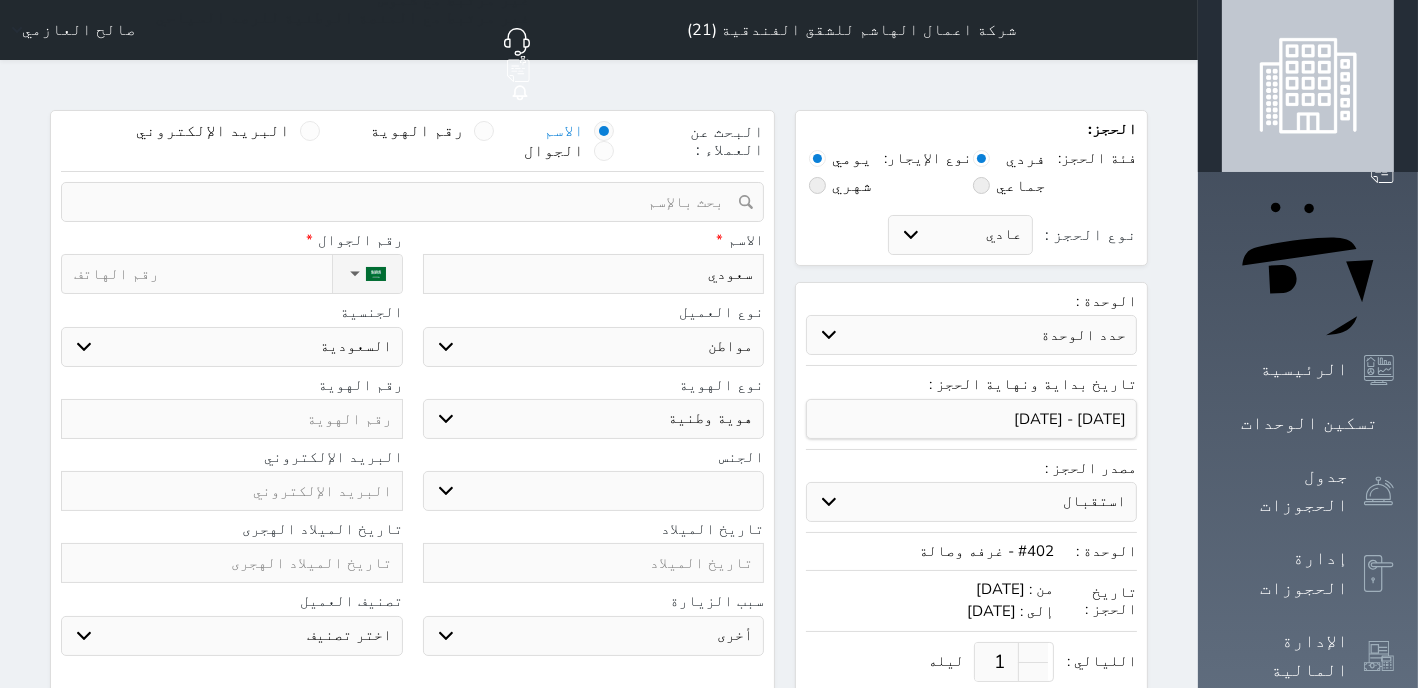 type on "سعودي" 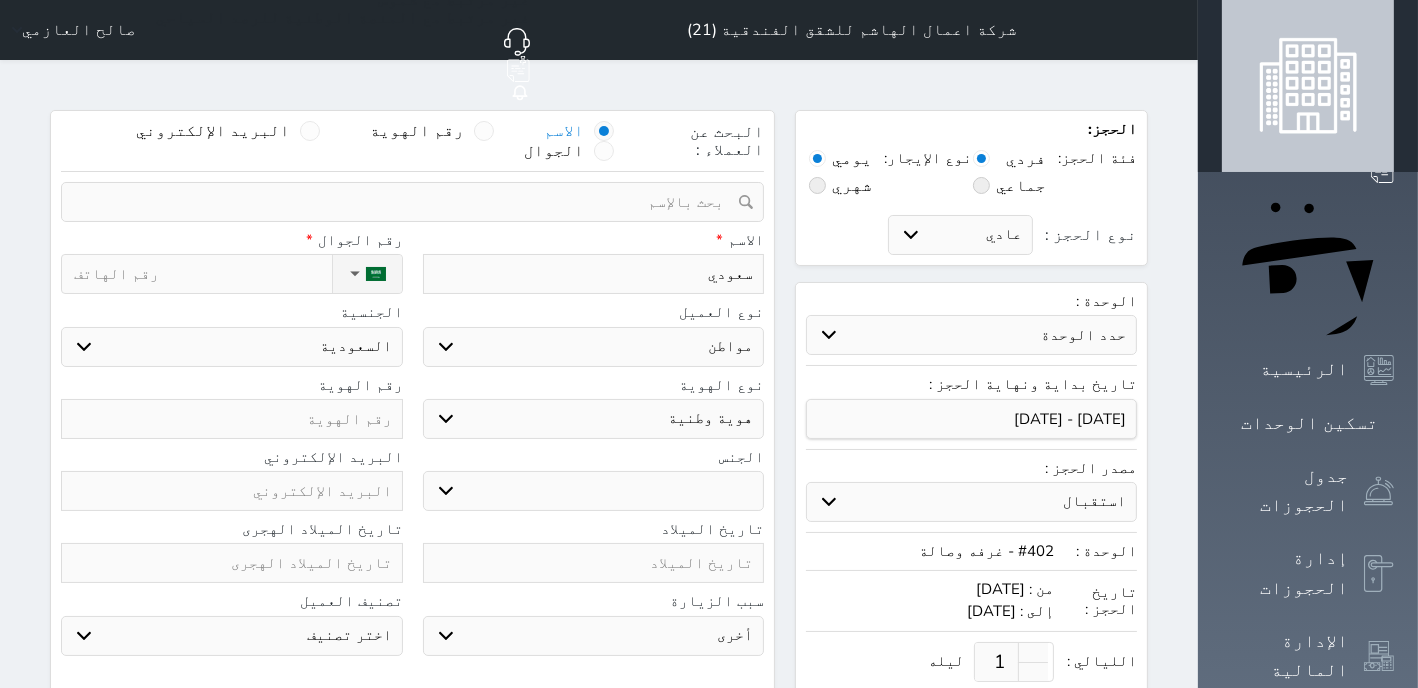 select 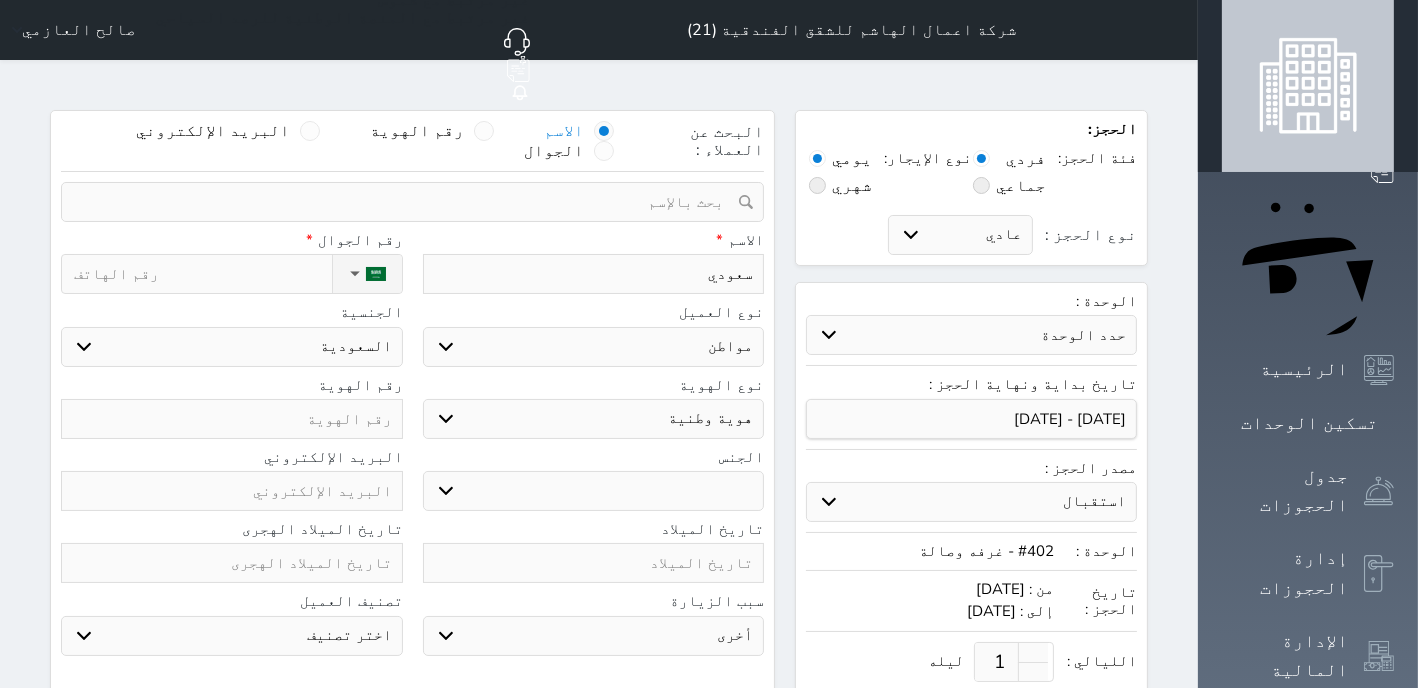 type on "سعود" 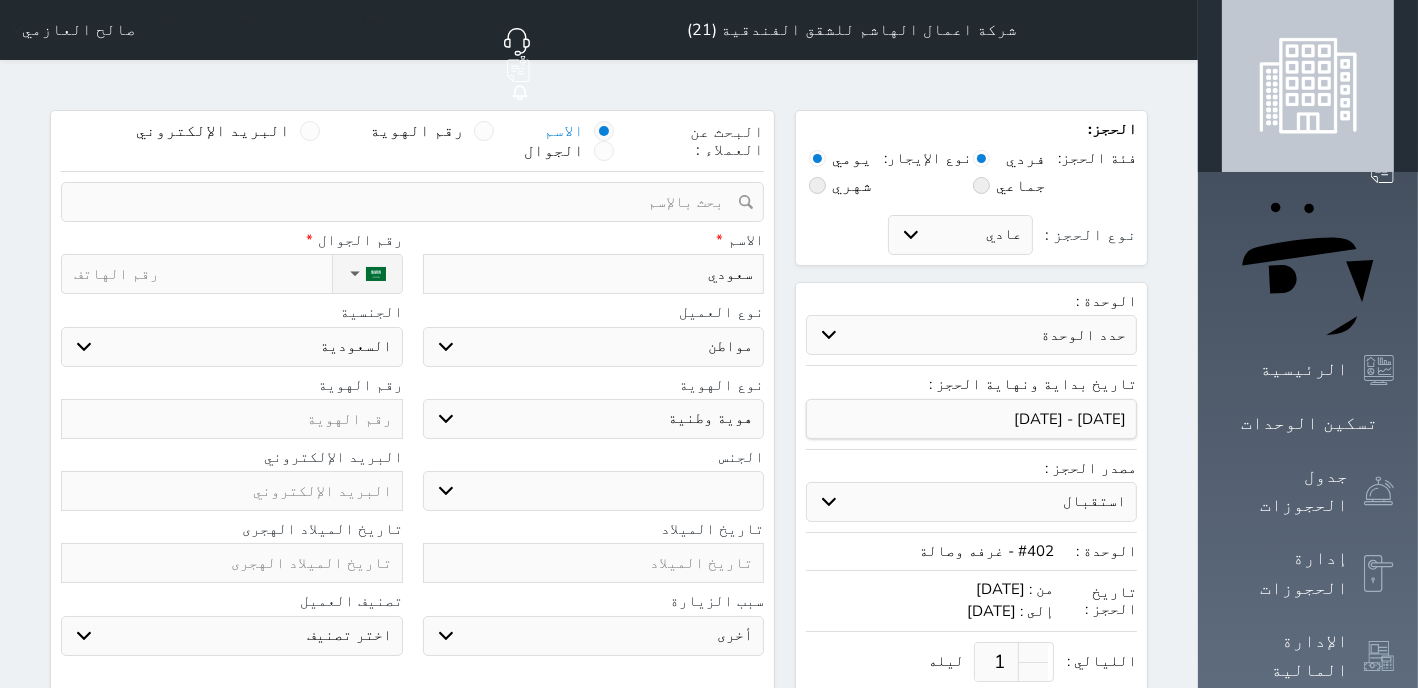 select 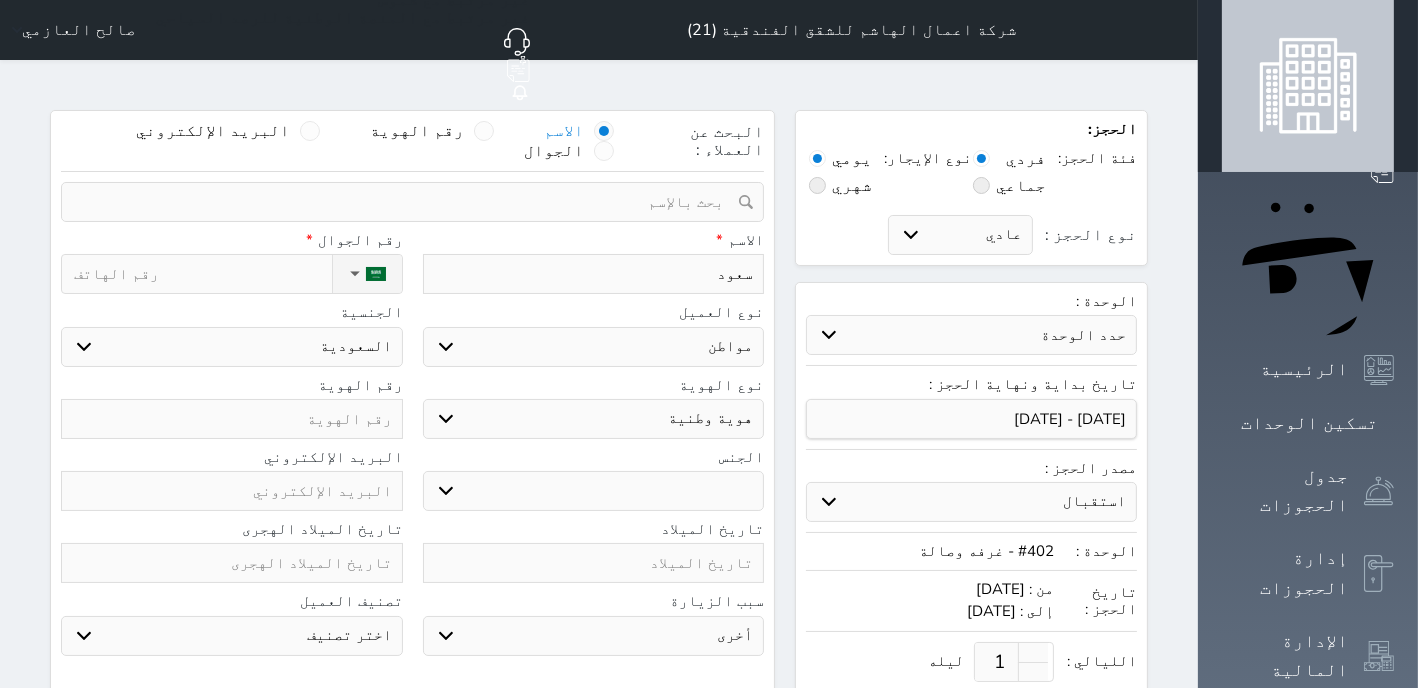 click on "نوع الحجز :" at bounding box center (203, 274) 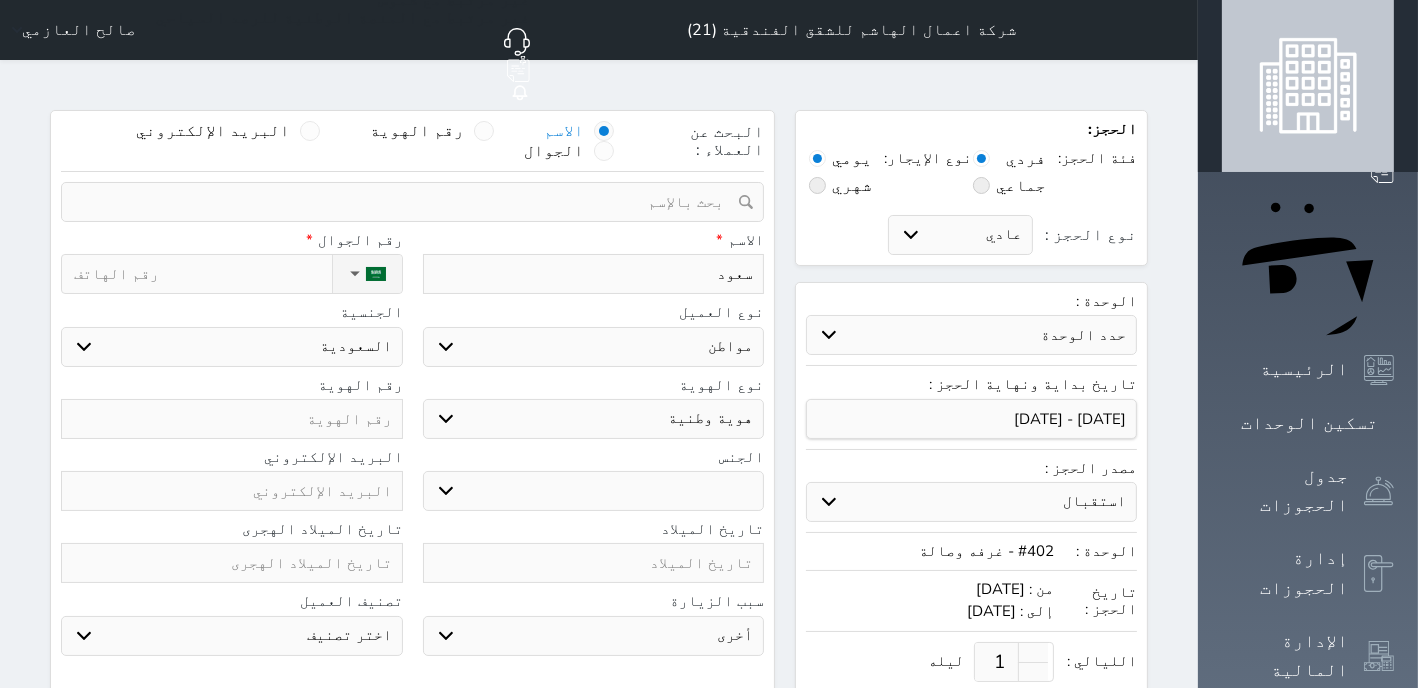 type on "سعود" 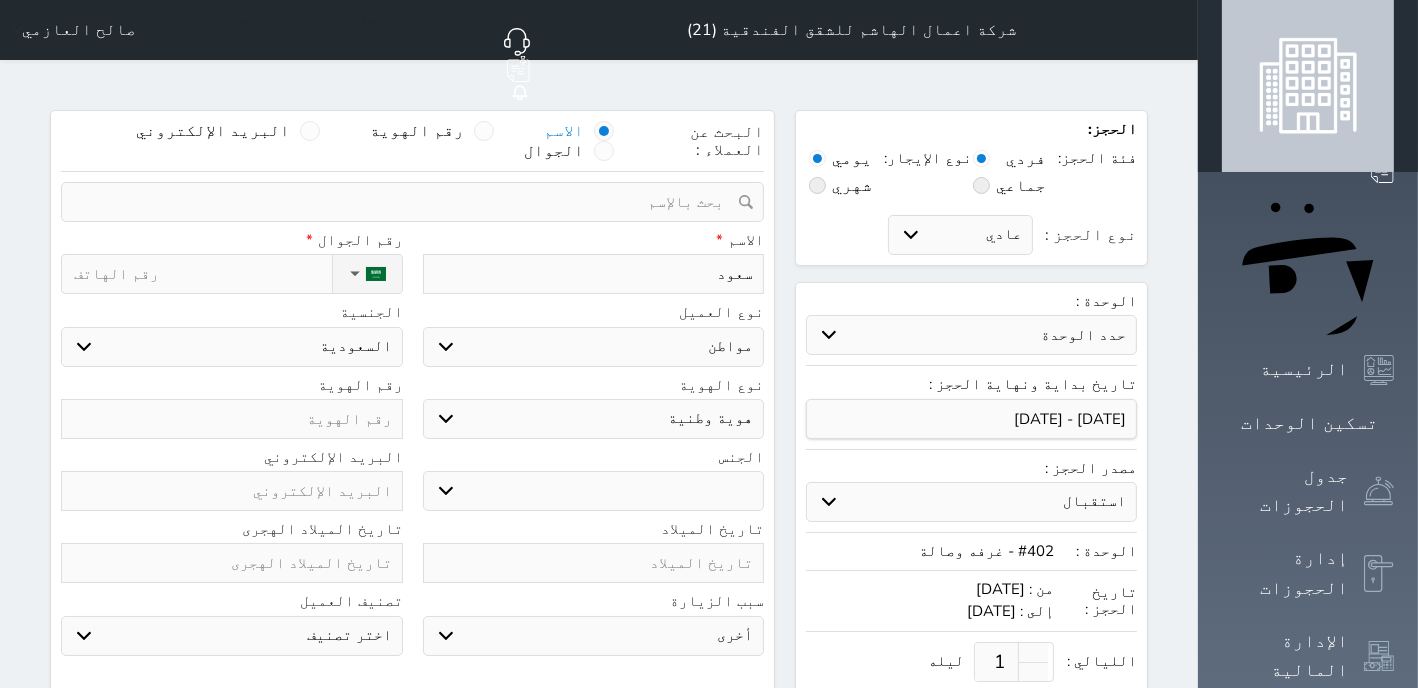 select 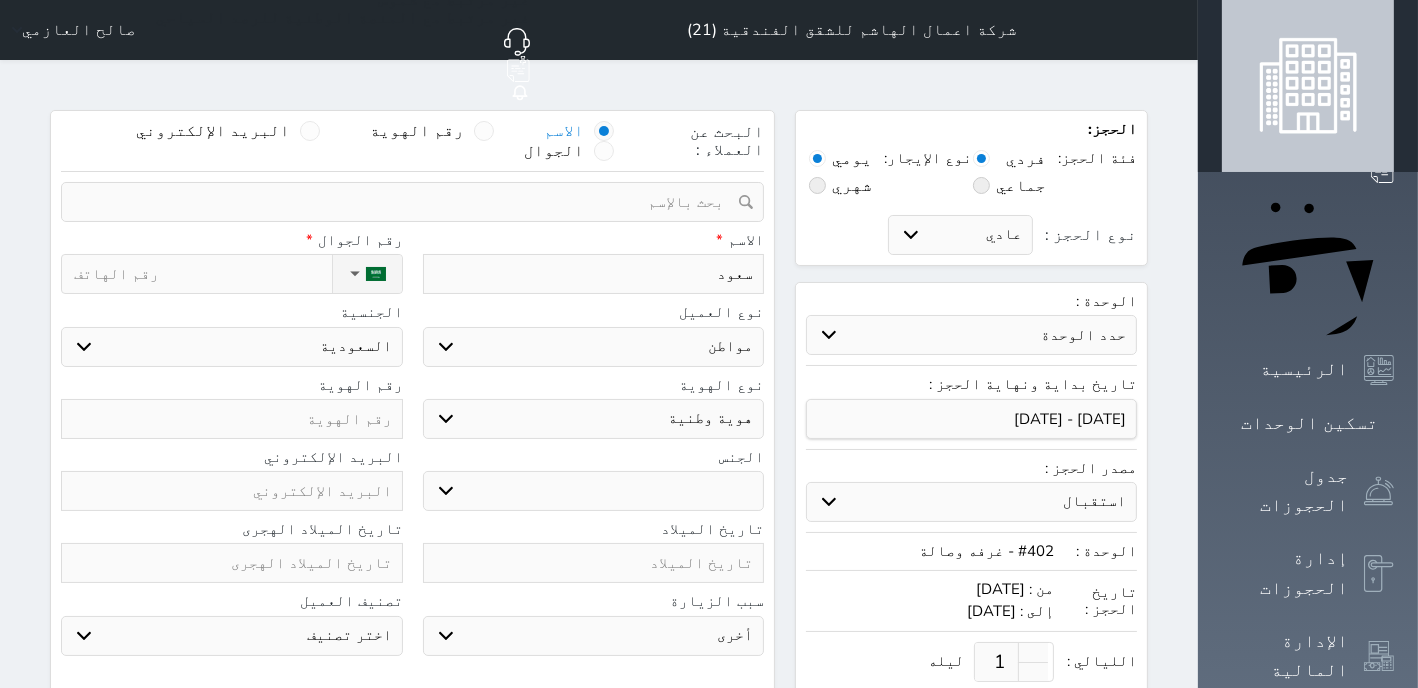 type on "[PERSON_NAME] ا" 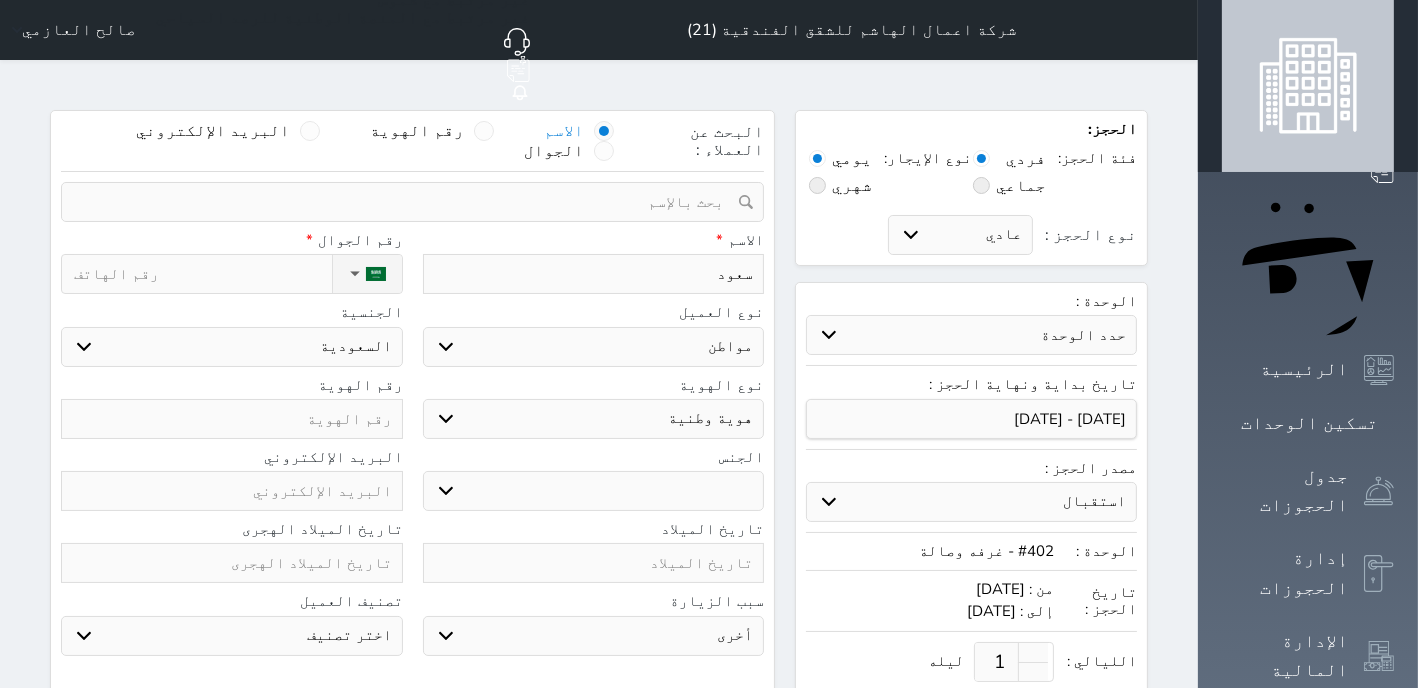 select 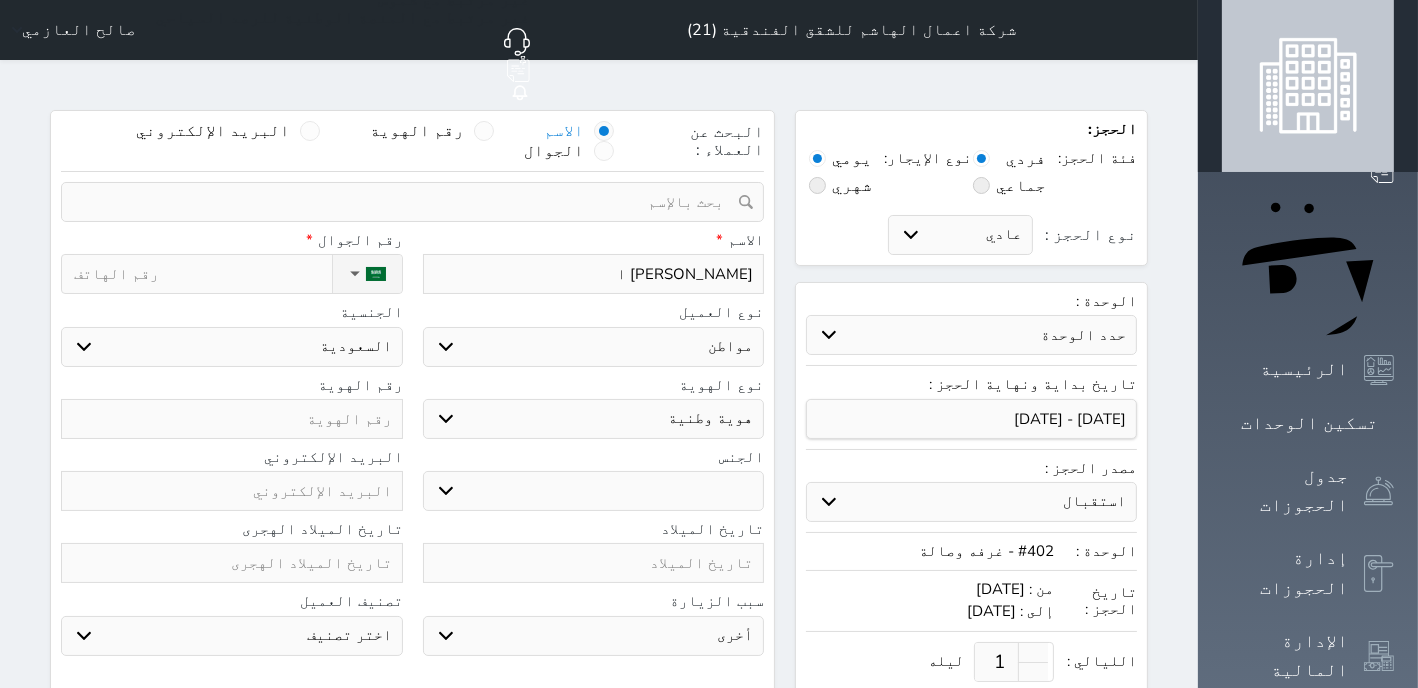 type on "سعود ال" 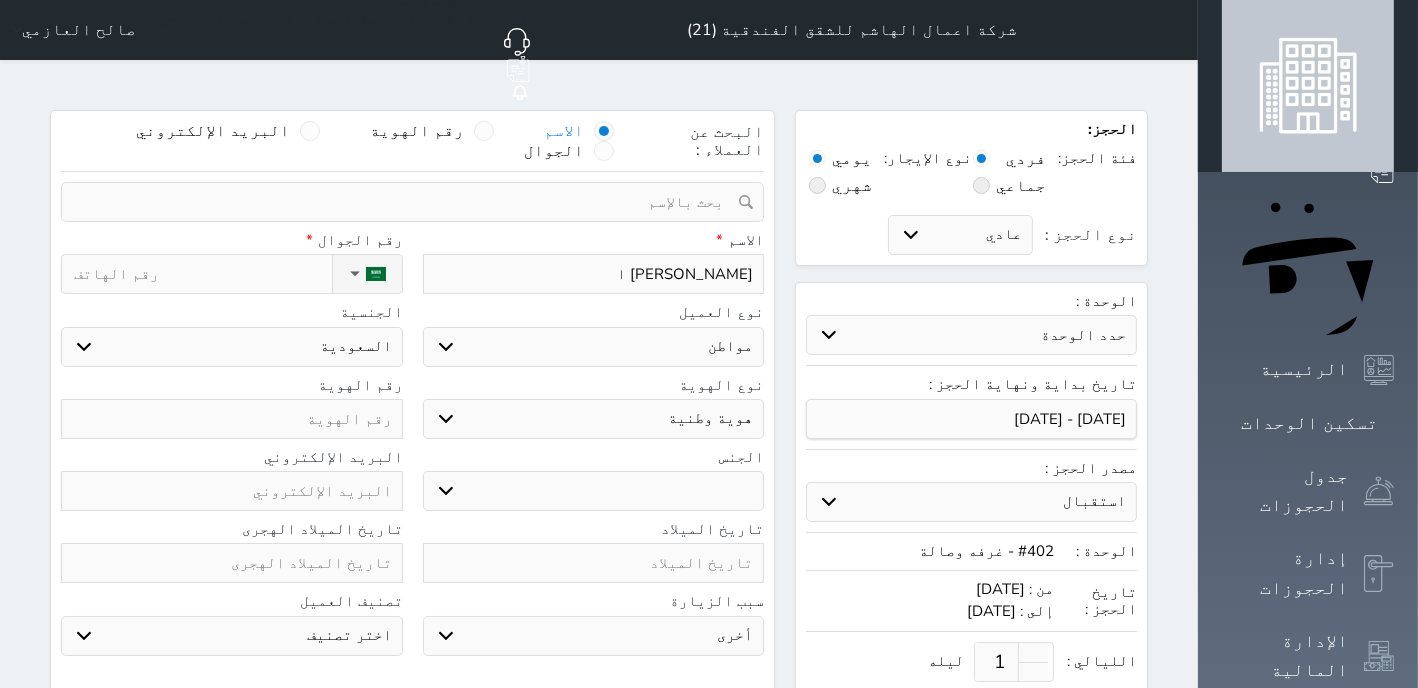 select 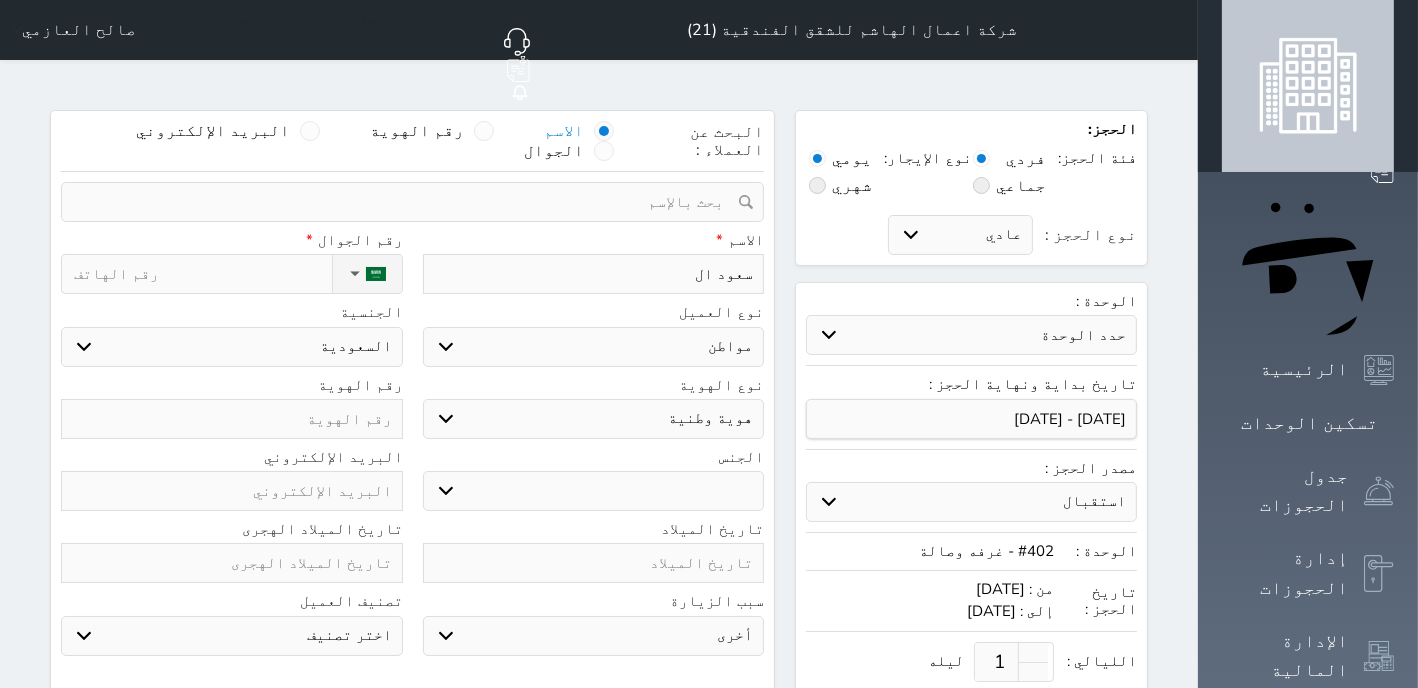 type on "سعود الع" 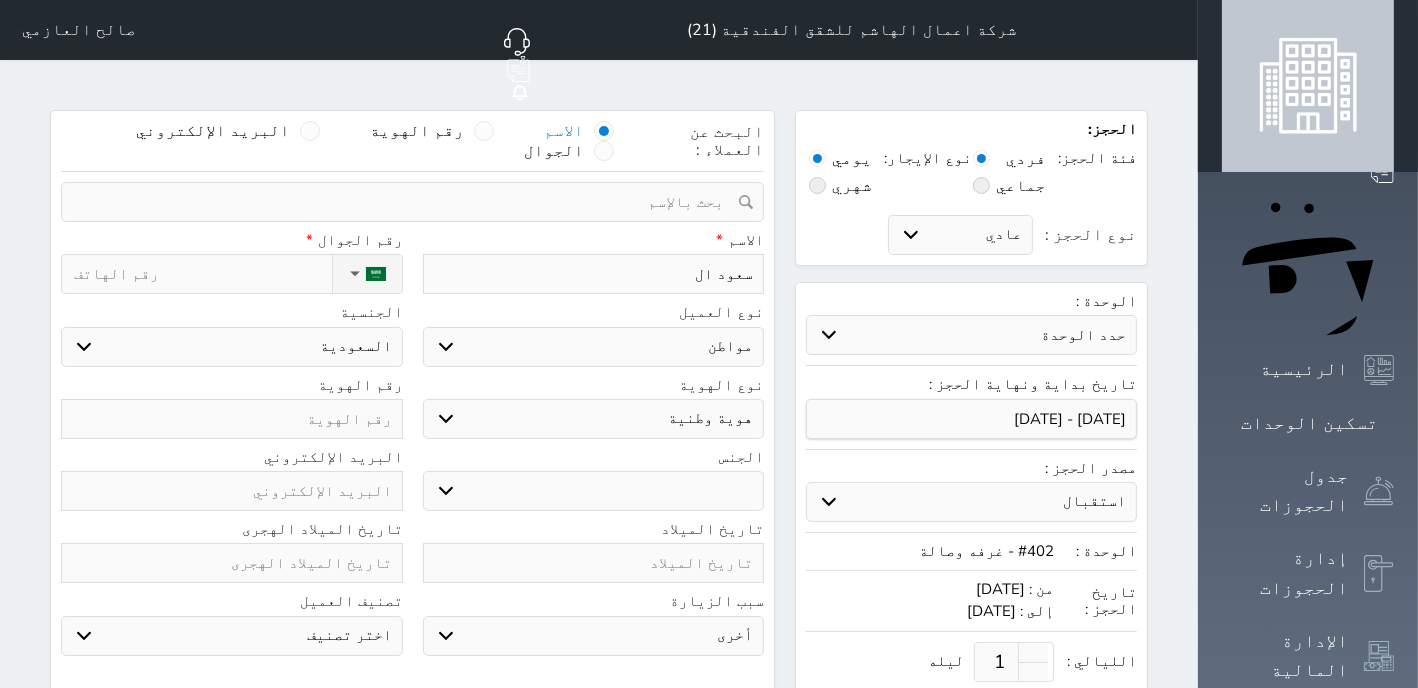 select 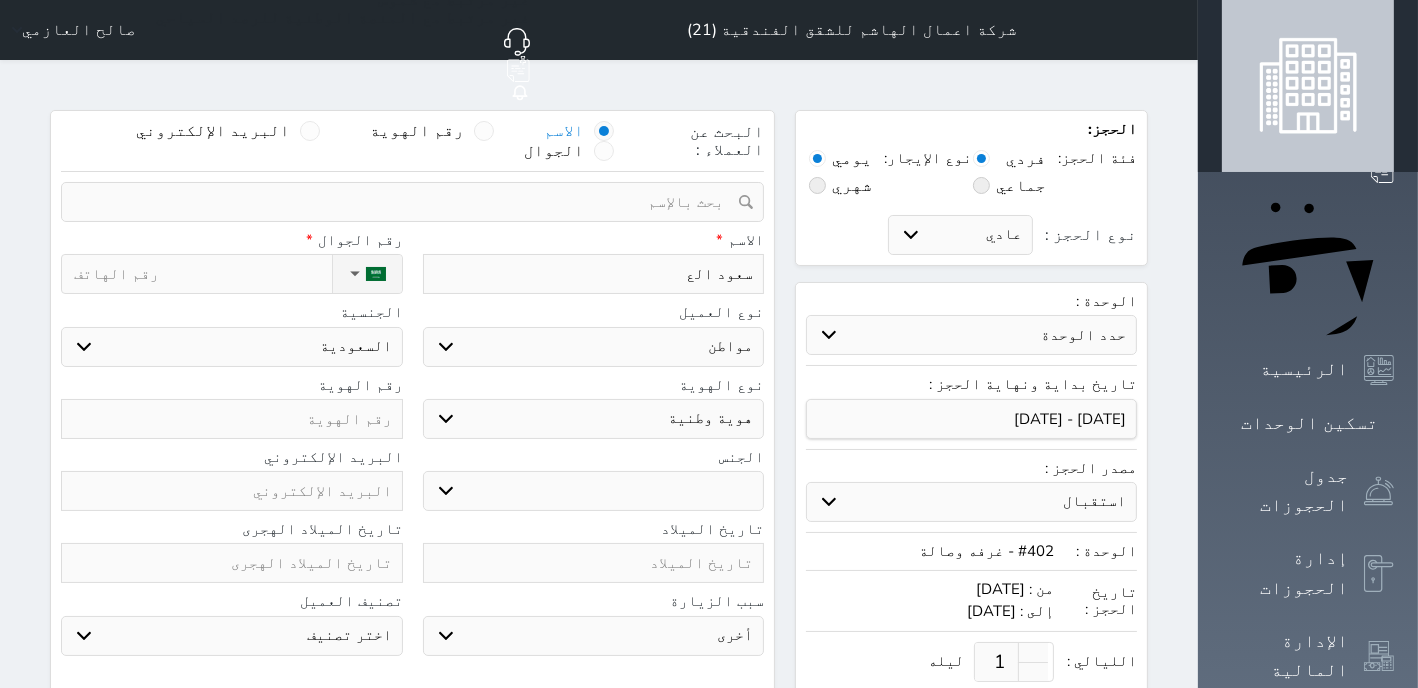 type on "[PERSON_NAME]" 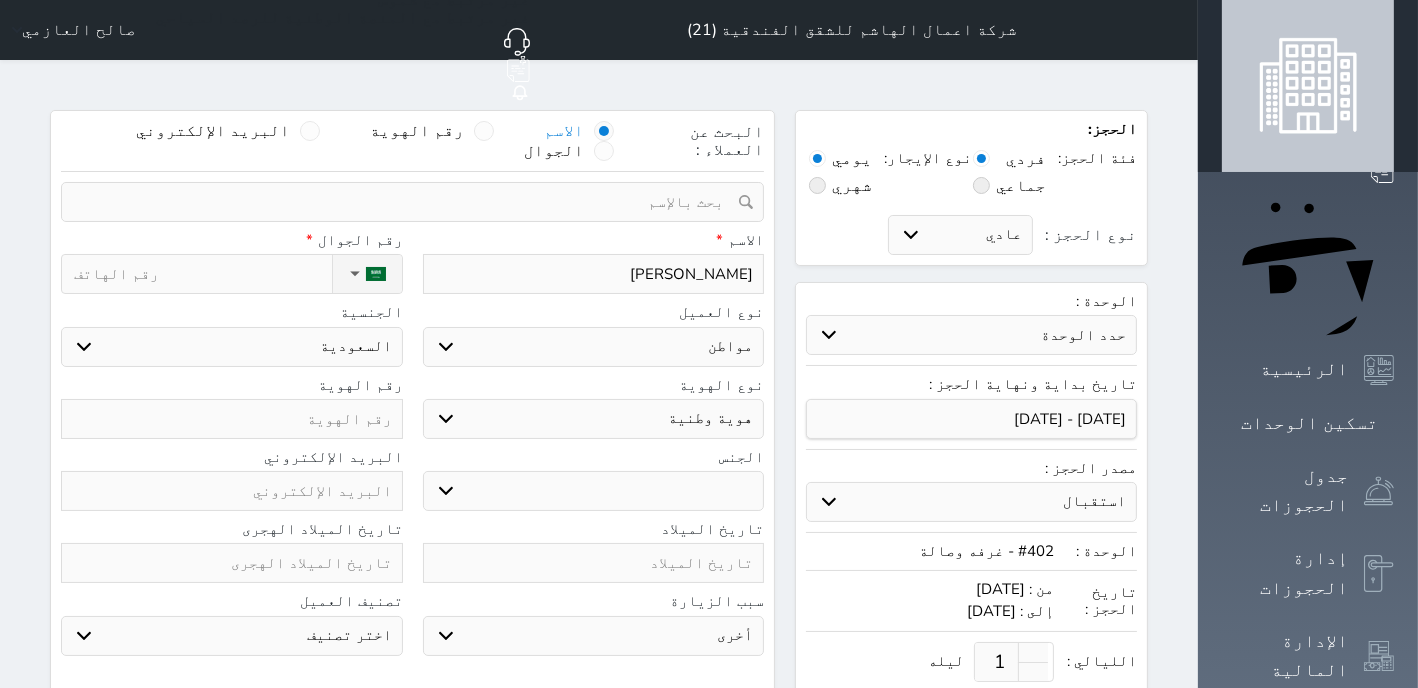 select 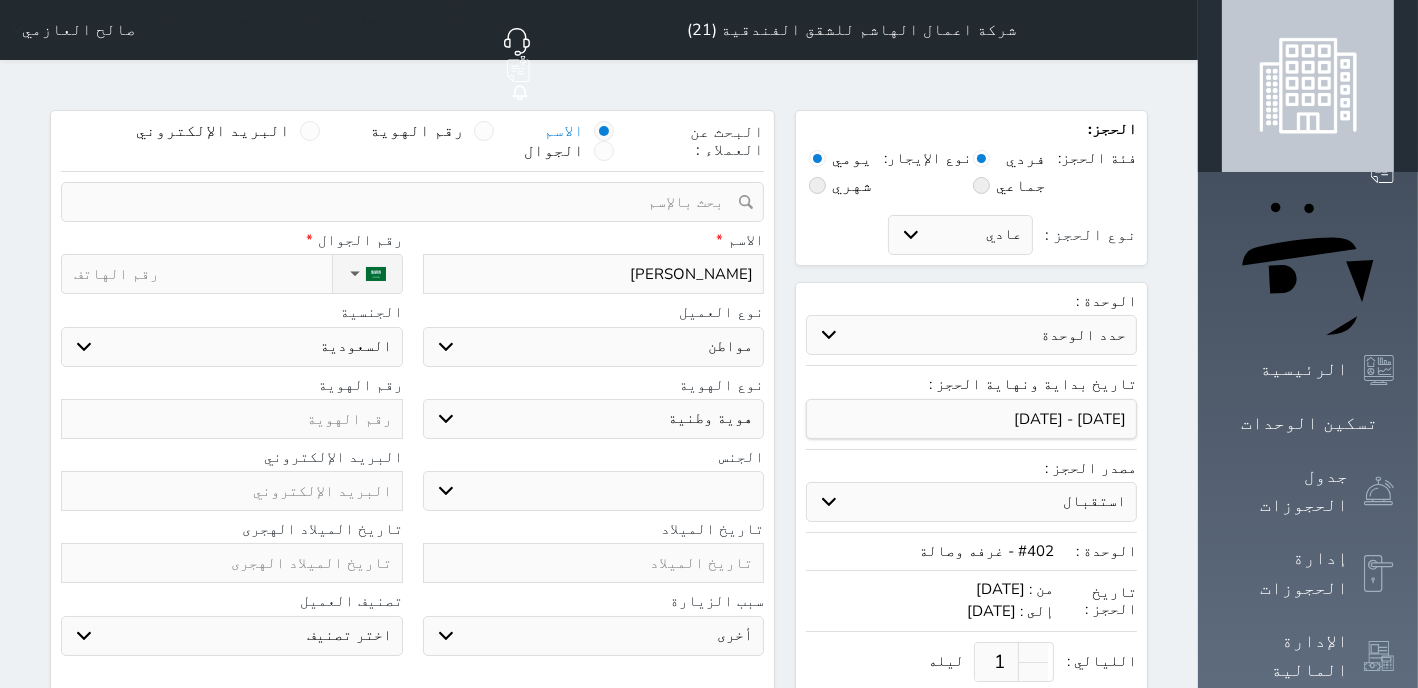 type on "سعود العنز" 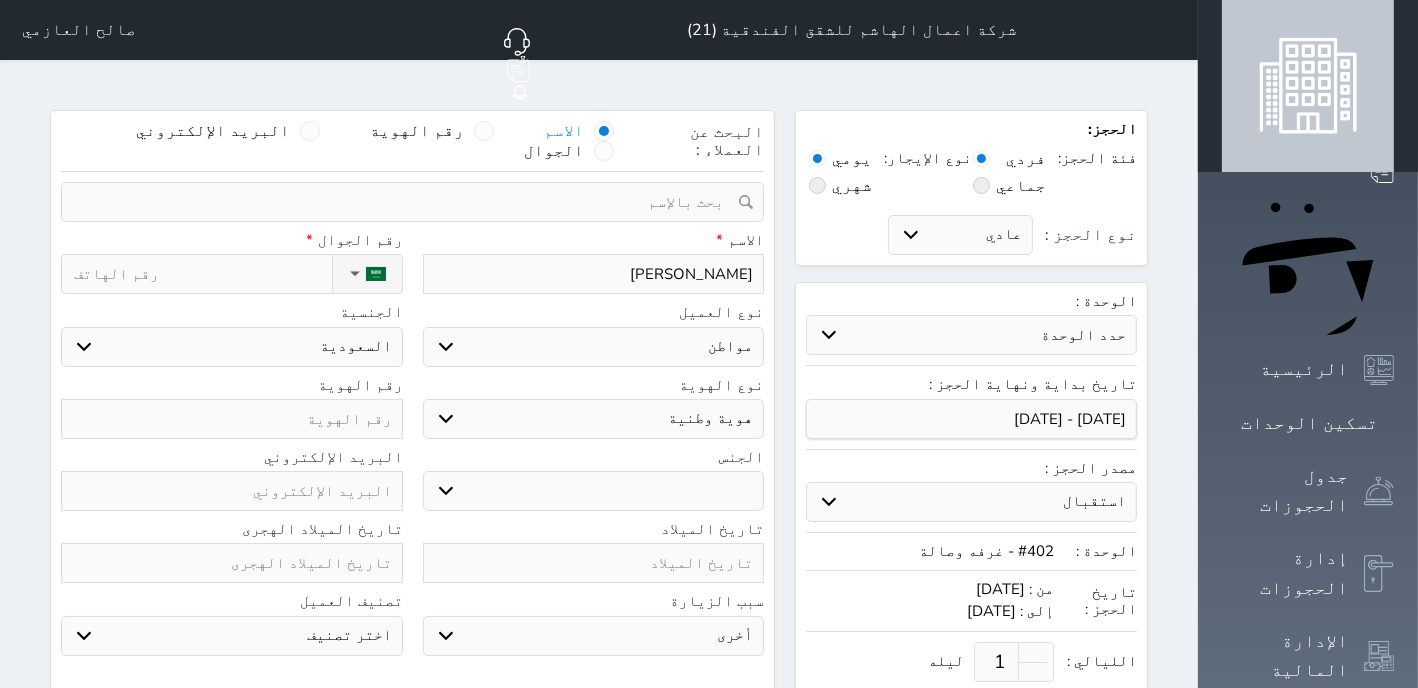 select 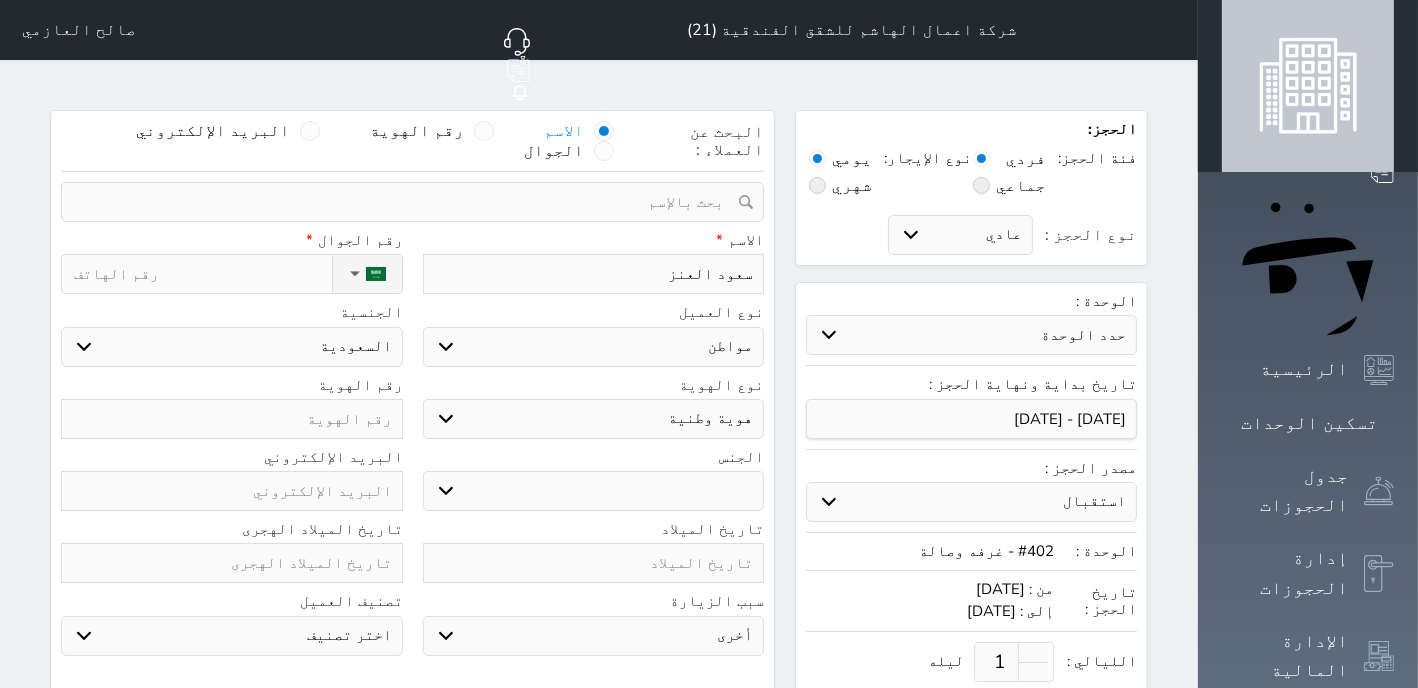type on "[PERSON_NAME]" 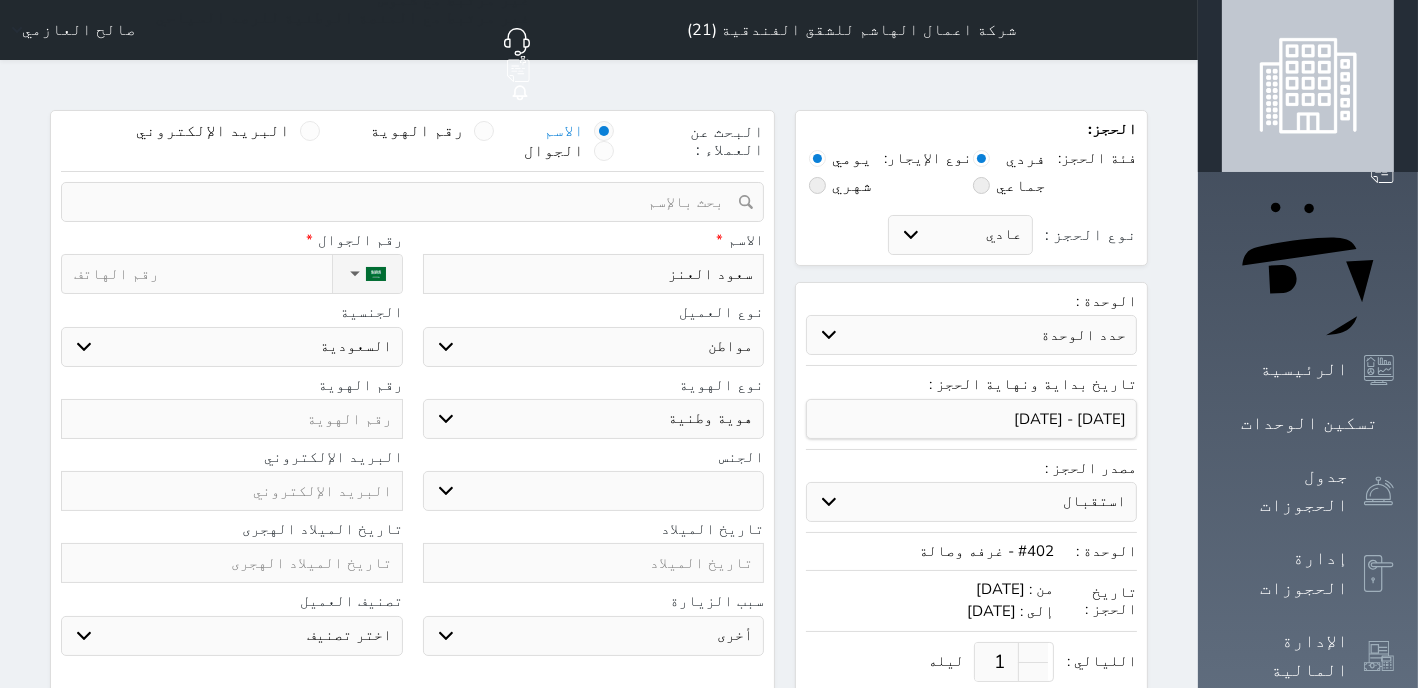 select 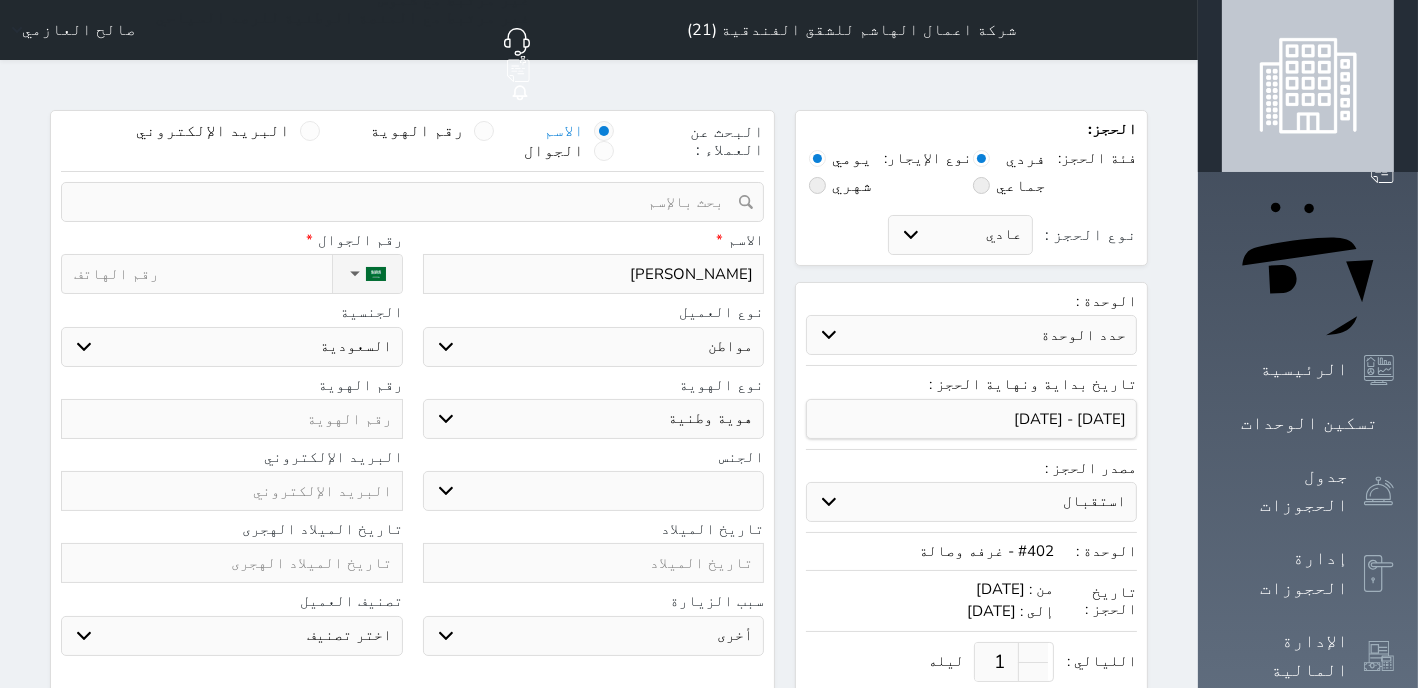 type on "[PERSON_NAME]" 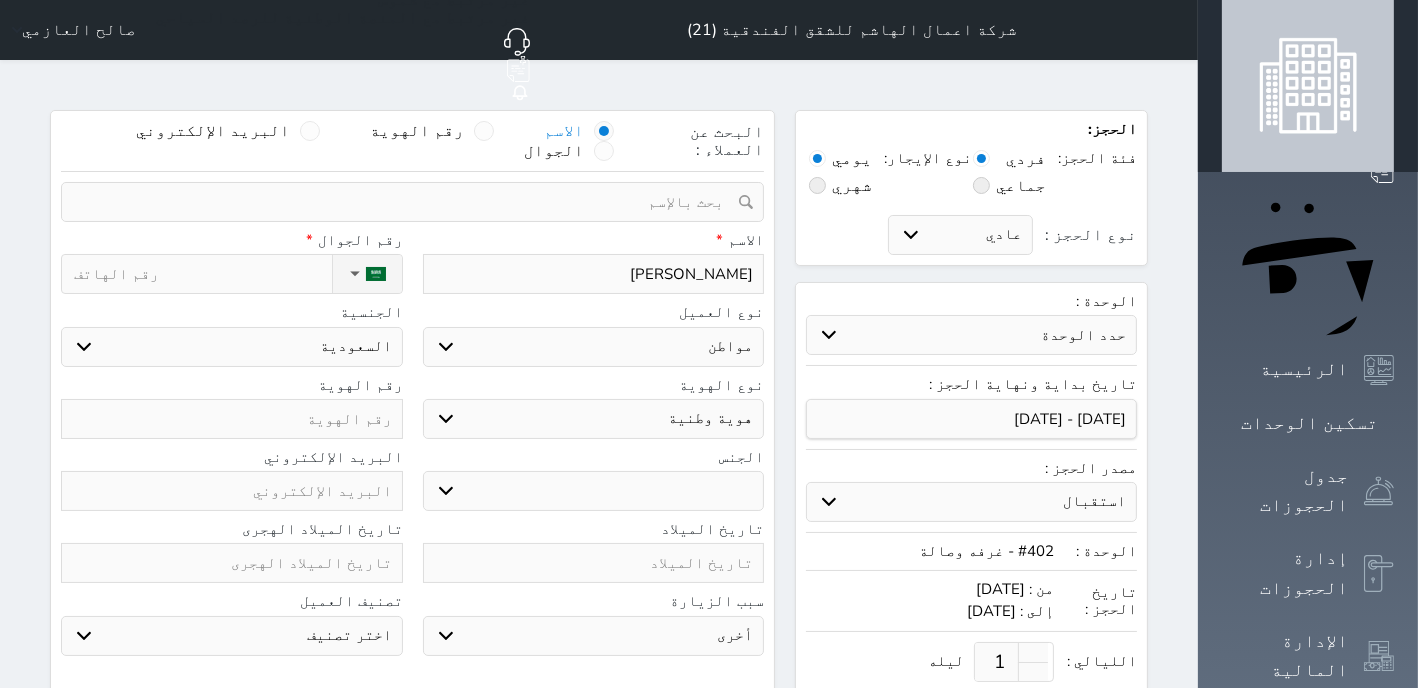 select 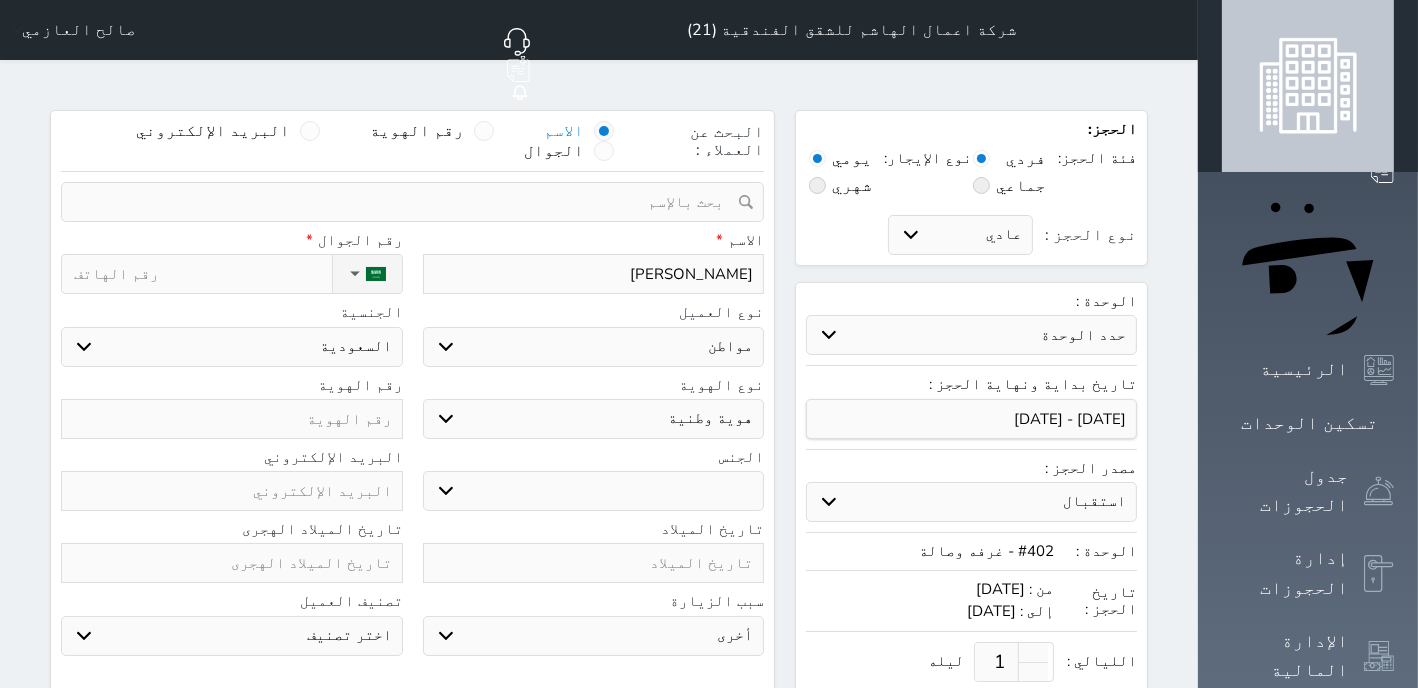 type on "[PERSON_NAME]" 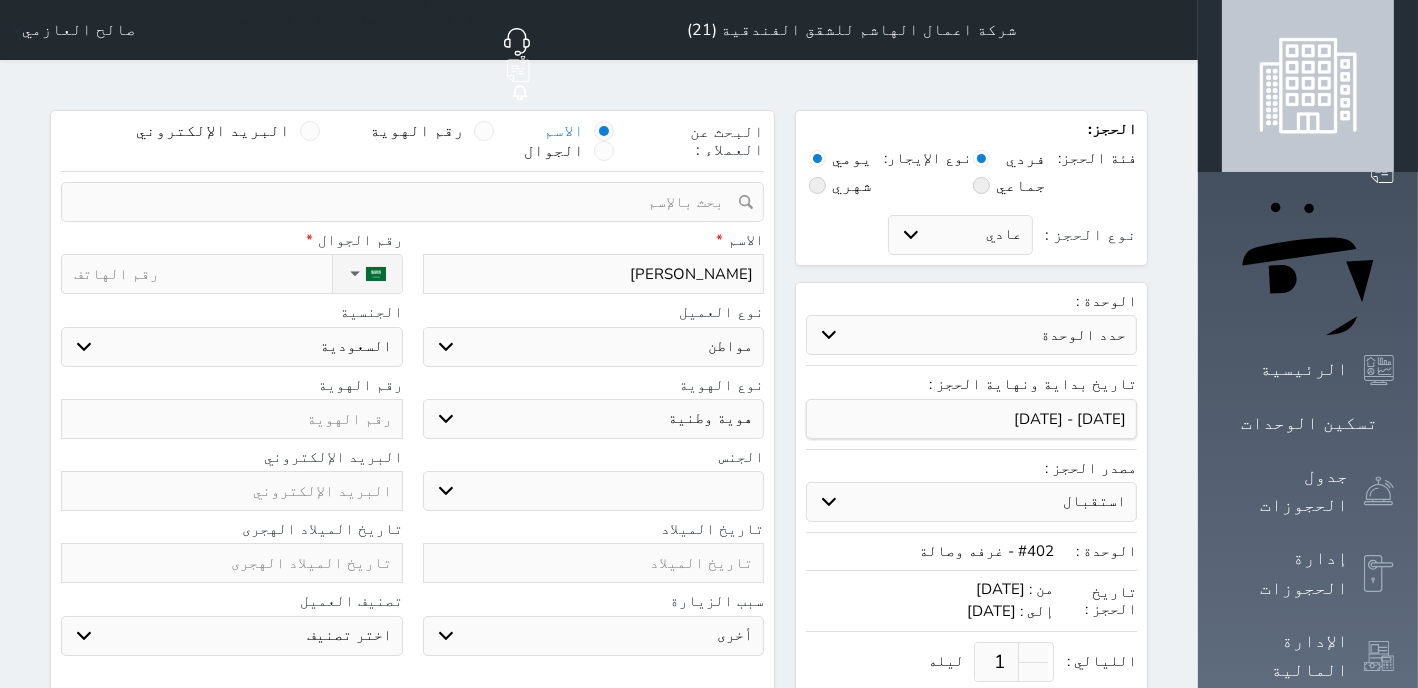 type on "0" 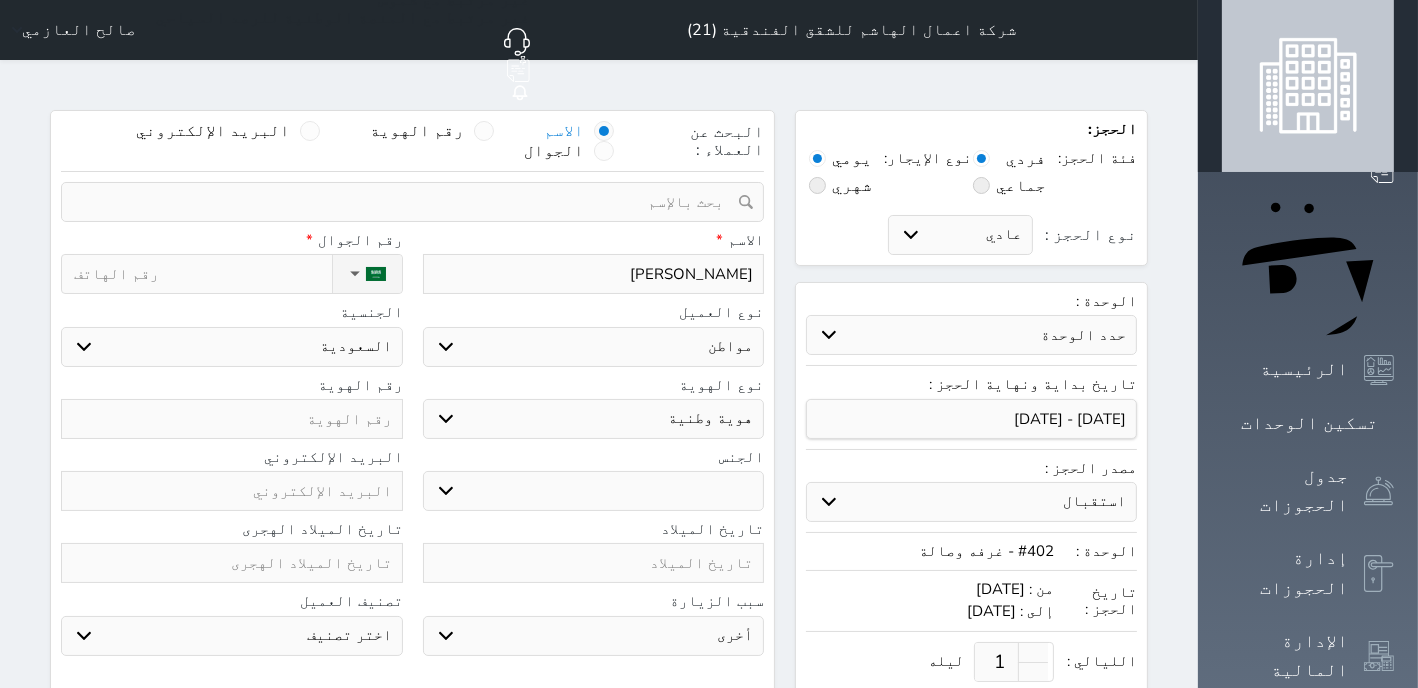 select 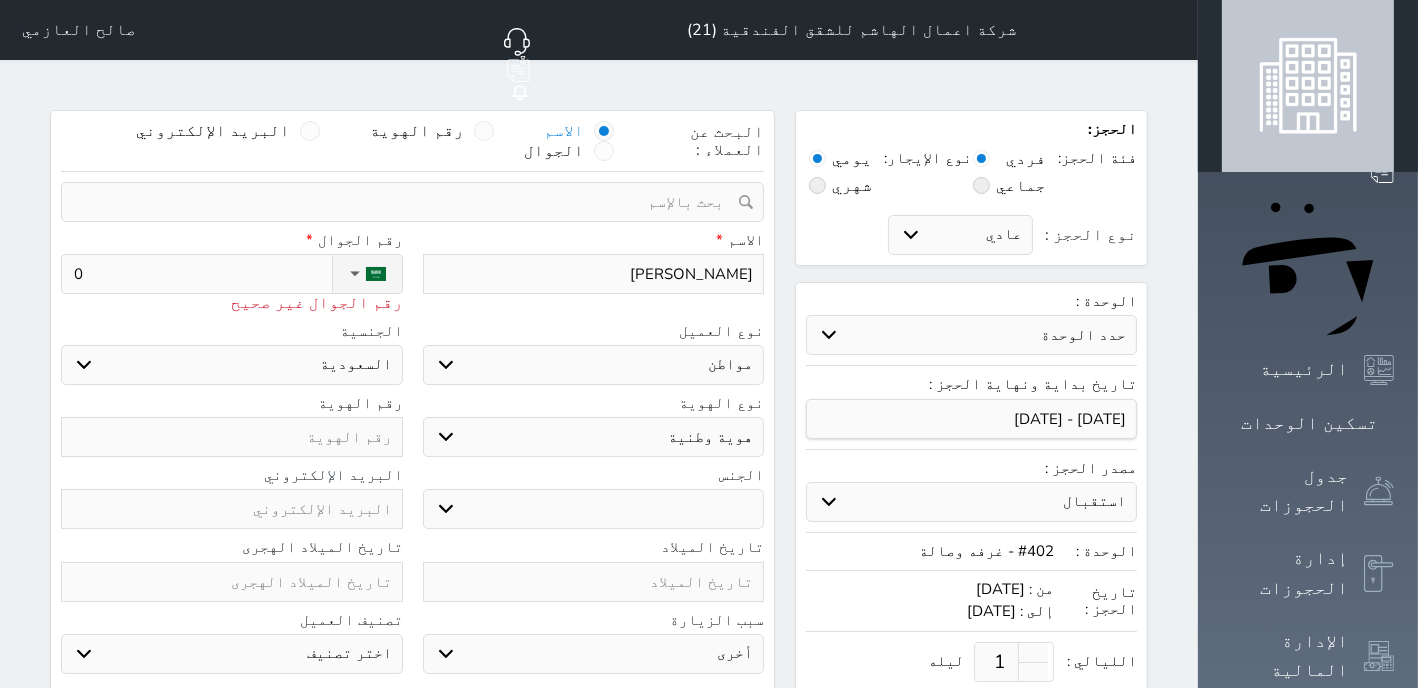 type on "05" 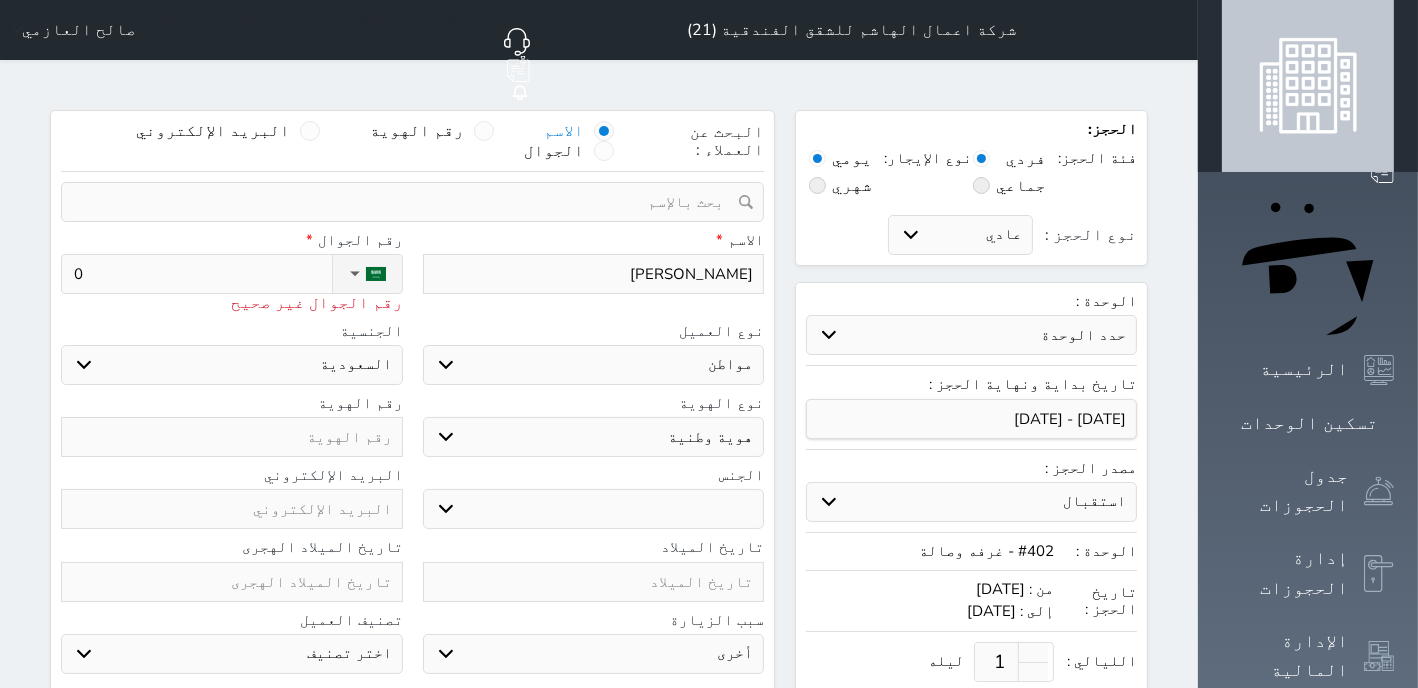 select 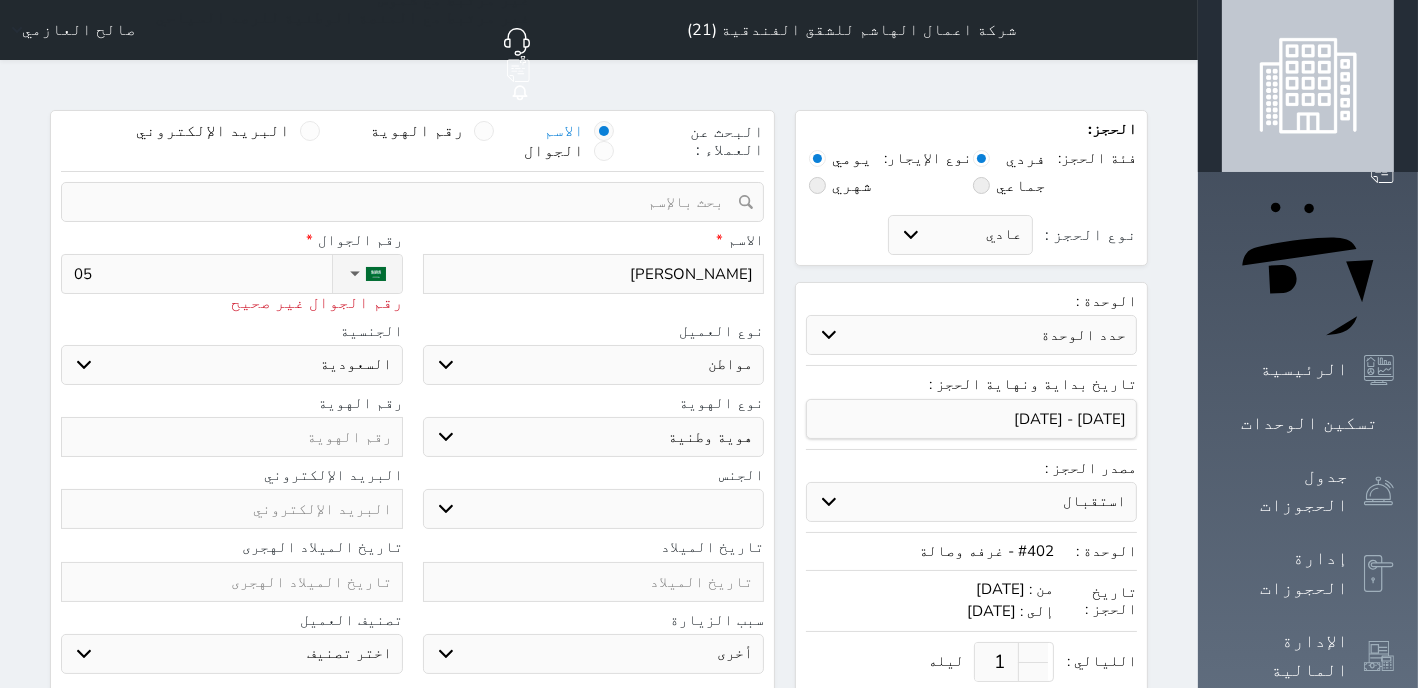 type on "053" 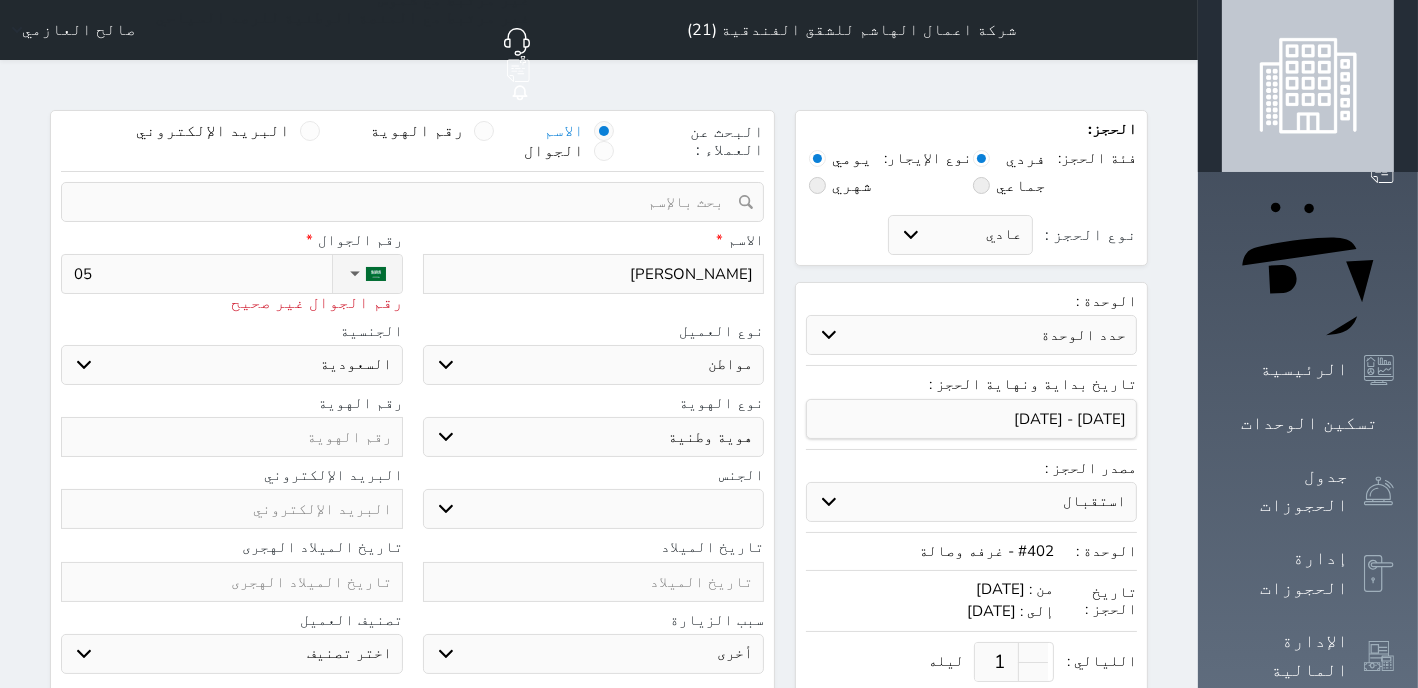 select 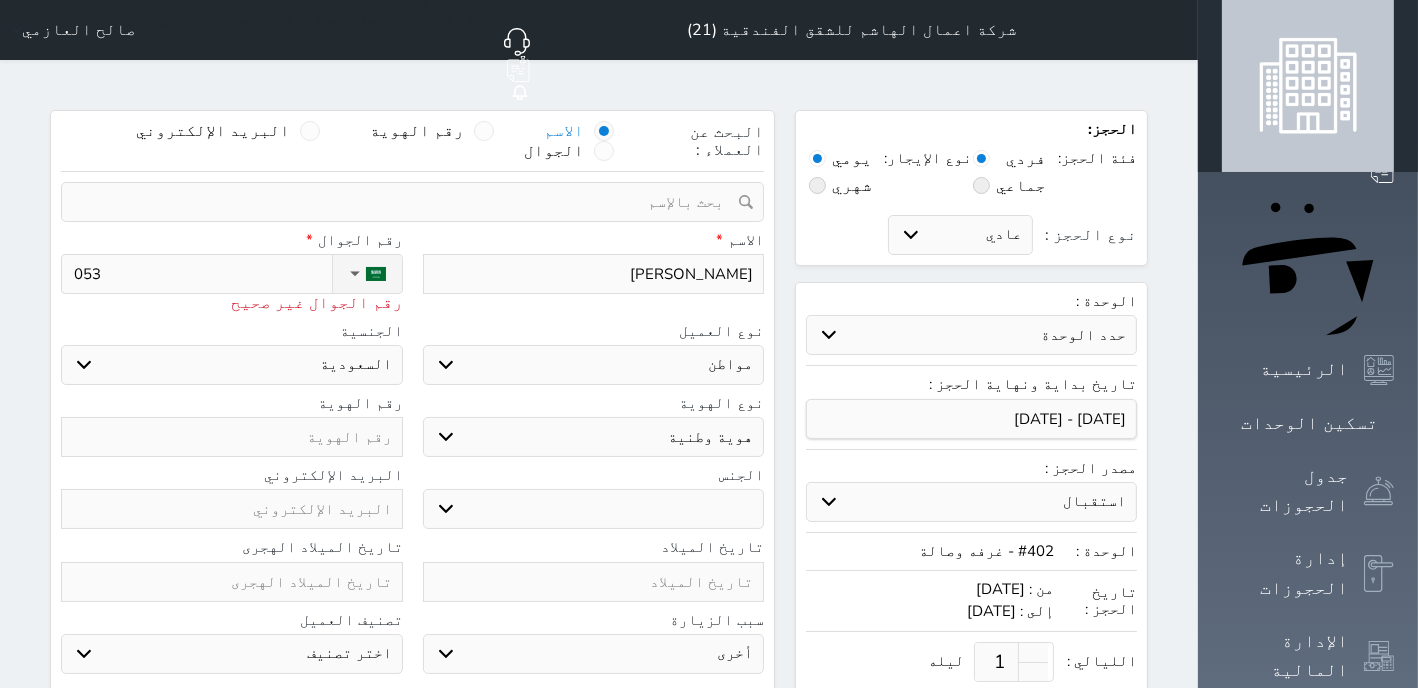 type on "0535" 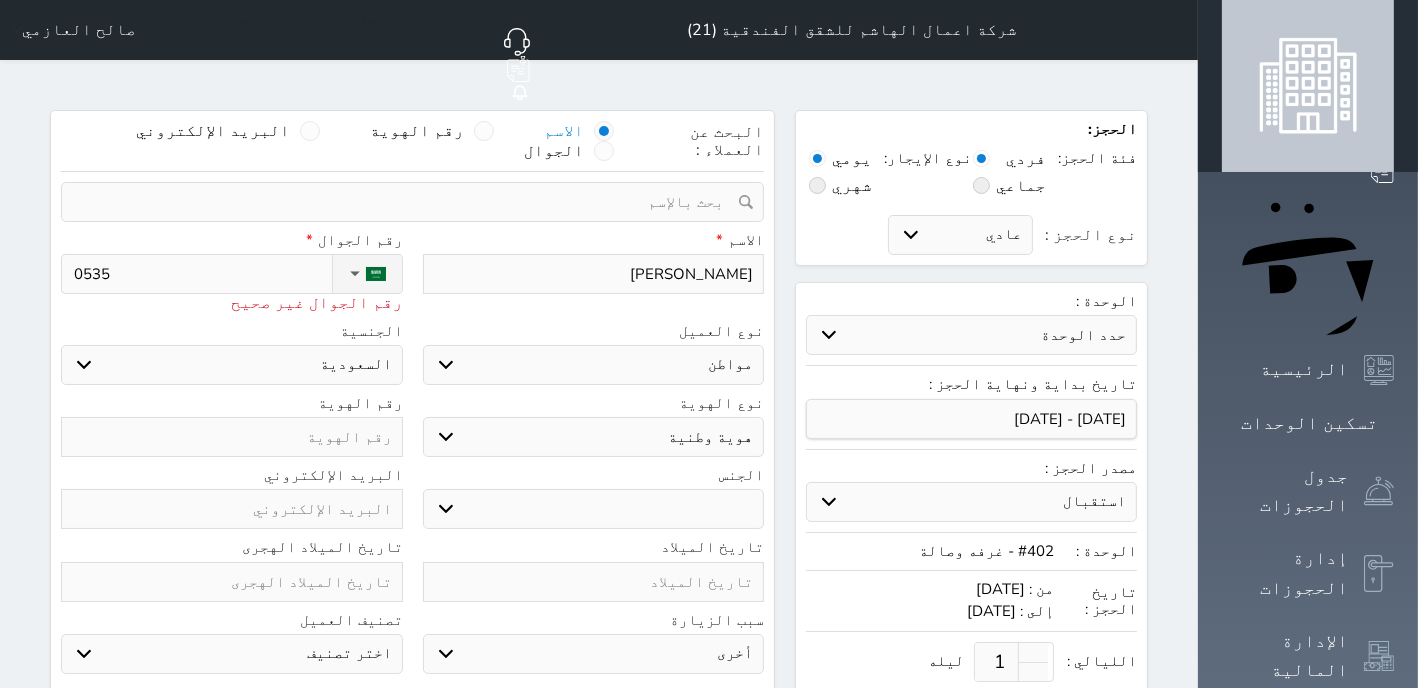select 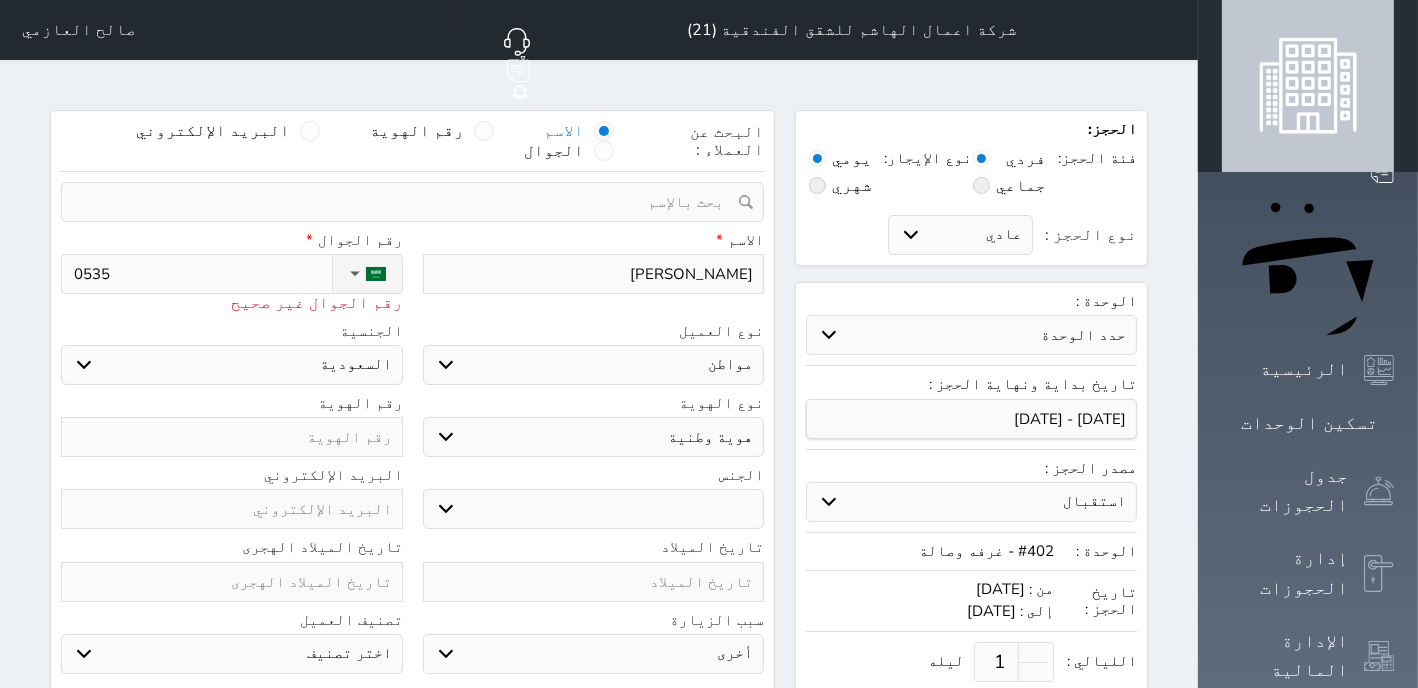 type on "05352" 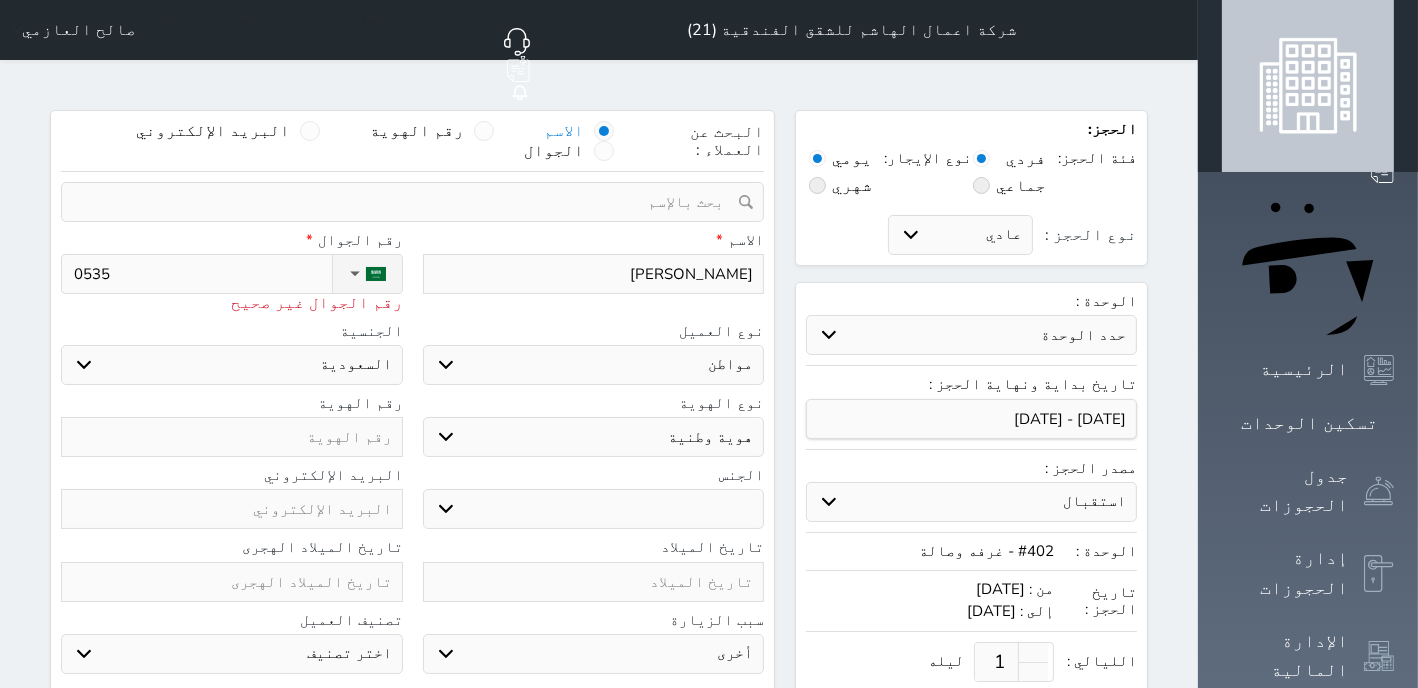 select 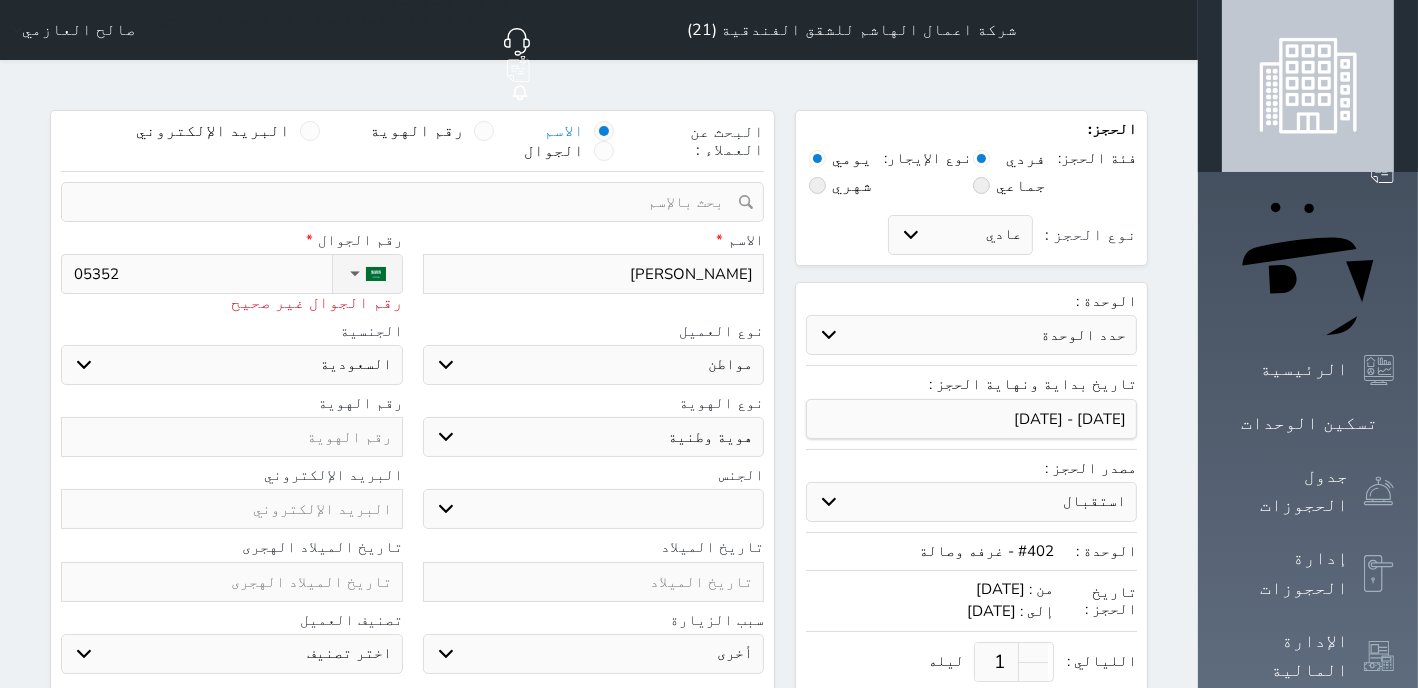 type on "053525" 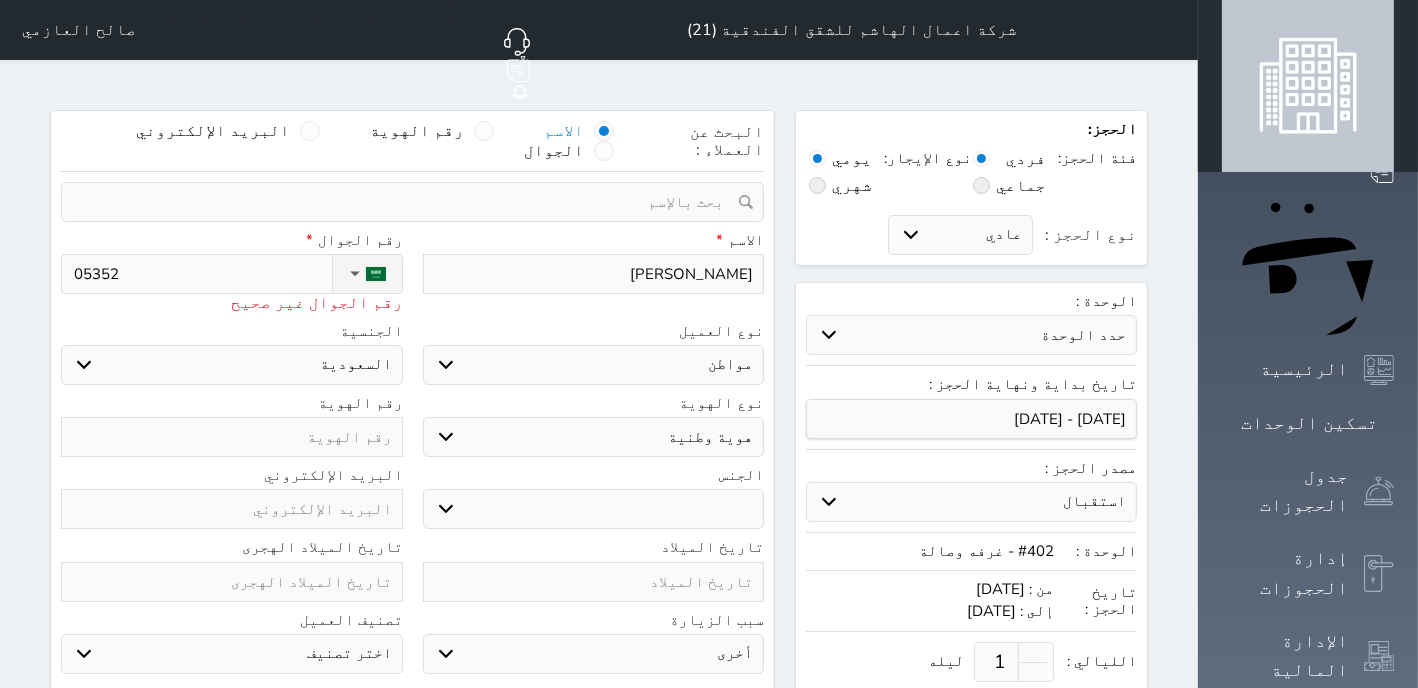 select 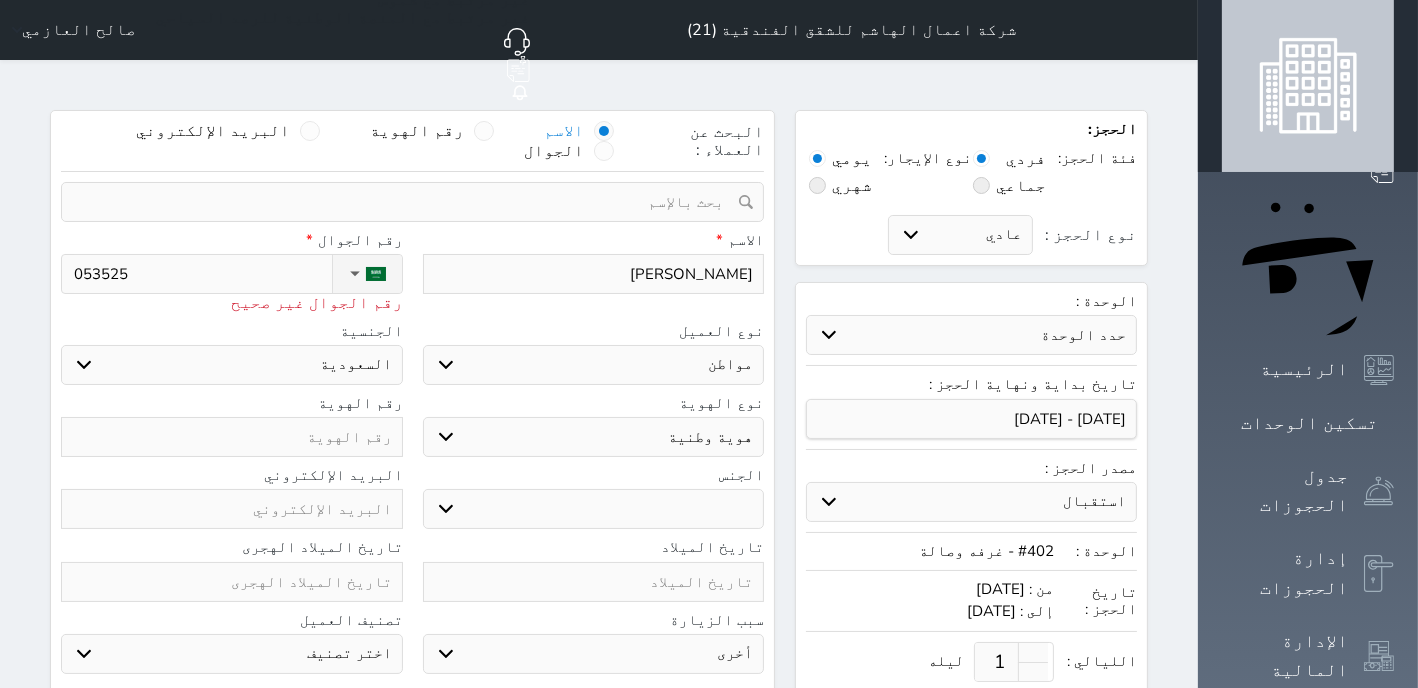 type on "0535259" 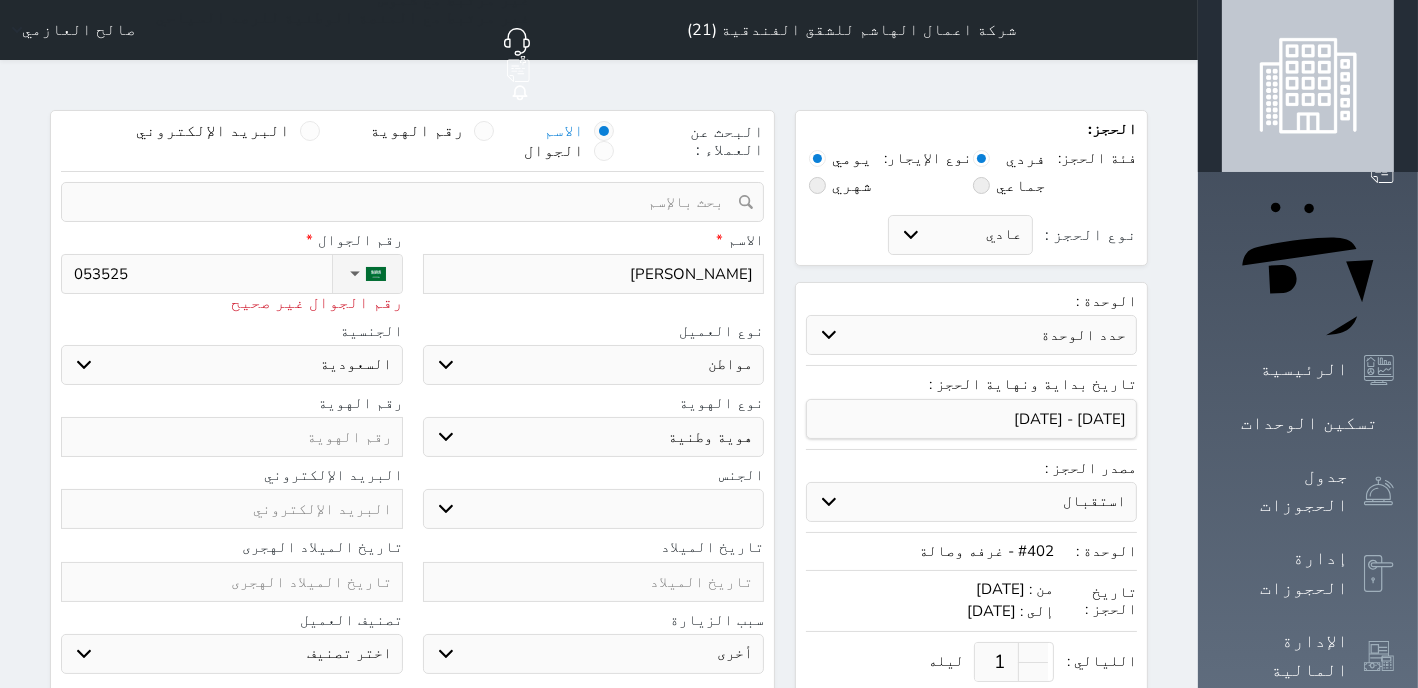 select 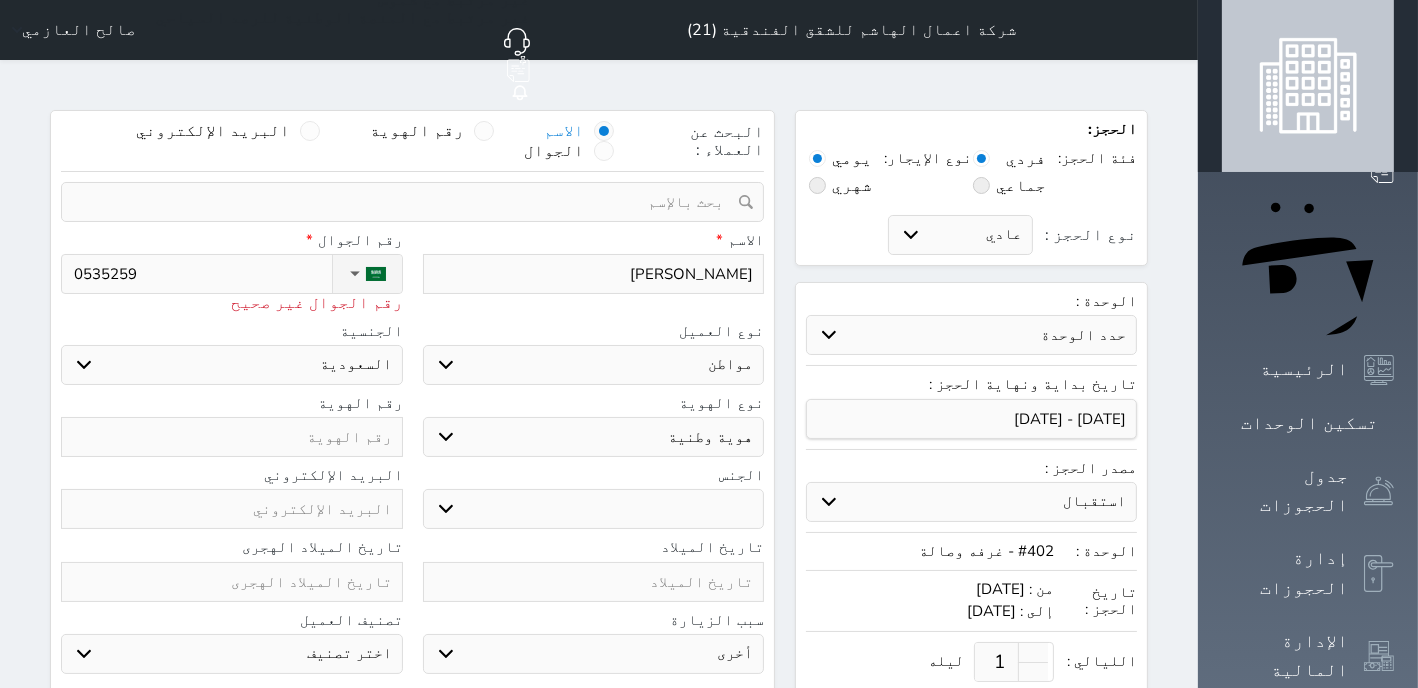 type on "05352598" 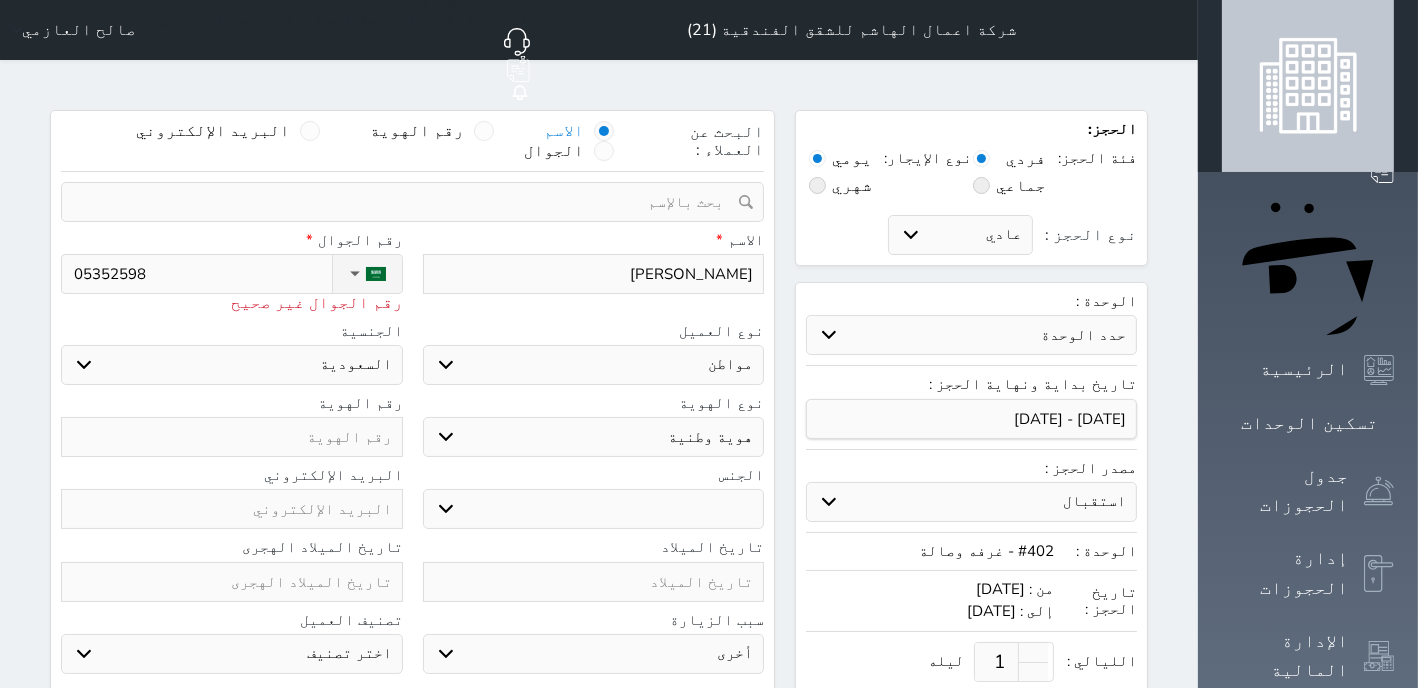 select 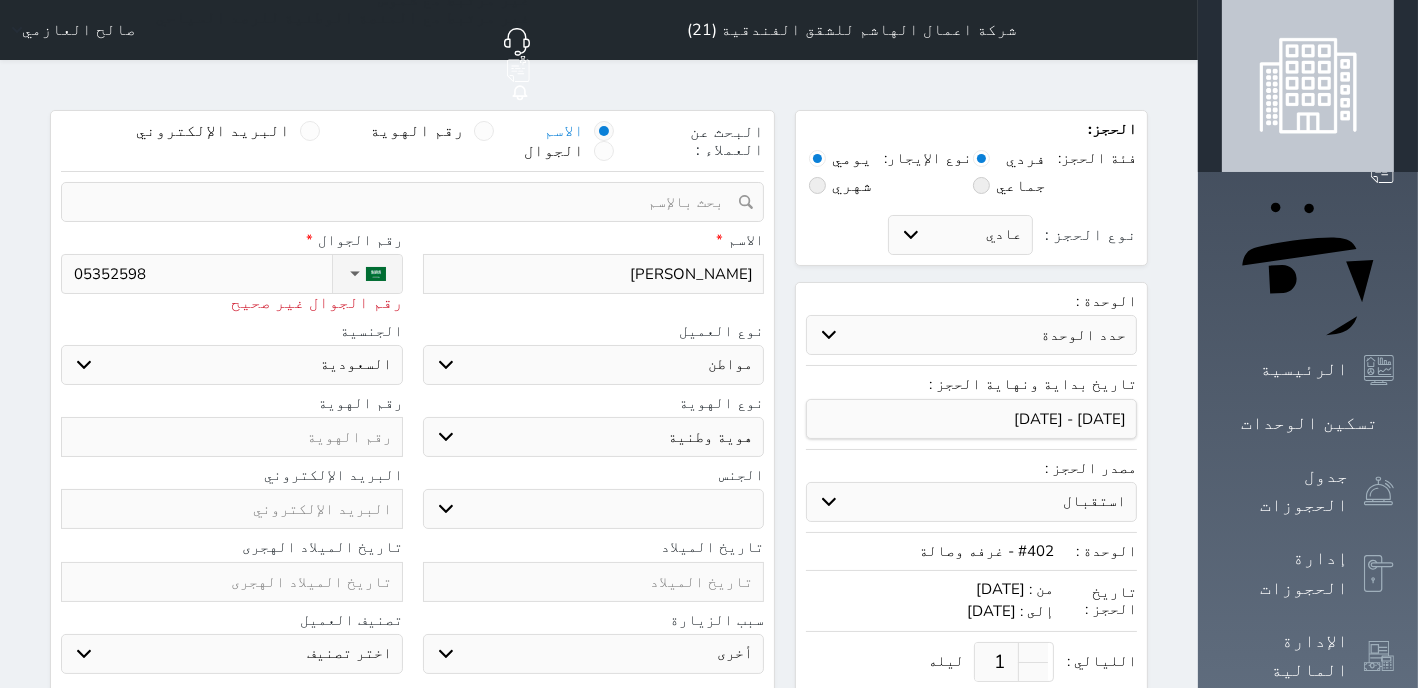 type on "053525987" 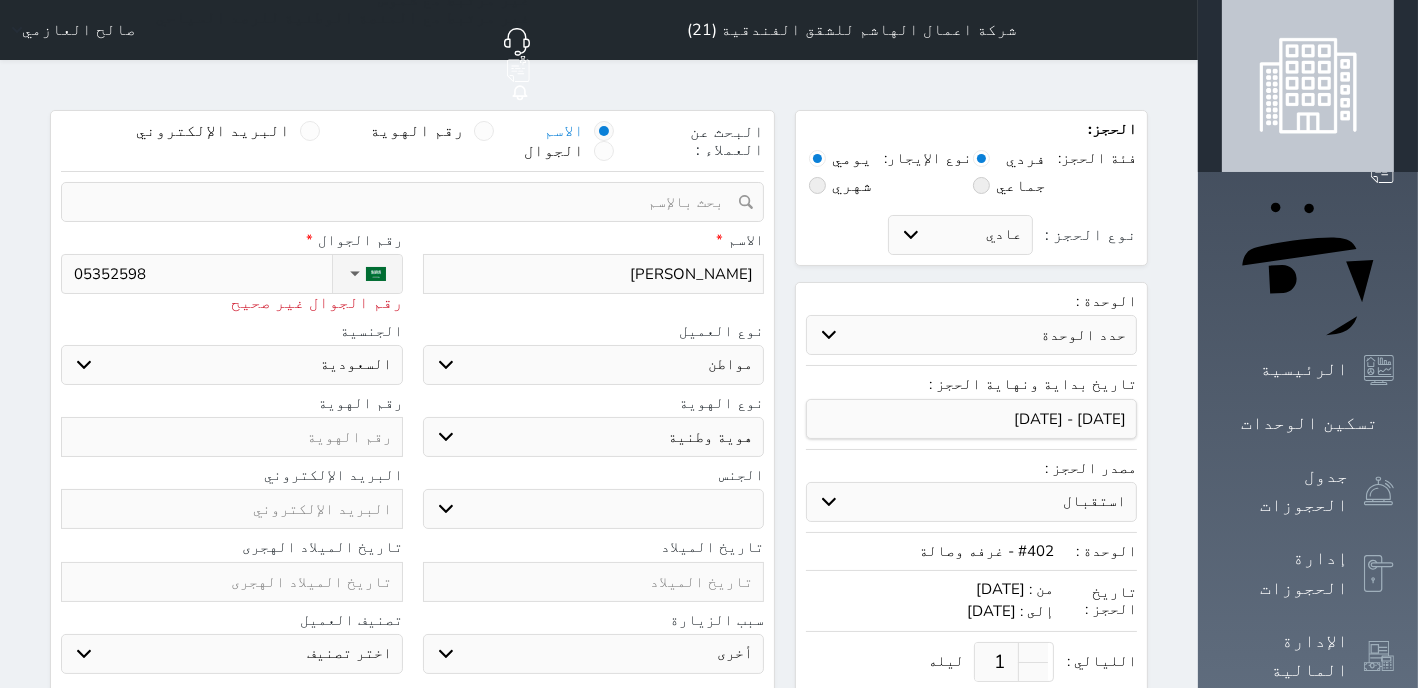 select 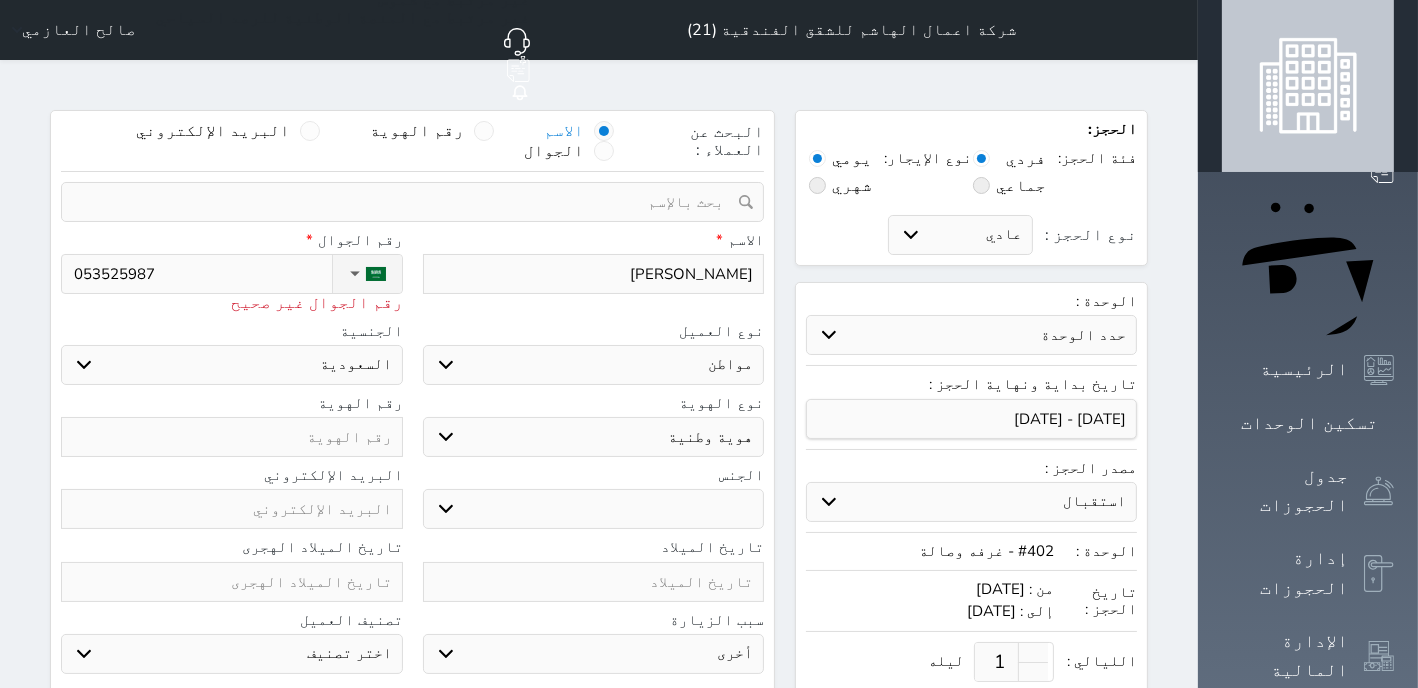 type on "[PHONE_NUMBER]" 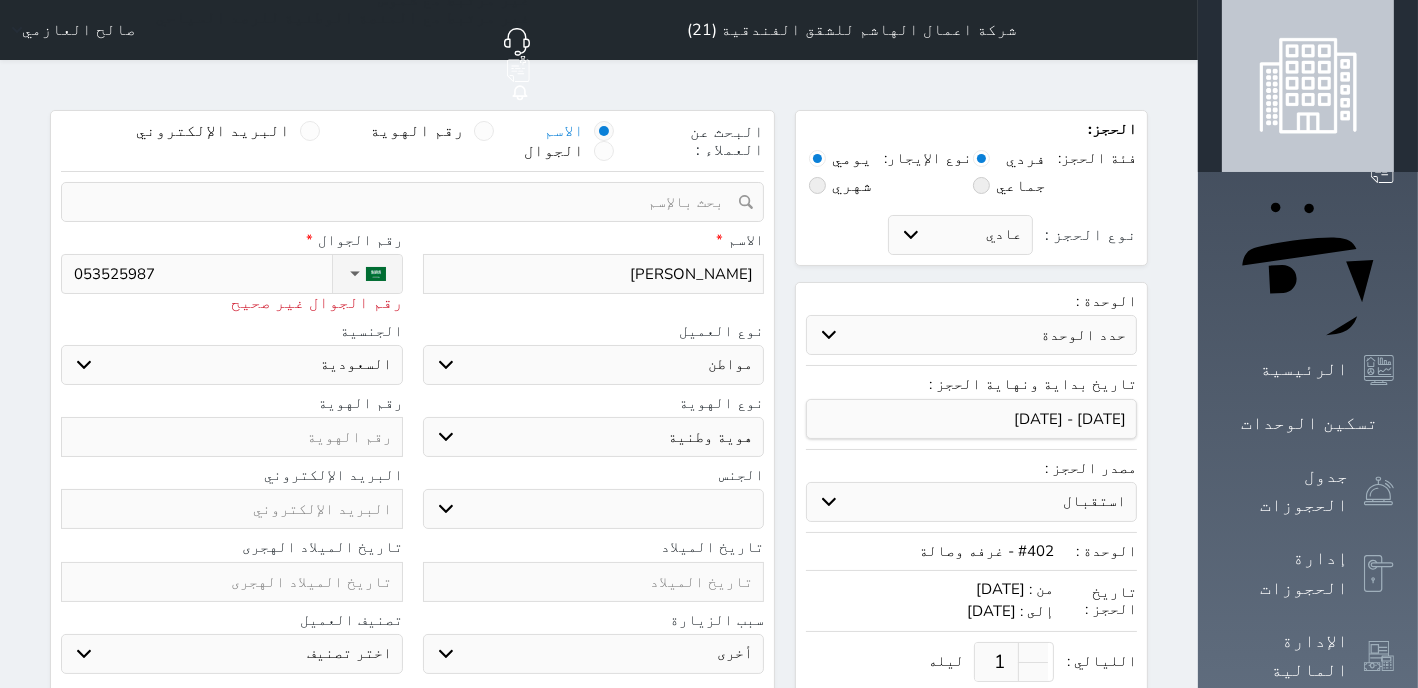 select 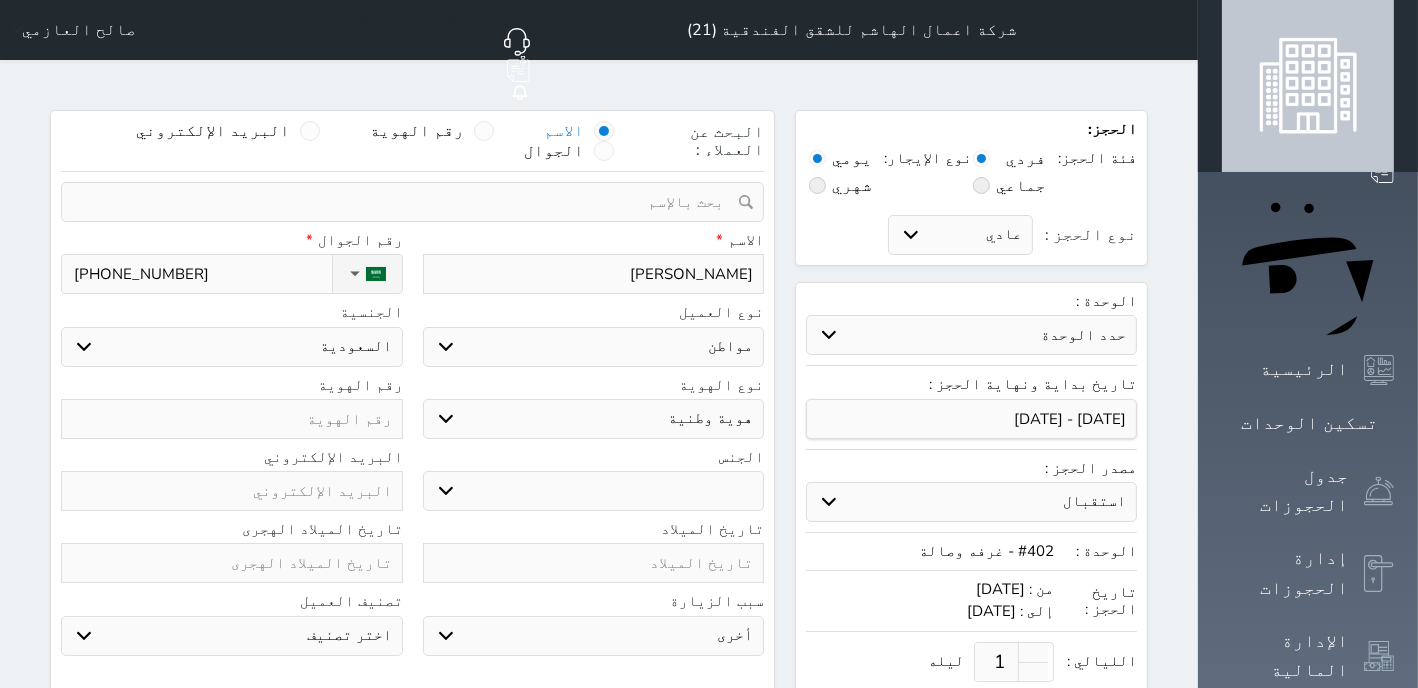 type on "[PHONE_NUMBER]" 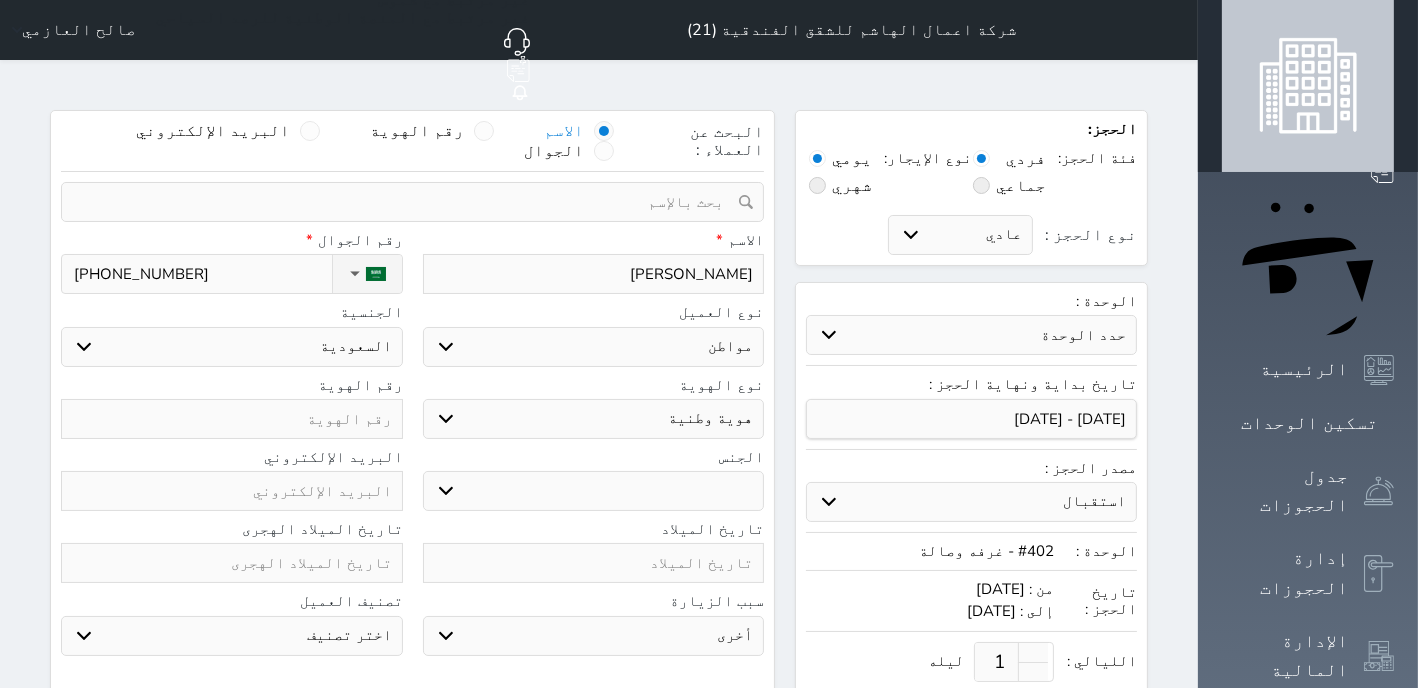 type on "1" 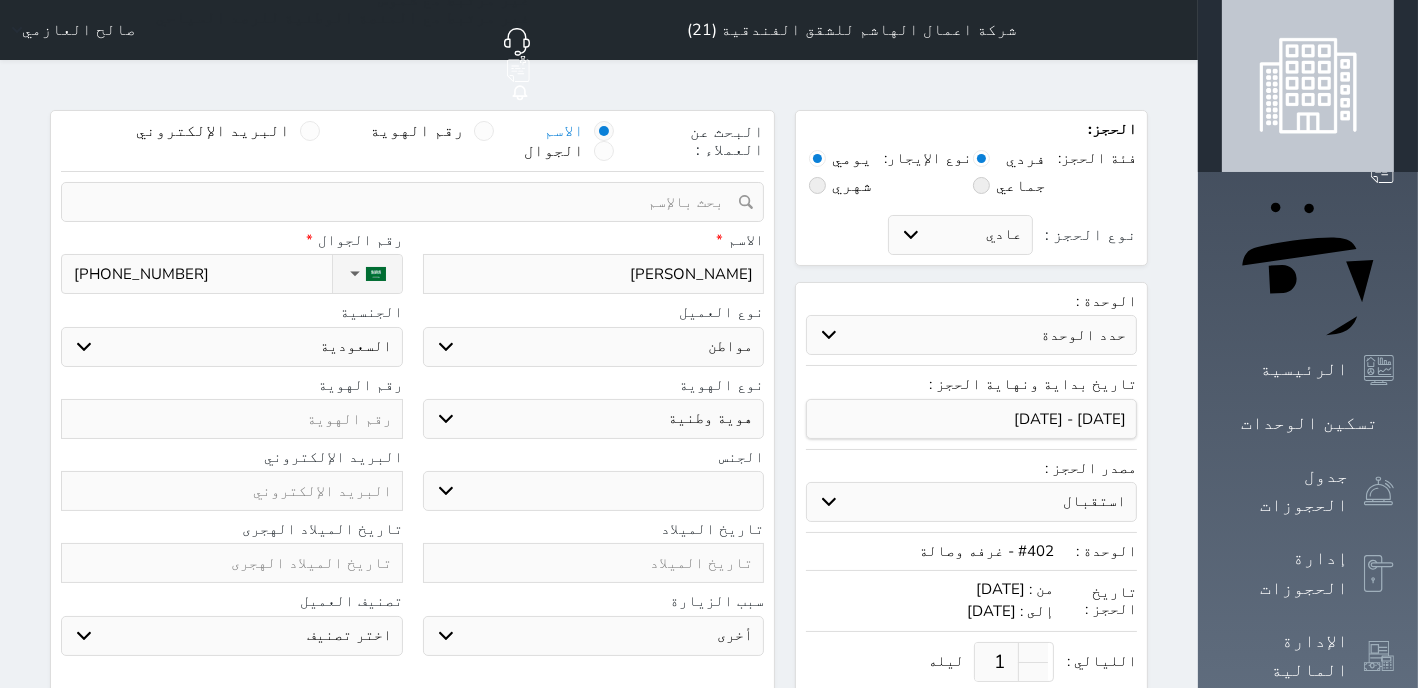 select 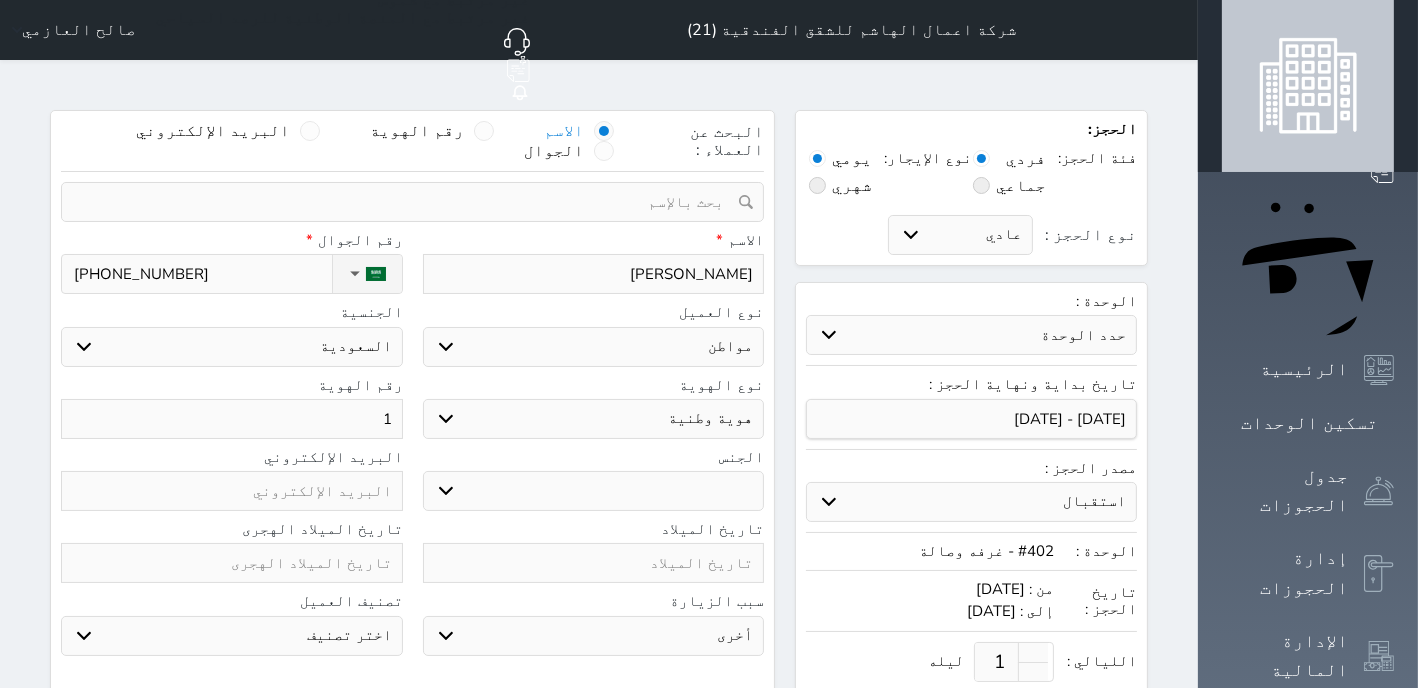 type on "10" 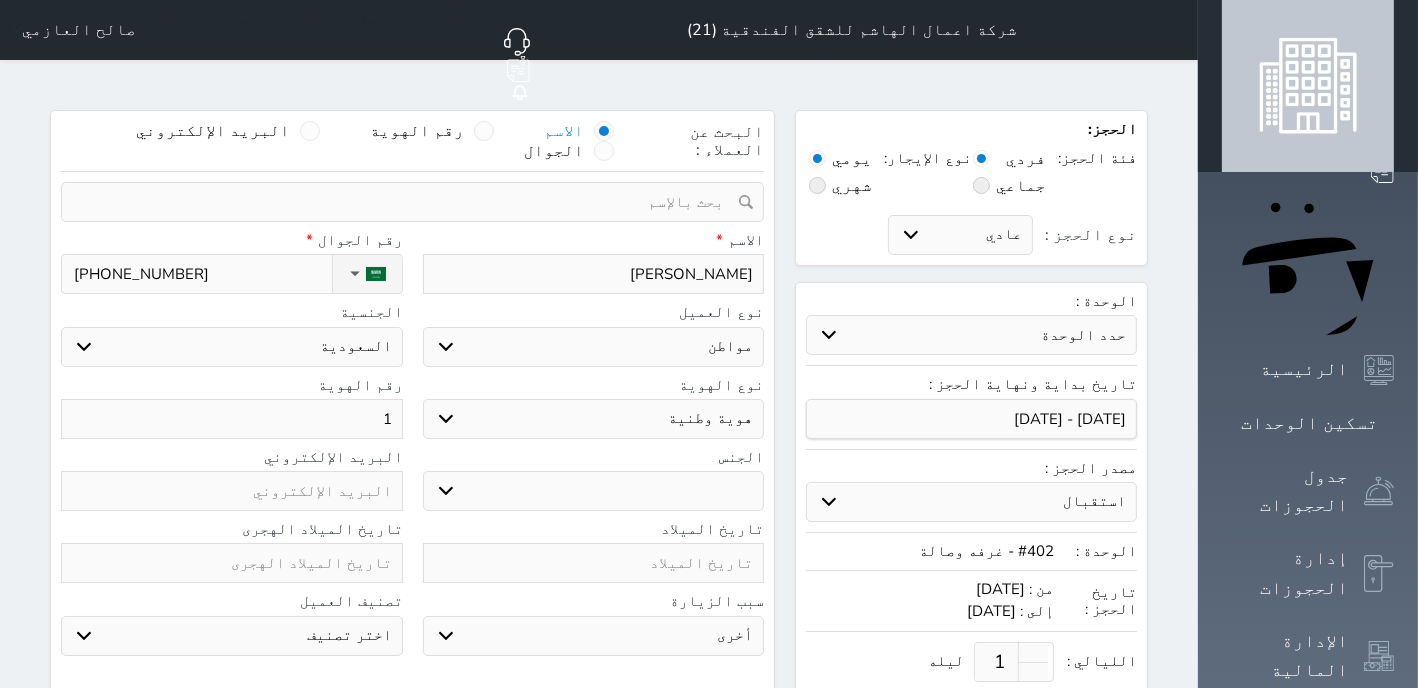 select 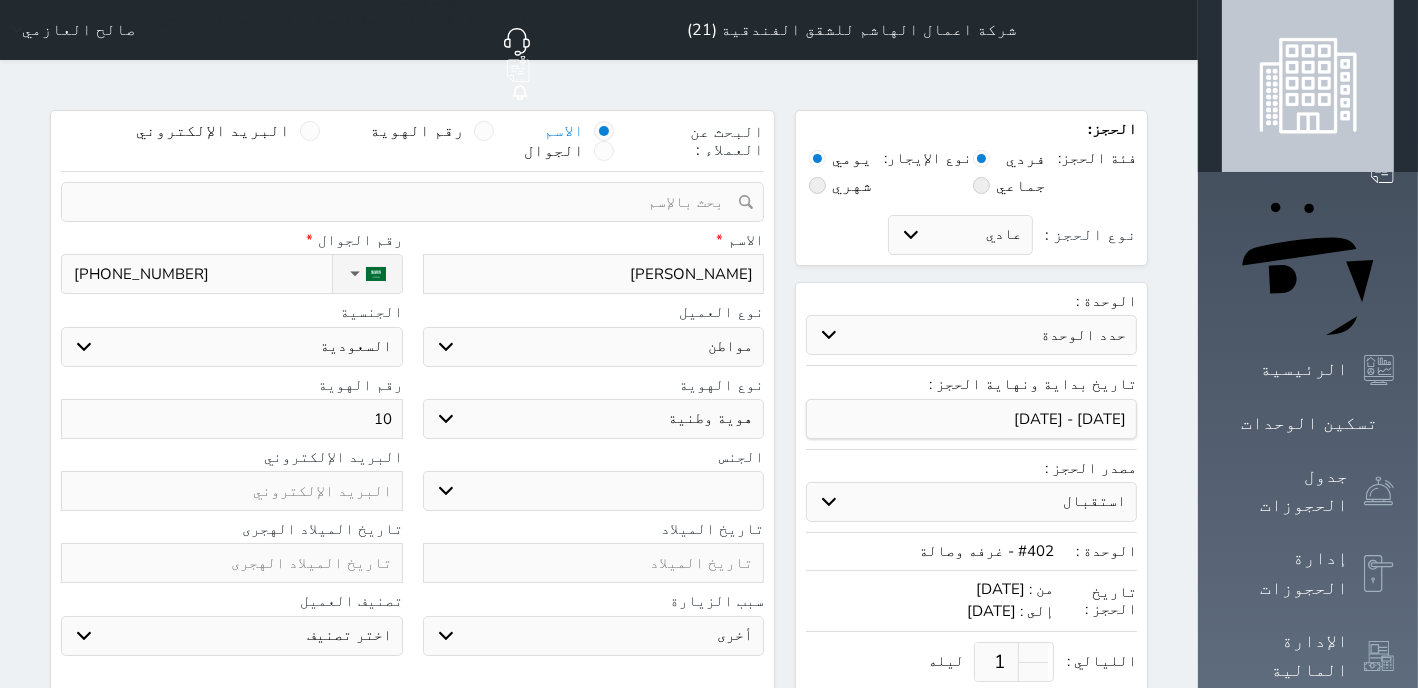 type on "109" 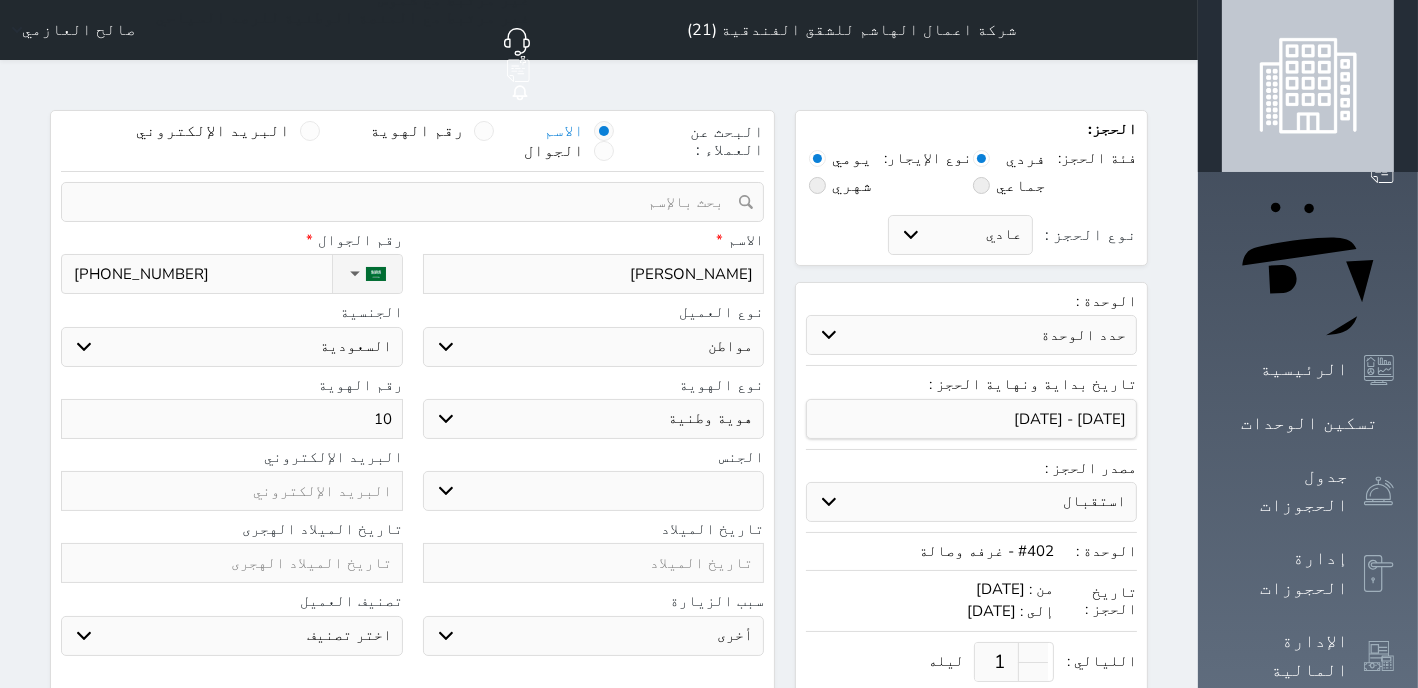 select 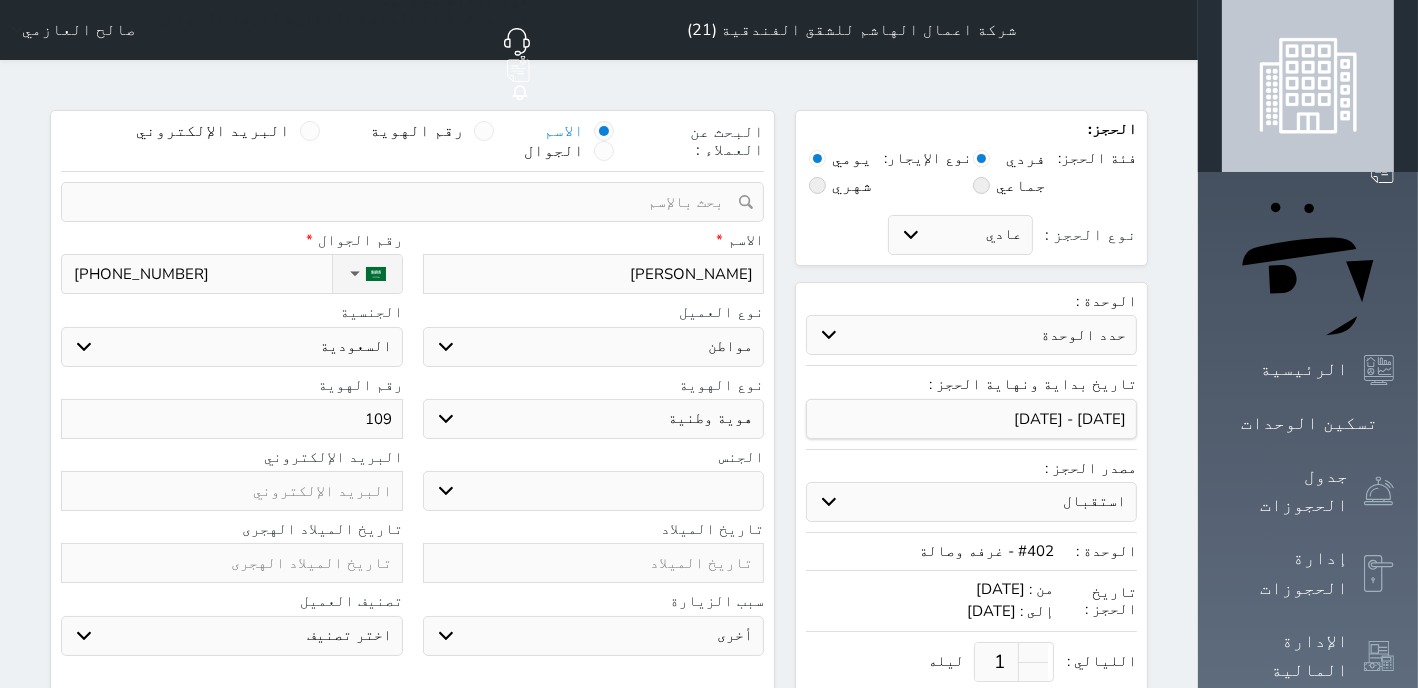 type on "1092" 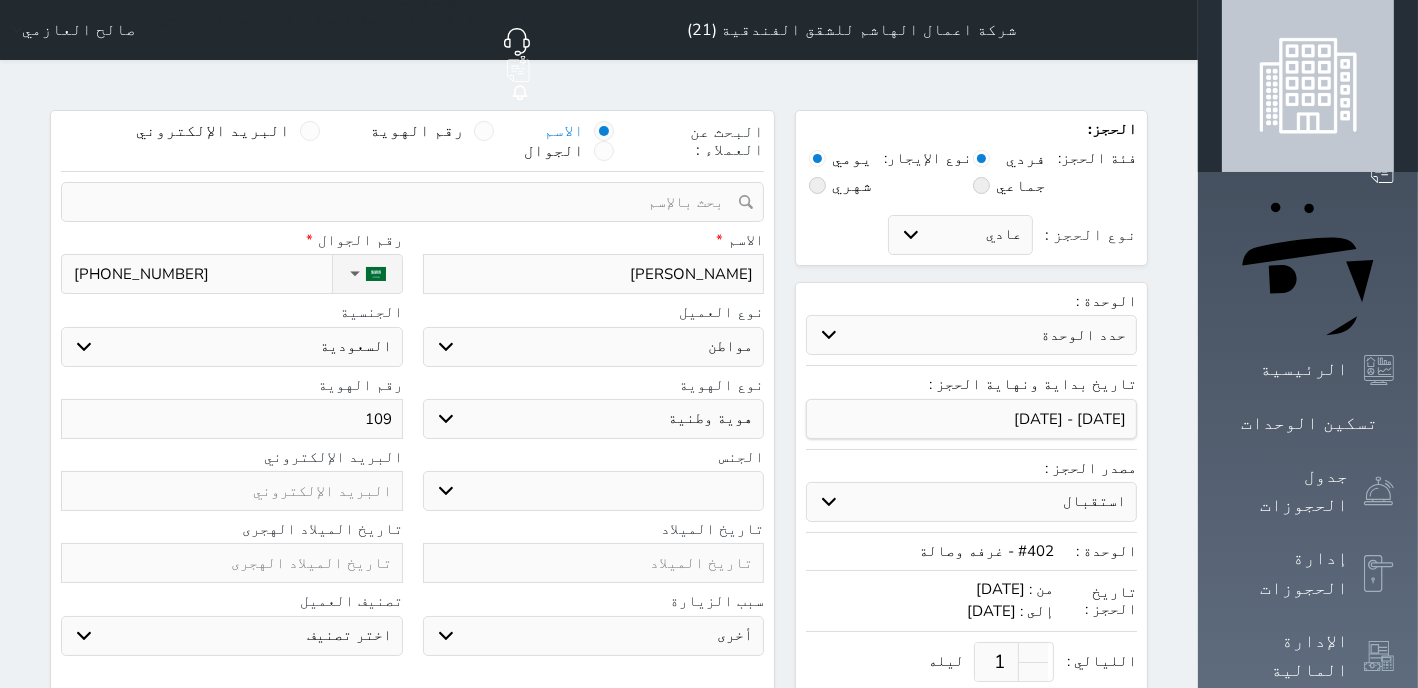 select 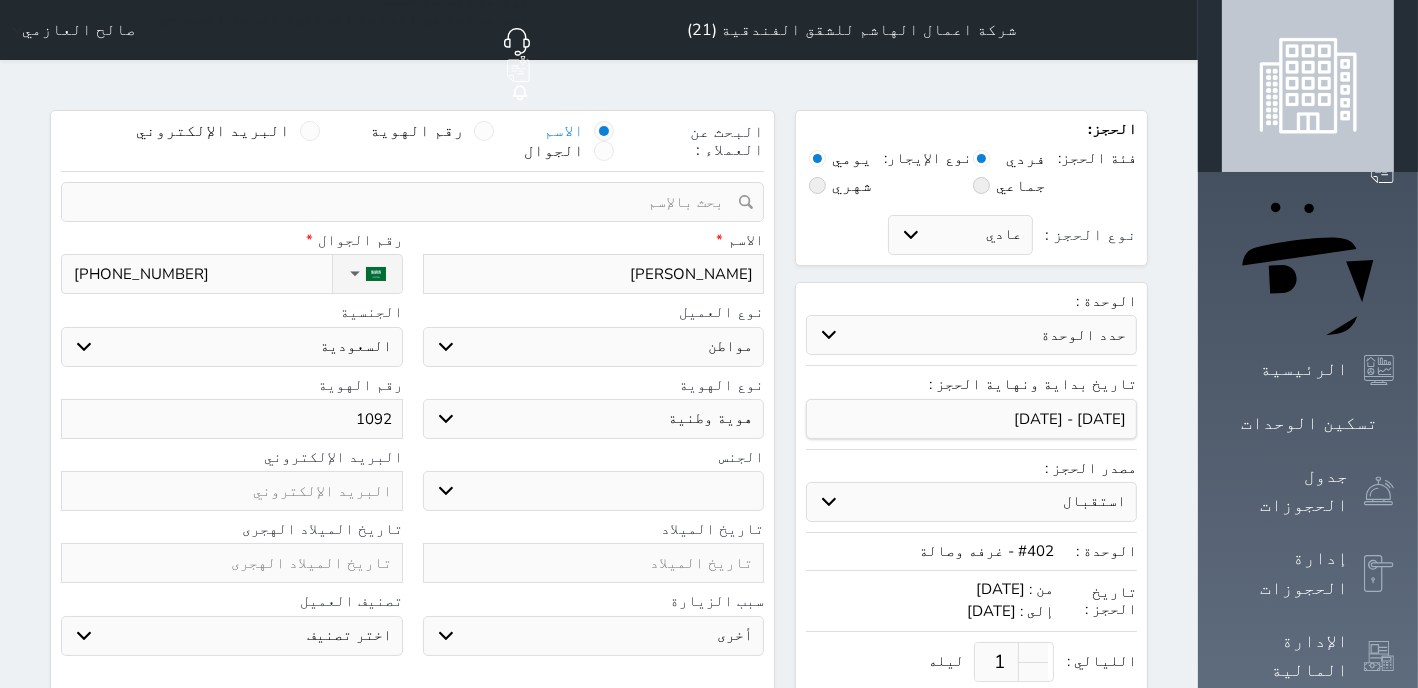 type on "10922" 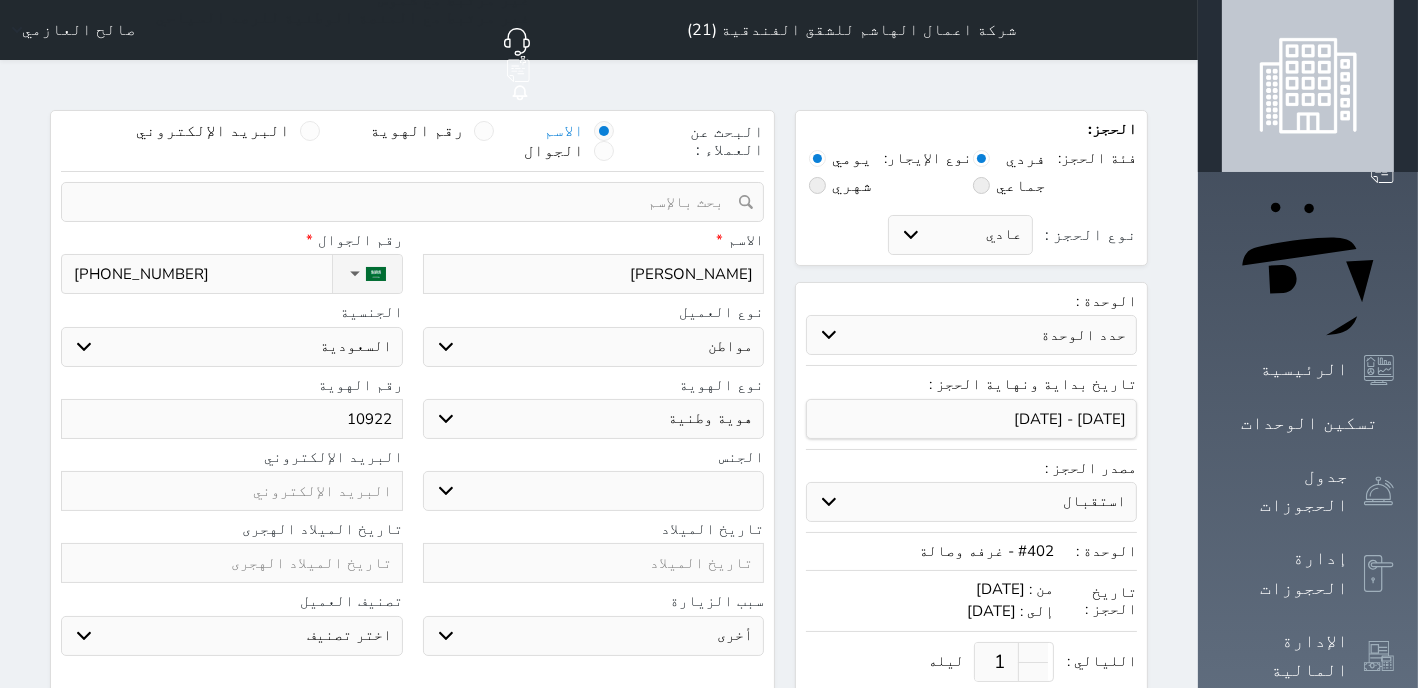 select 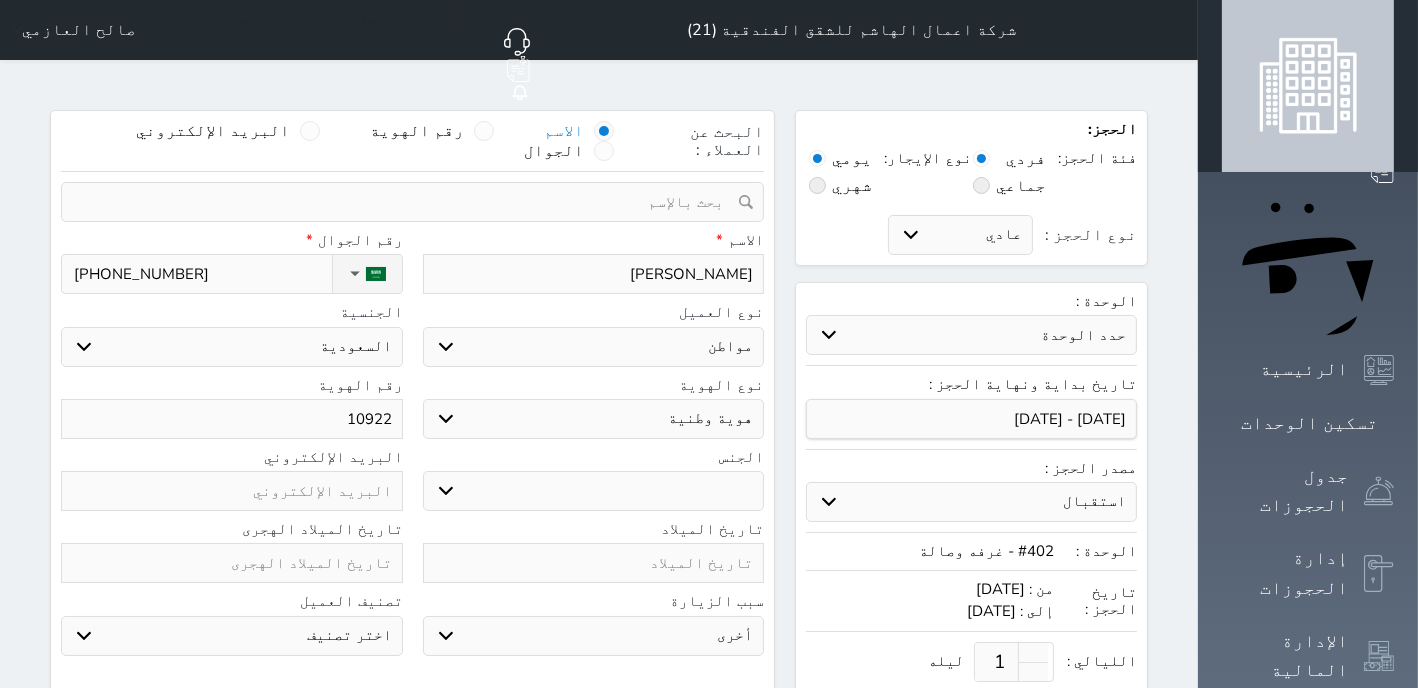 type on "109221" 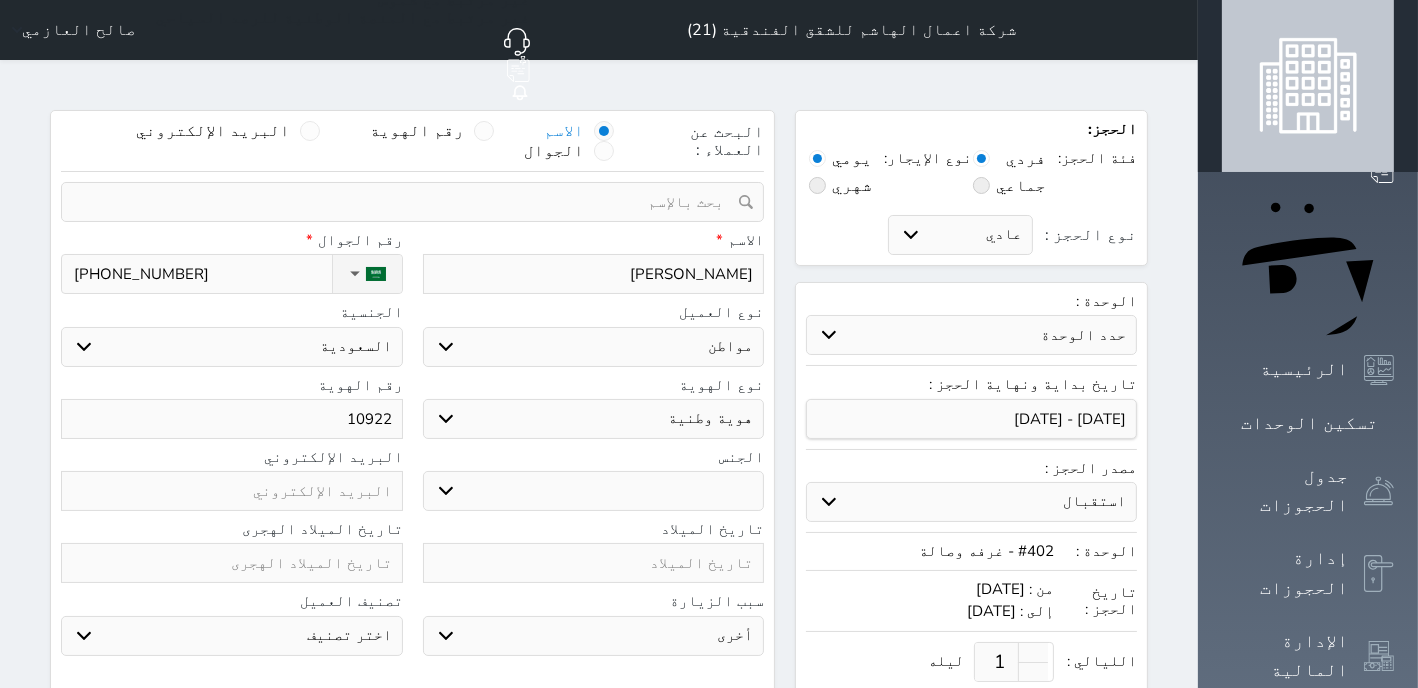 select 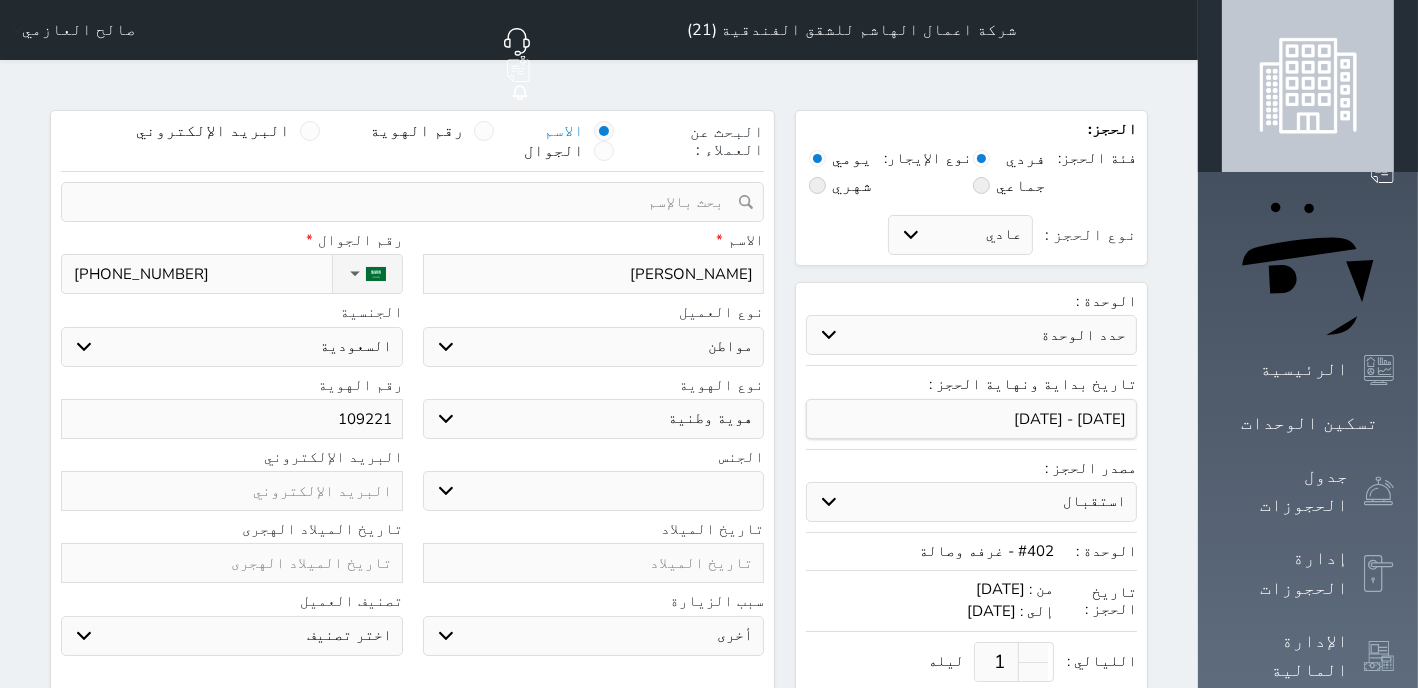 type on "1092217" 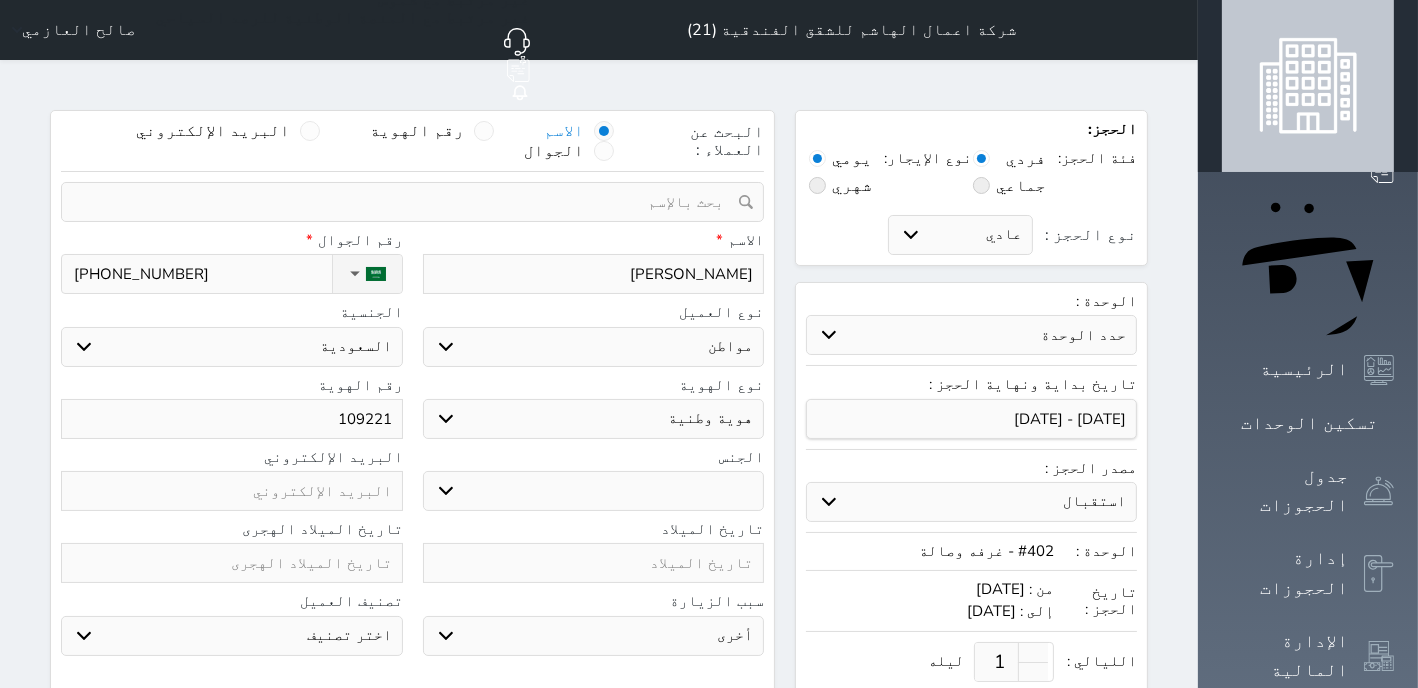 select 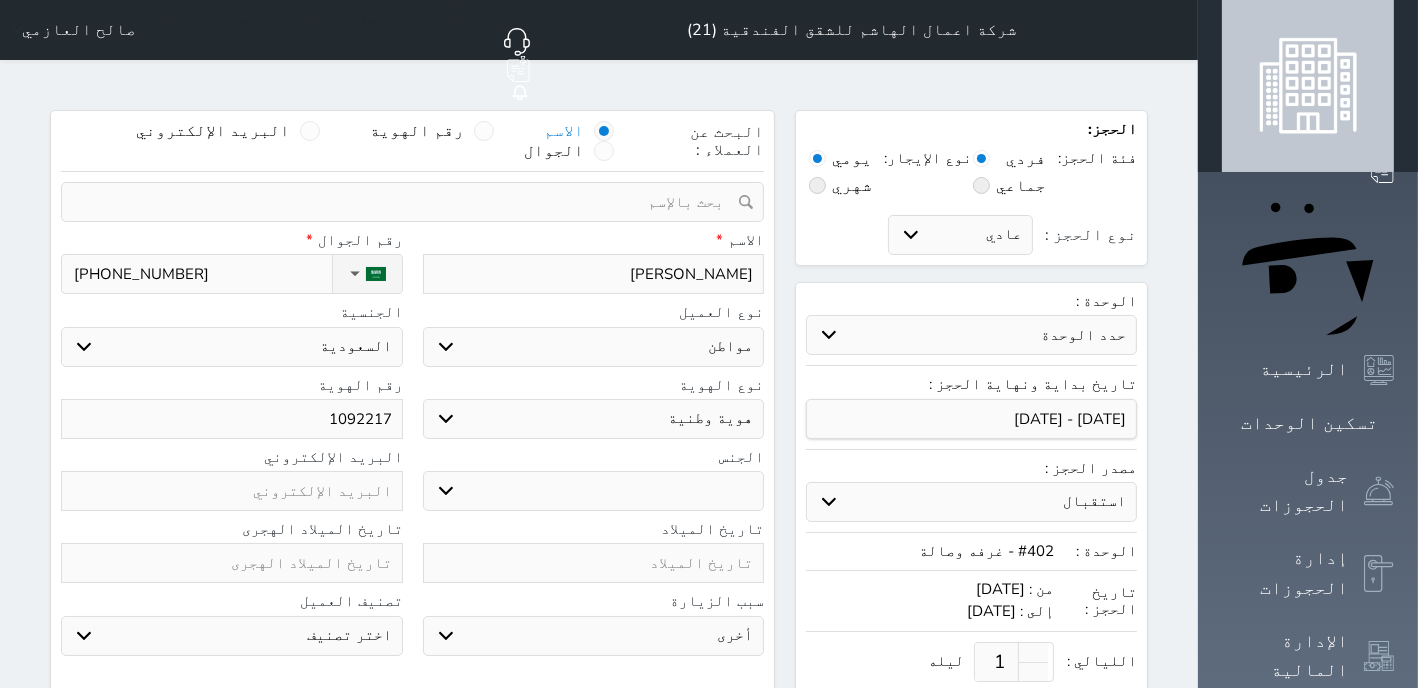 type on "10922173" 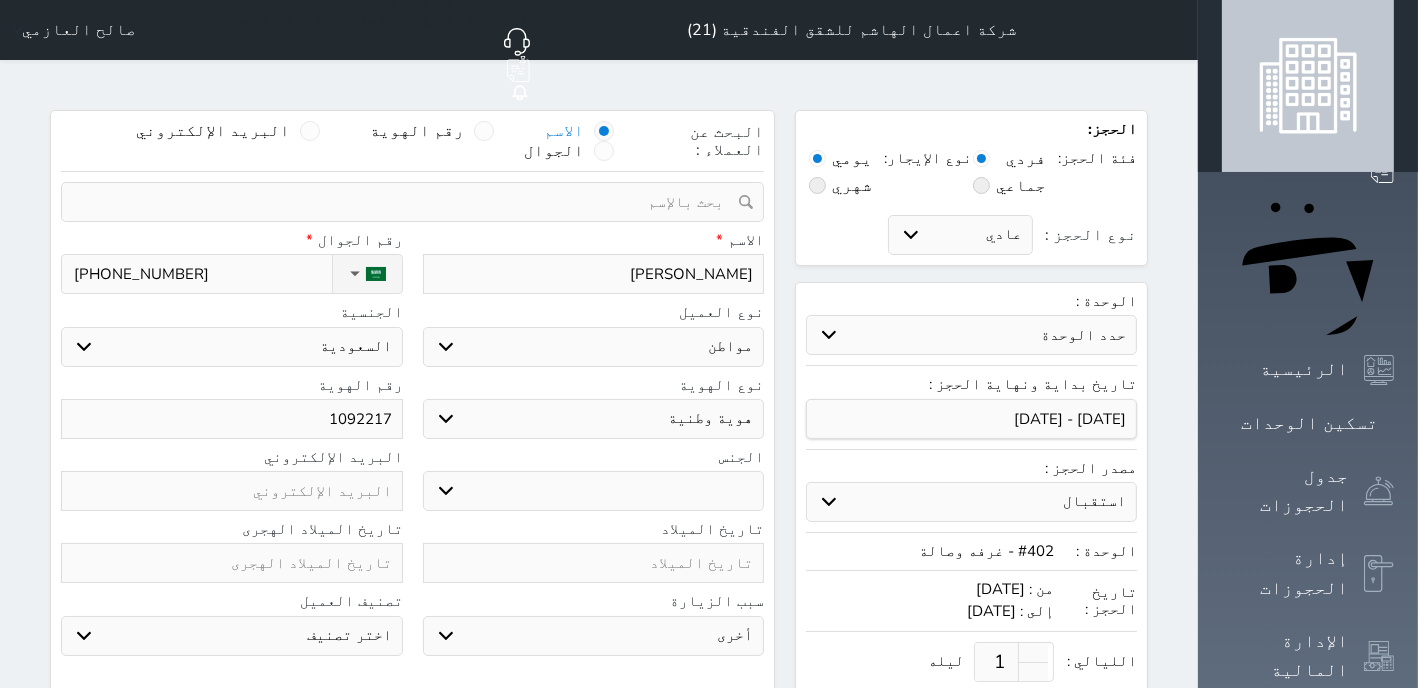 select 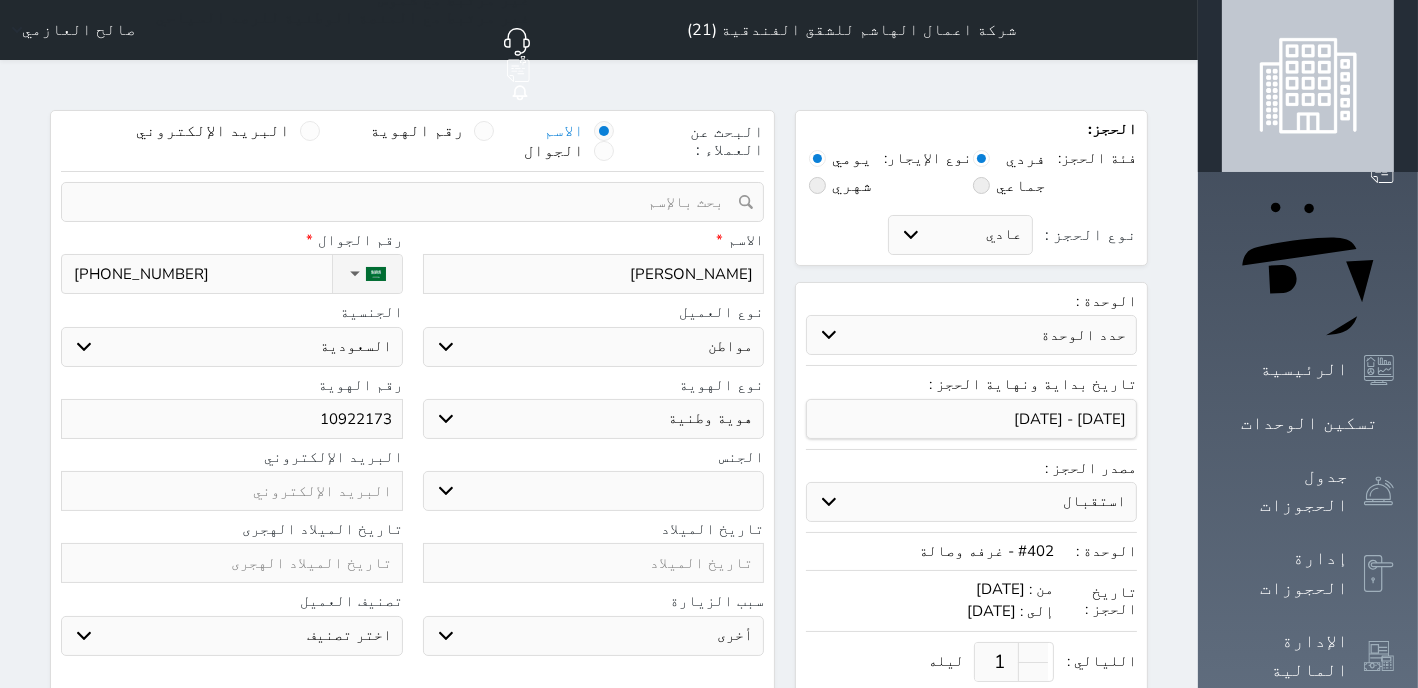 type on "109221735" 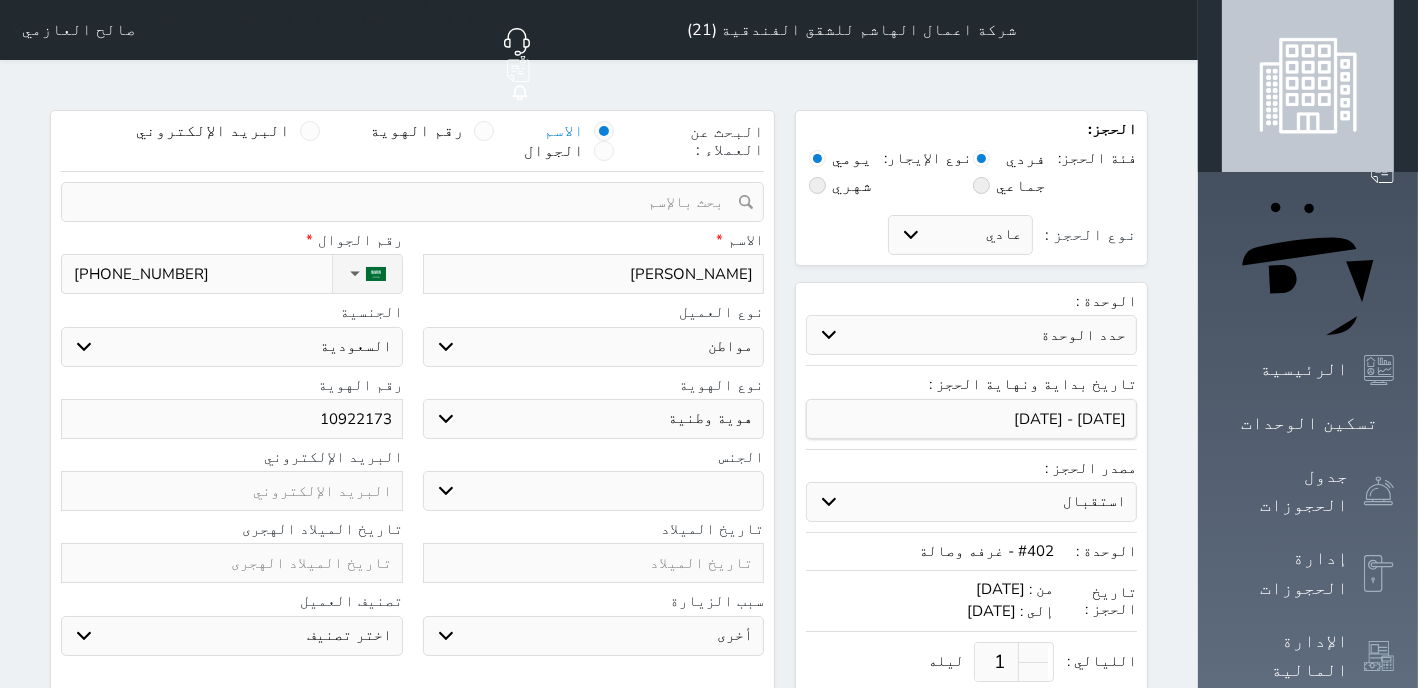 select 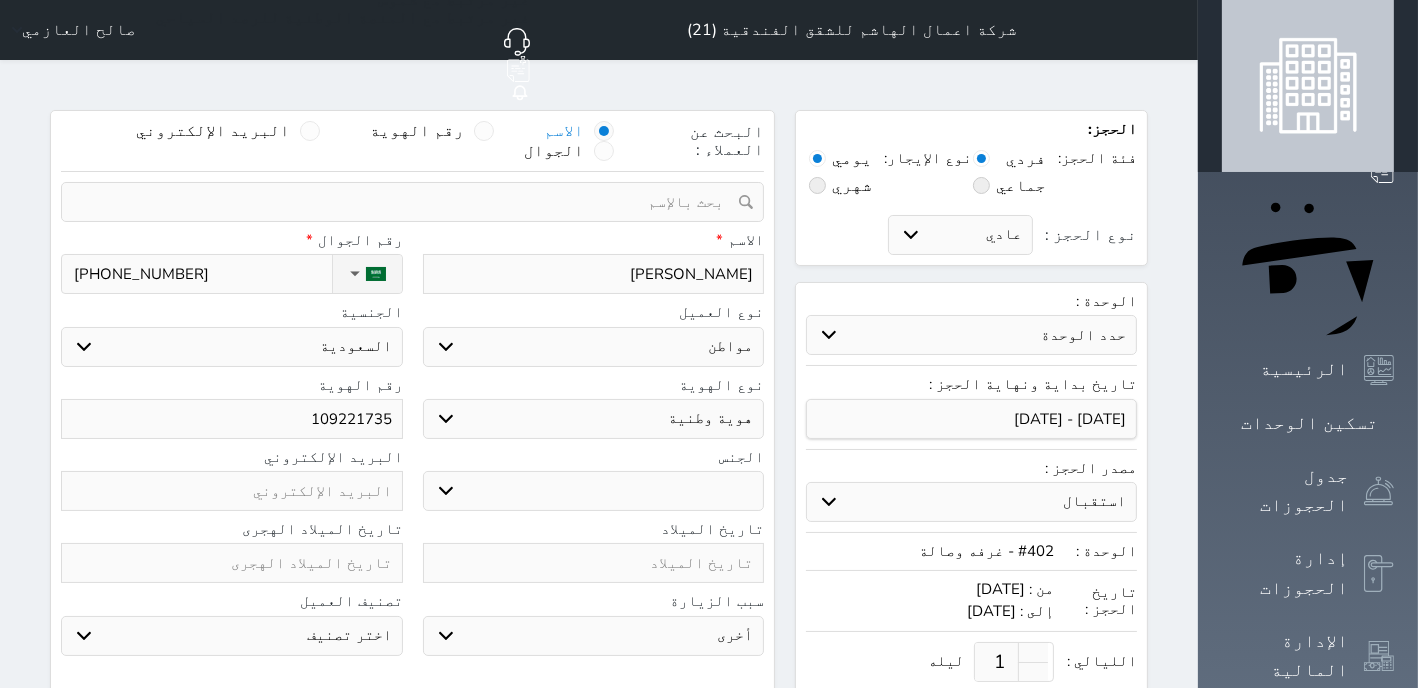 type on "1092217353" 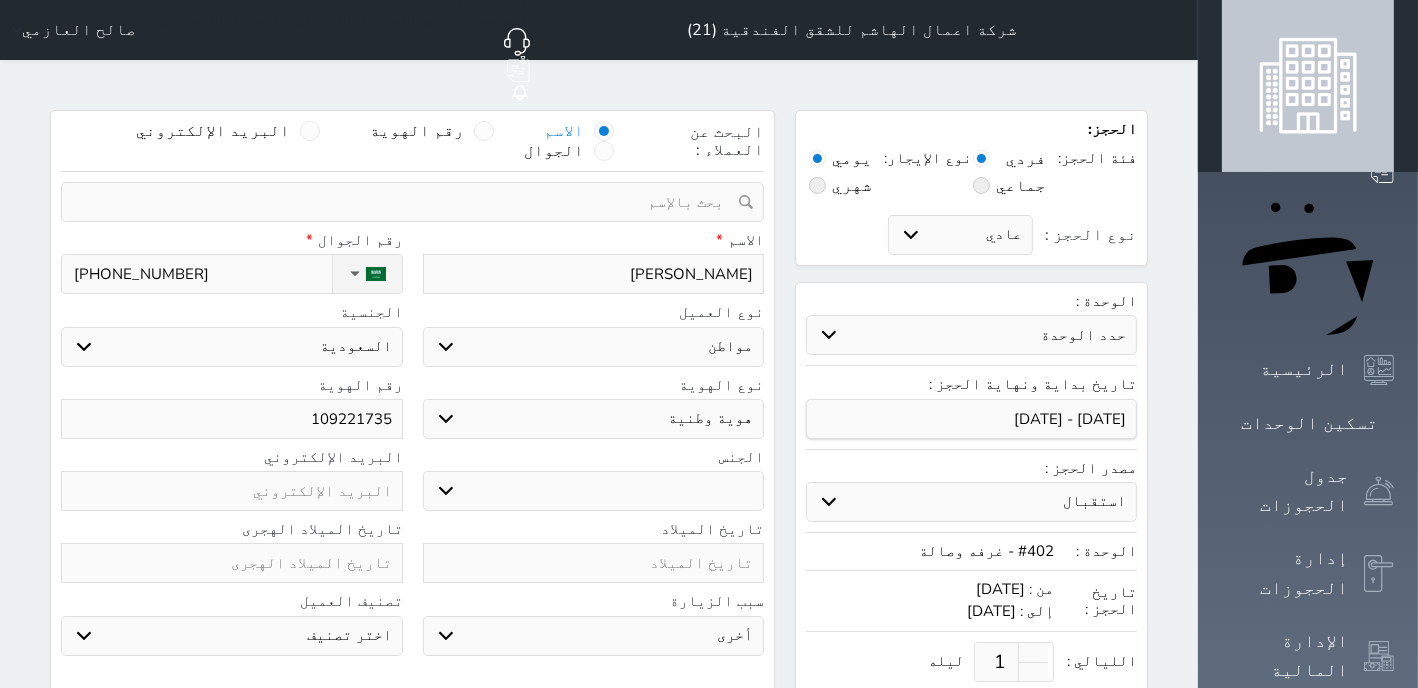 select 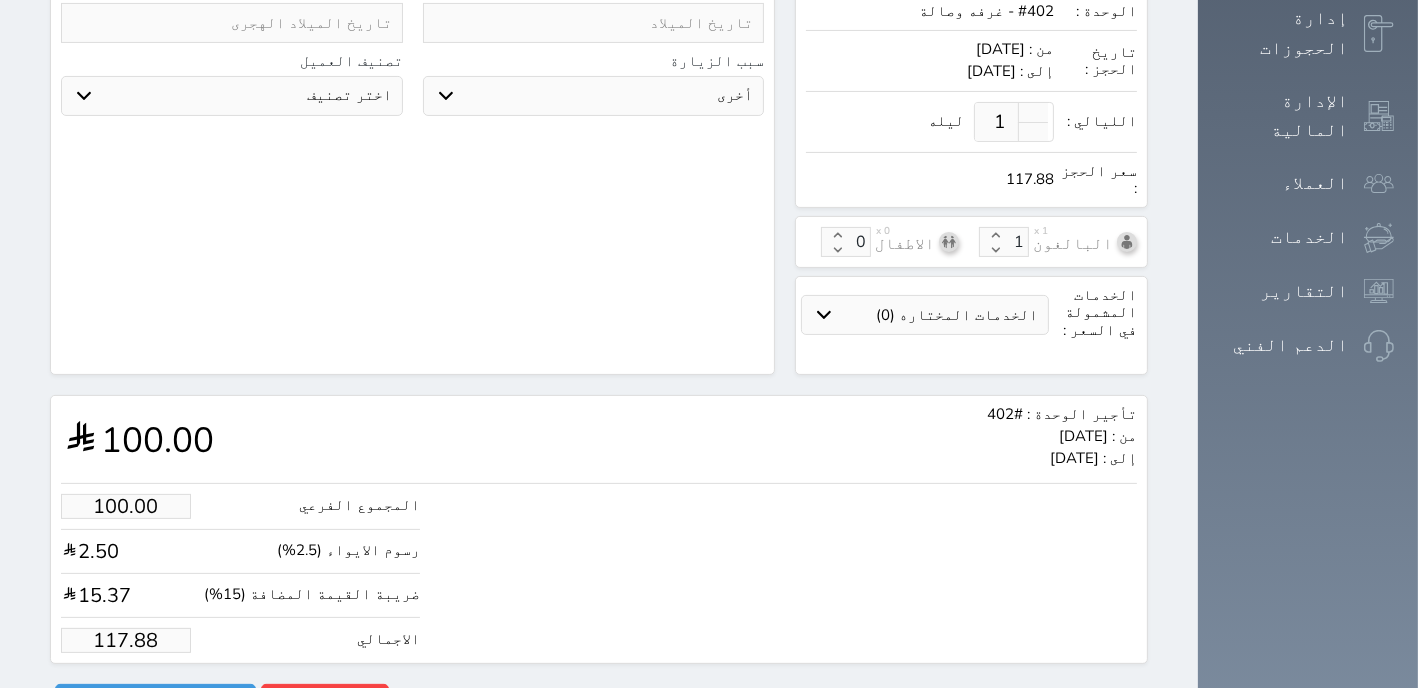 scroll, scrollTop: 562, scrollLeft: 0, axis: vertical 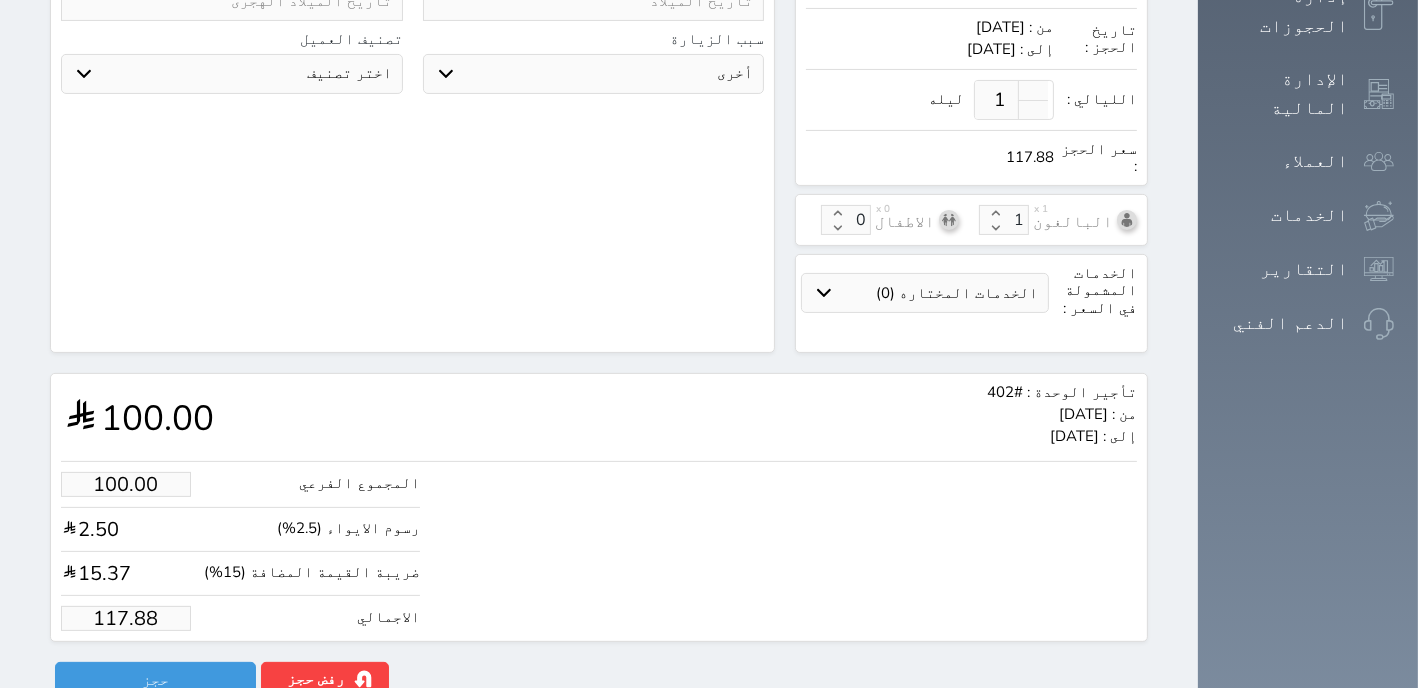 type on "1092217353" 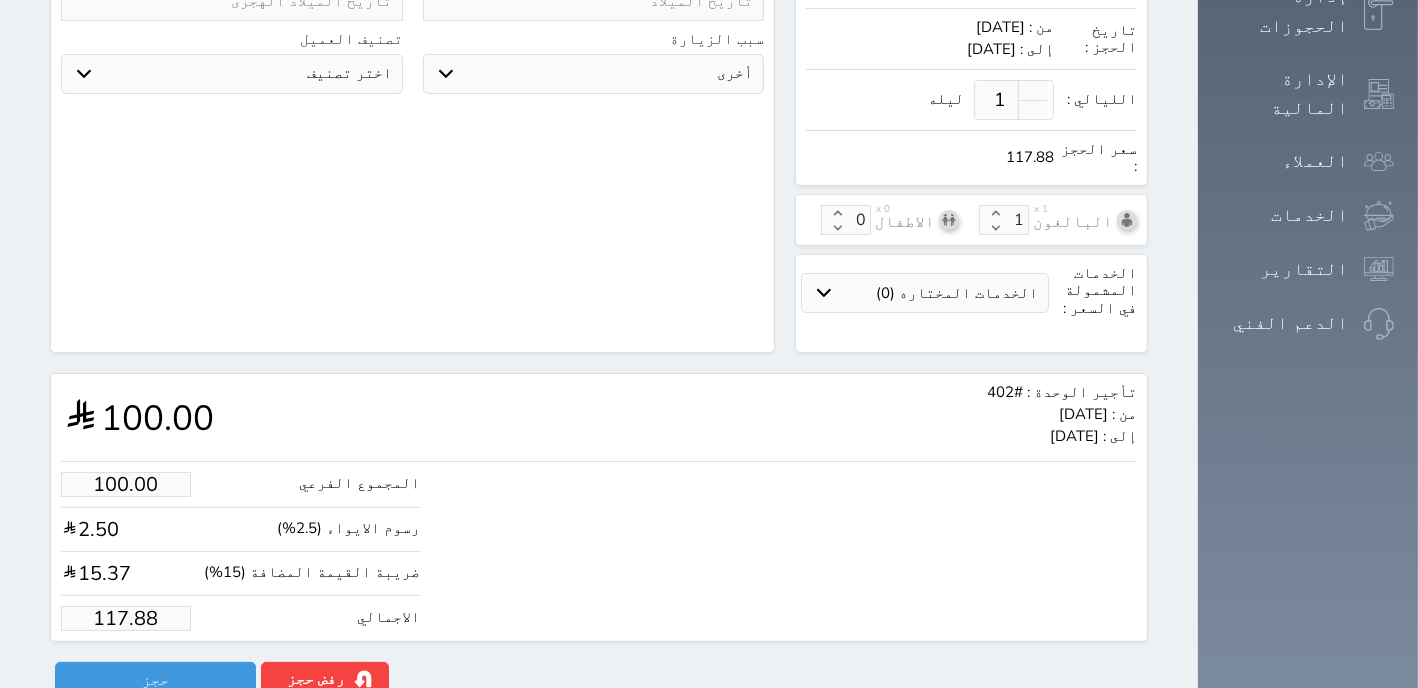 type on "99.94" 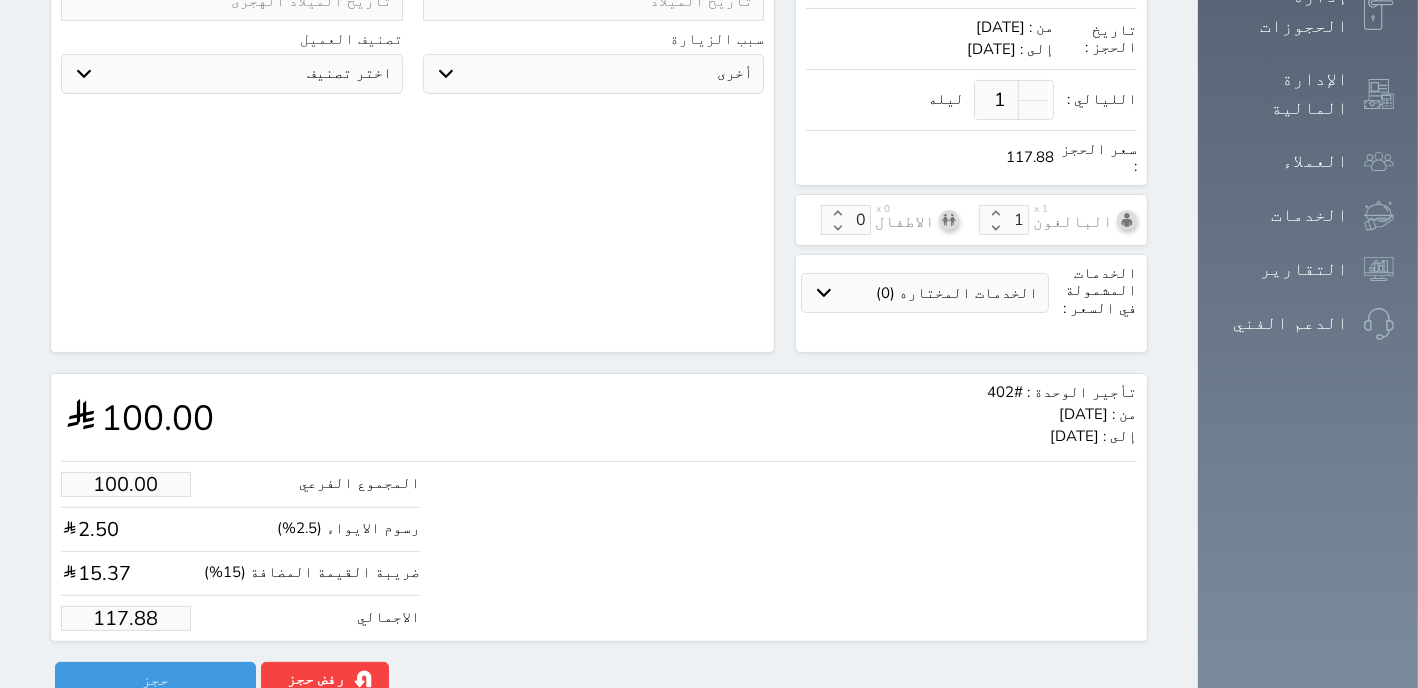 type on "117.8" 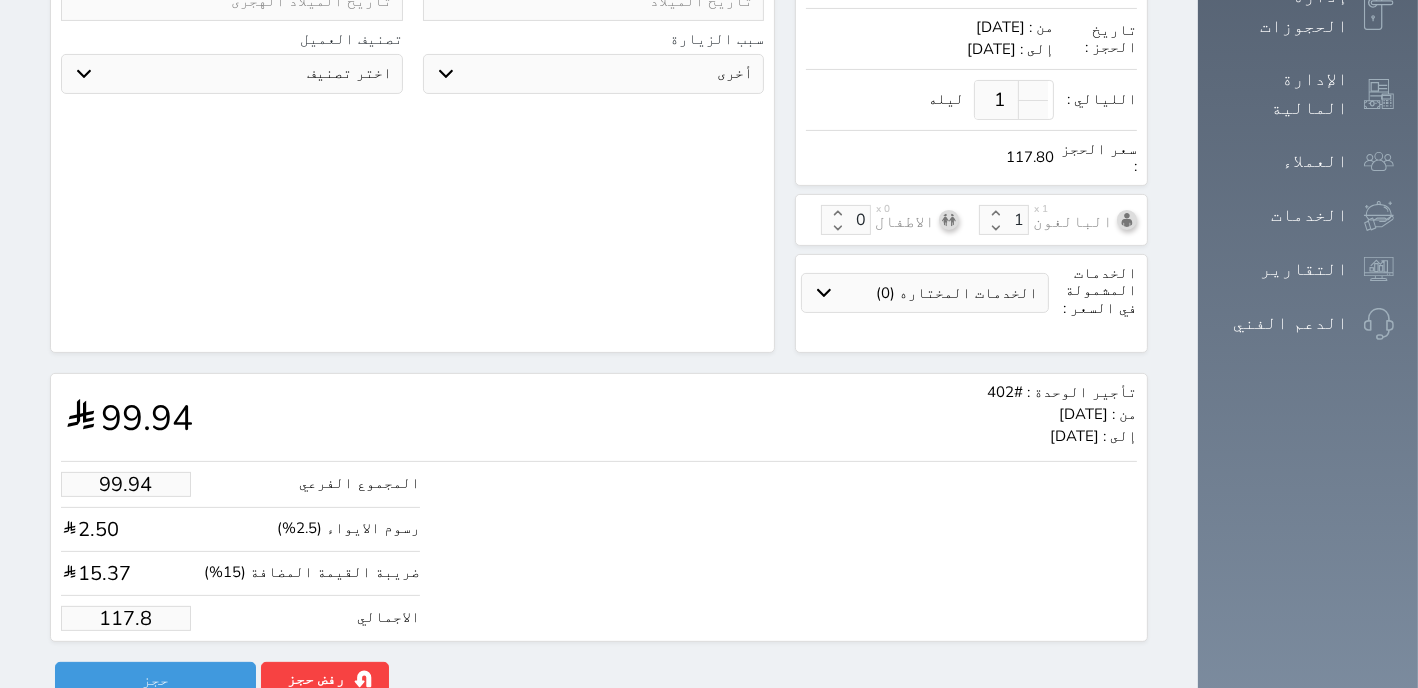 type on "99.26" 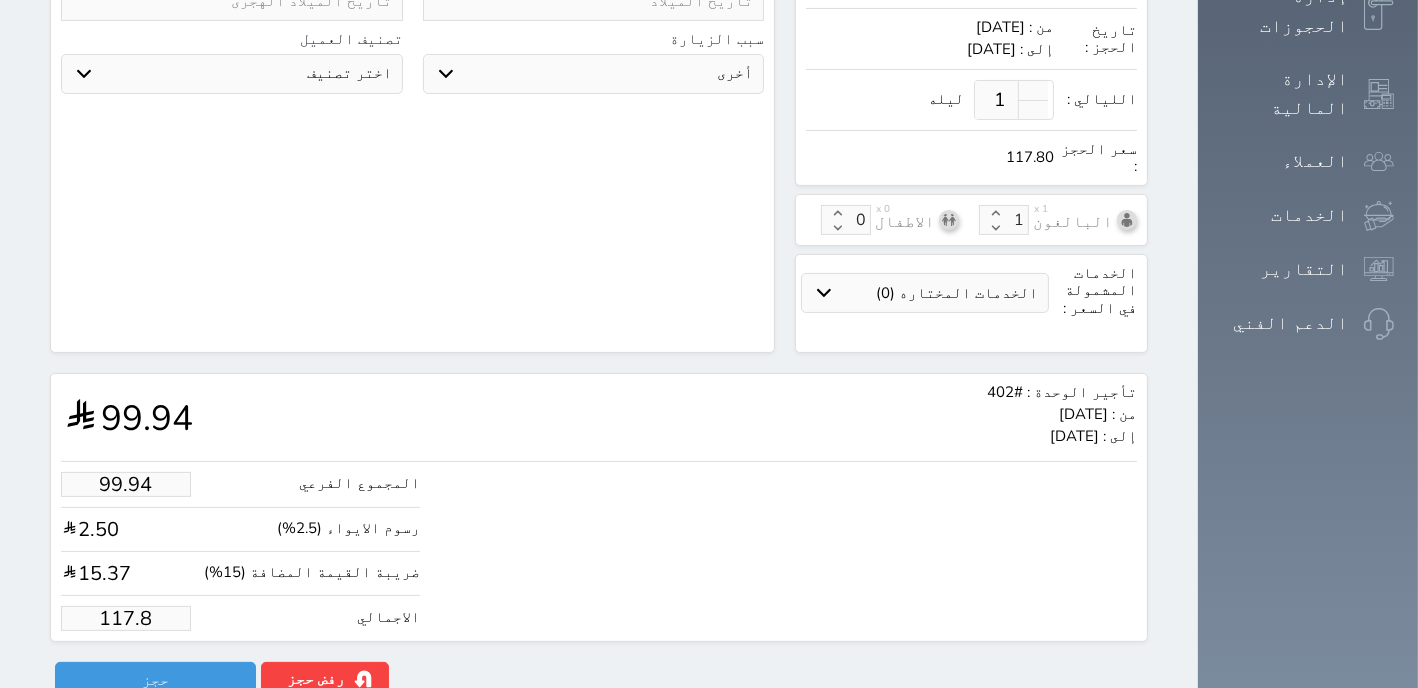type on "117" 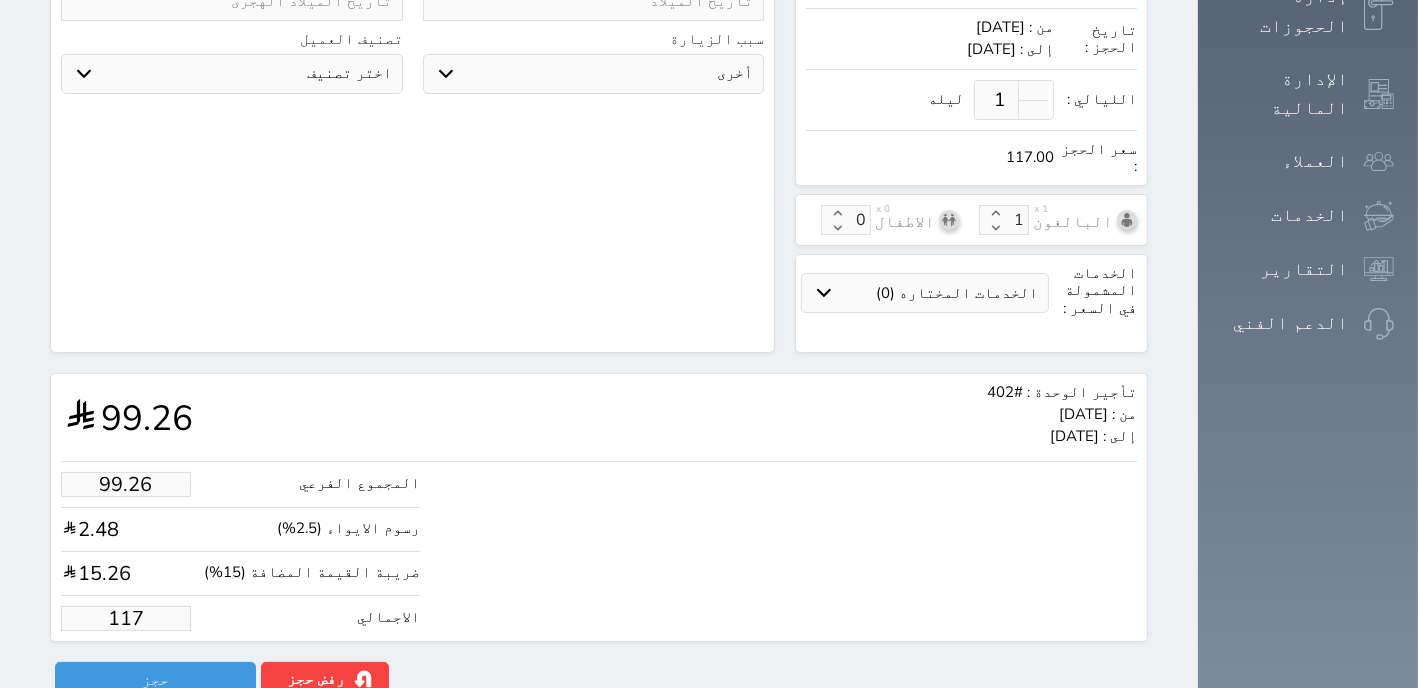 type on "9.33" 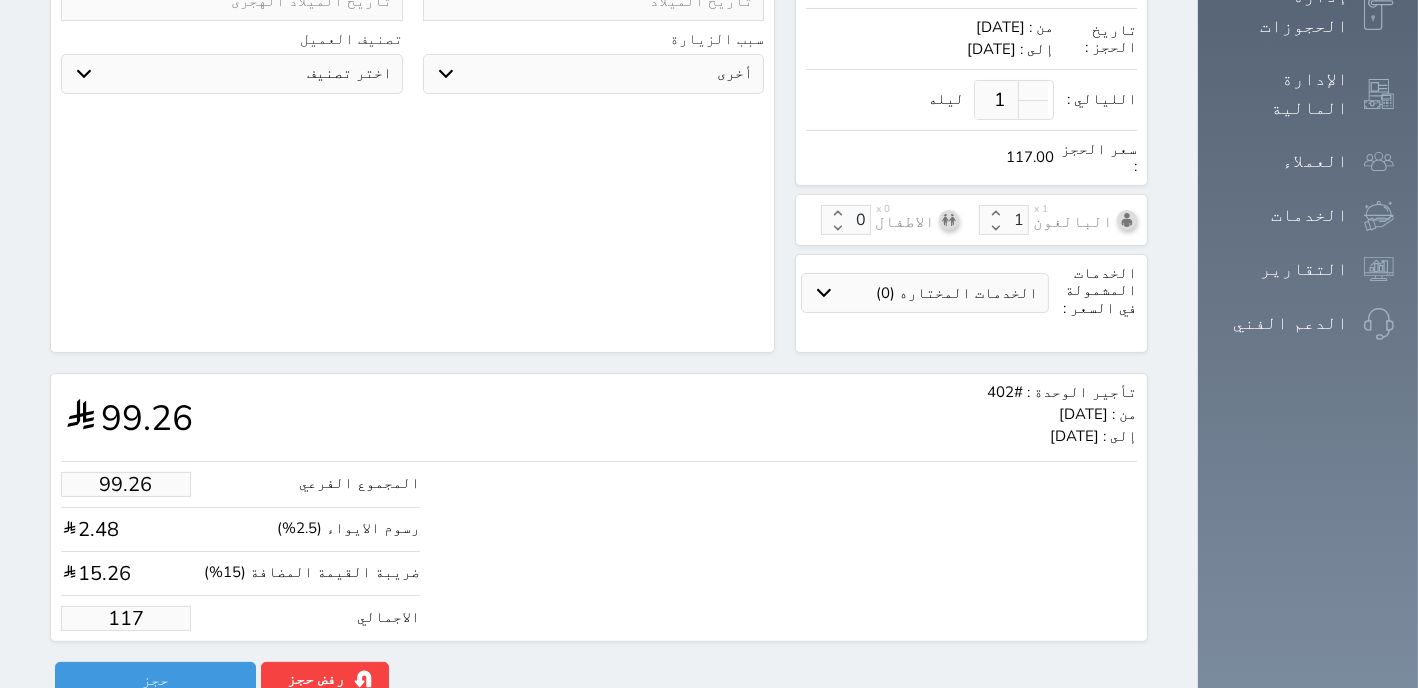 type on "11" 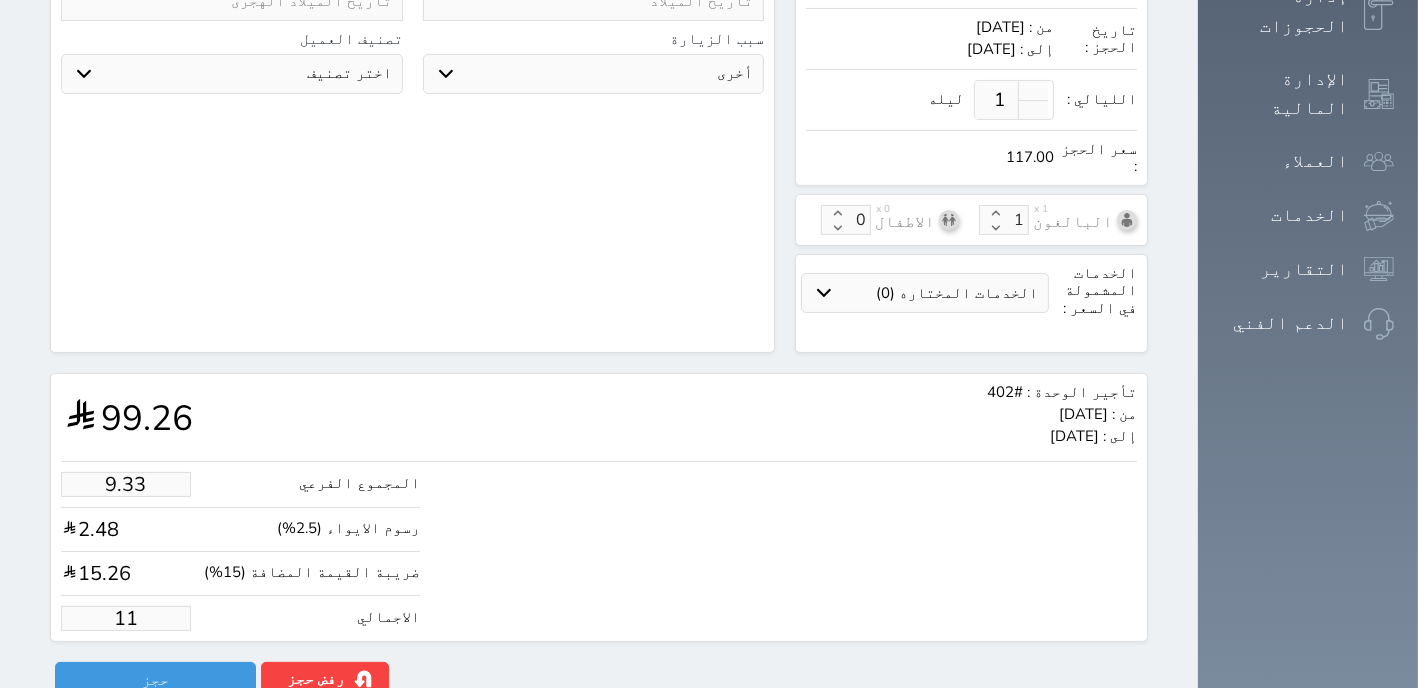 type on "1.00" 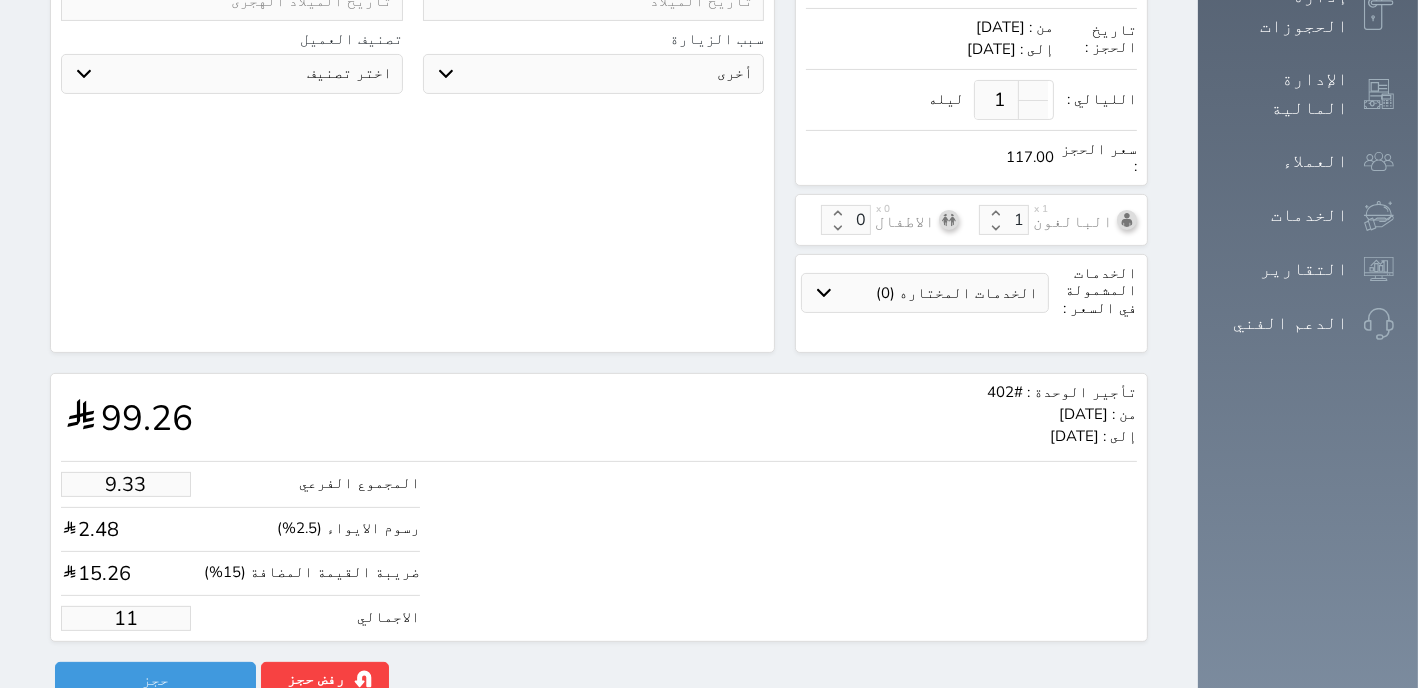 type on "1.17875" 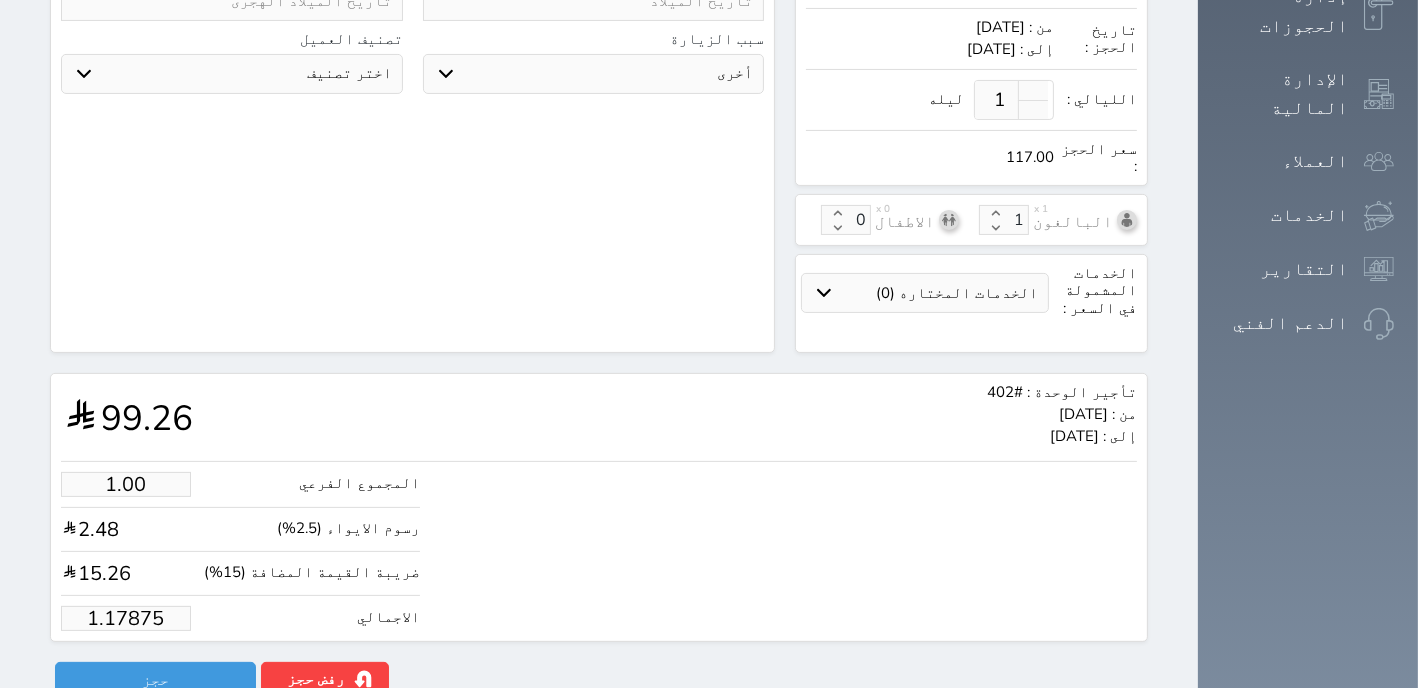 type on "1.1787" 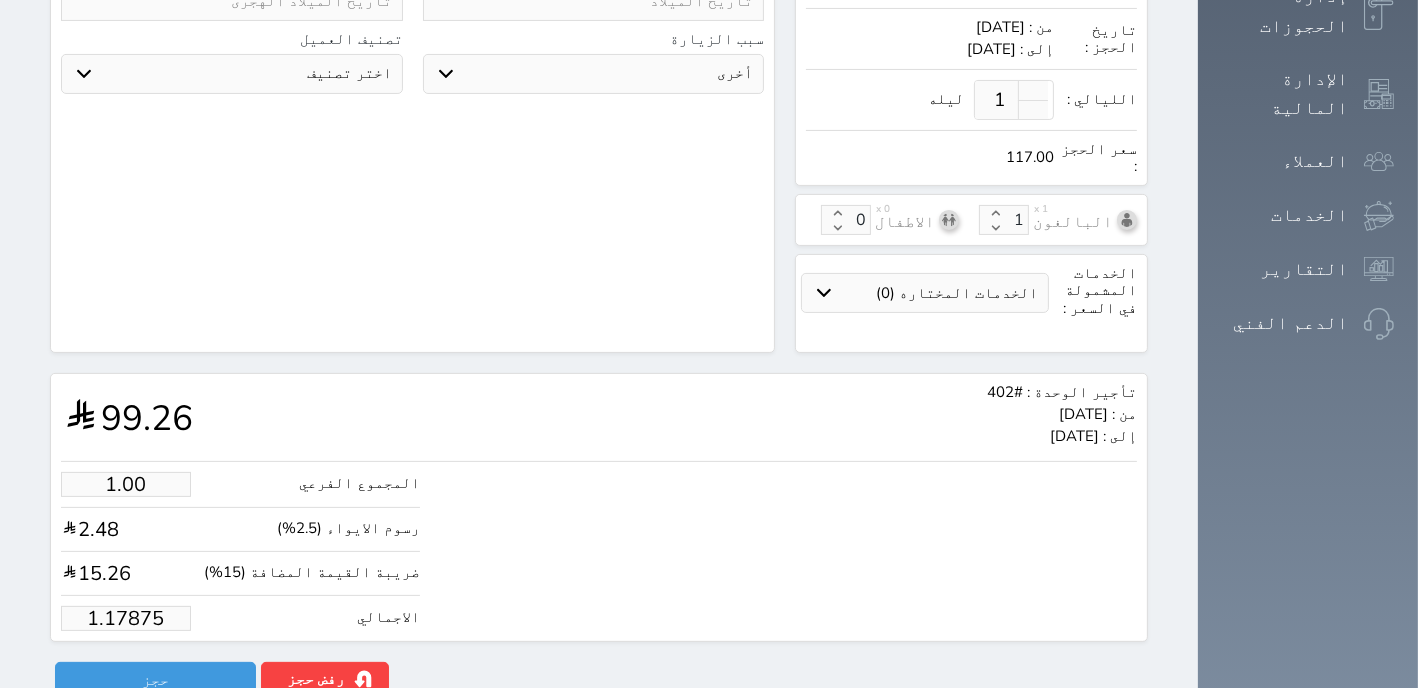 select 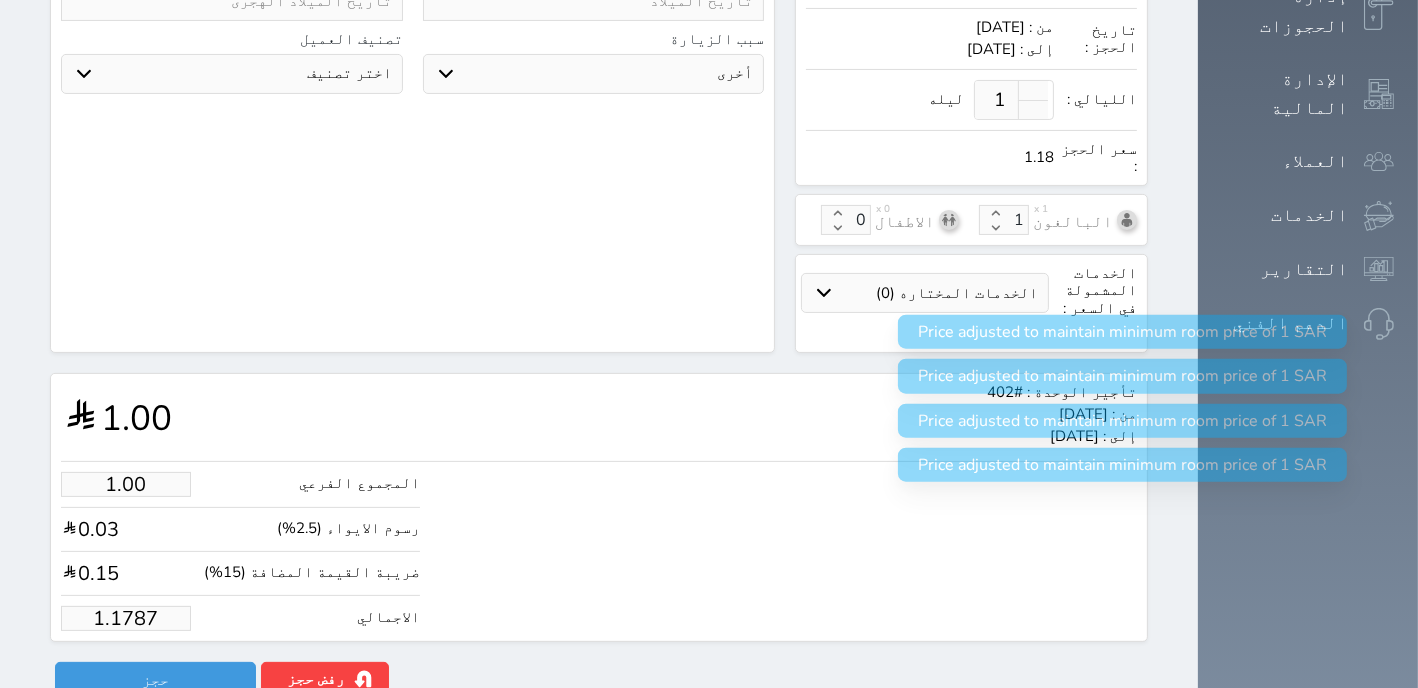 type on "1.178" 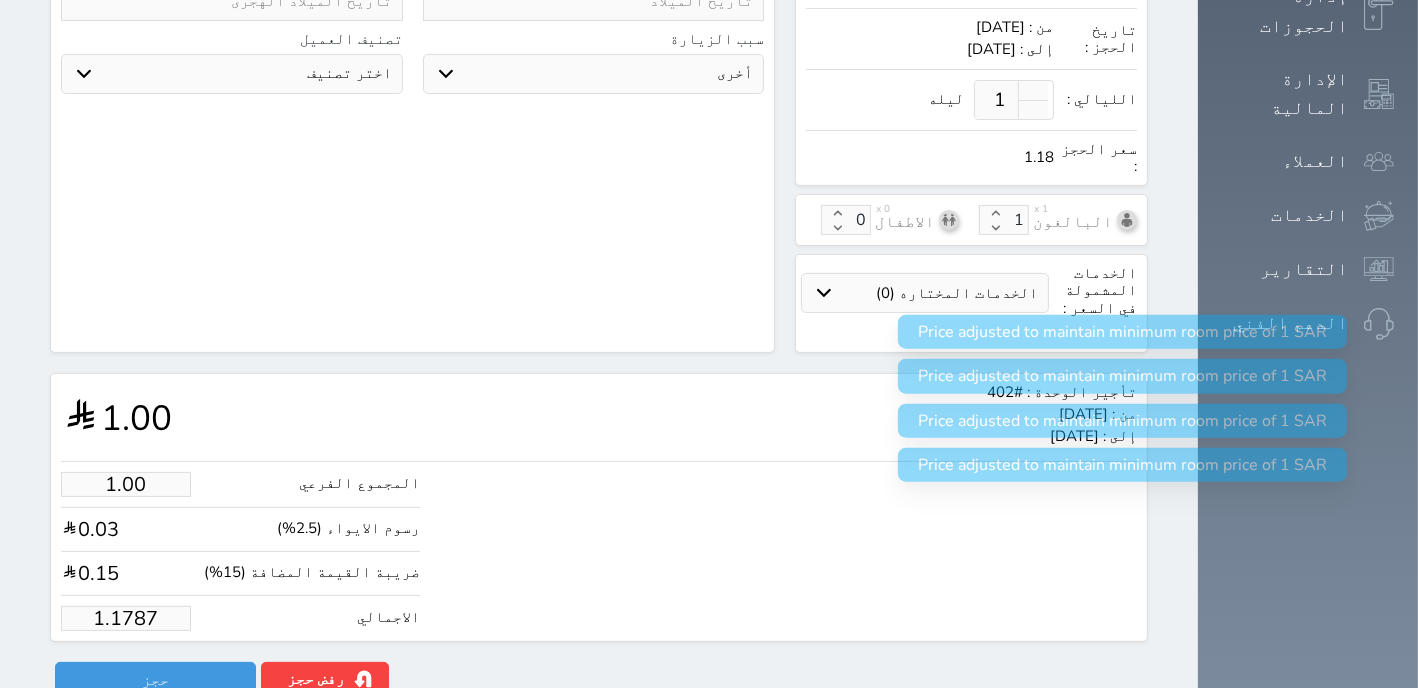 select 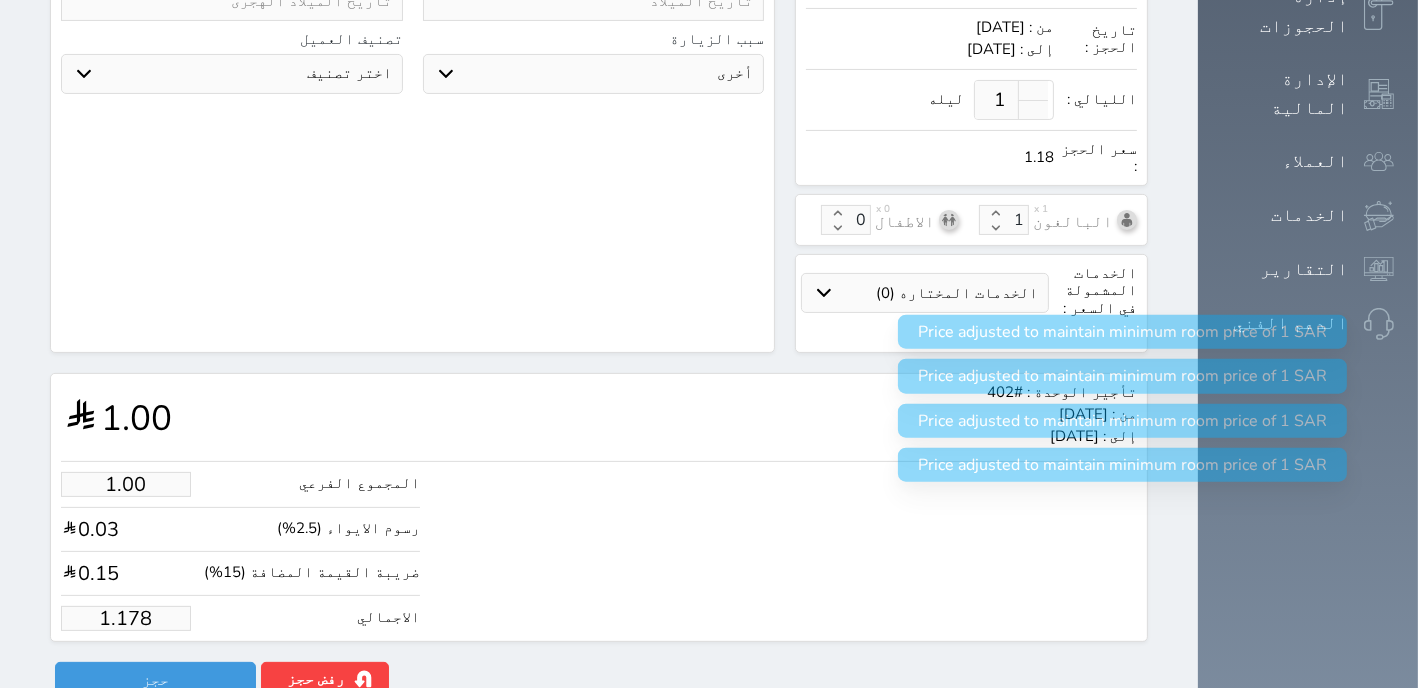 type on "1.17" 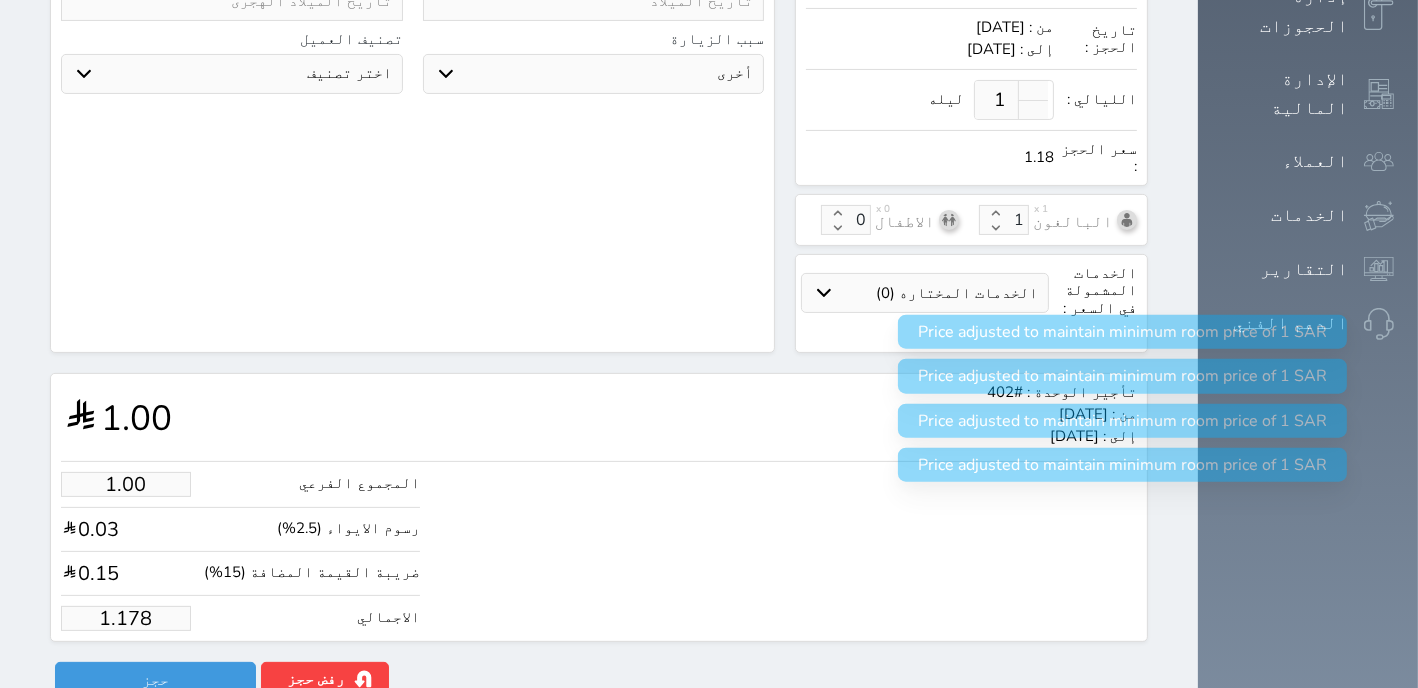 select 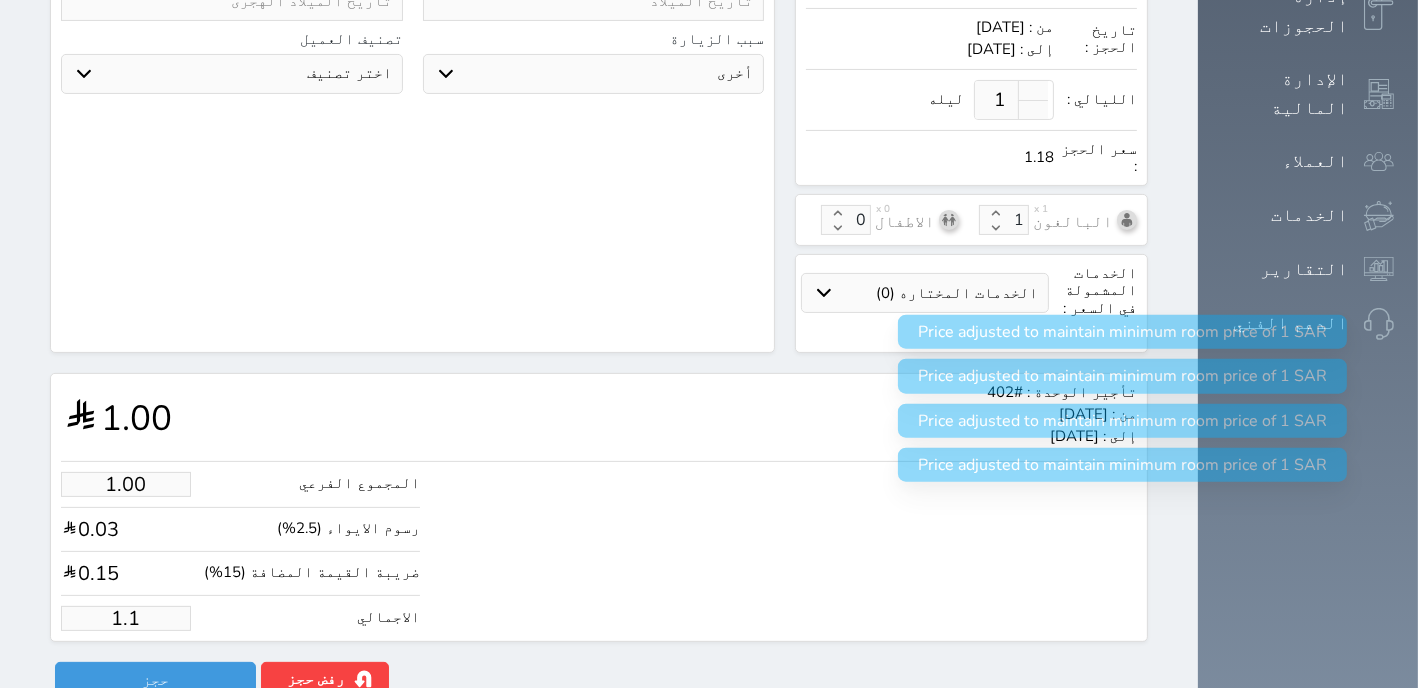 type on "1." 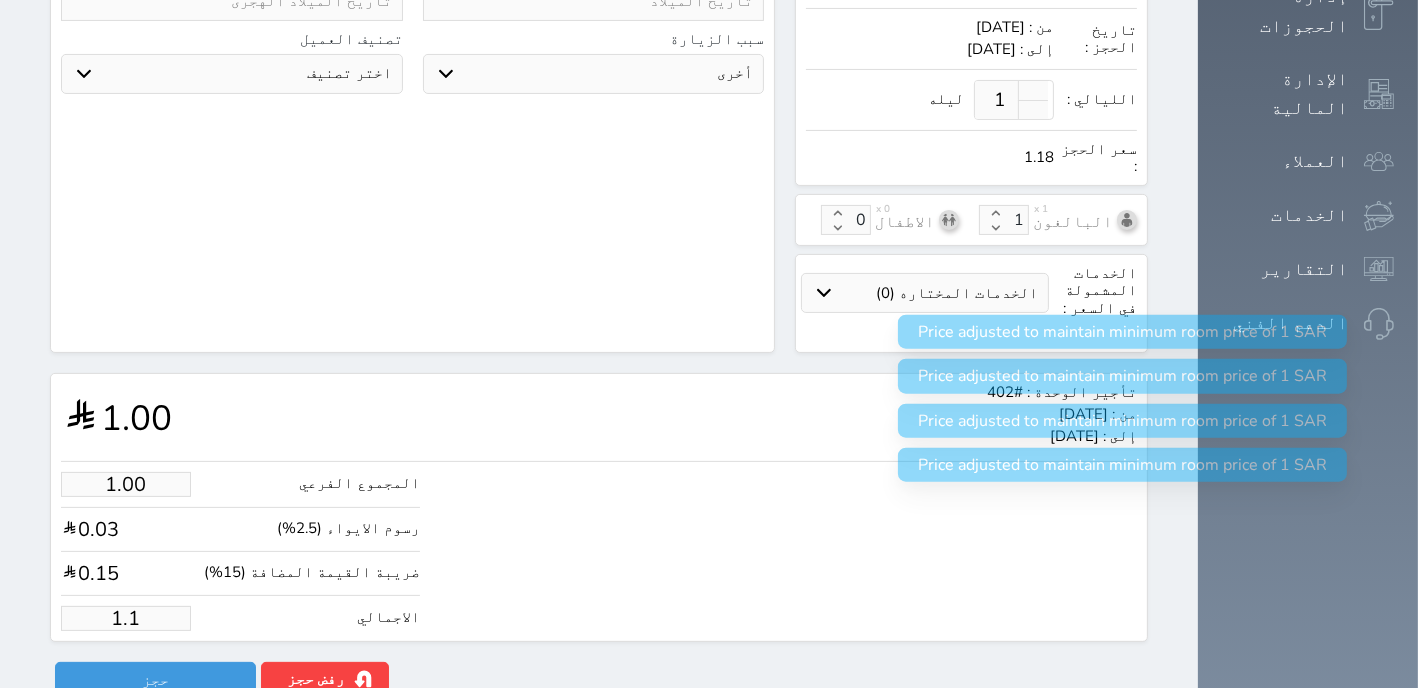 select 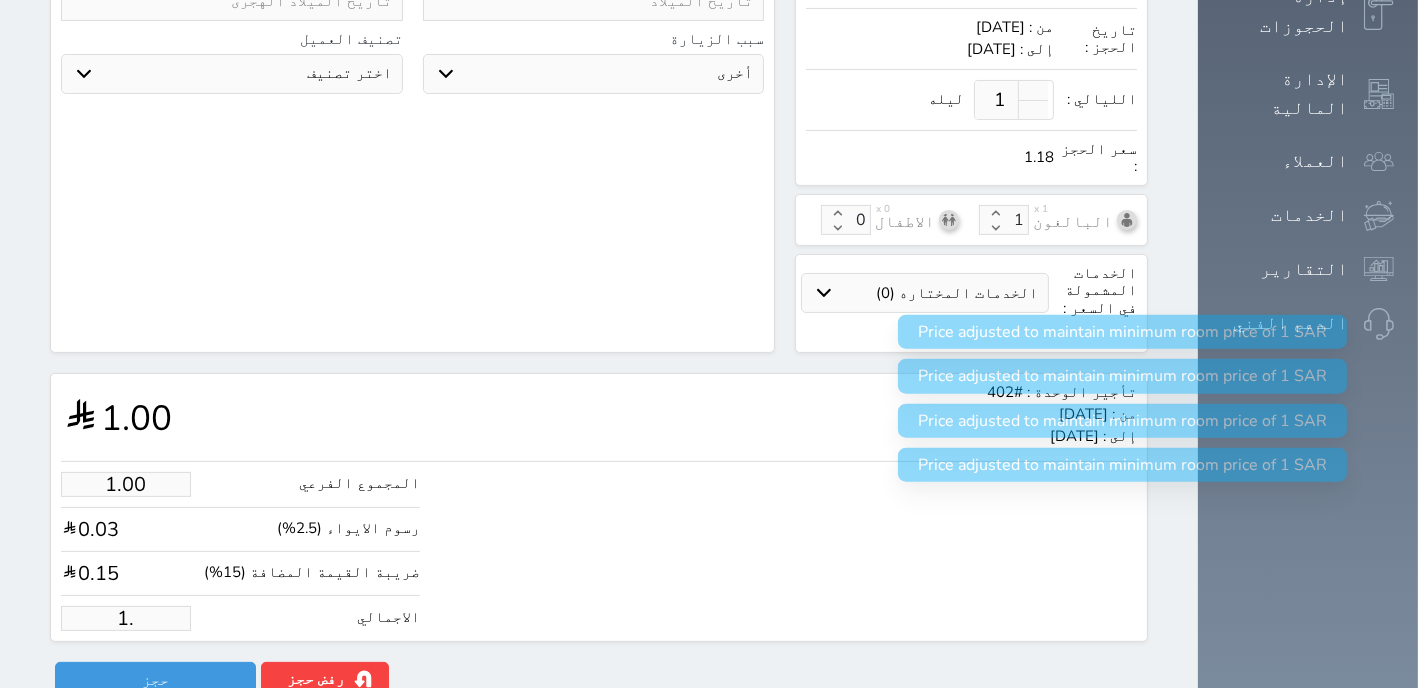 type on "1" 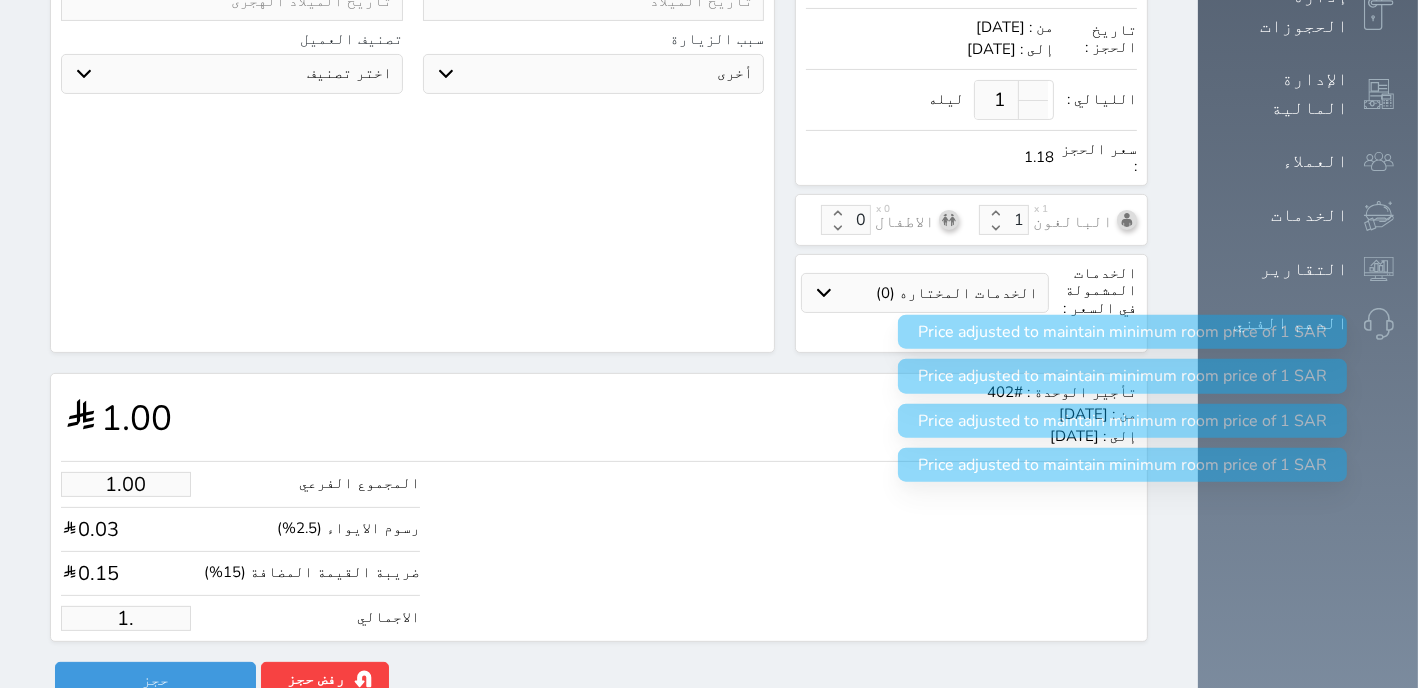 select 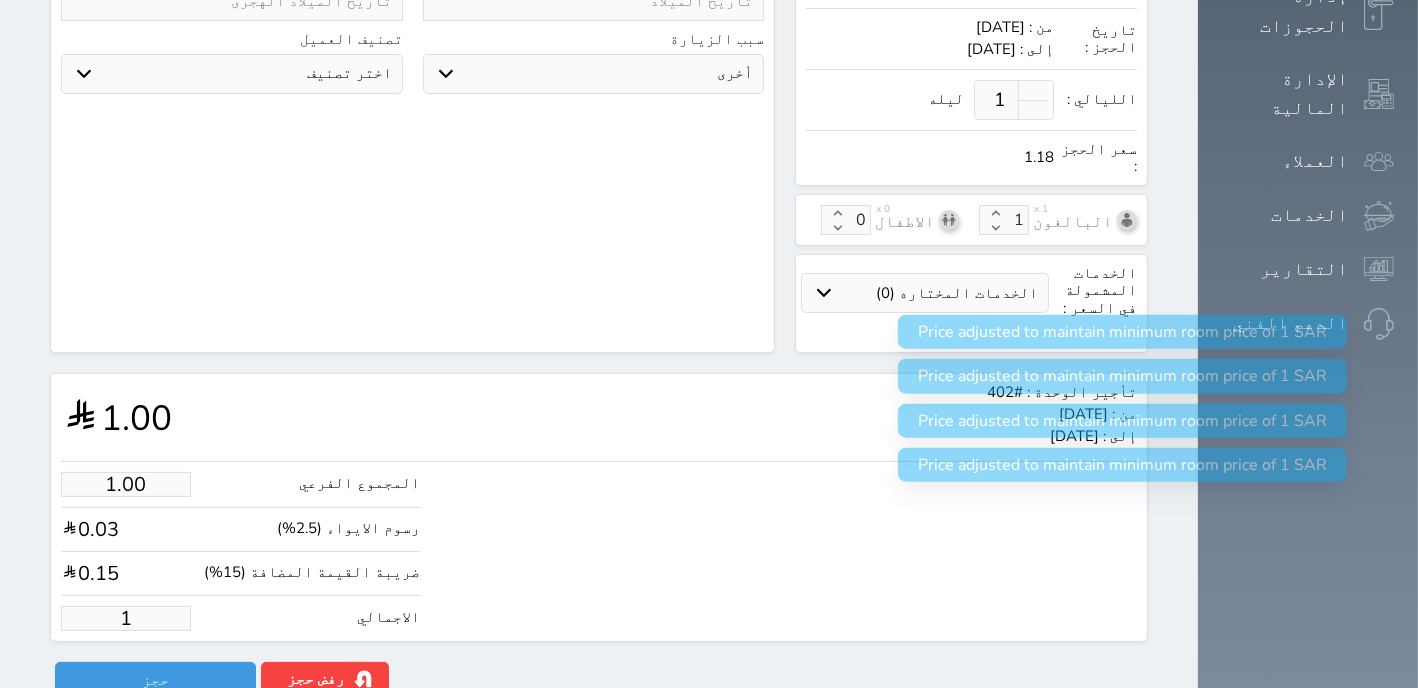 type 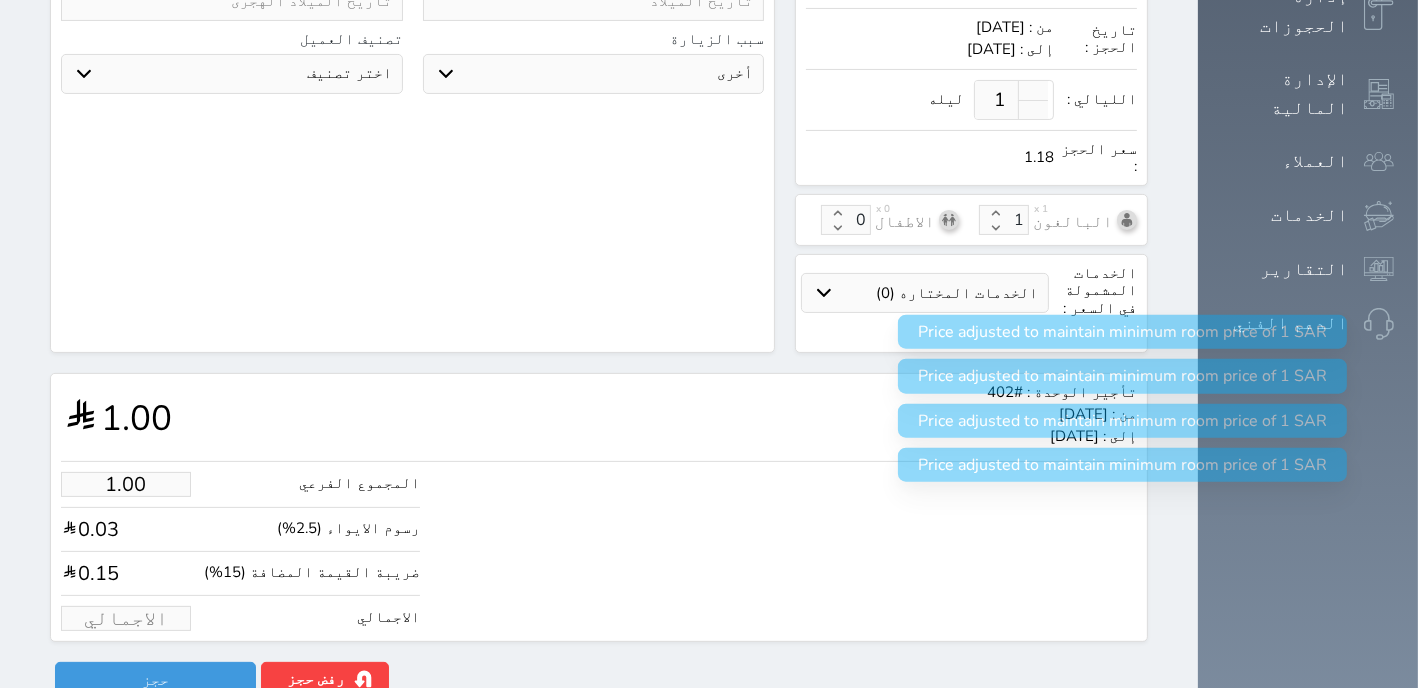 select 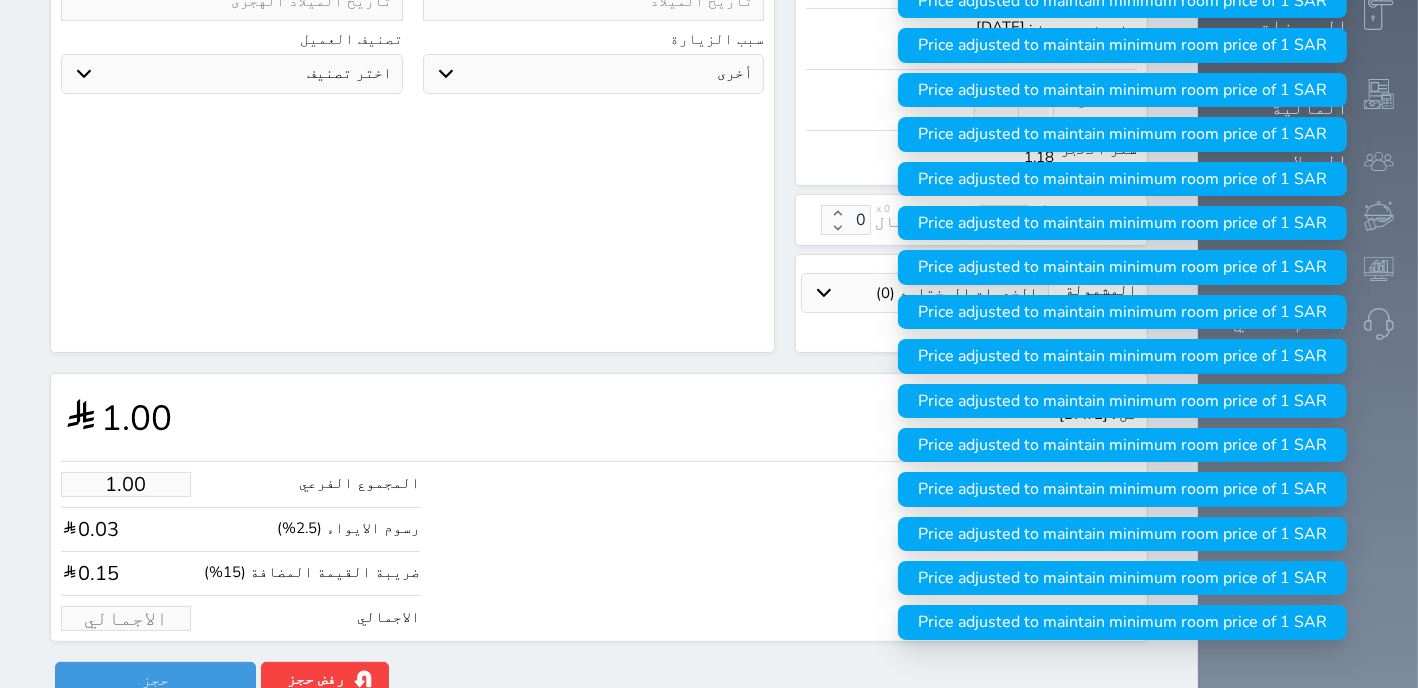 type on "1" 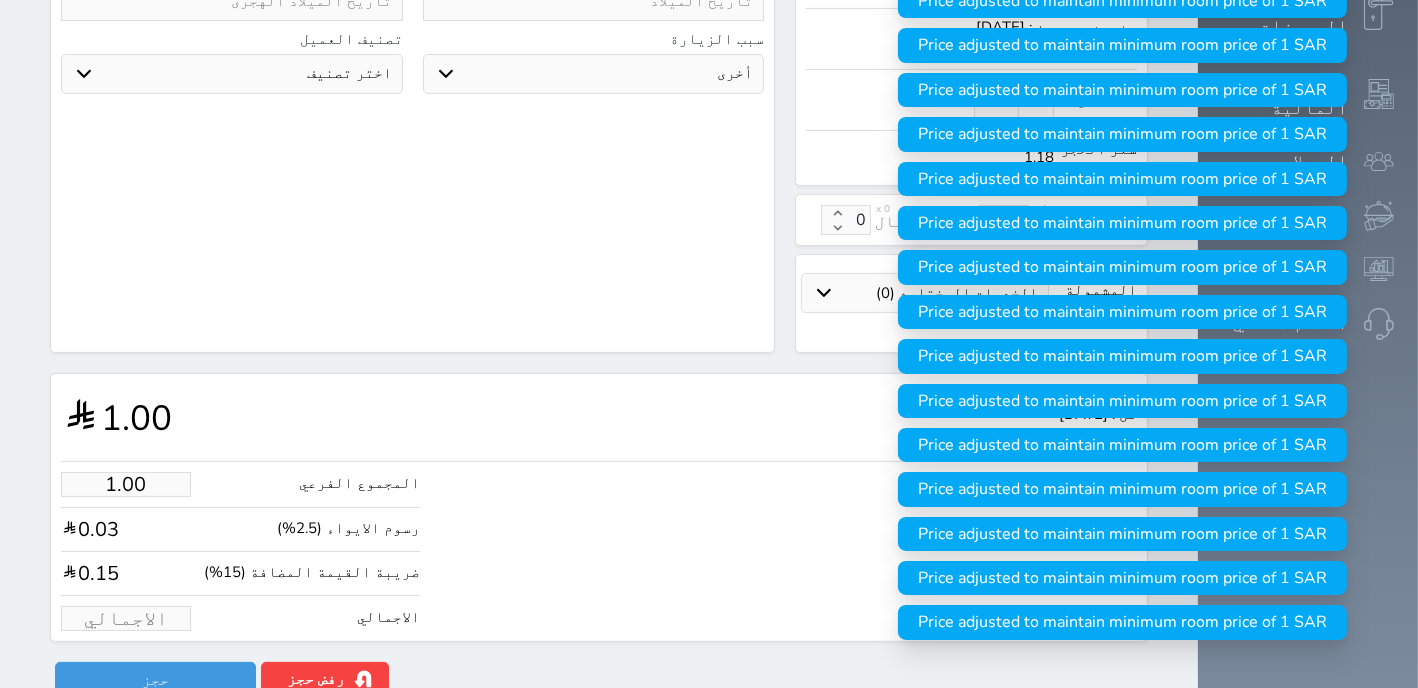 select 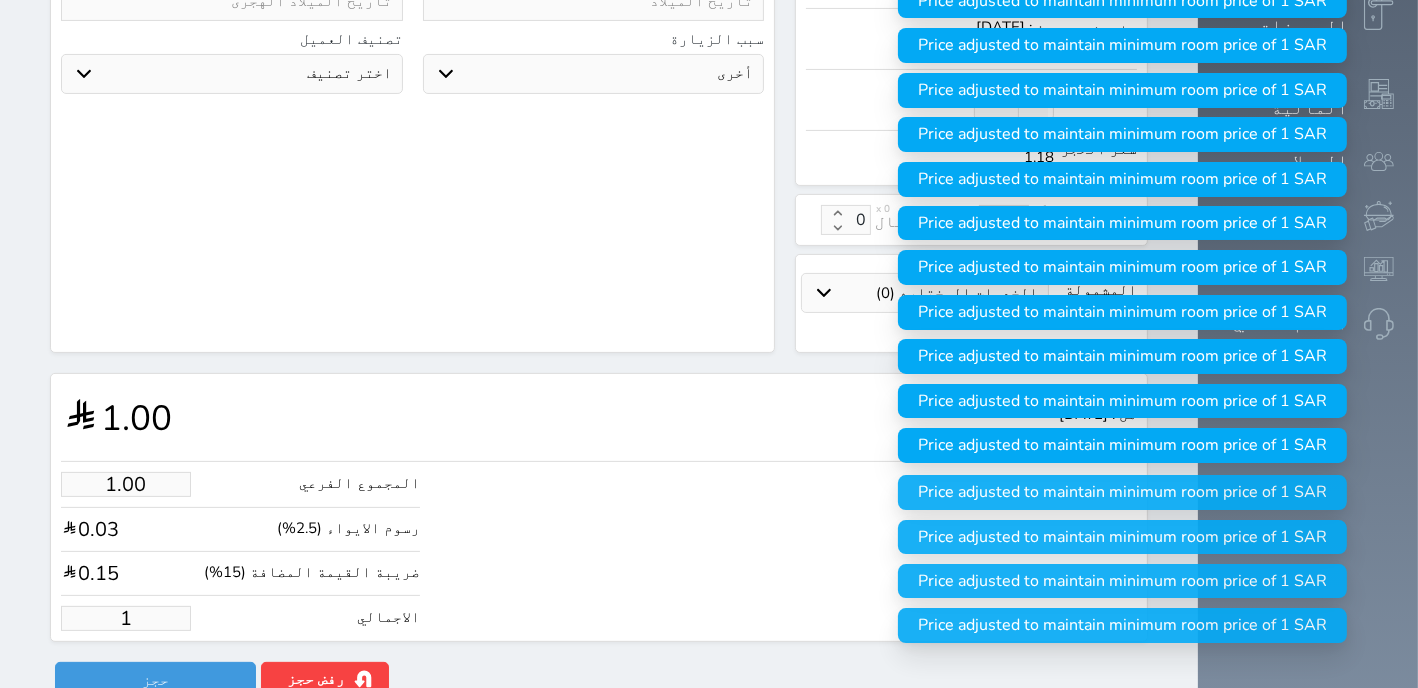 type on "12.73" 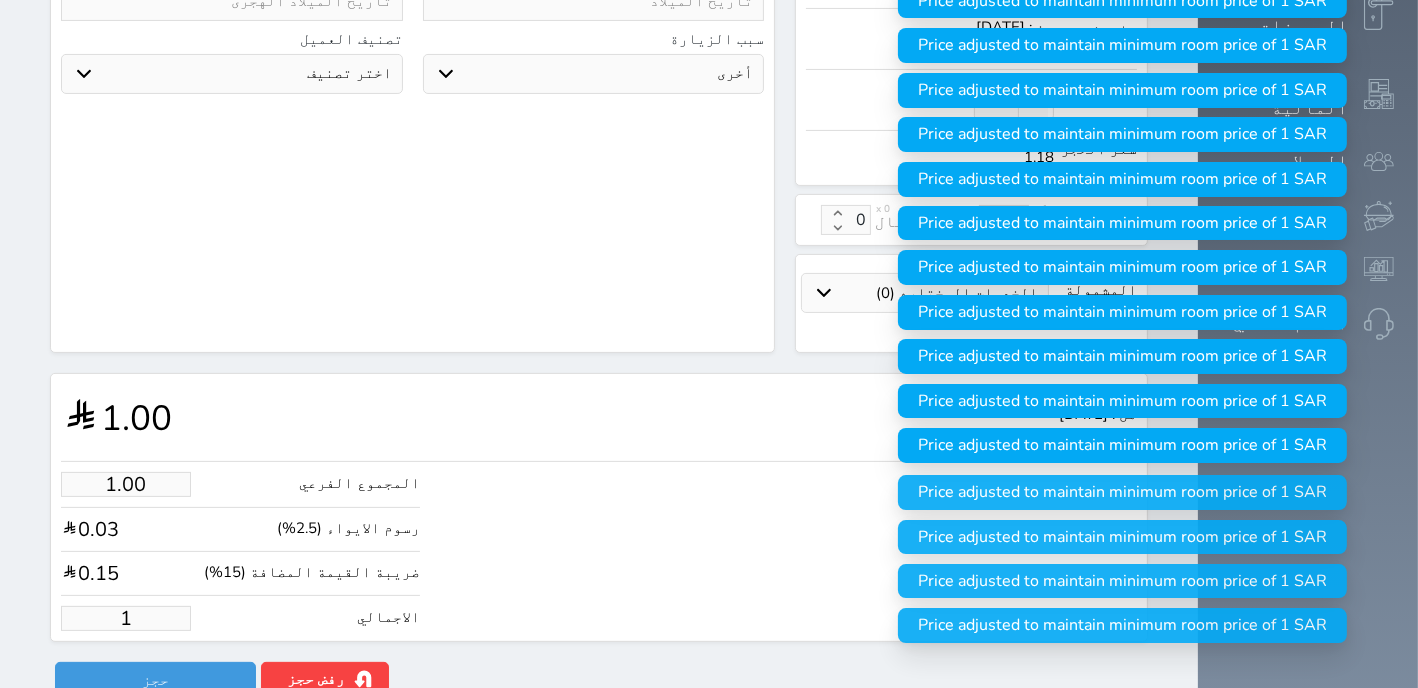 type on "15" 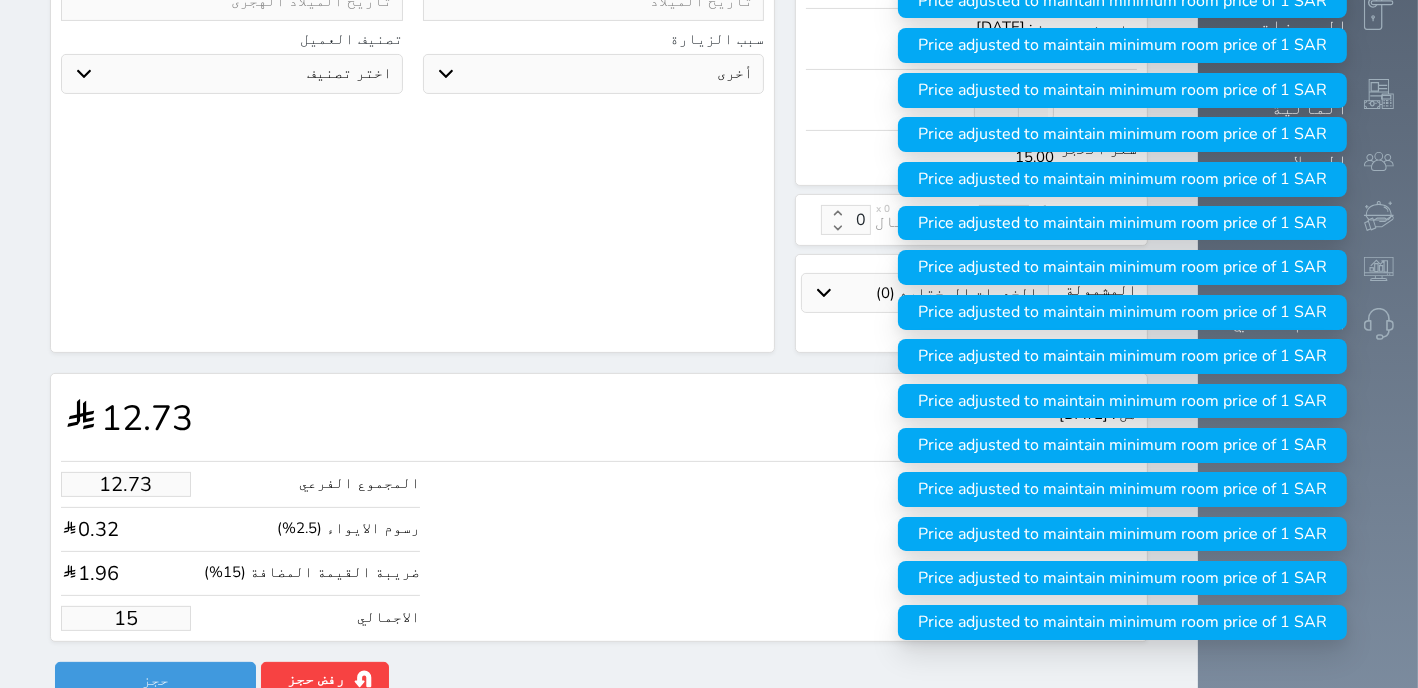 type on "127.25" 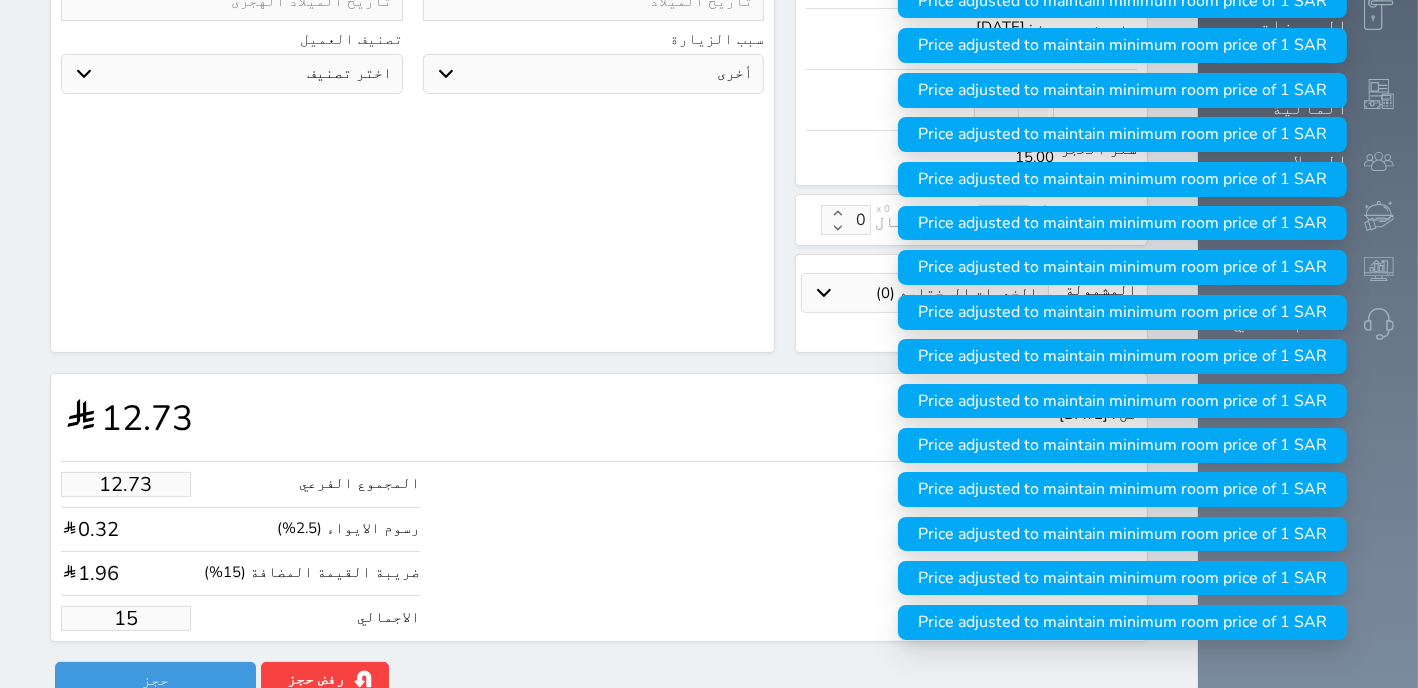 type on "150" 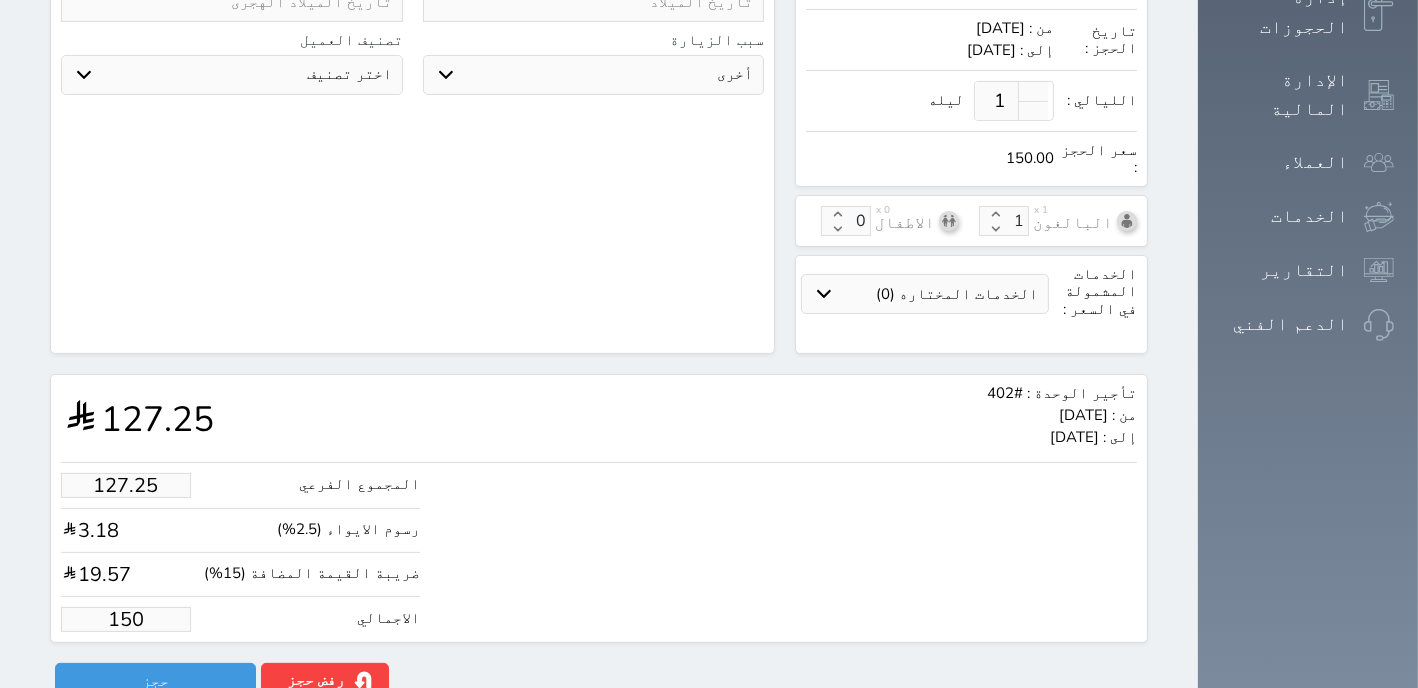 scroll, scrollTop: 562, scrollLeft: 0, axis: vertical 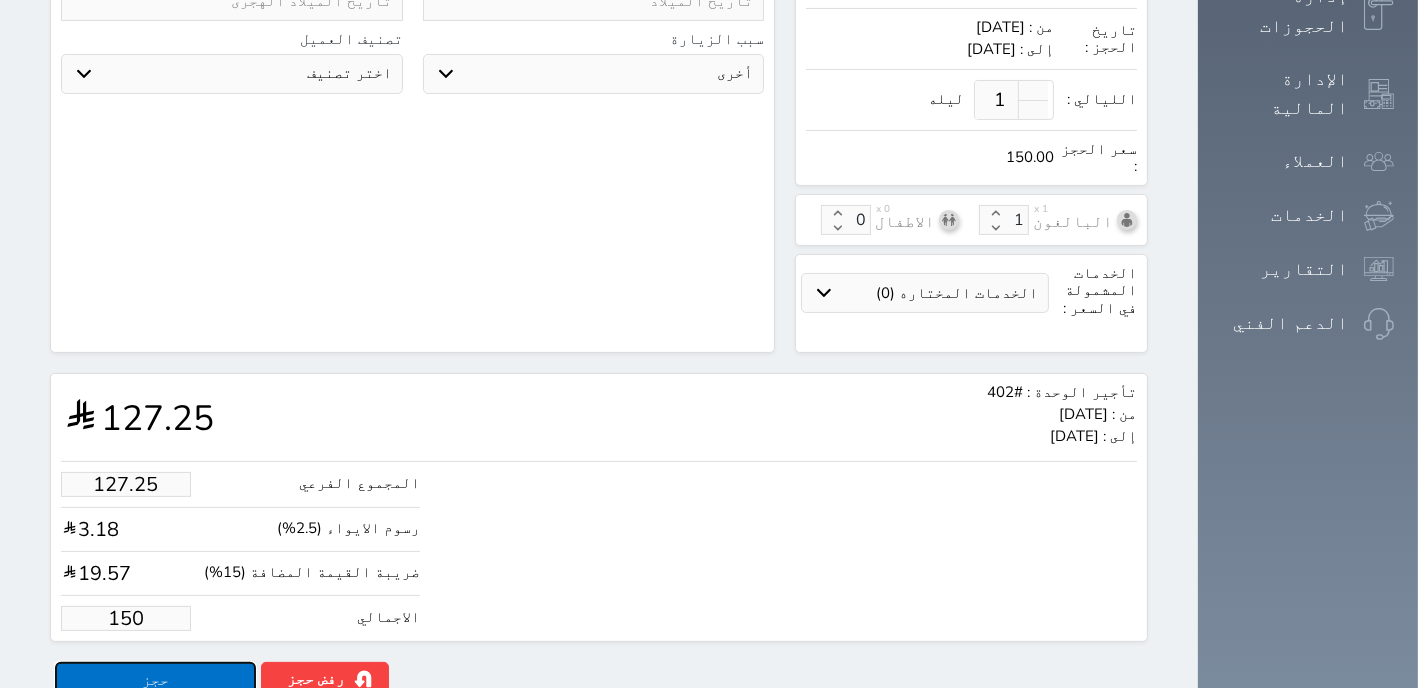 type on "150.00" 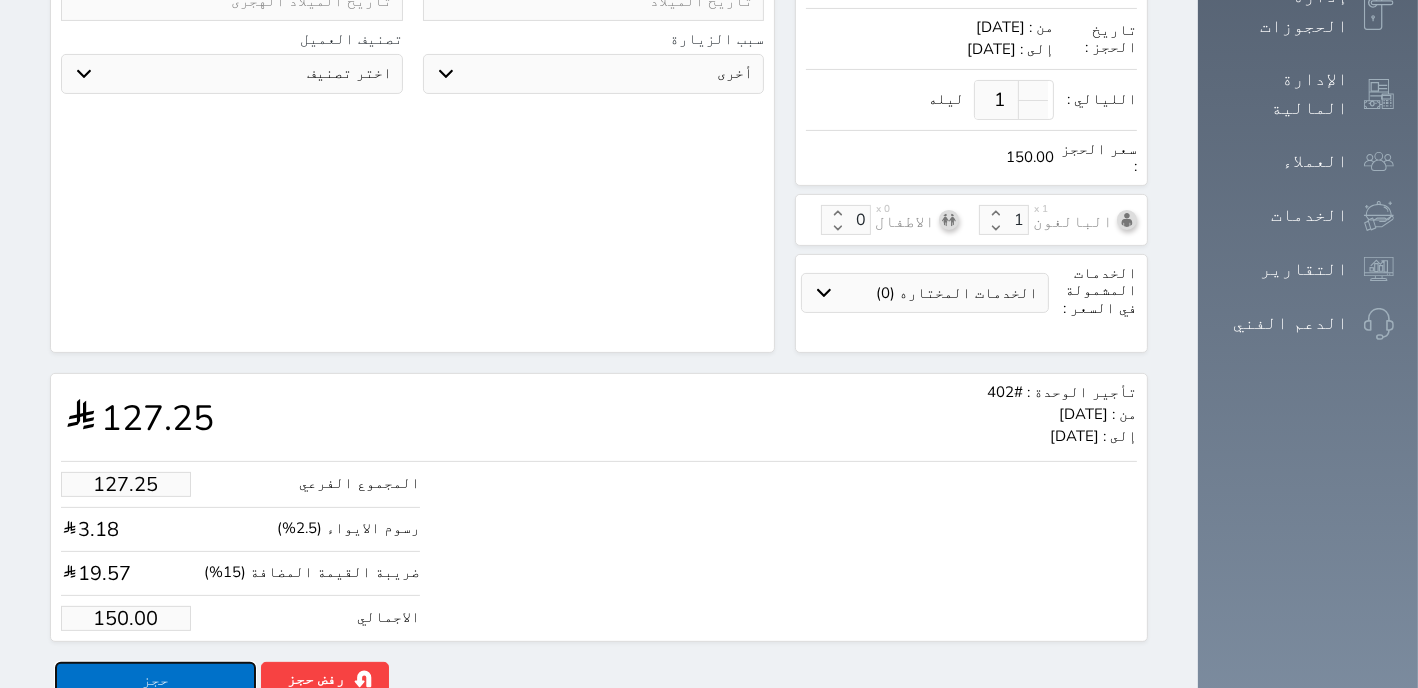 click on "حجز" at bounding box center [155, 679] 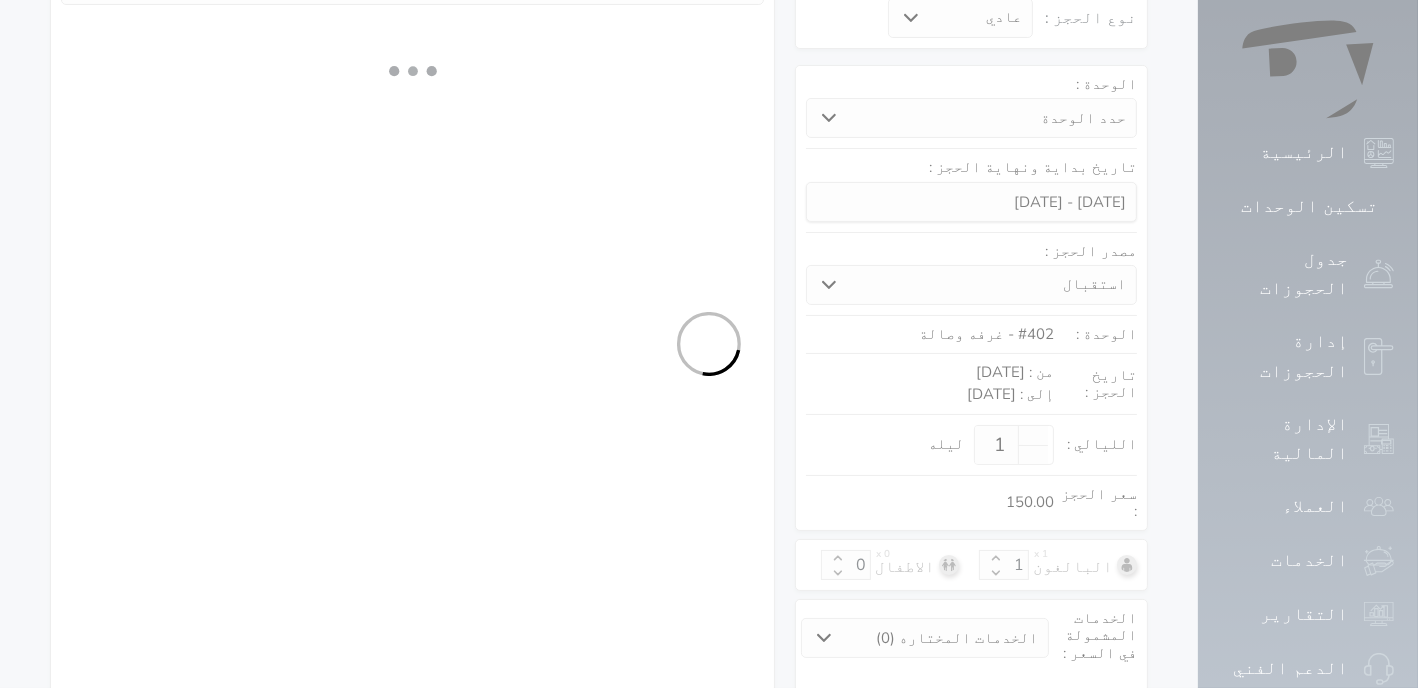 select on "1" 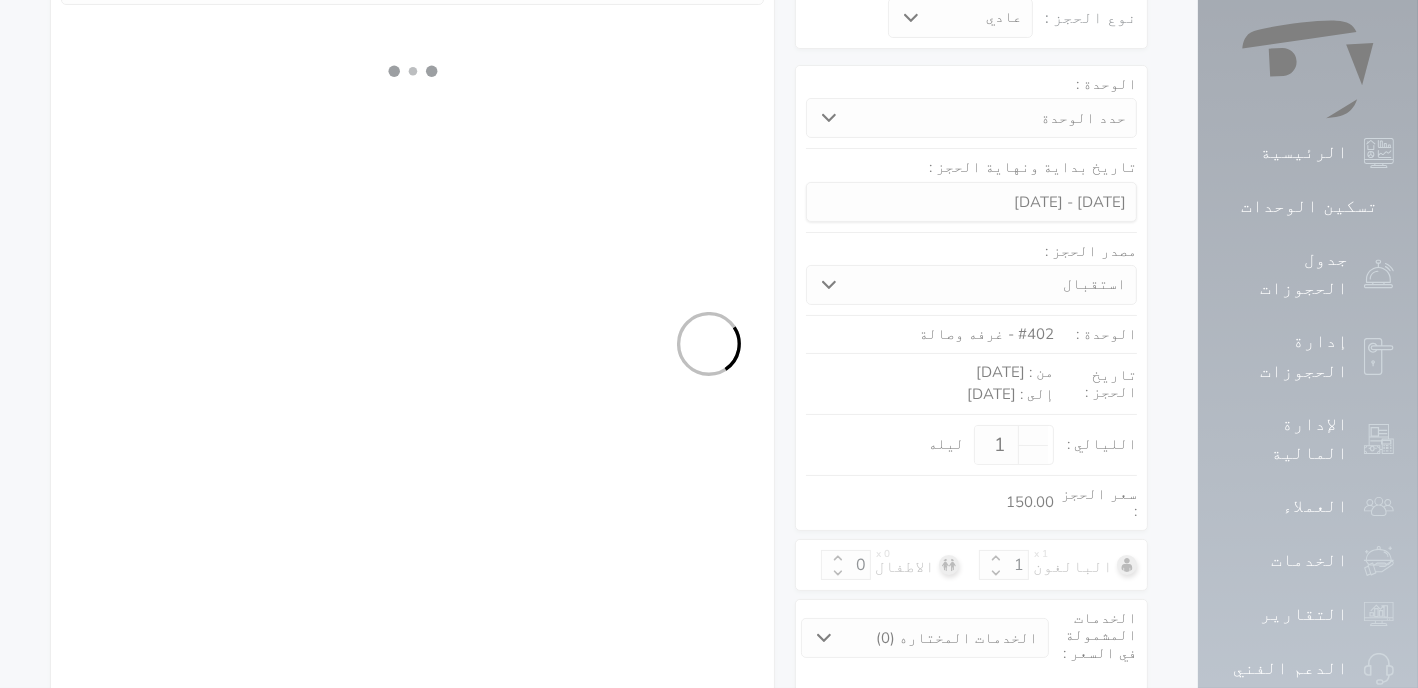 select on "113" 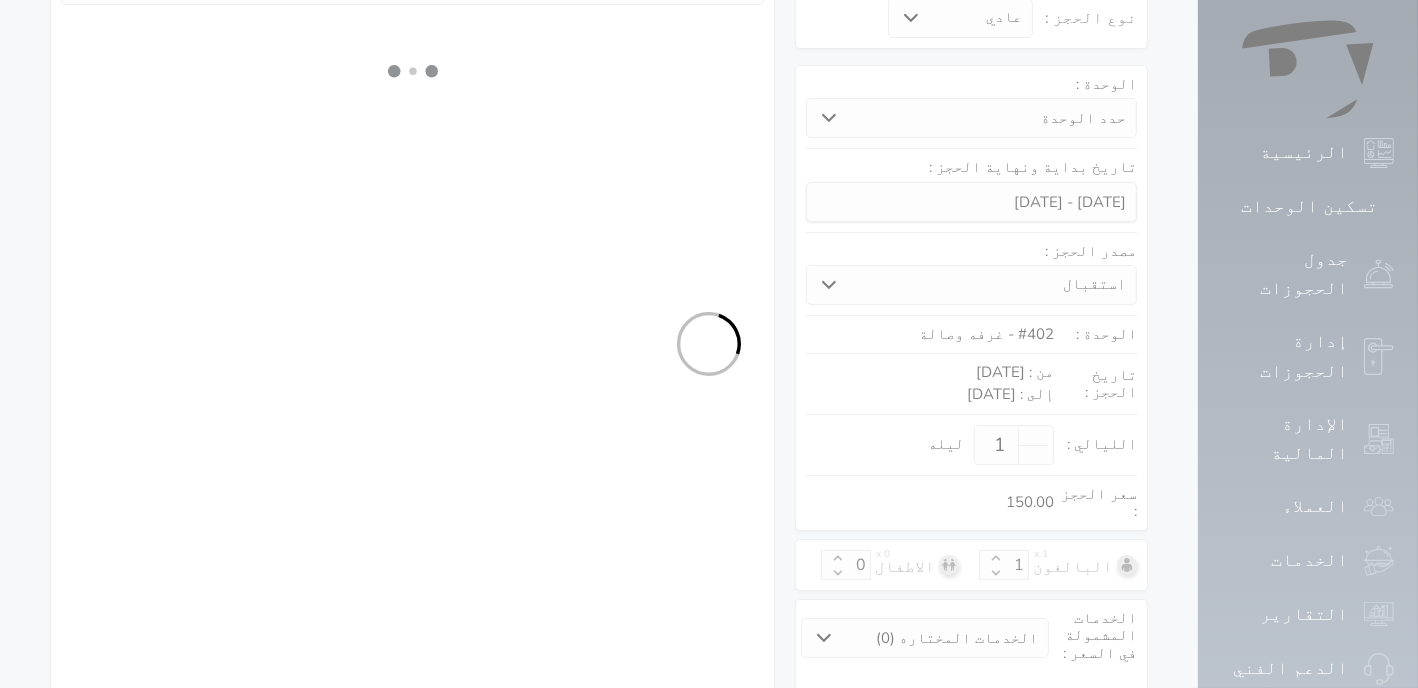 select on "1" 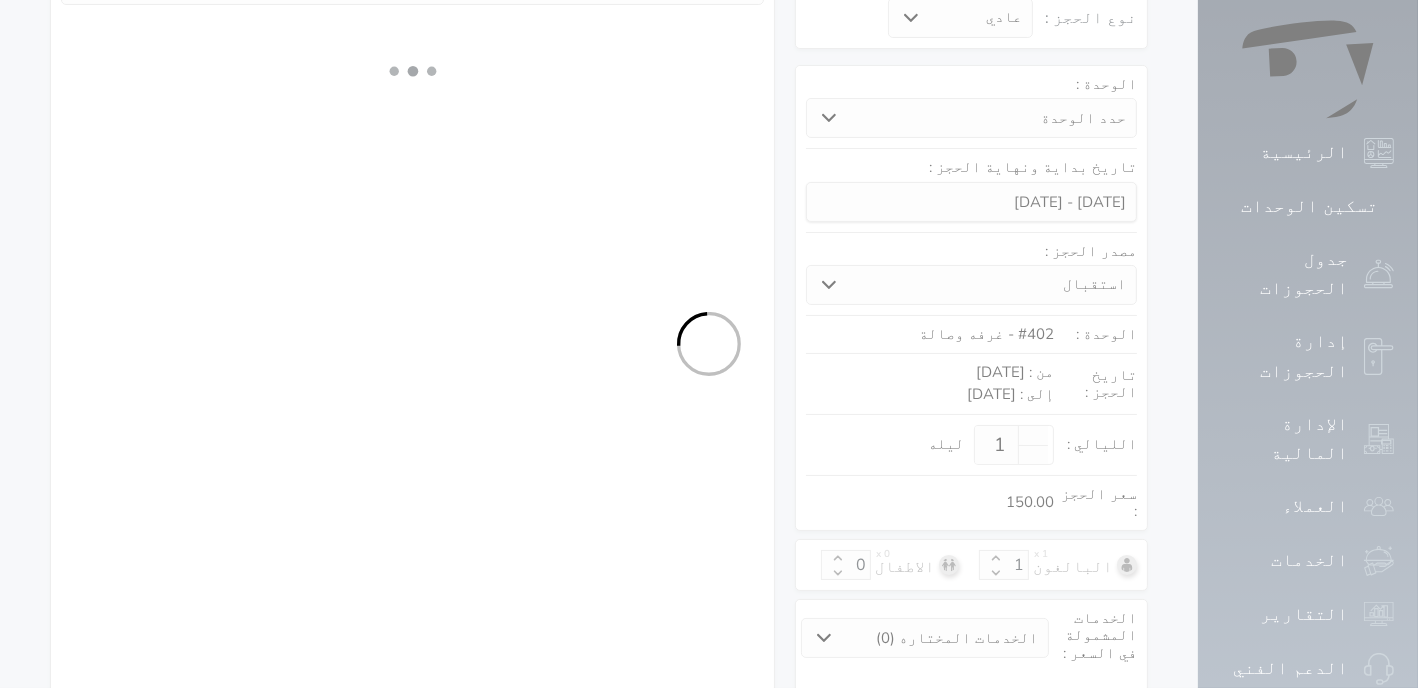 select 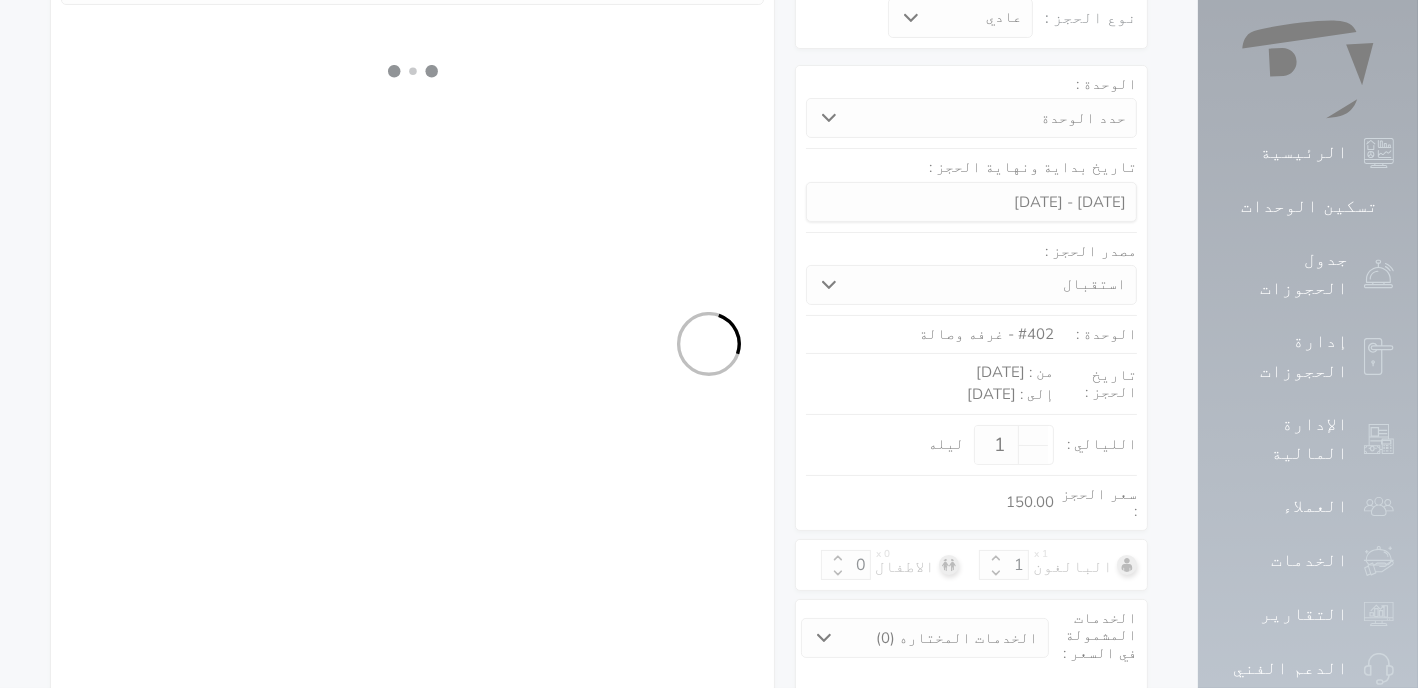 select on "7" 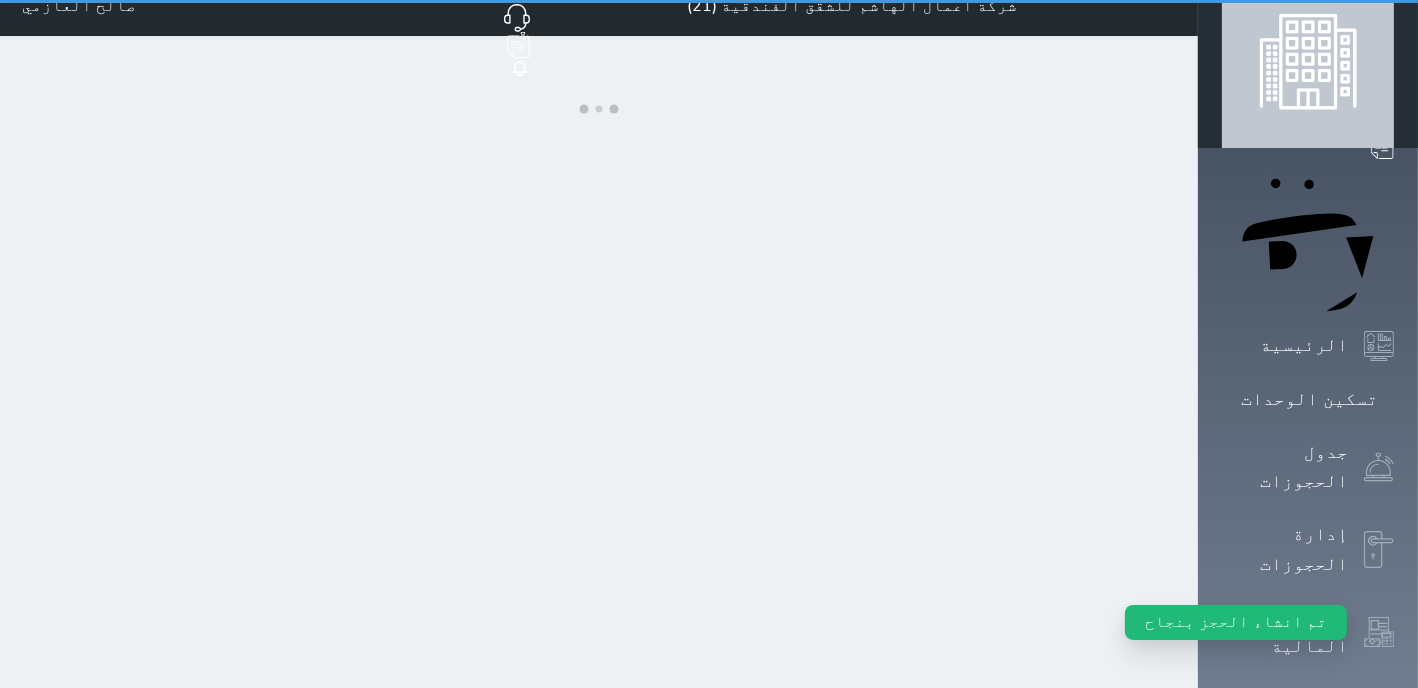 scroll, scrollTop: 0, scrollLeft: 0, axis: both 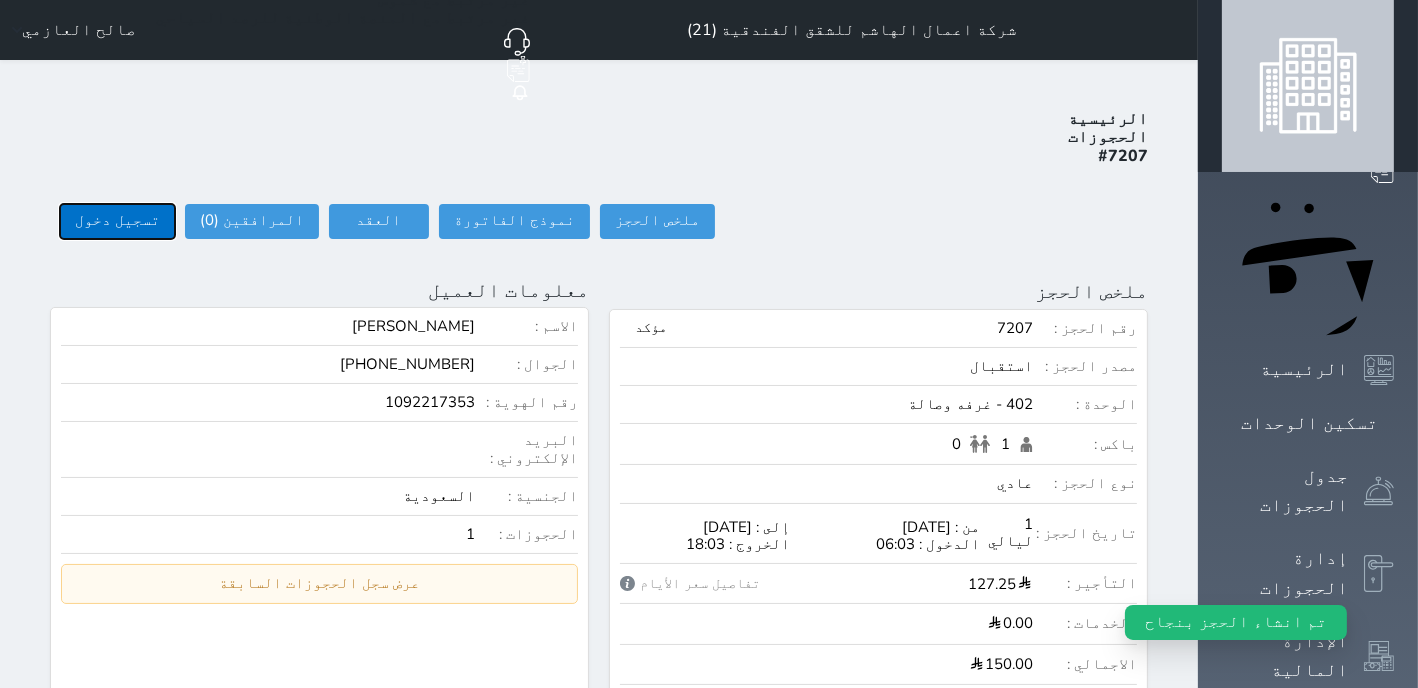 click on "تسجيل دخول" at bounding box center (117, 221) 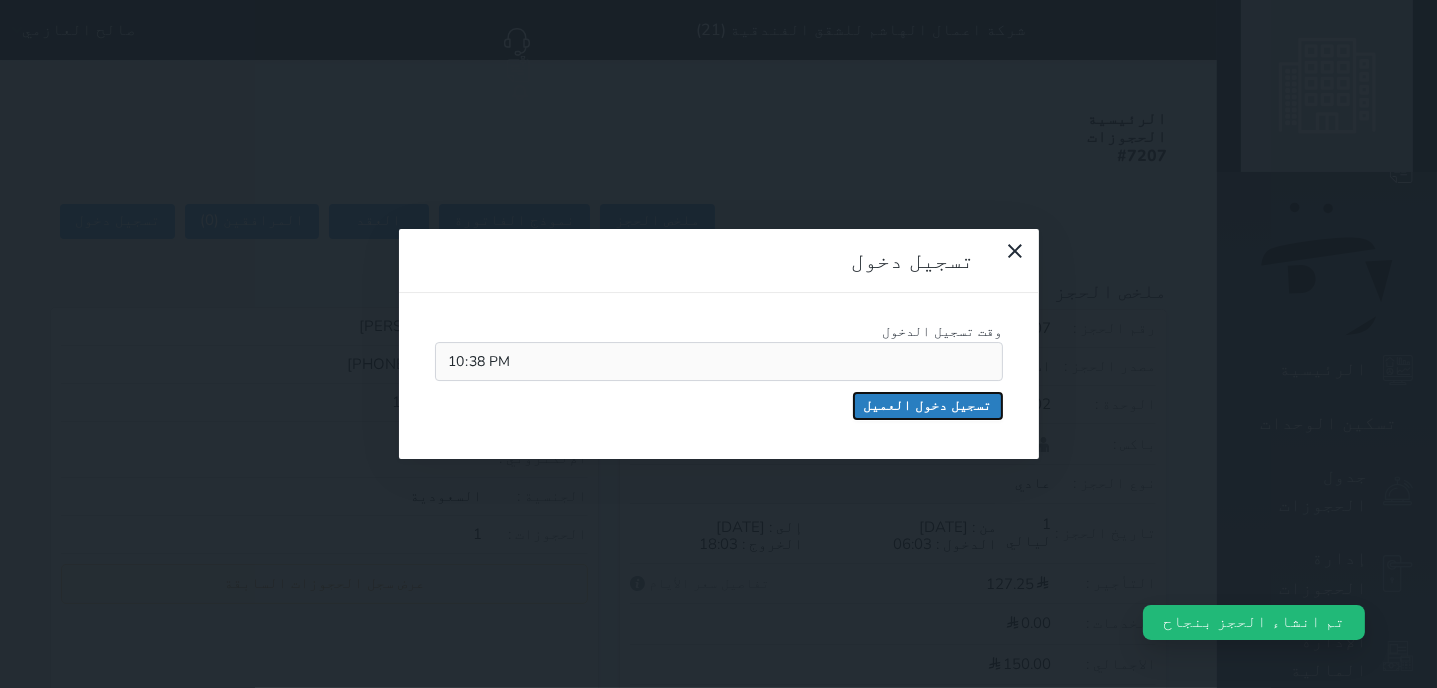 click on "تسجيل دخول العميل" at bounding box center (928, 406) 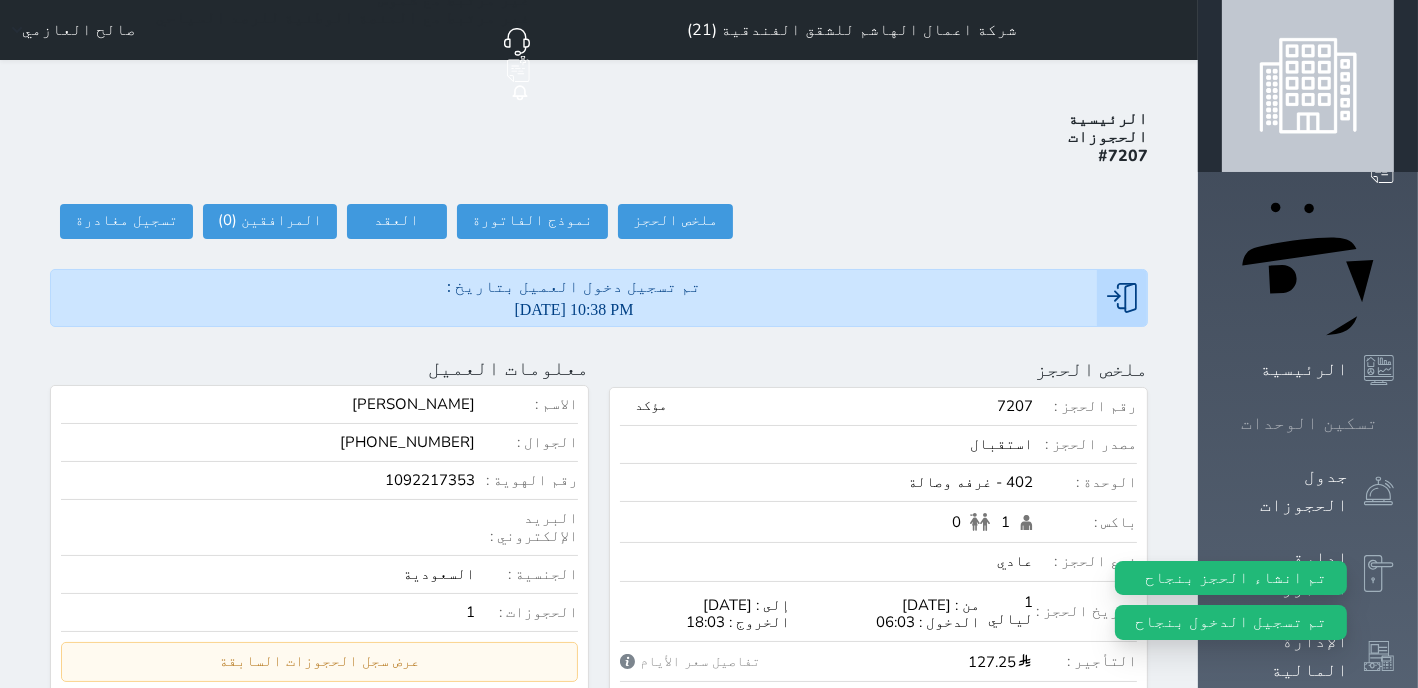 click on "تسكين الوحدات" at bounding box center (1309, 423) 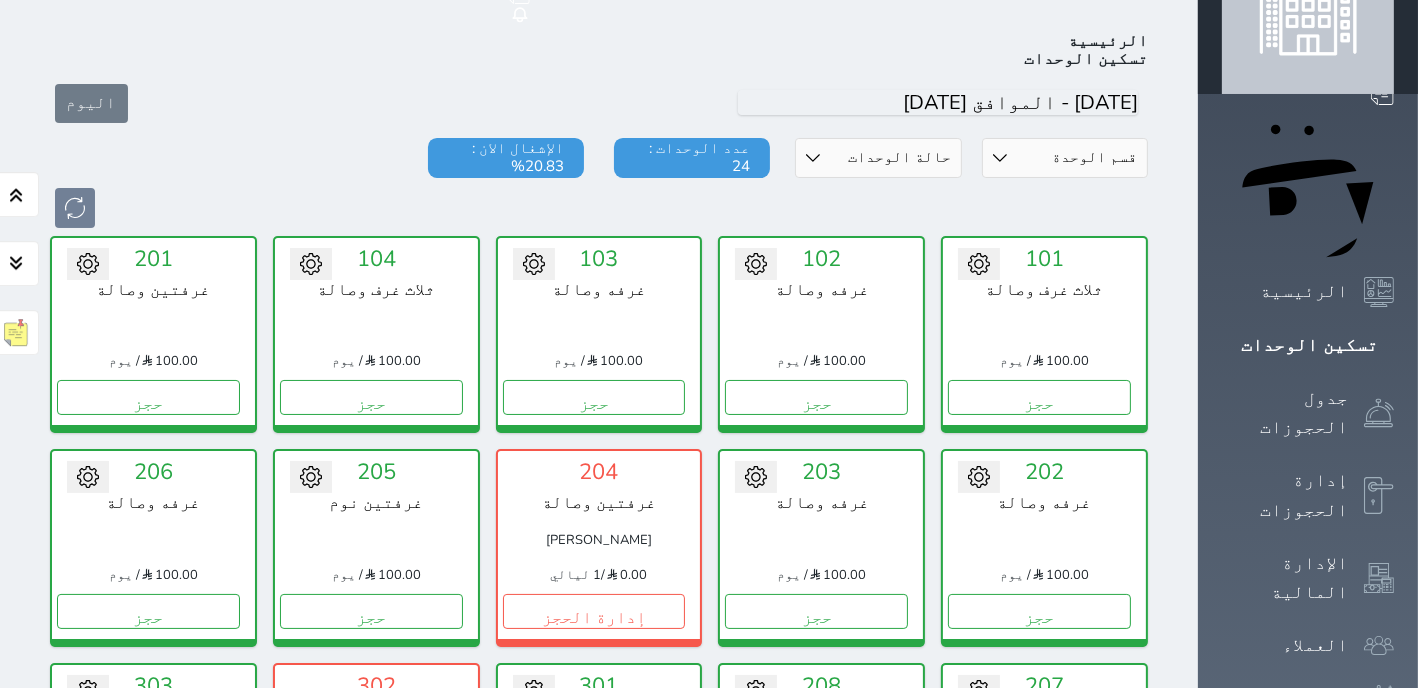 scroll, scrollTop: 332, scrollLeft: 0, axis: vertical 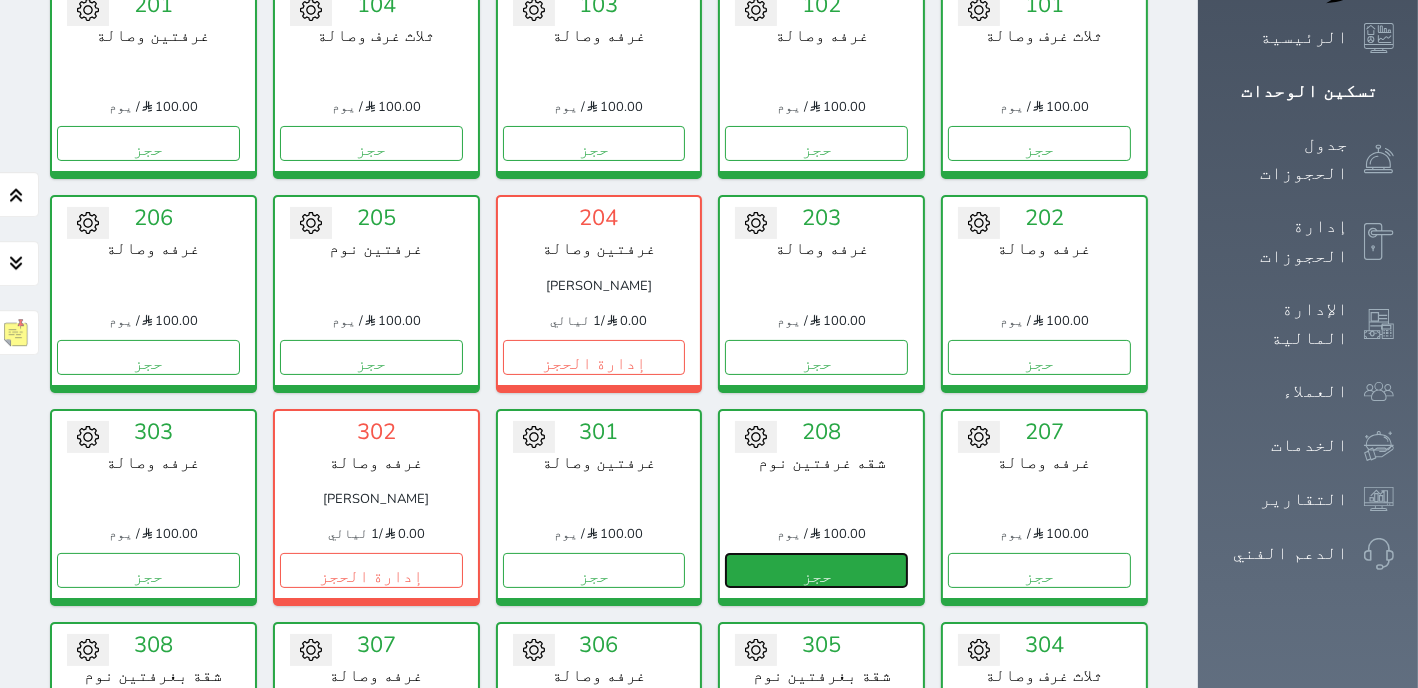 click on "حجز" at bounding box center (816, 570) 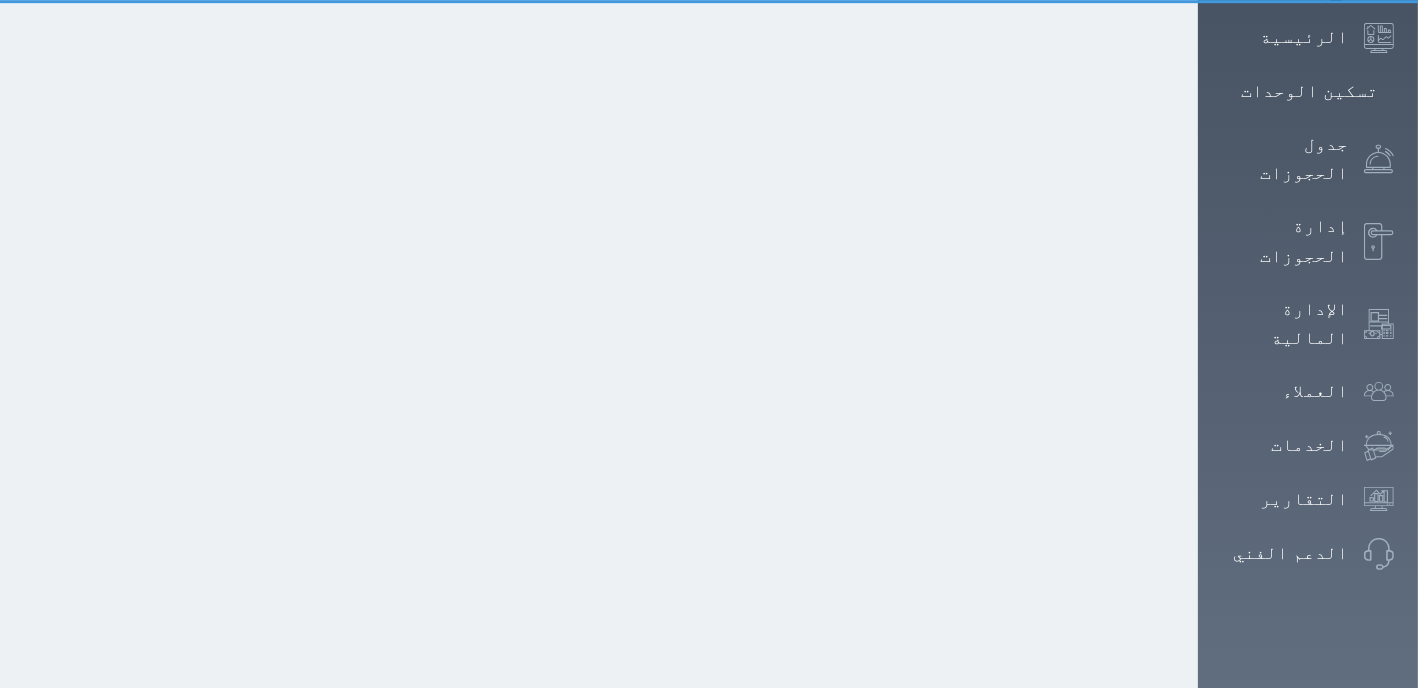 scroll, scrollTop: 21, scrollLeft: 0, axis: vertical 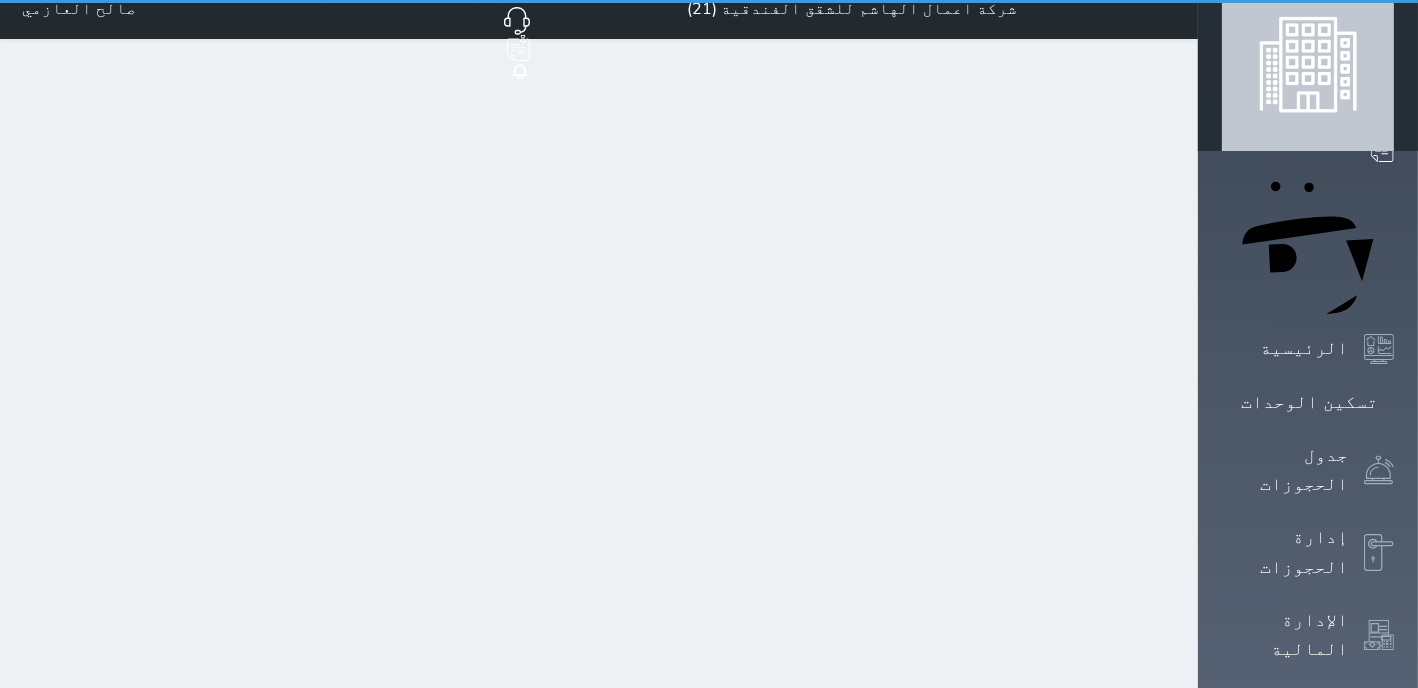 select on "1" 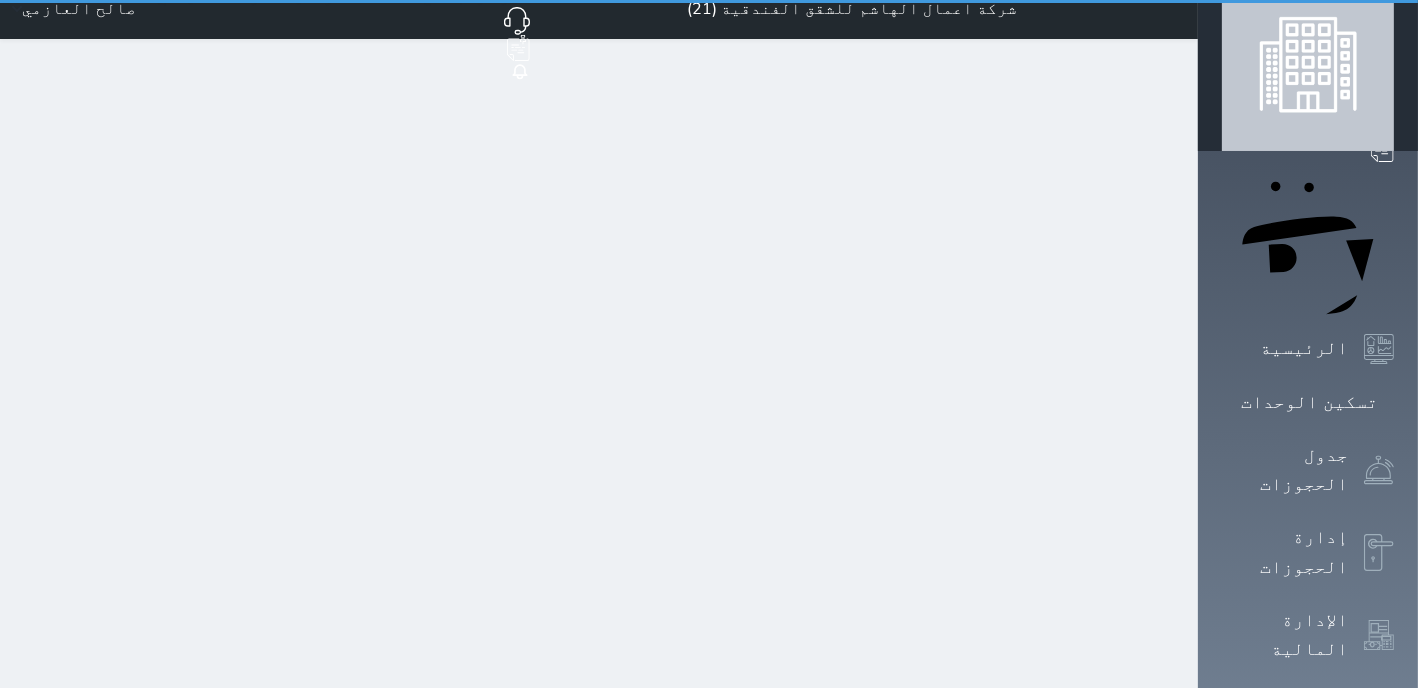 scroll, scrollTop: 0, scrollLeft: 0, axis: both 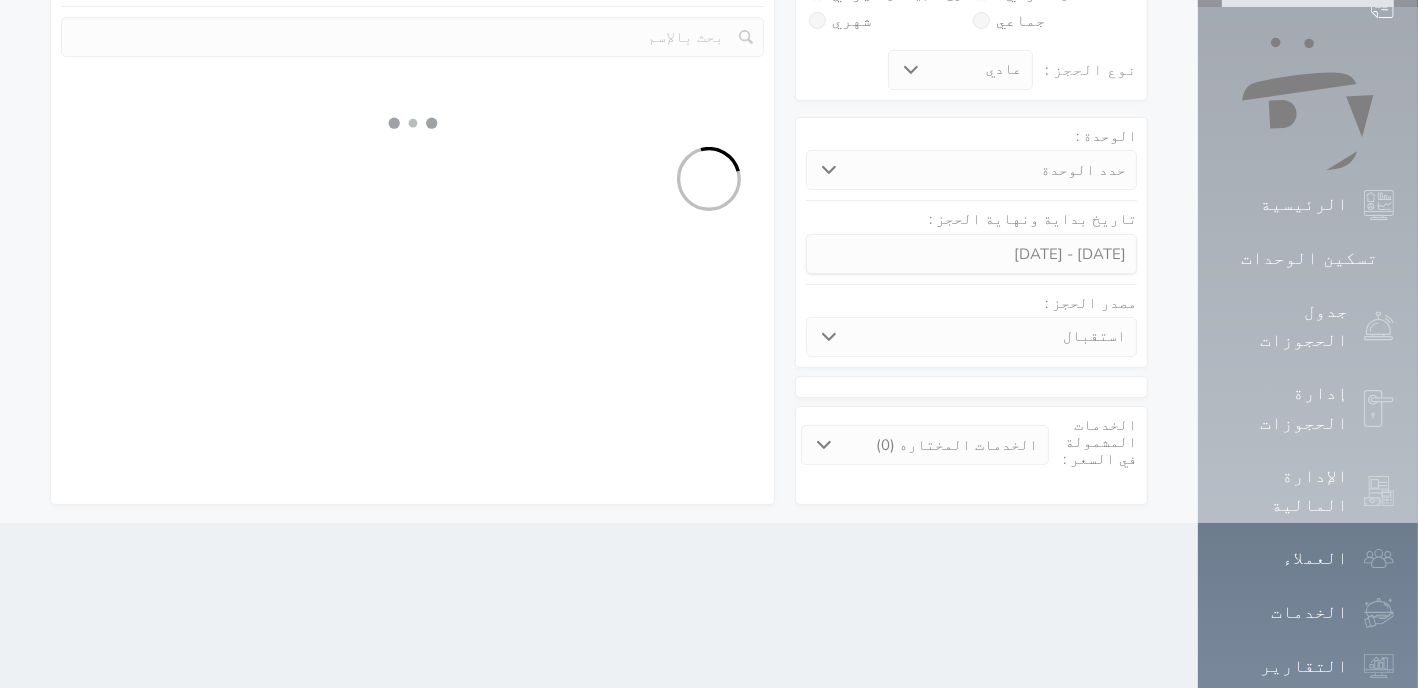select 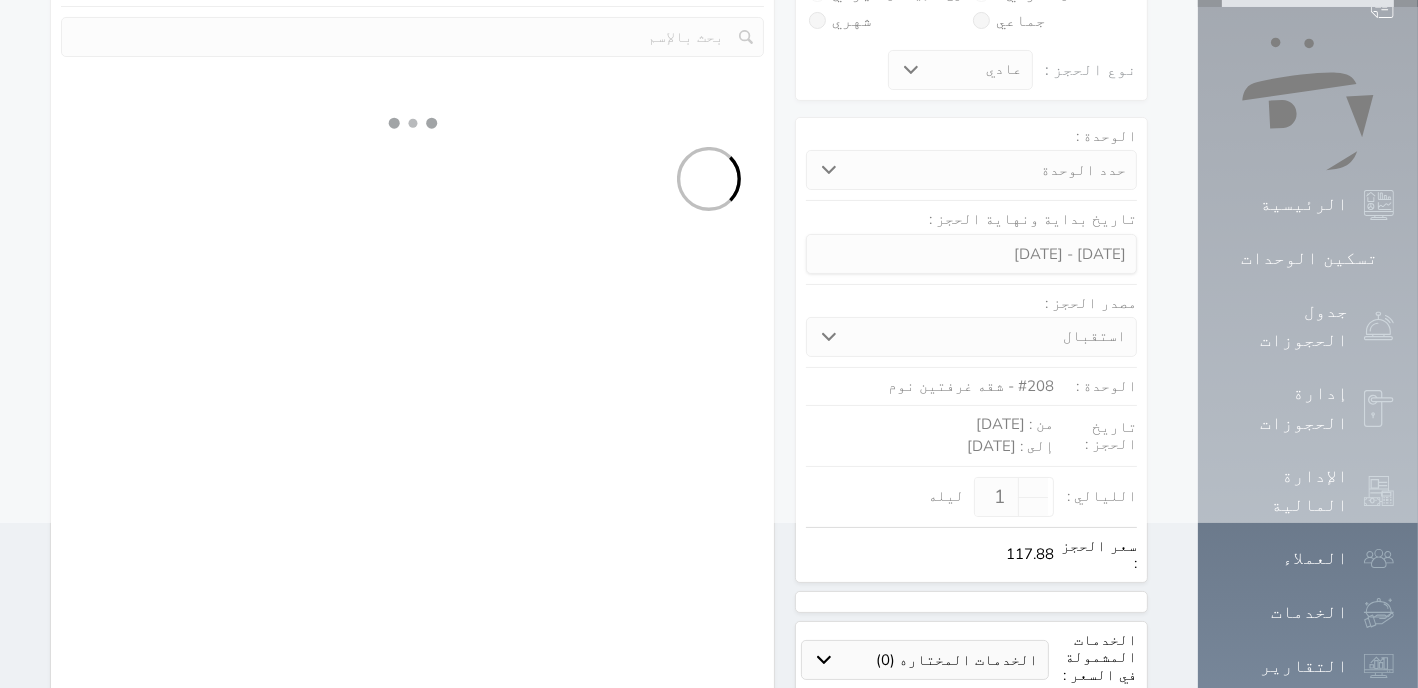 select on "1" 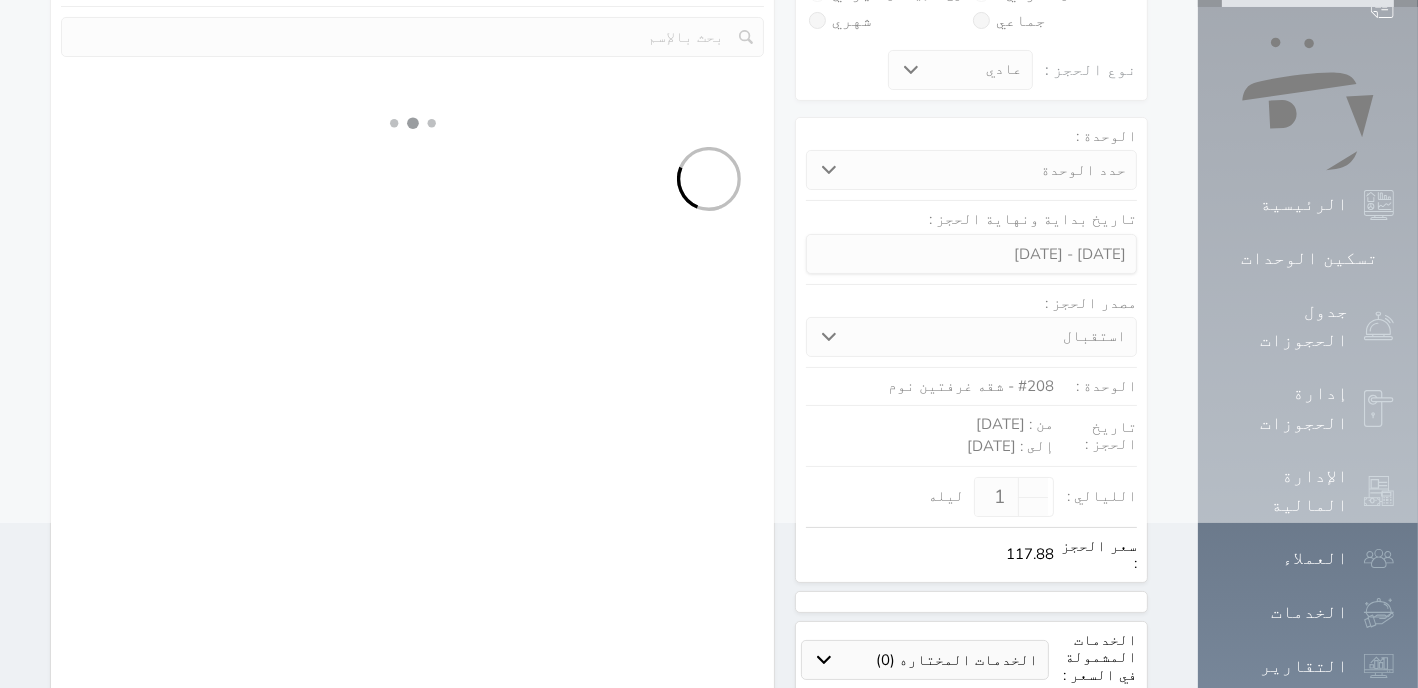 select on "113" 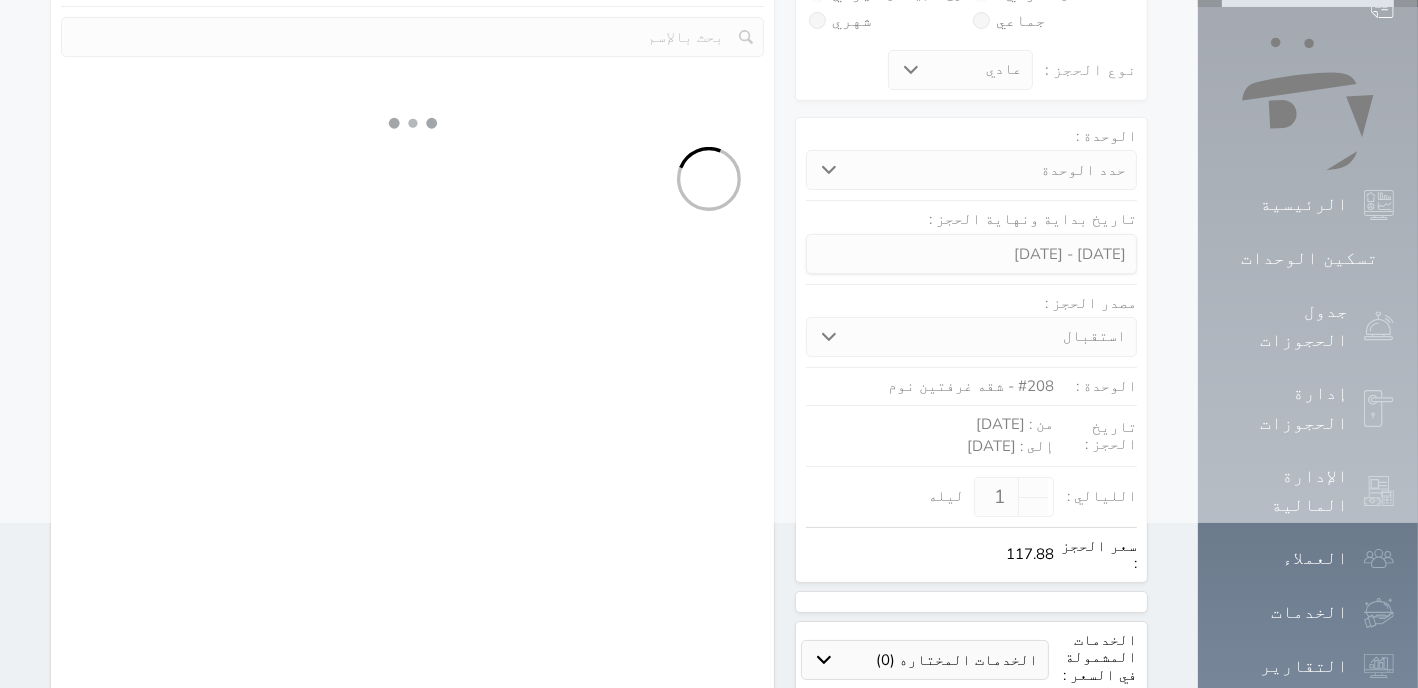 select on "1" 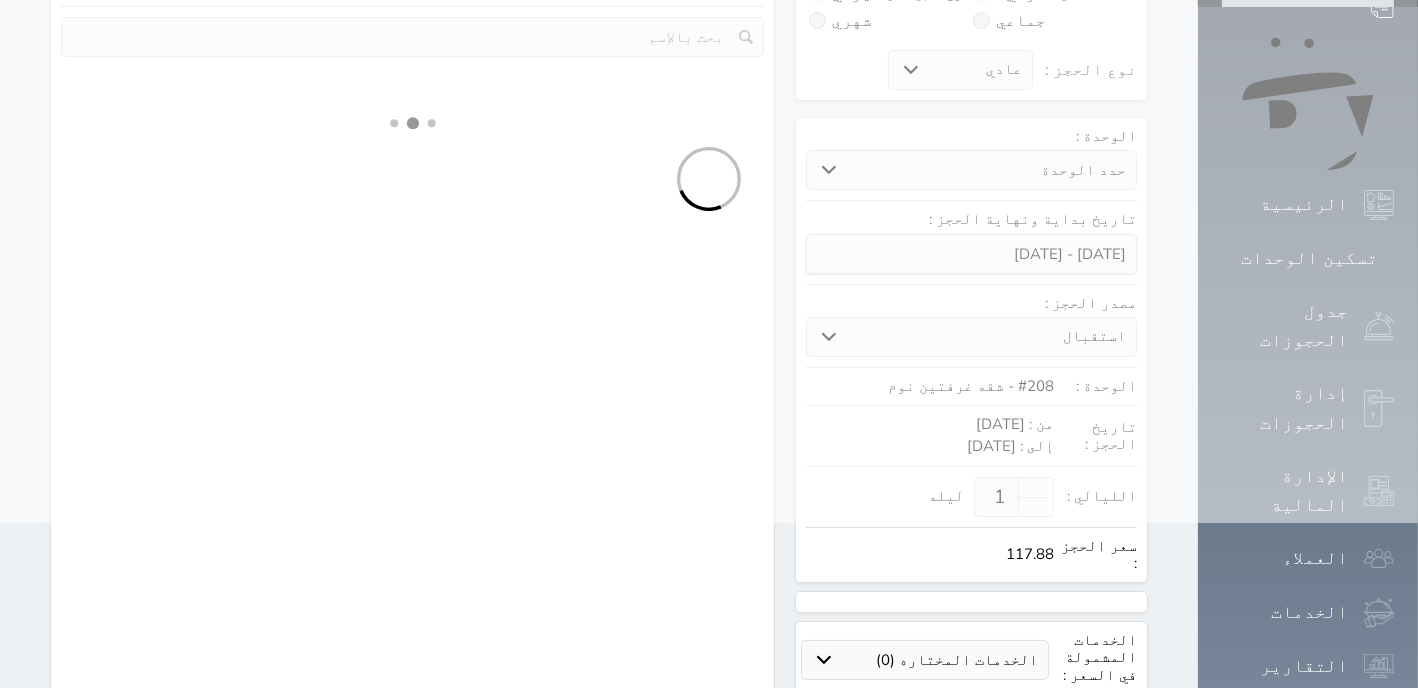 select 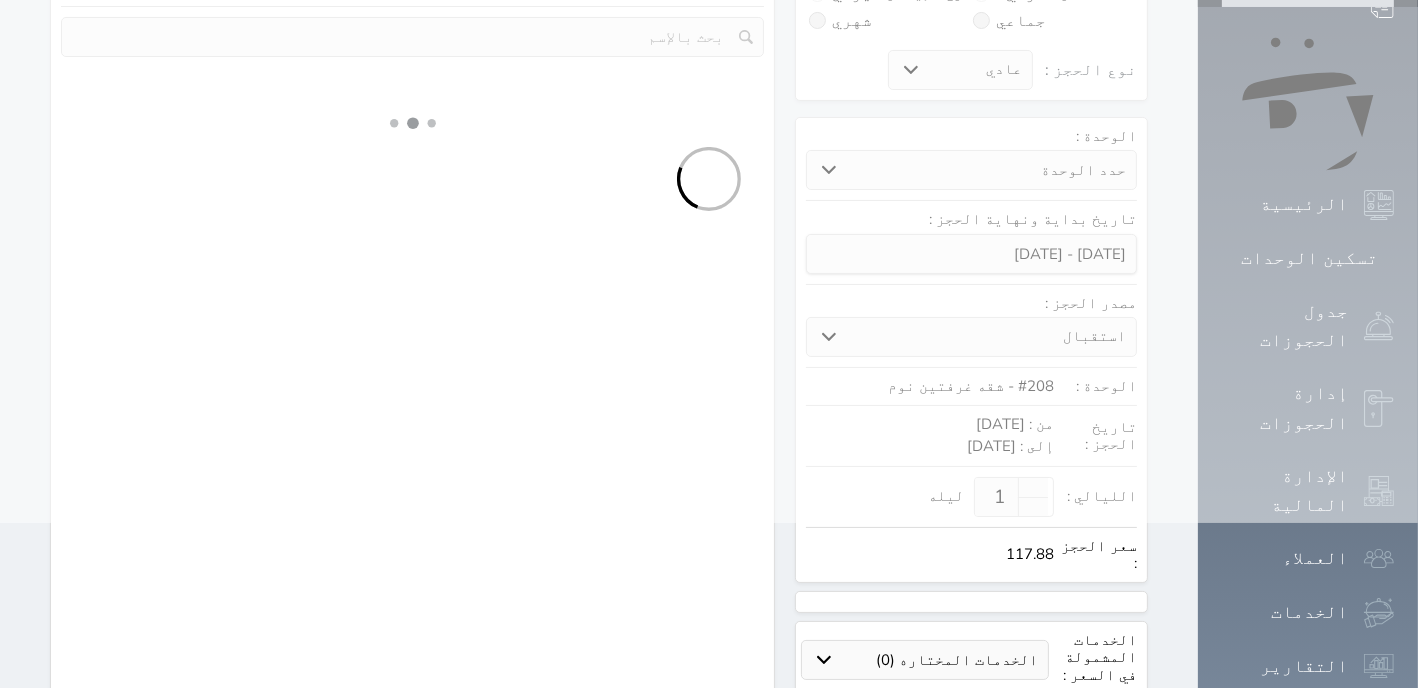 select on "7" 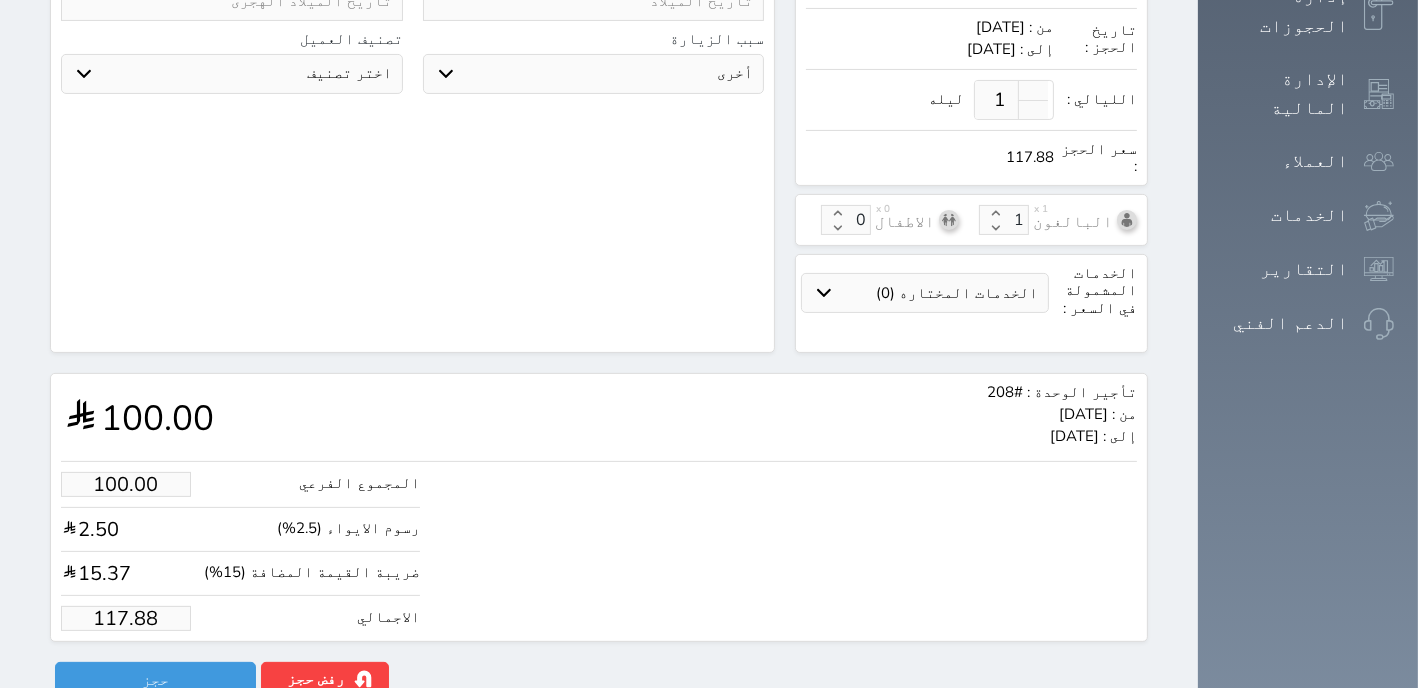 select 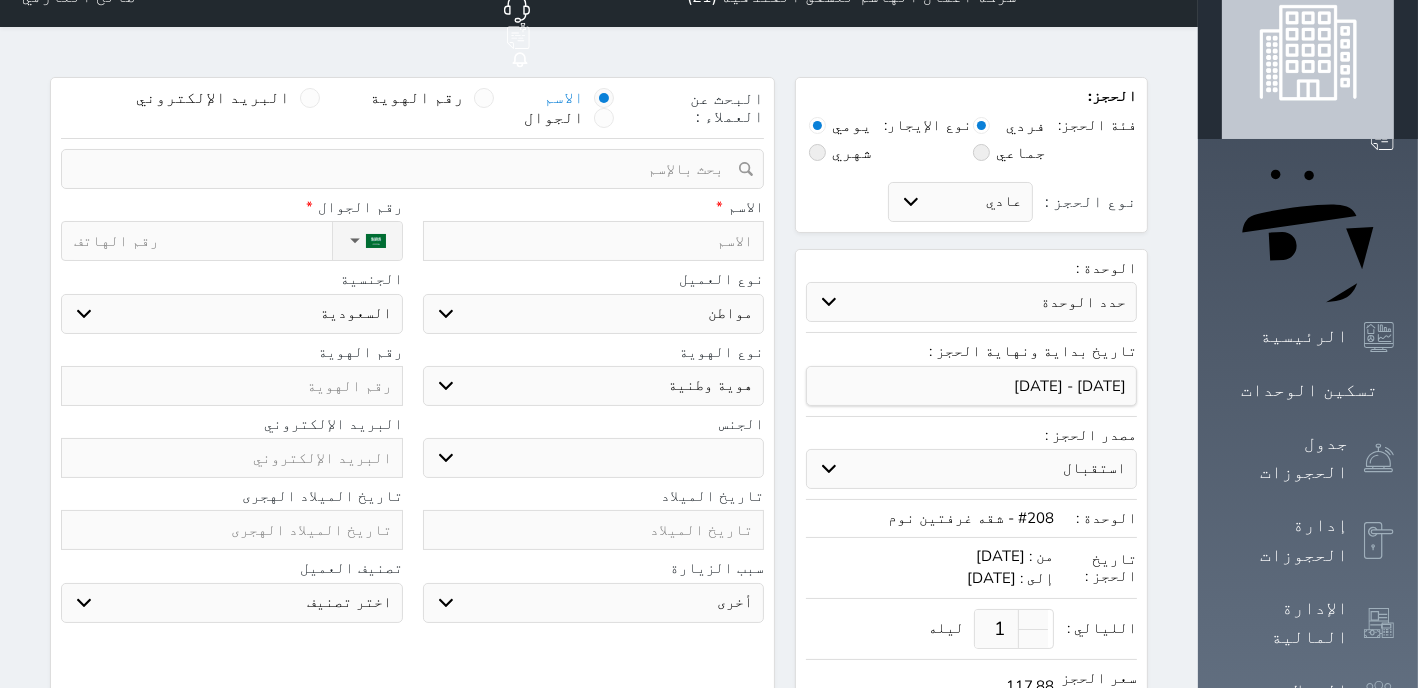 scroll, scrollTop: 0, scrollLeft: 0, axis: both 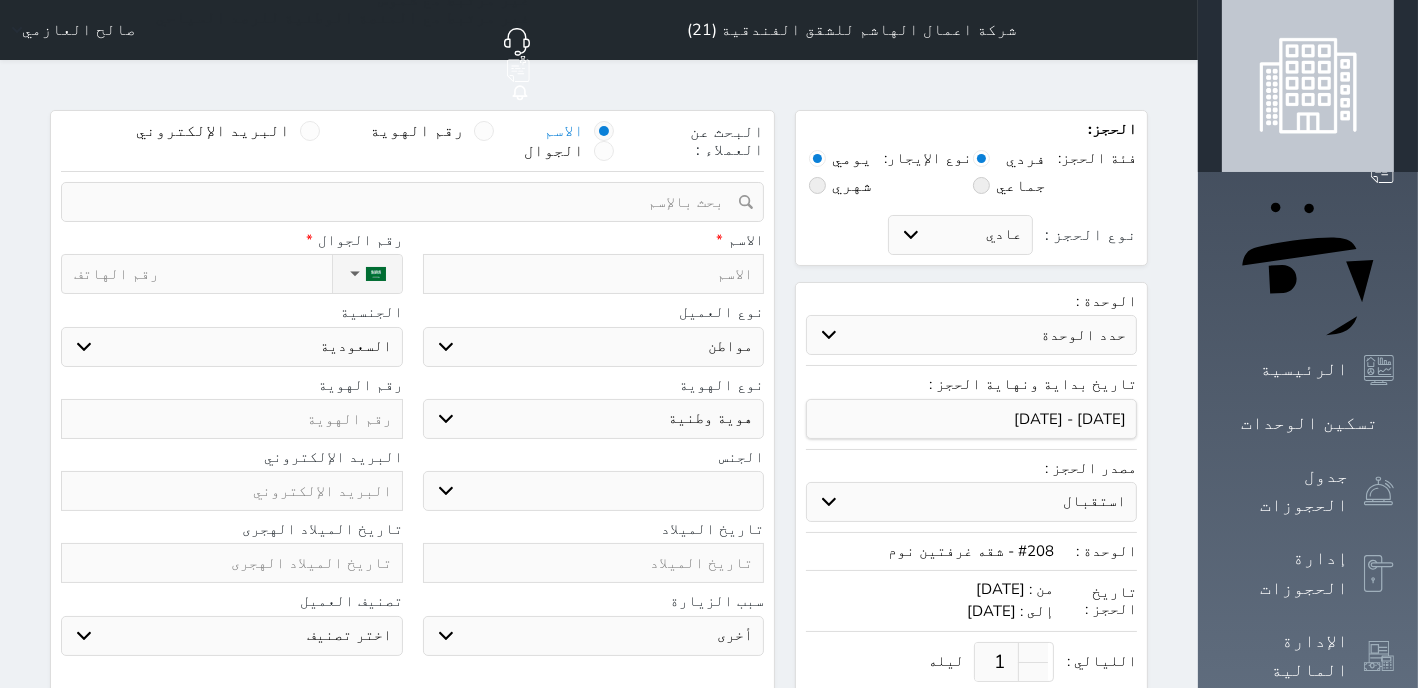 click at bounding box center [594, 274] 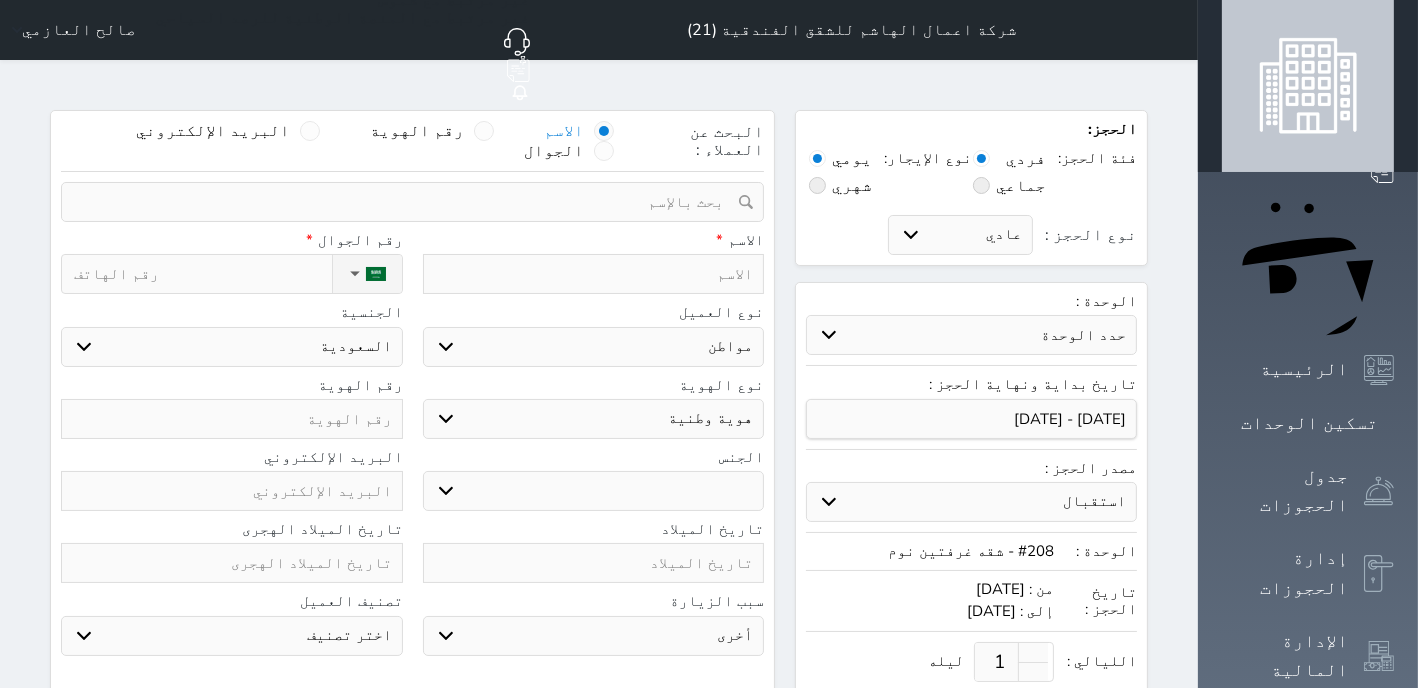 type on "م" 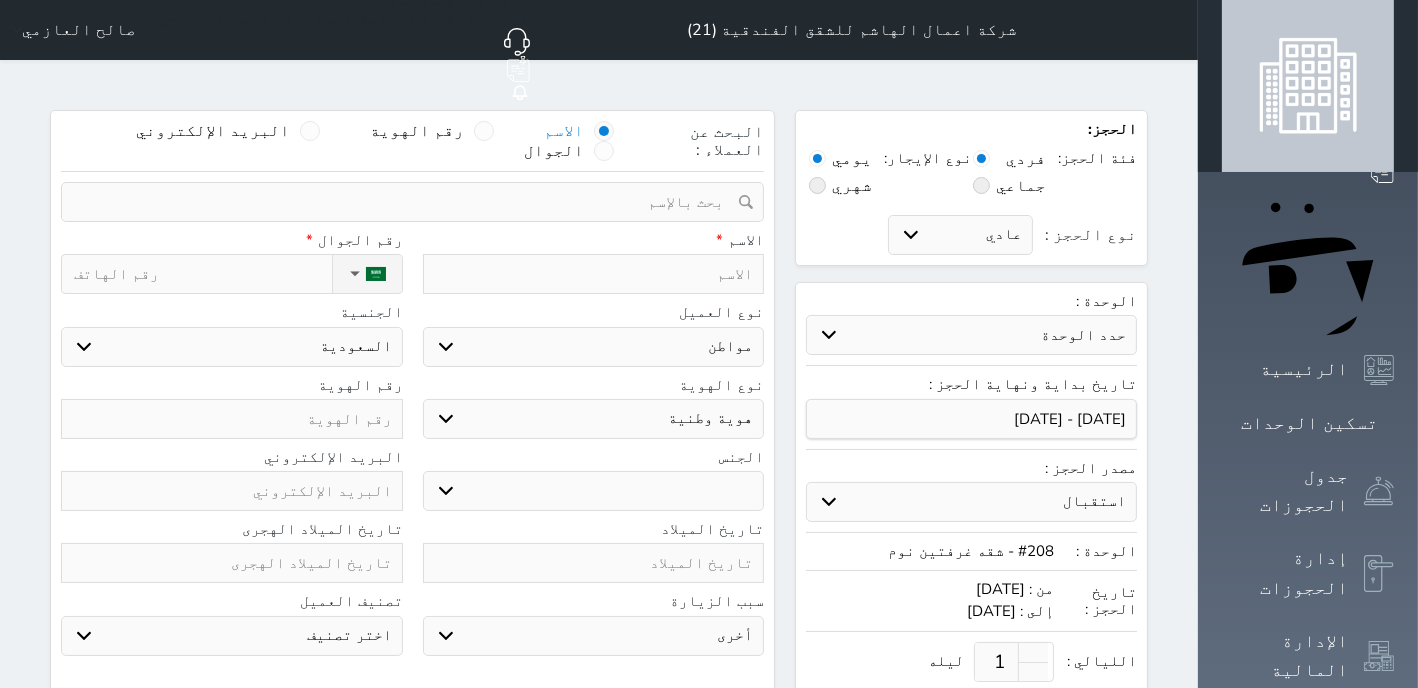 select 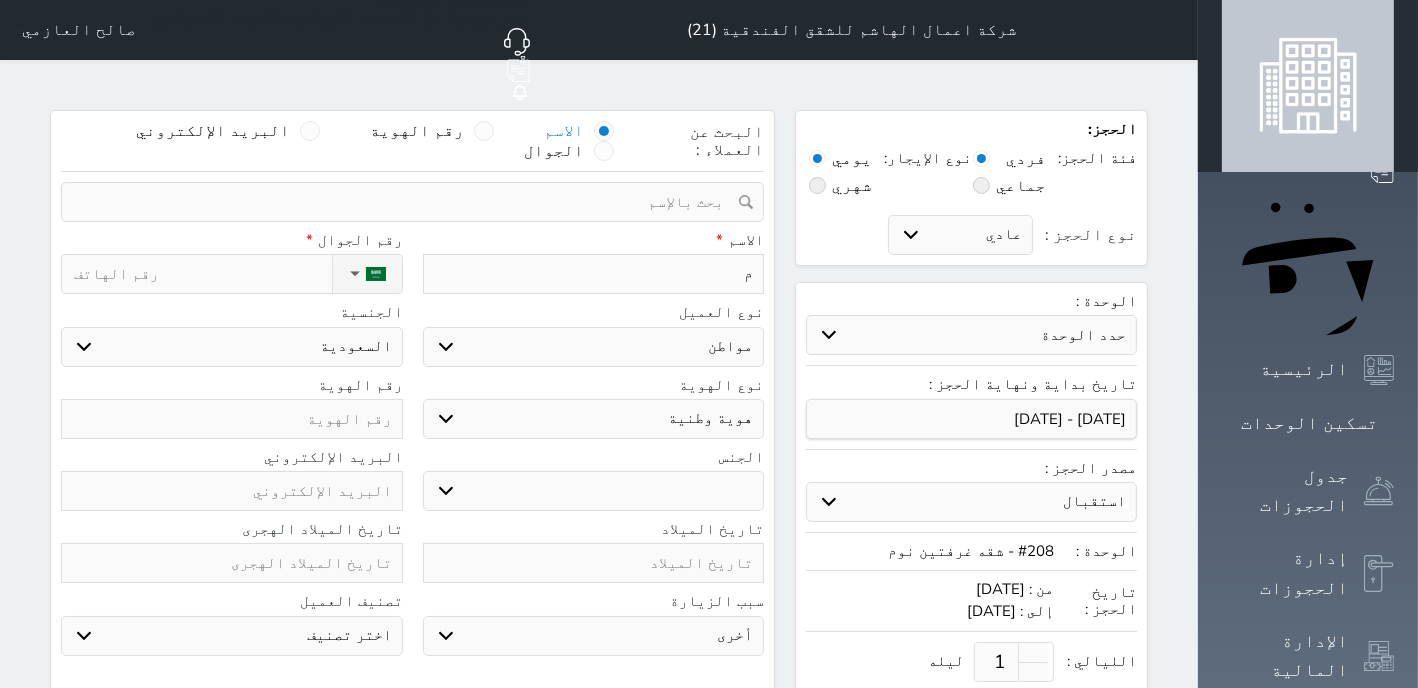 type on "مص" 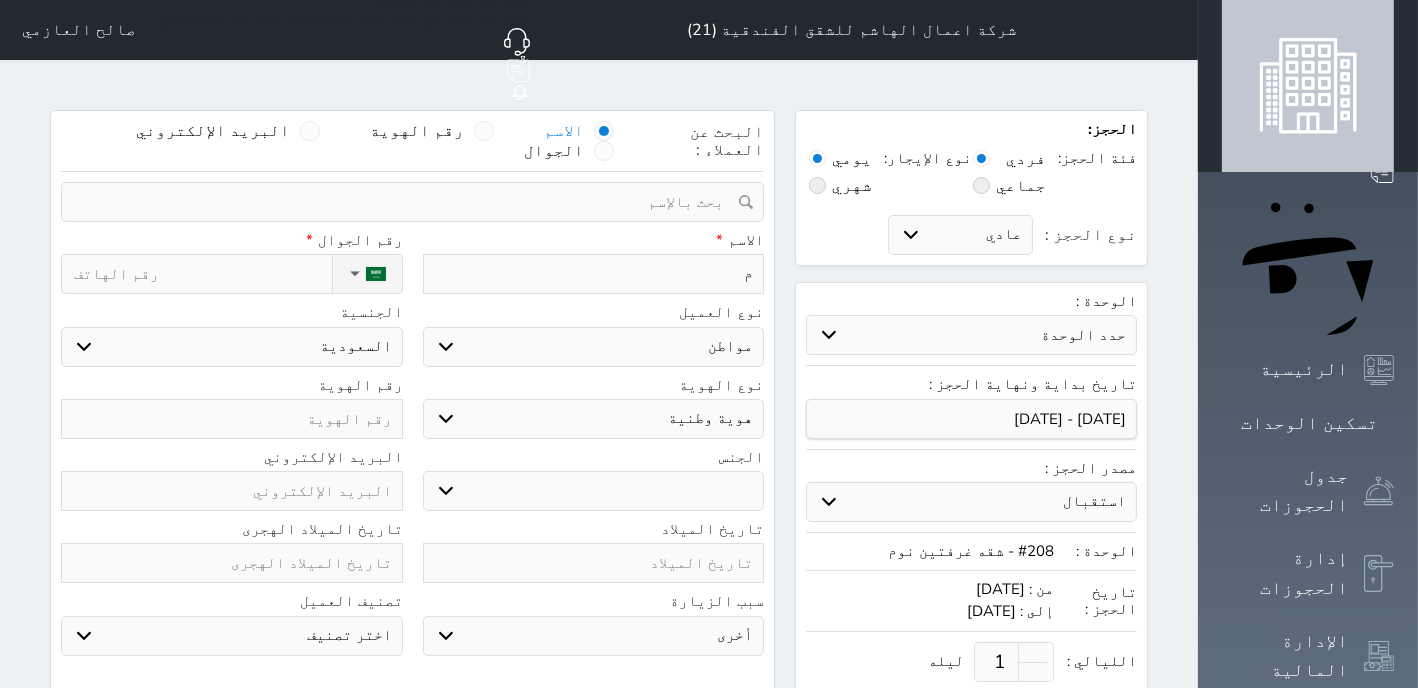 select 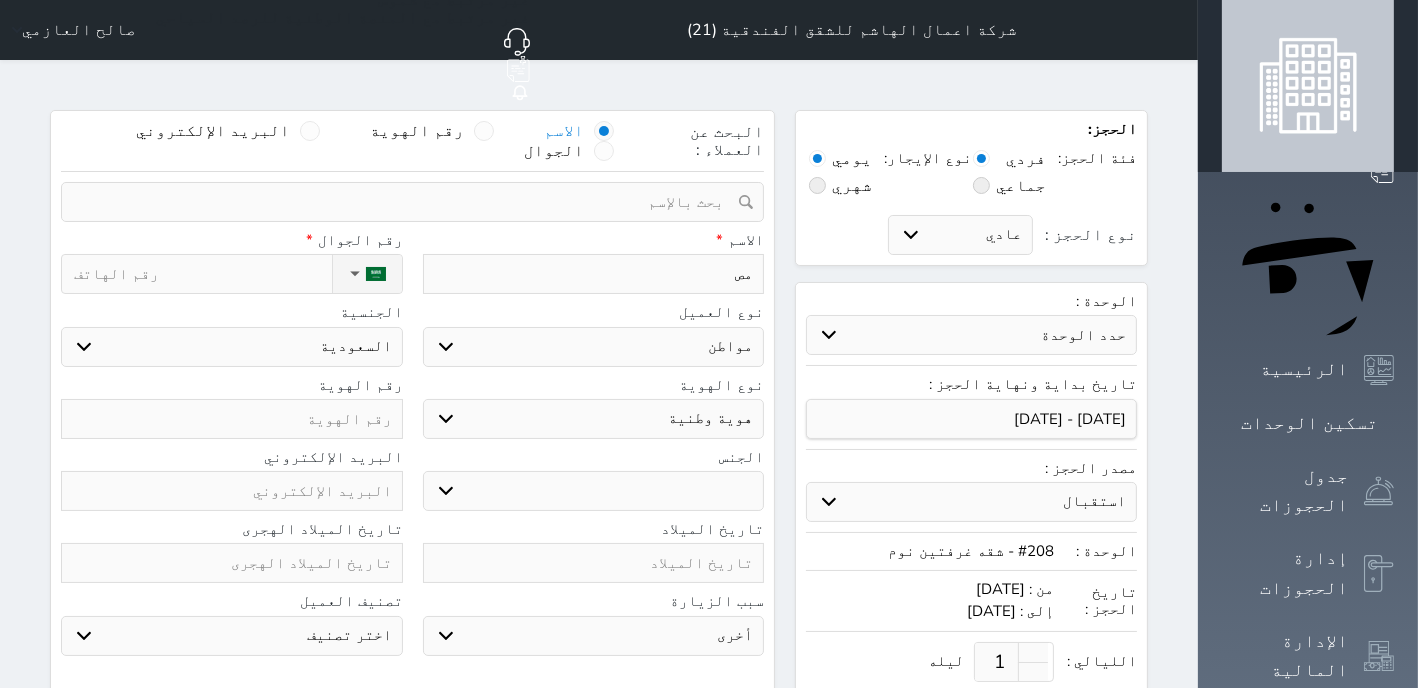 type on "مصط" 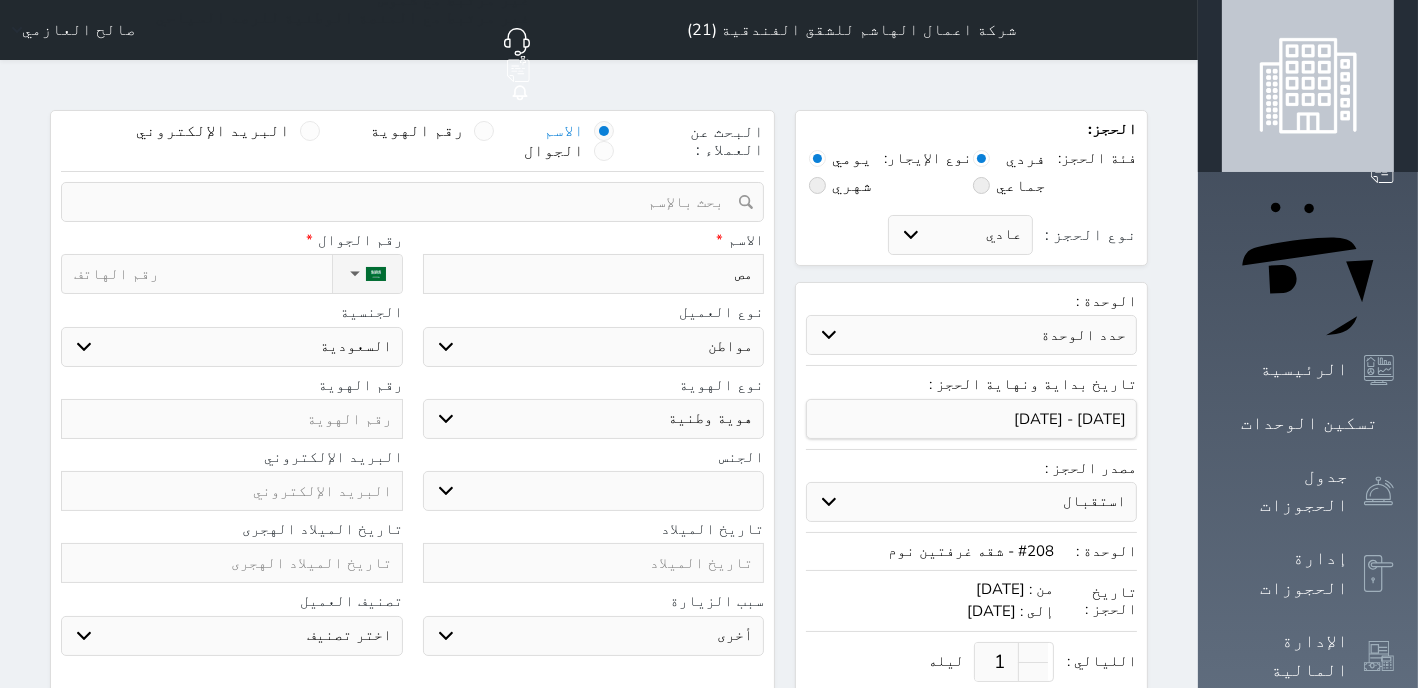 select 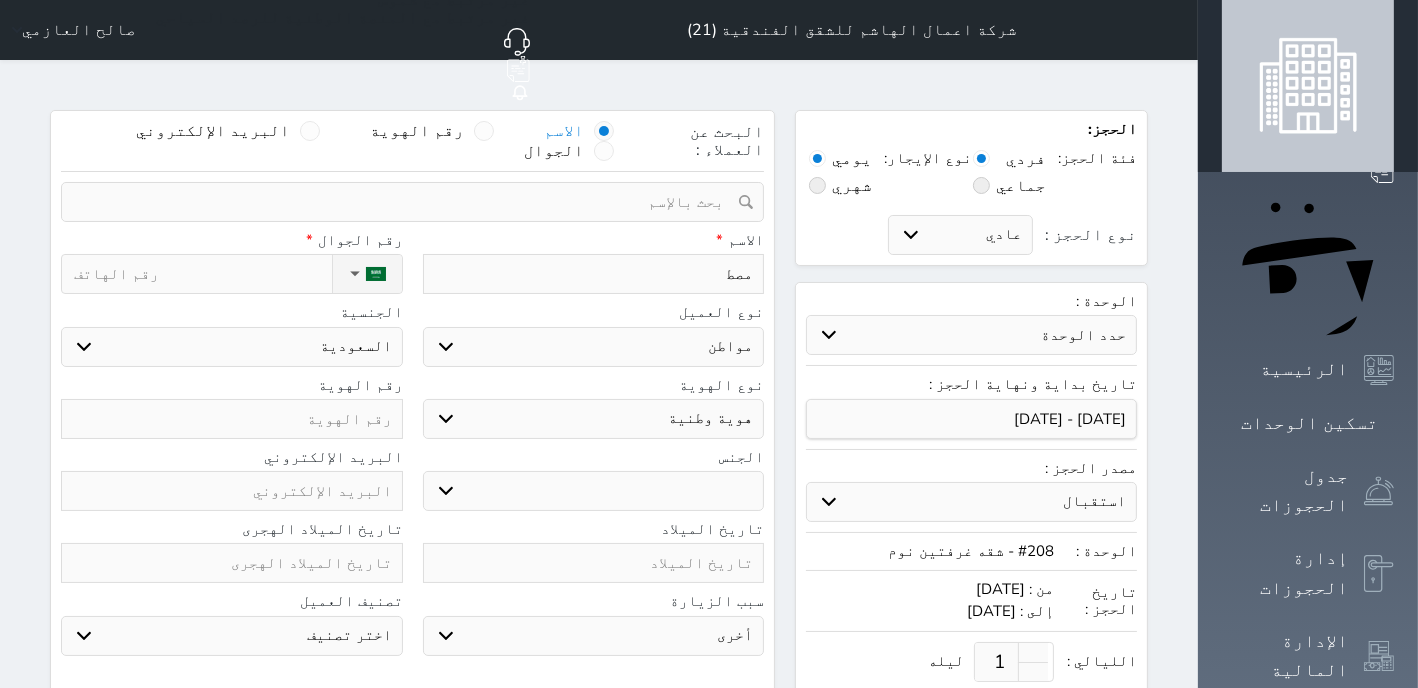 type on "مصطف" 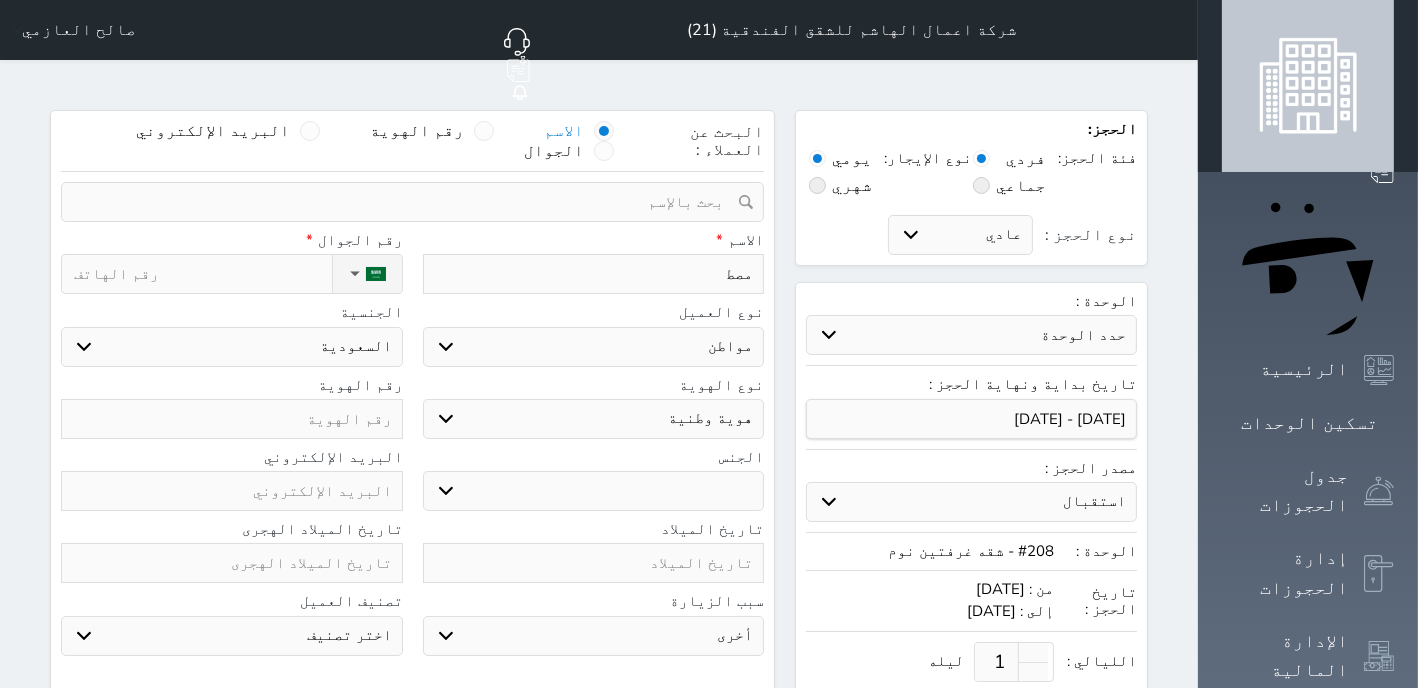 select 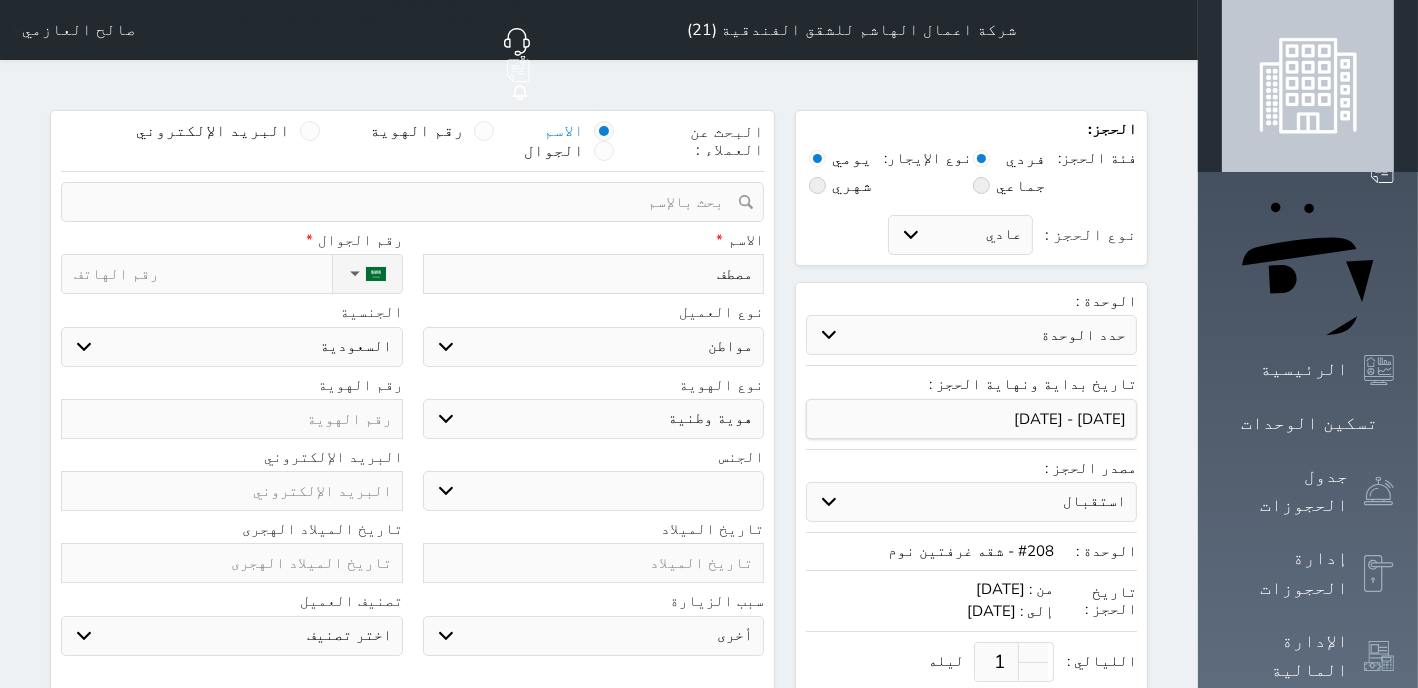 type on "[PERSON_NAME]" 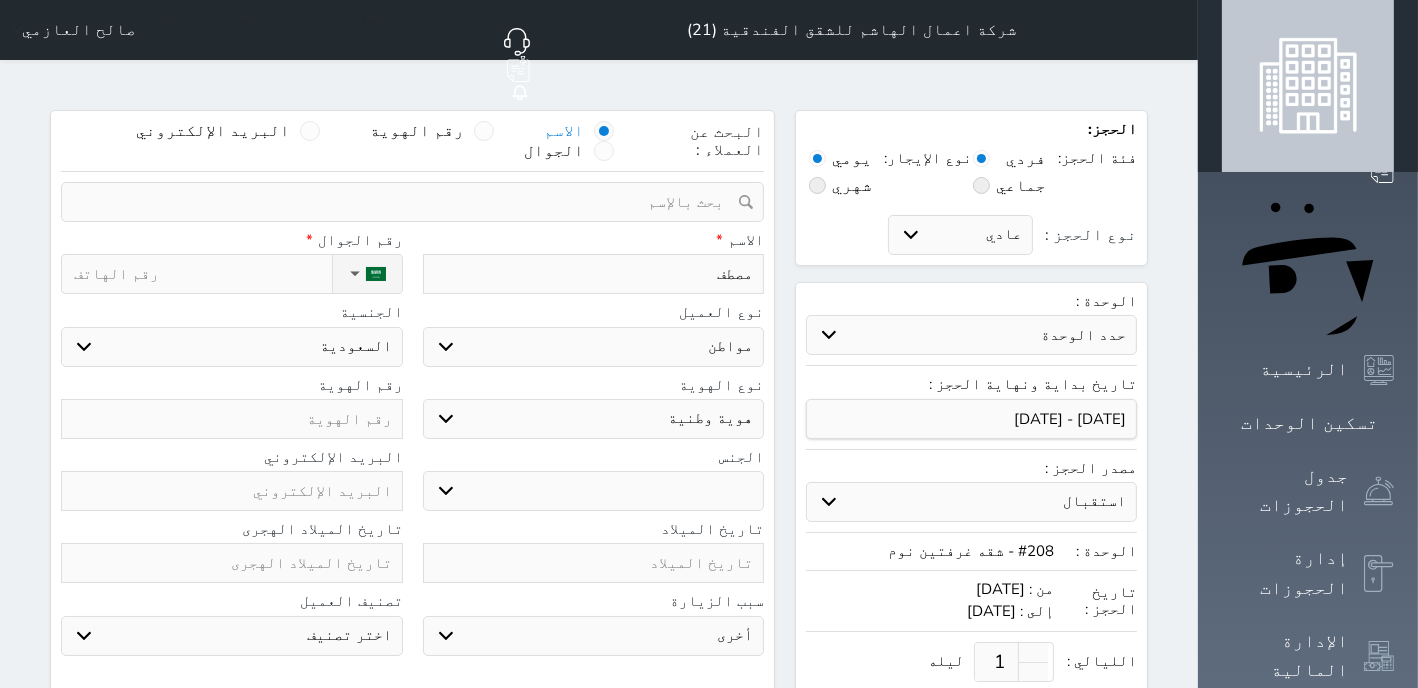 select 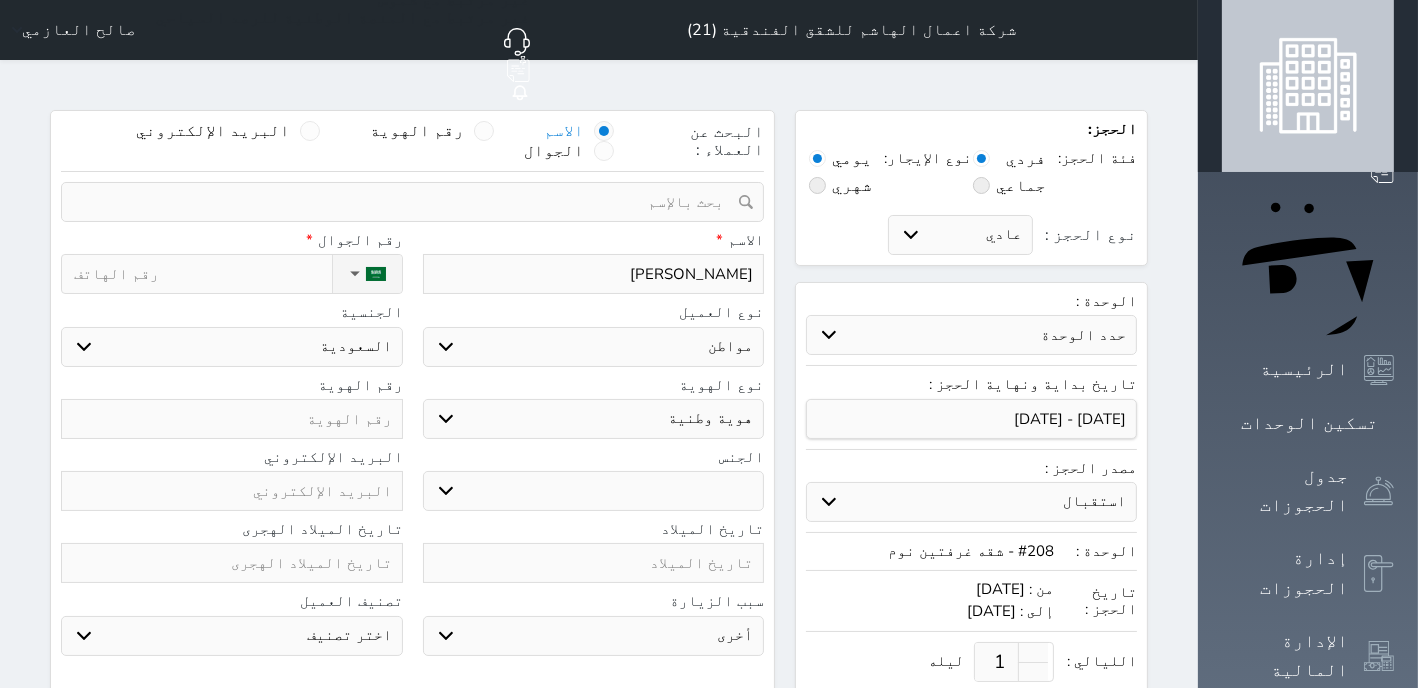 type on "[PERSON_NAME]" 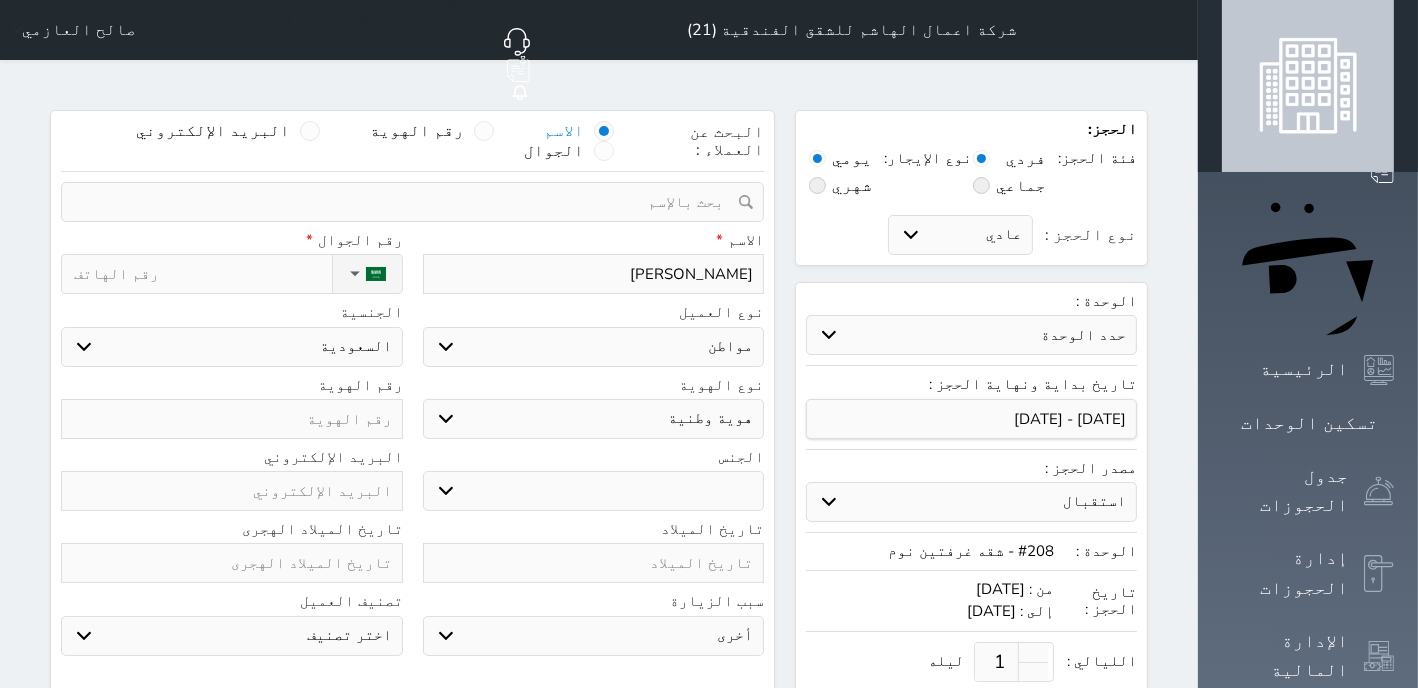 select 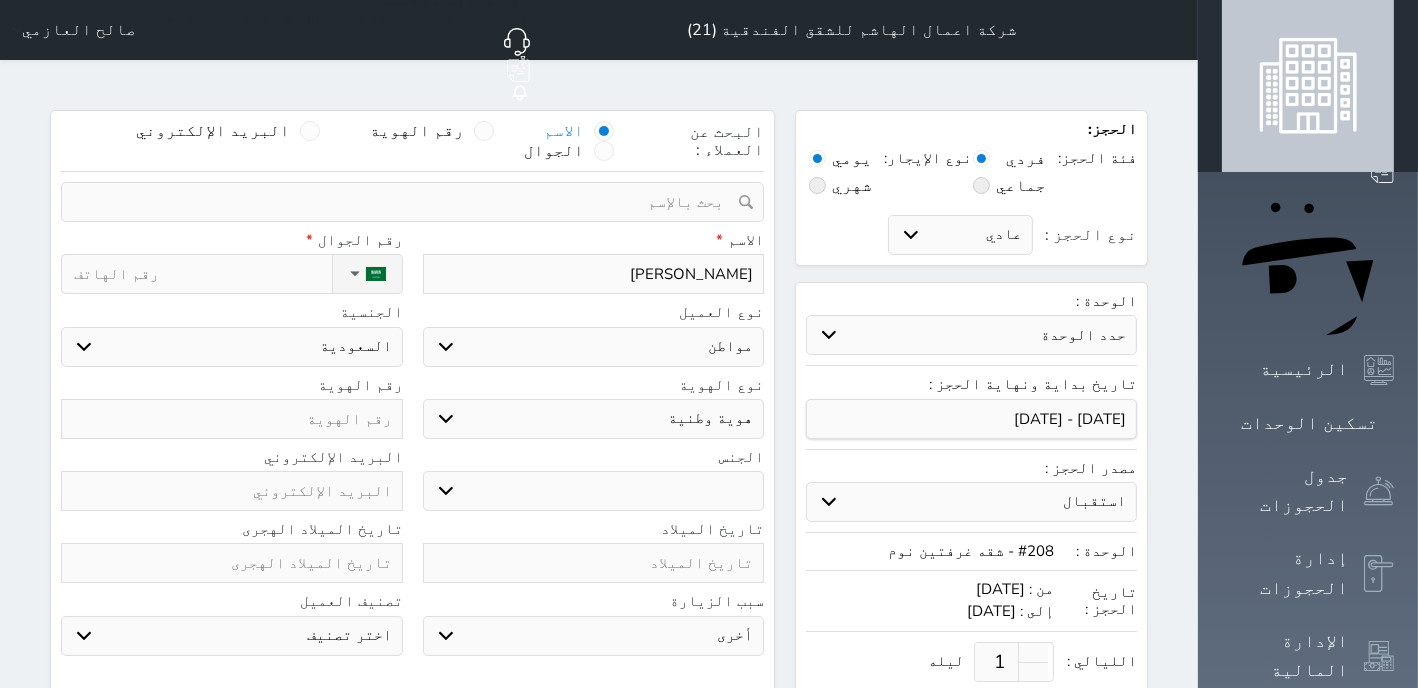 type on "[PERSON_NAME]" 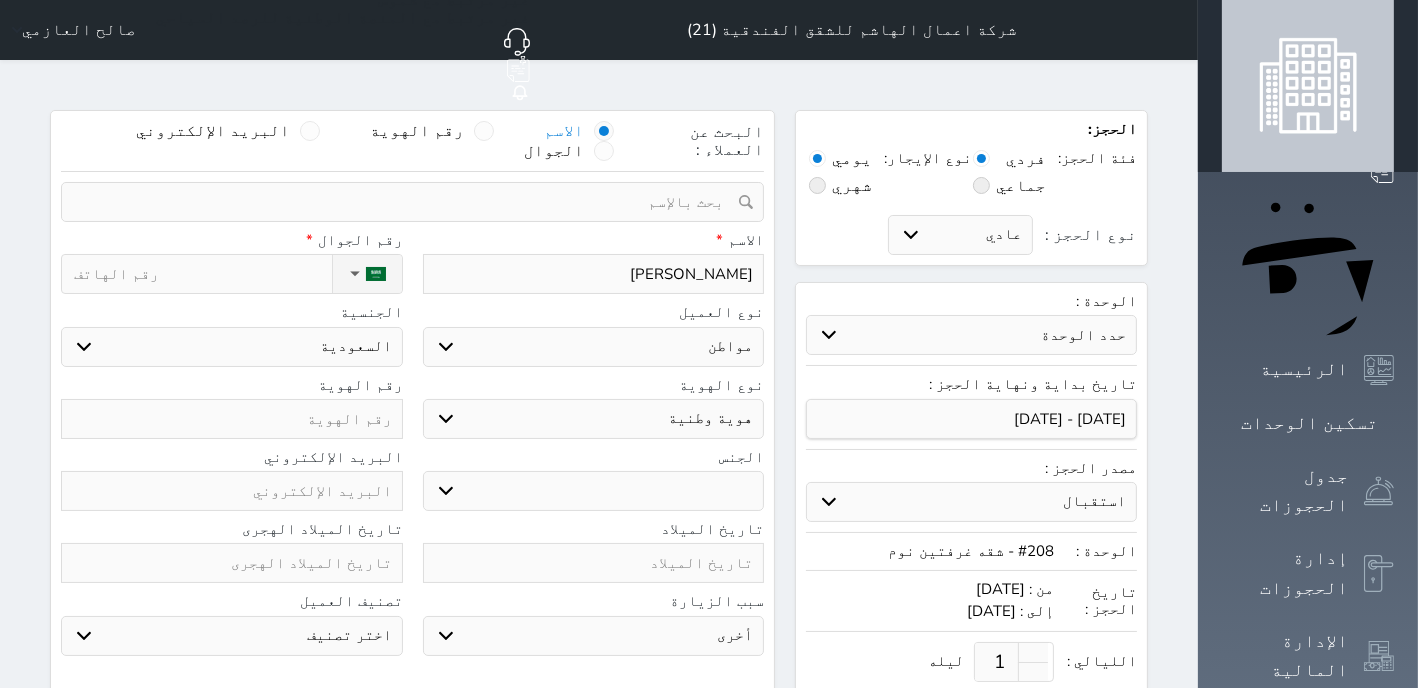select 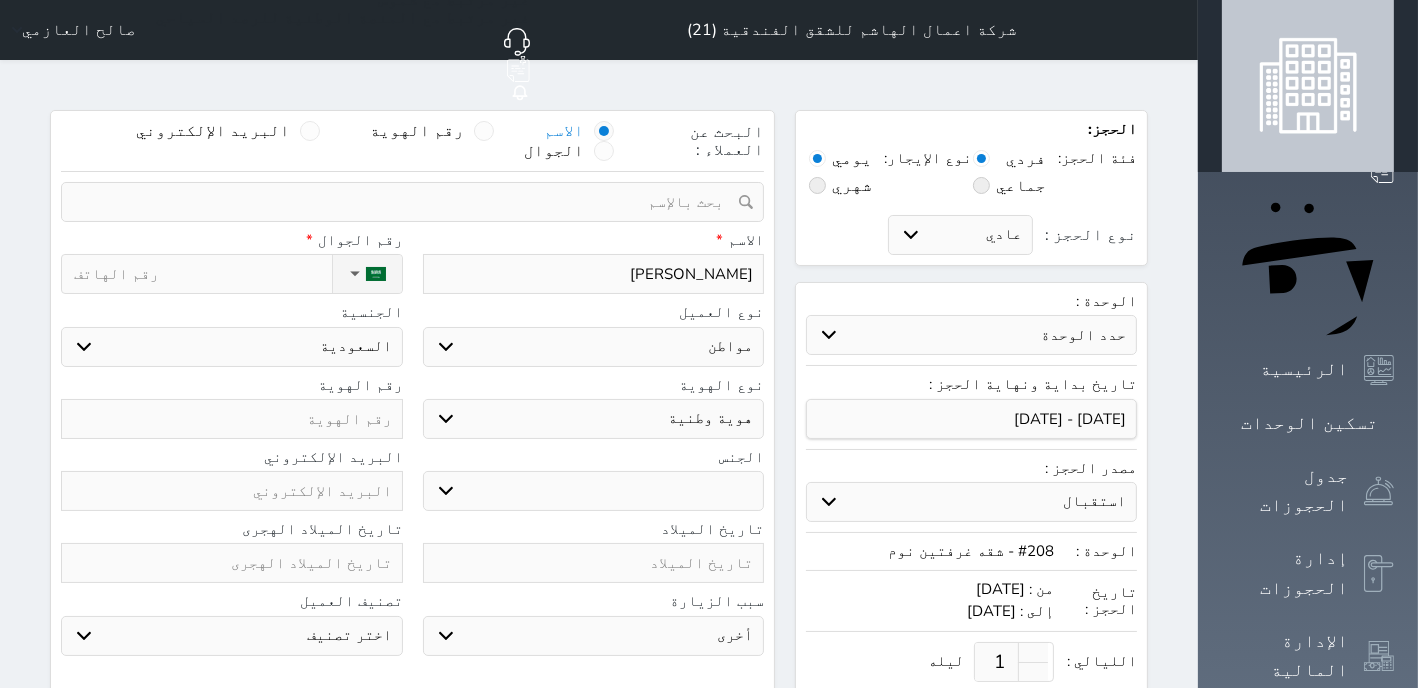 type on "[PERSON_NAME]" 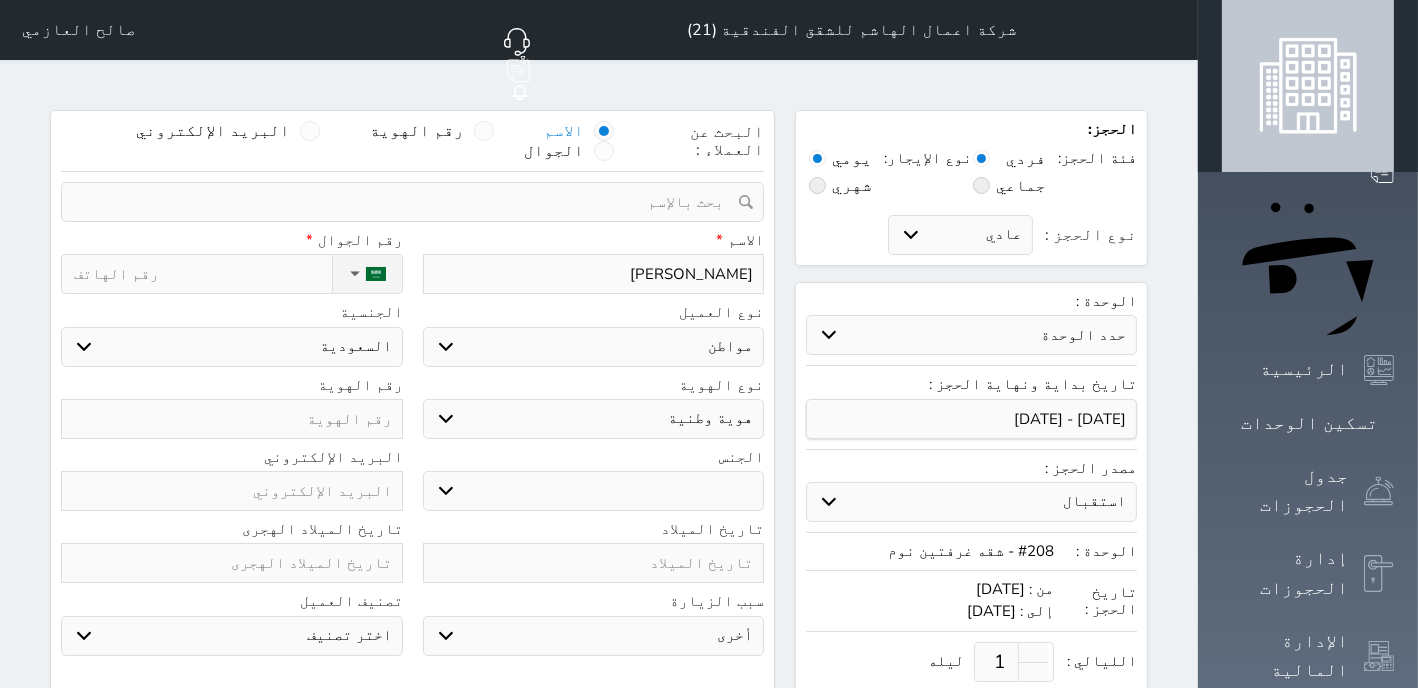 select 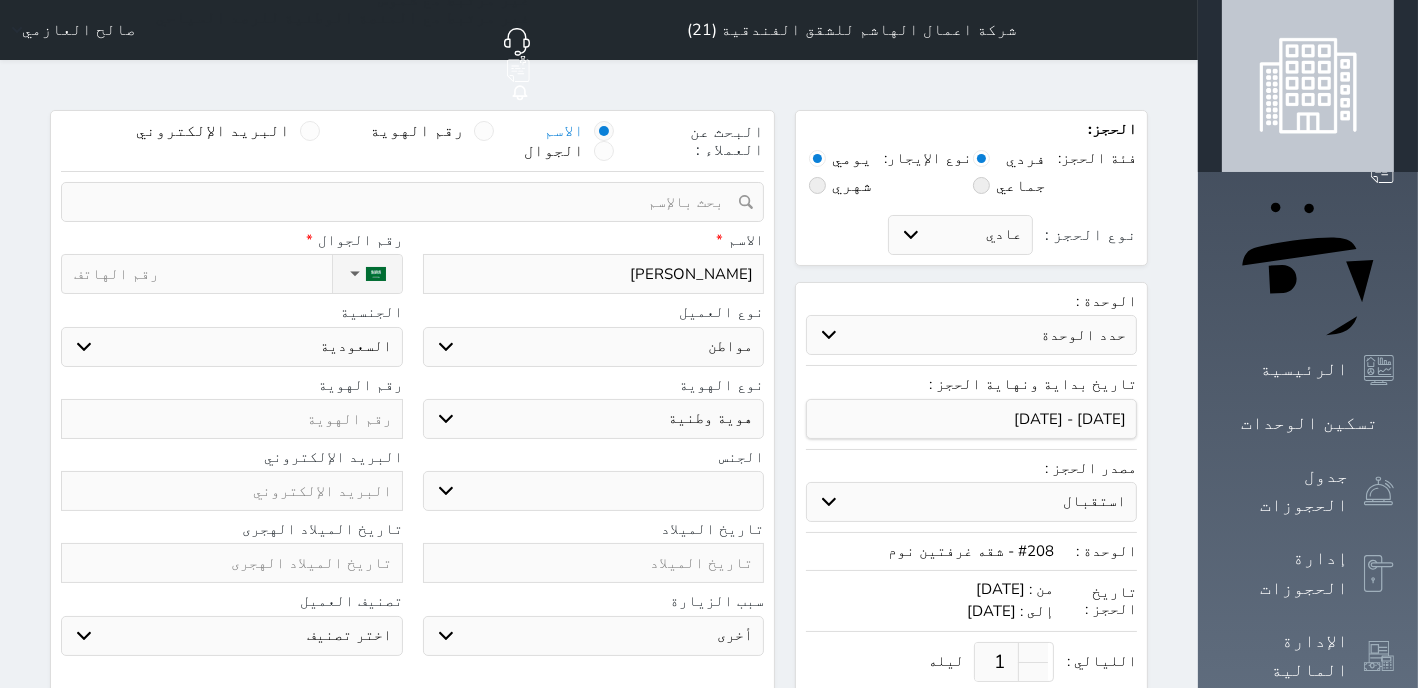 type on "[PERSON_NAME]" 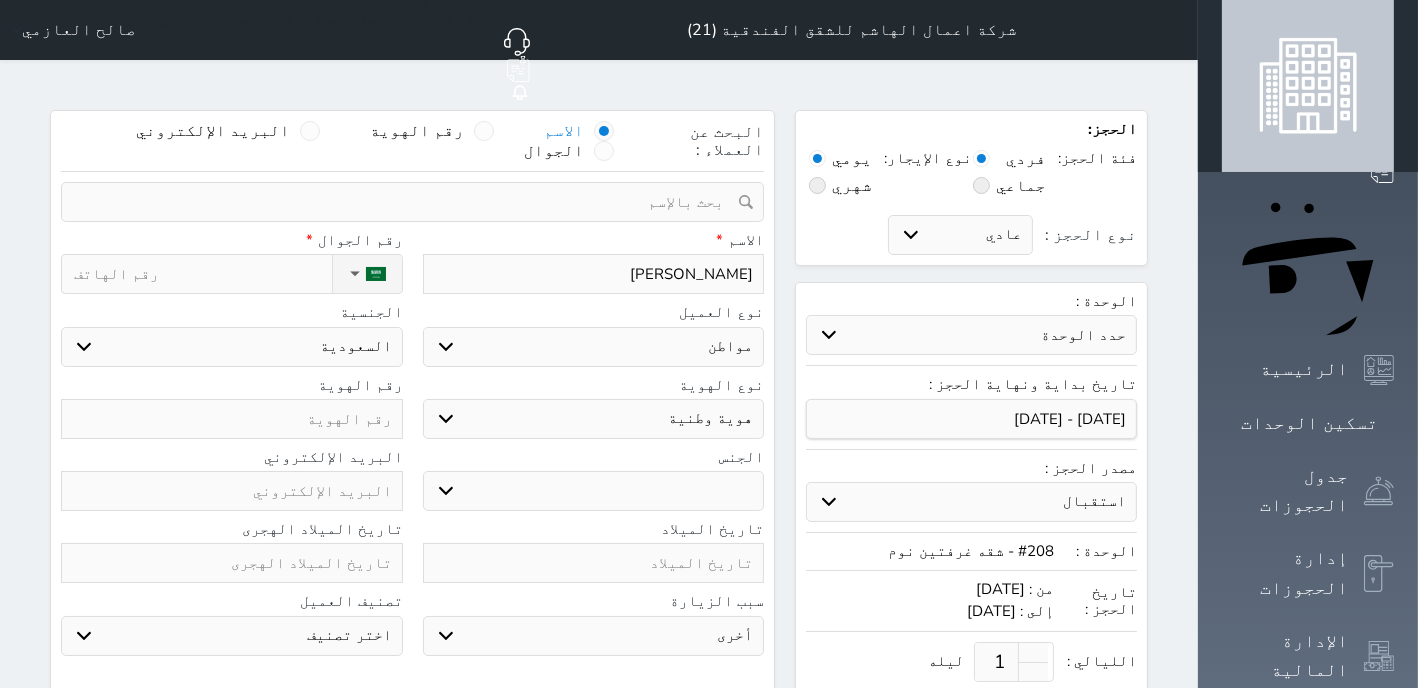 select 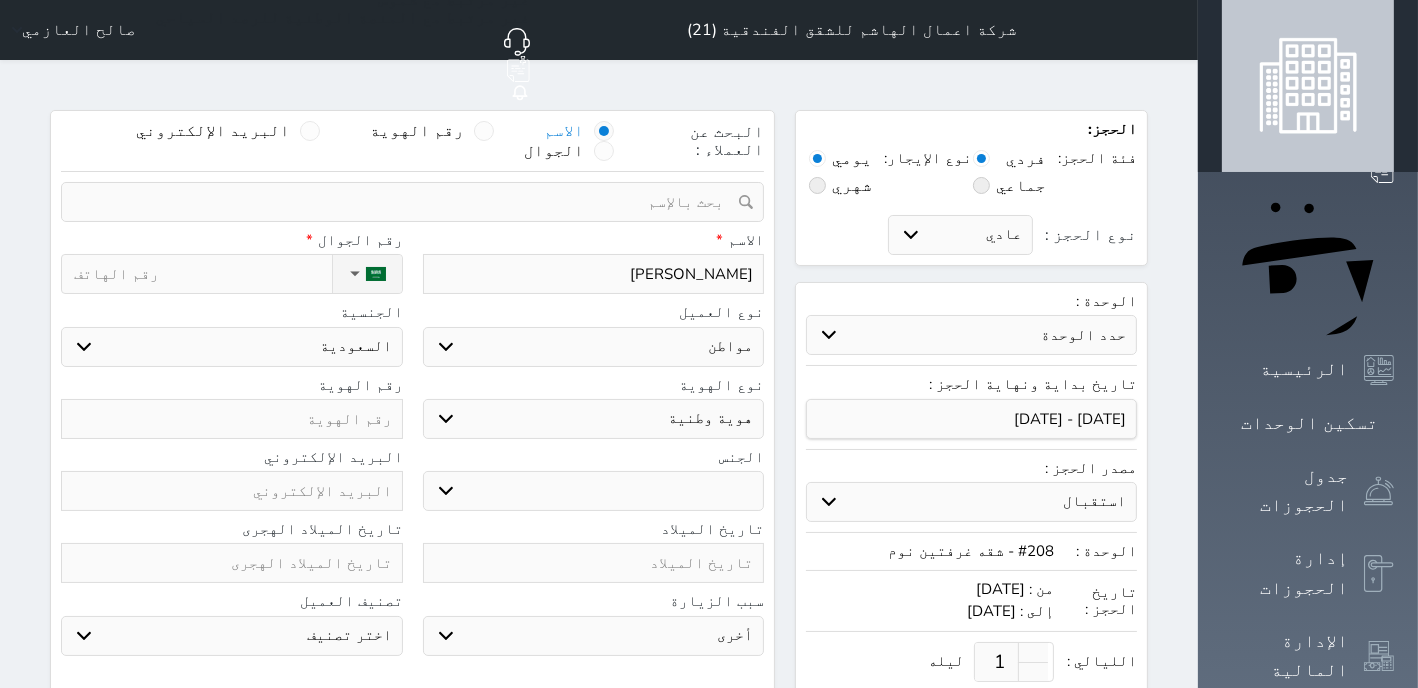 type on "[PERSON_NAME]" 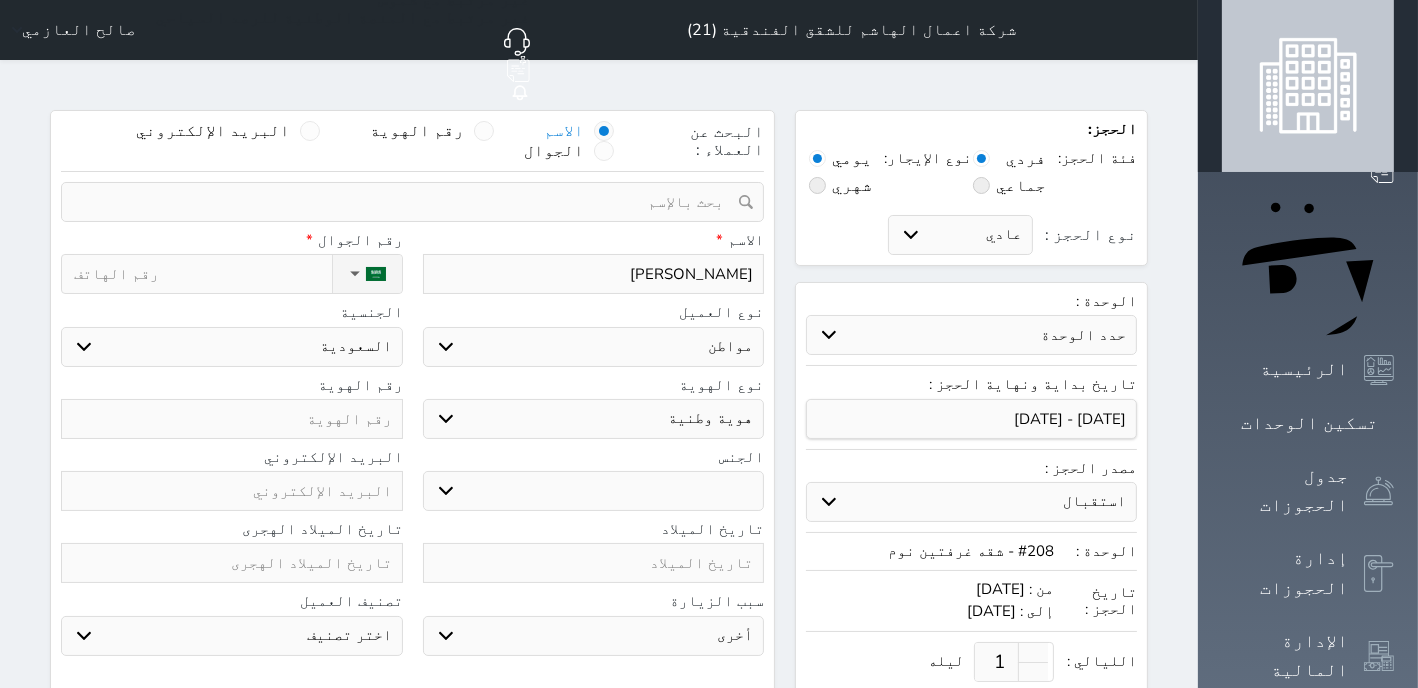 select 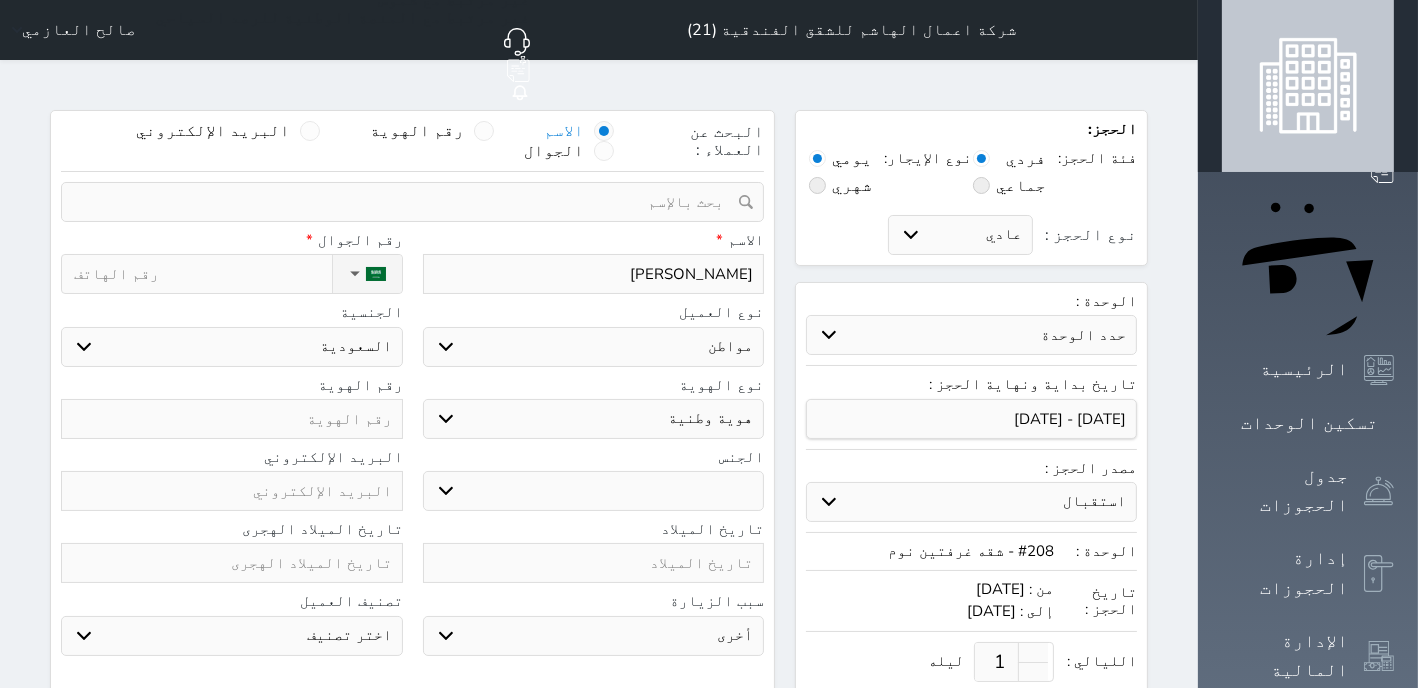 type on "[PERSON_NAME]" 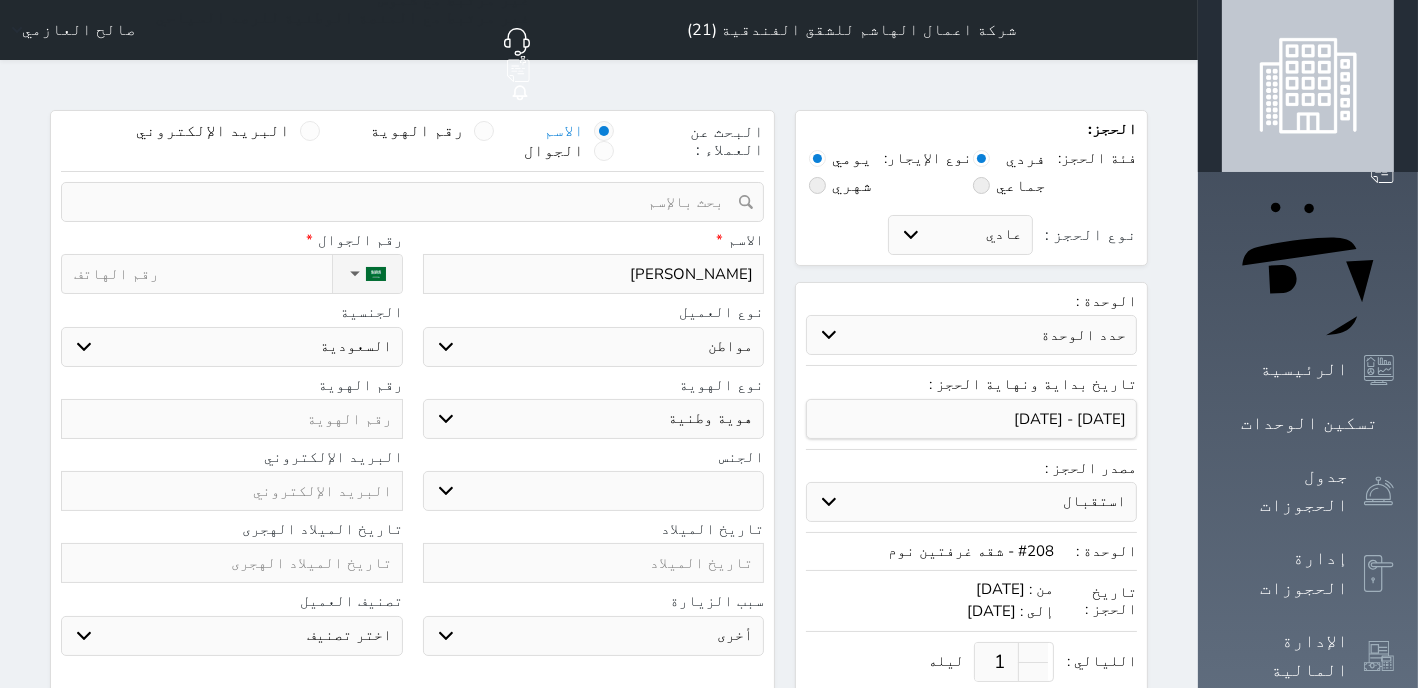 type on "0" 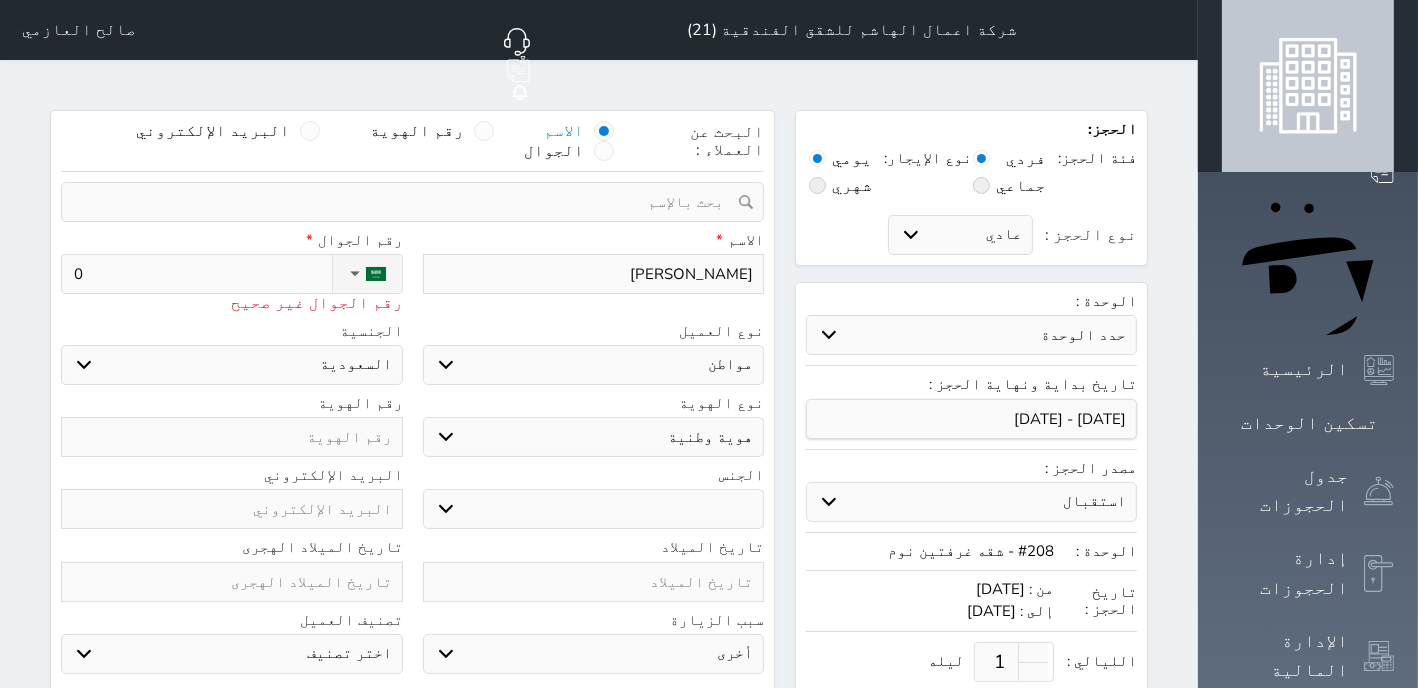 type on "05" 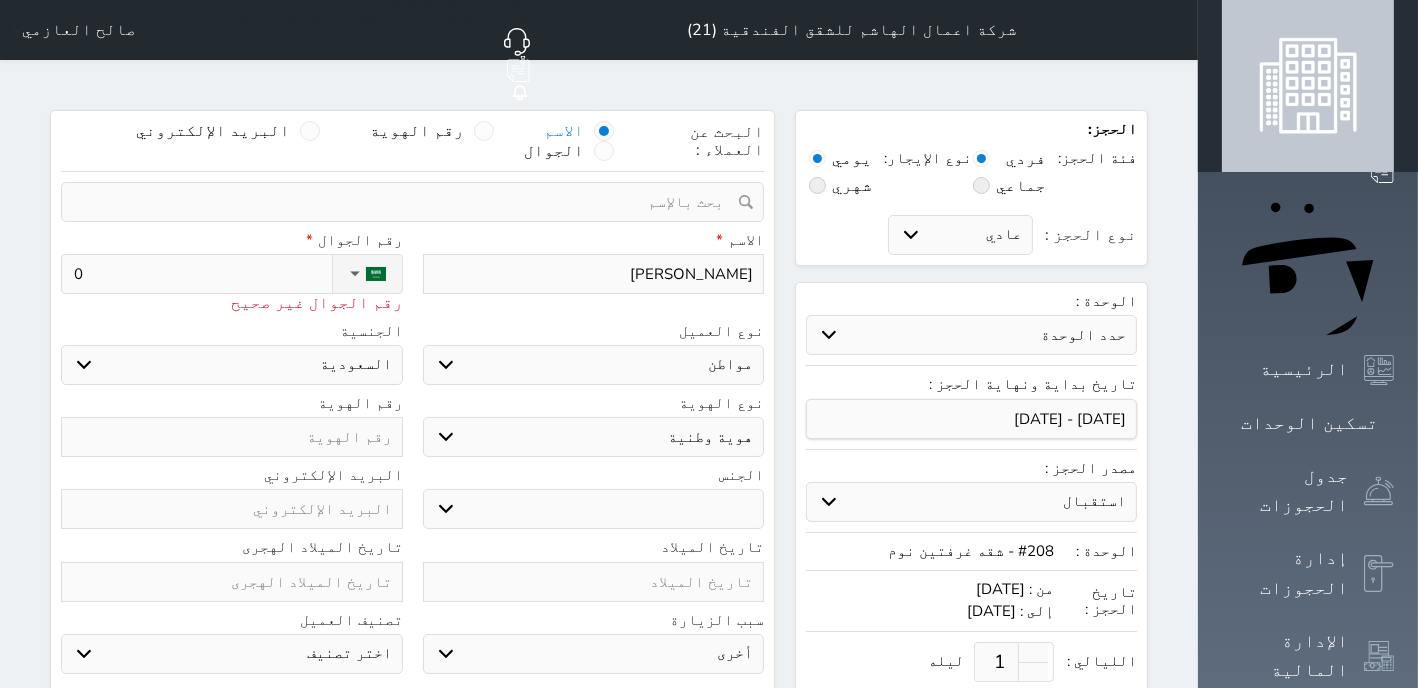 select 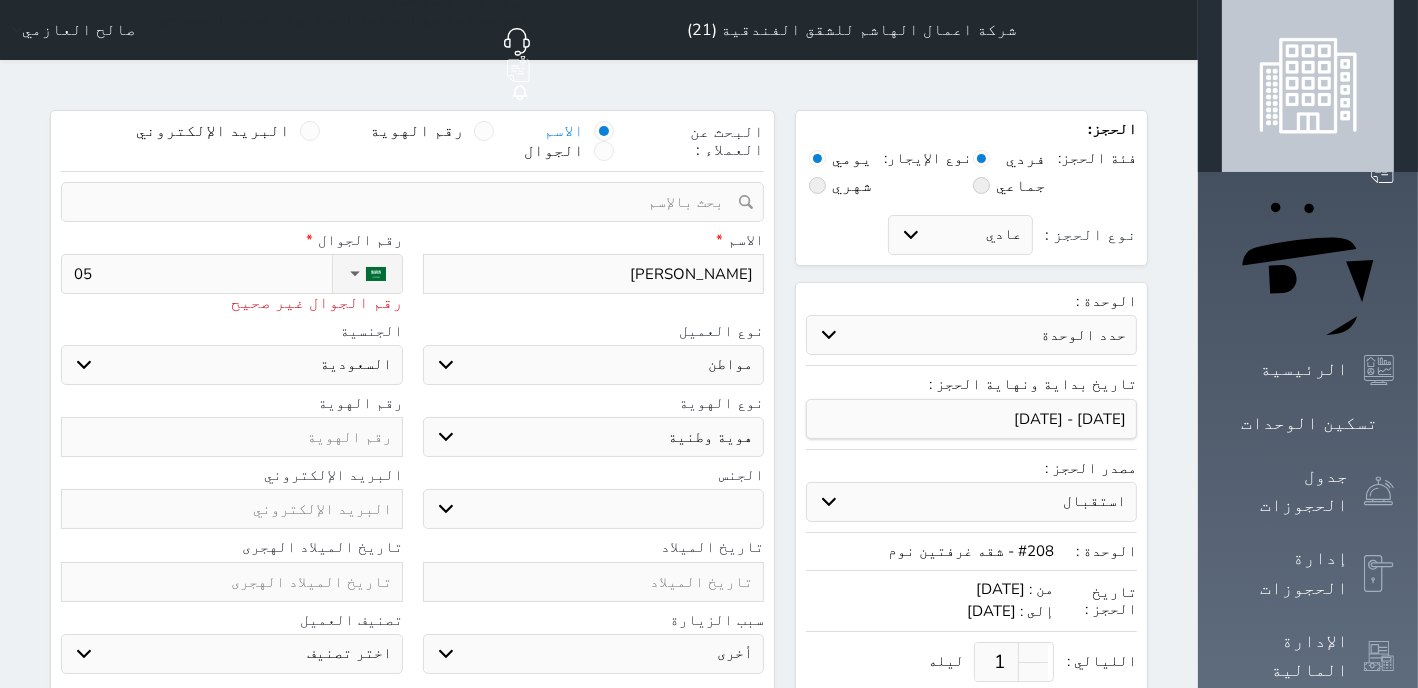 type on "052" 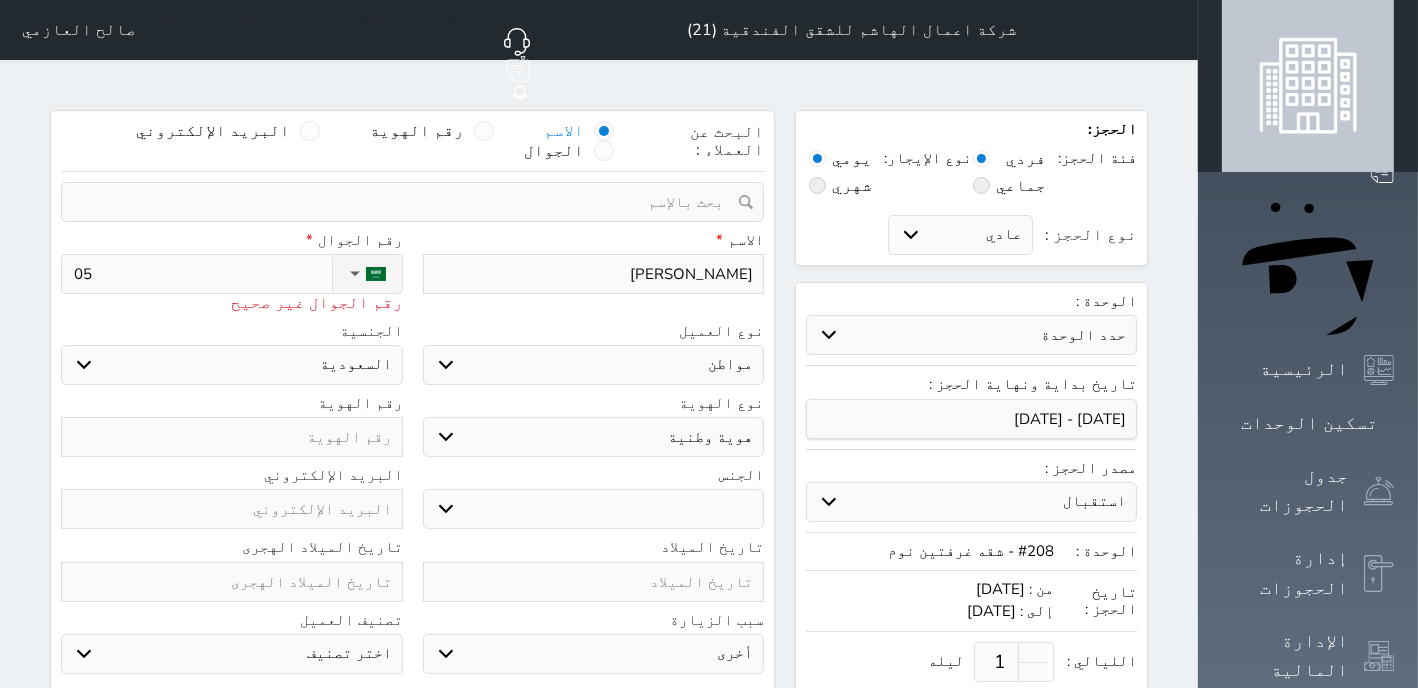 select 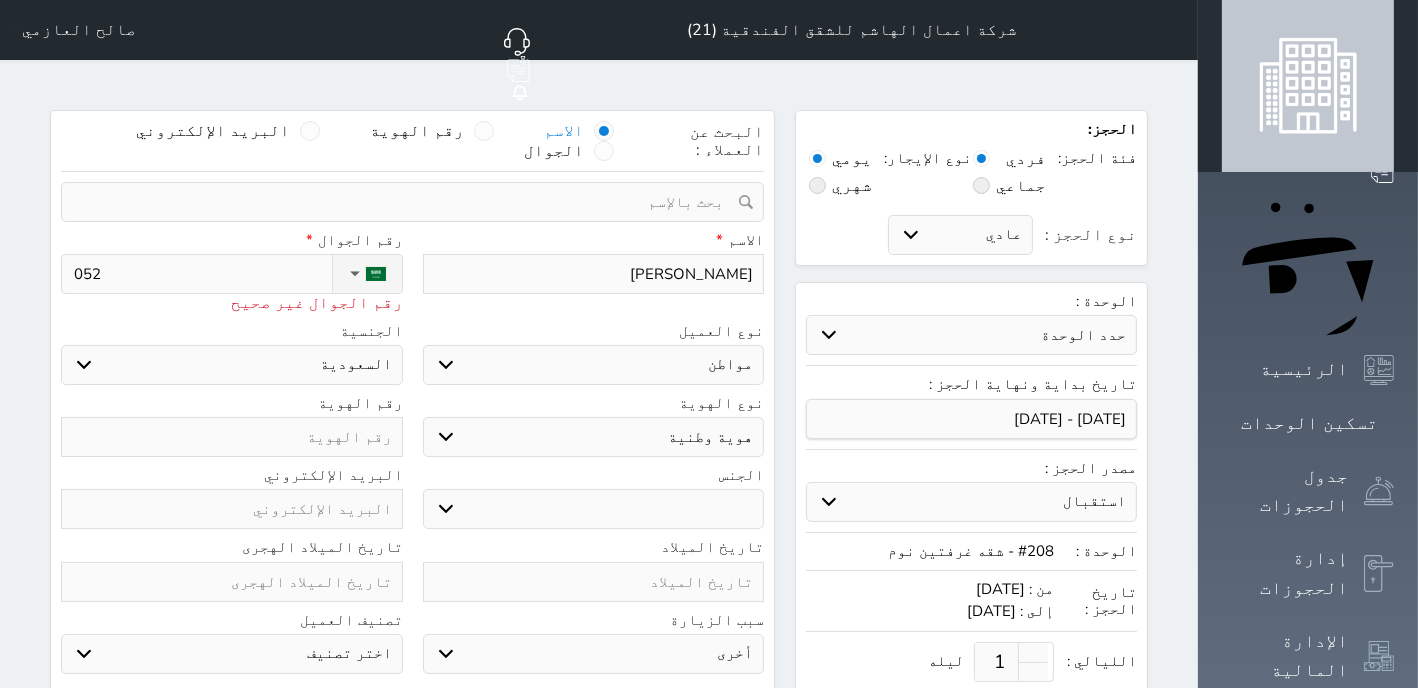 type on "0525" 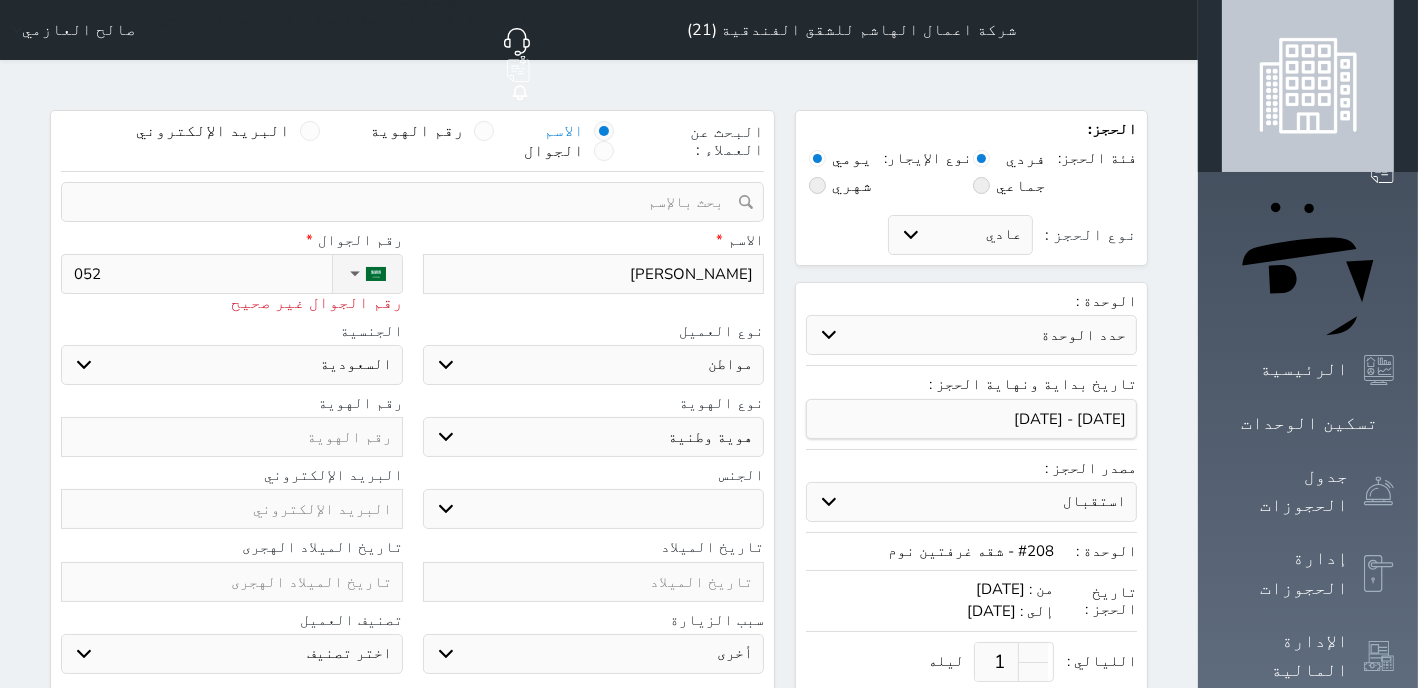 select 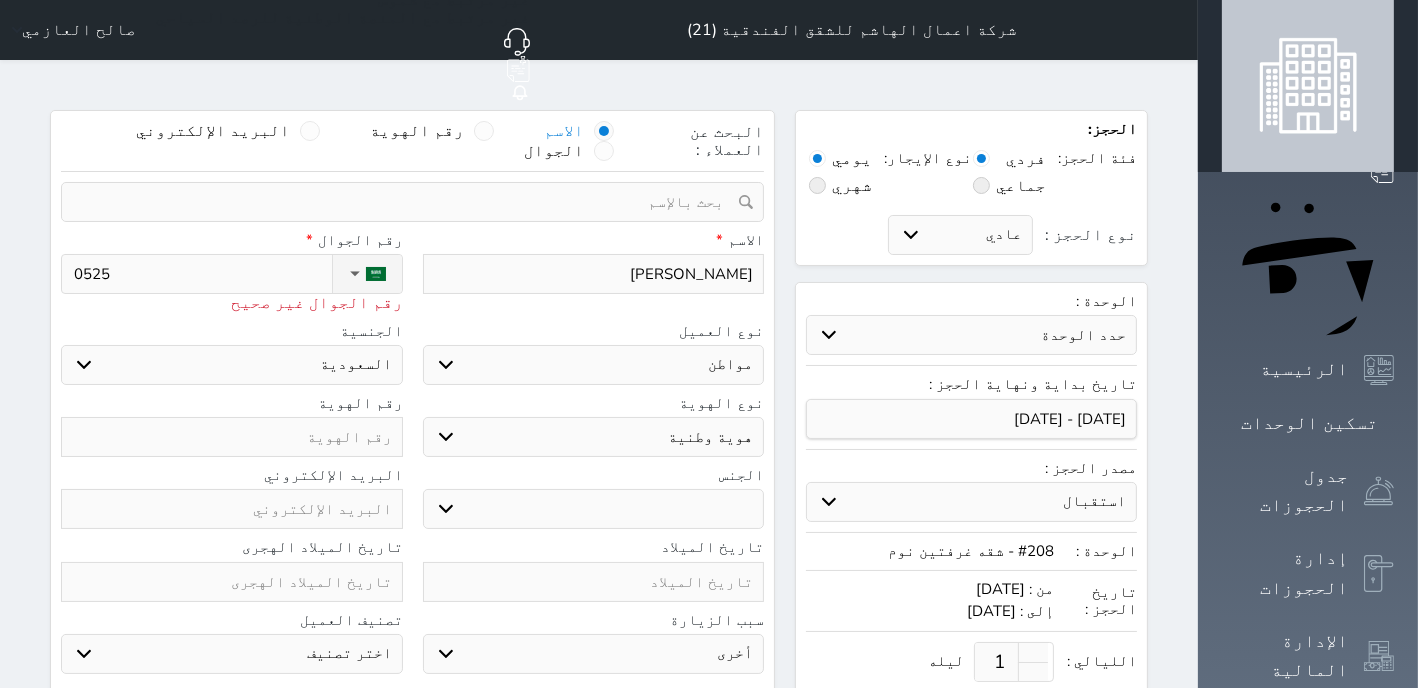 type on "05255" 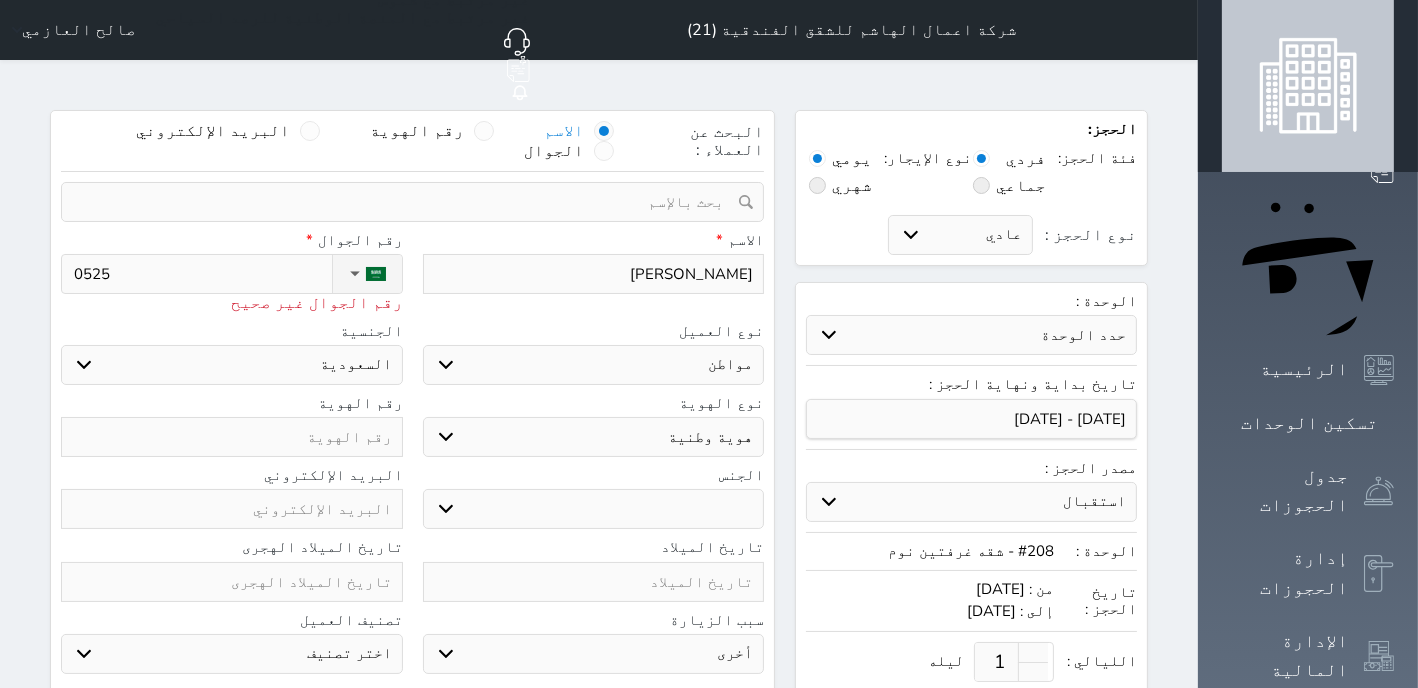 select 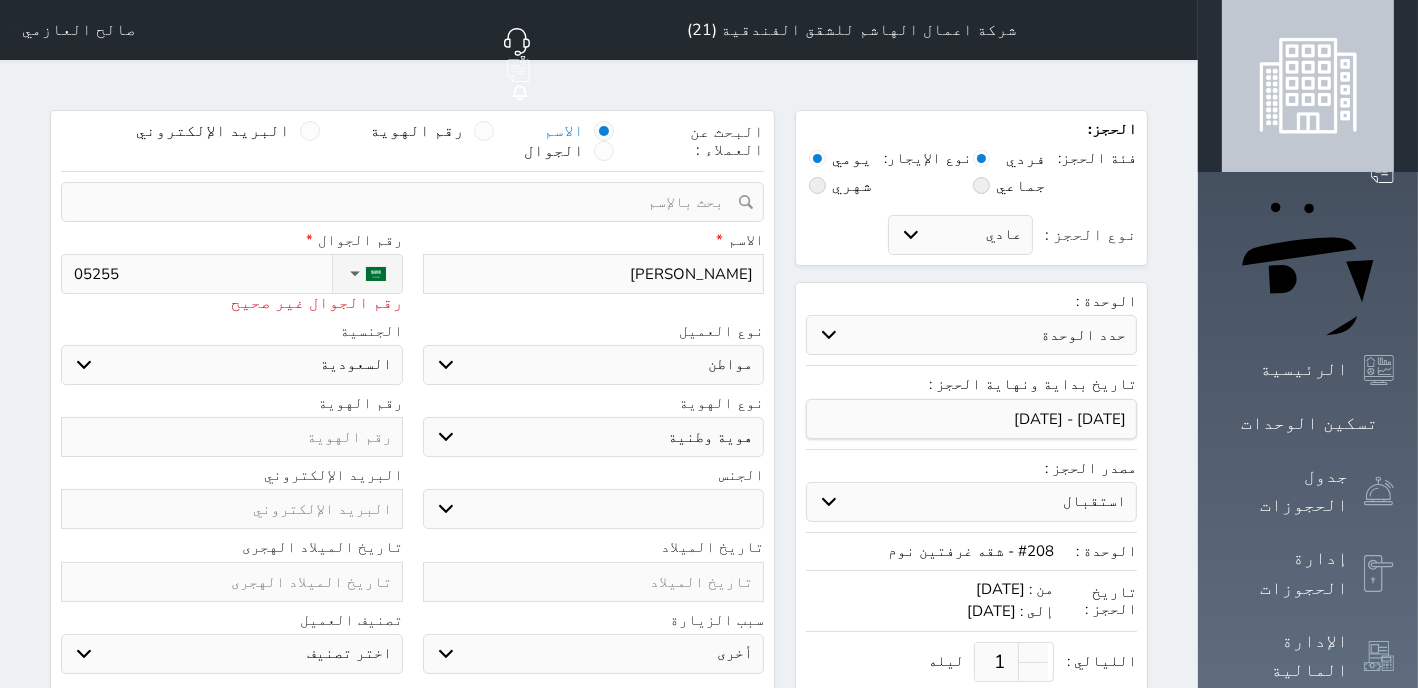 type on "052555" 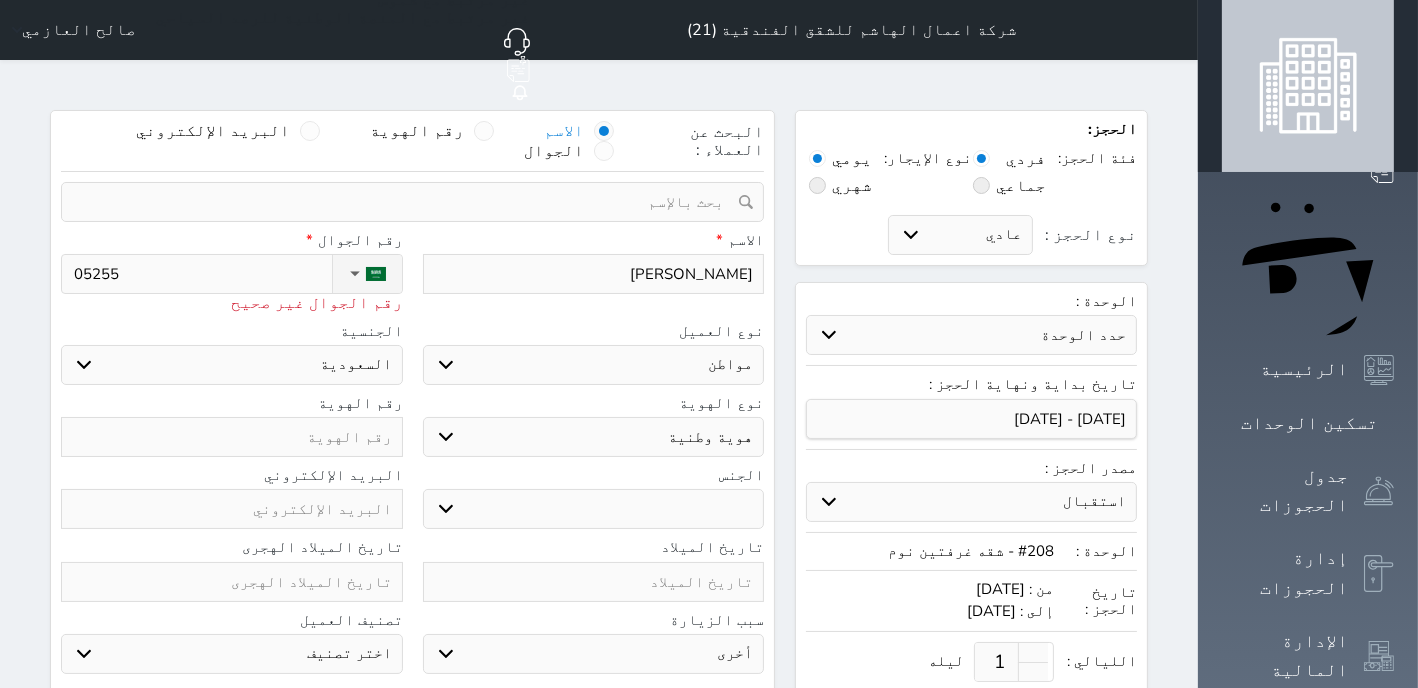 select 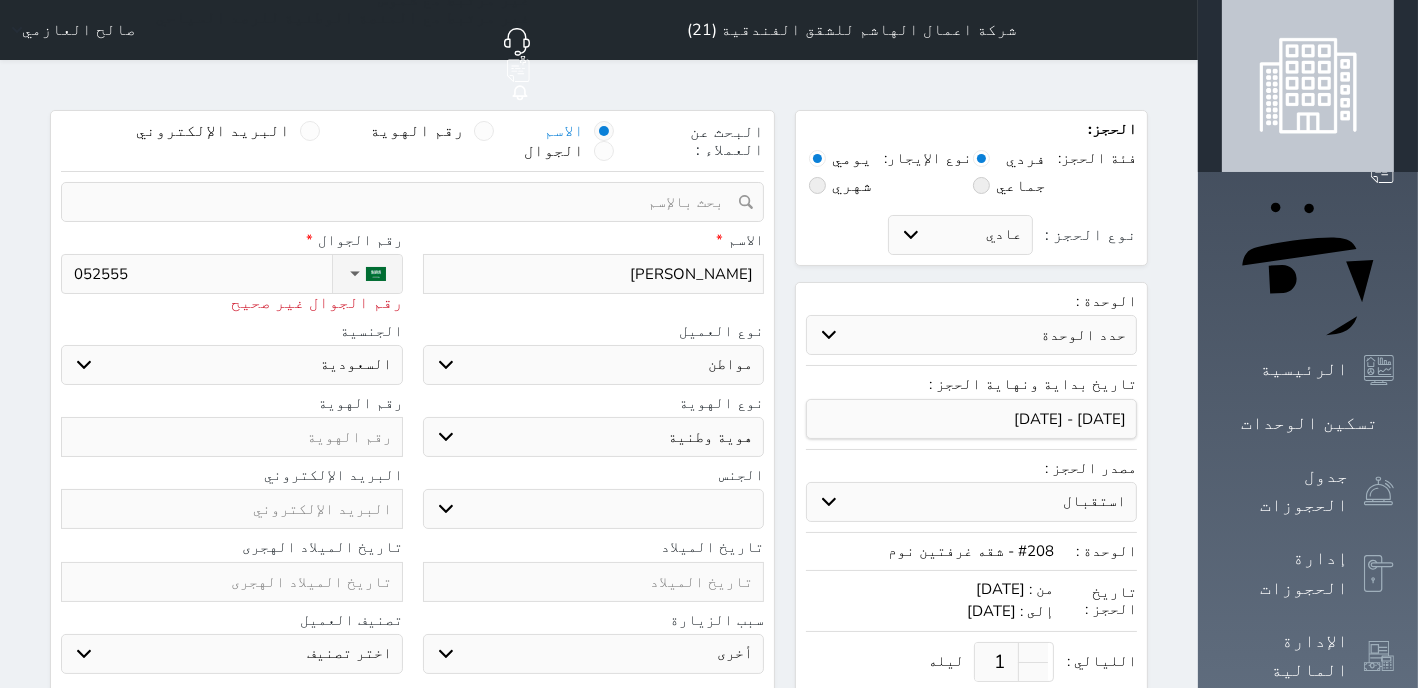 type on "0525555" 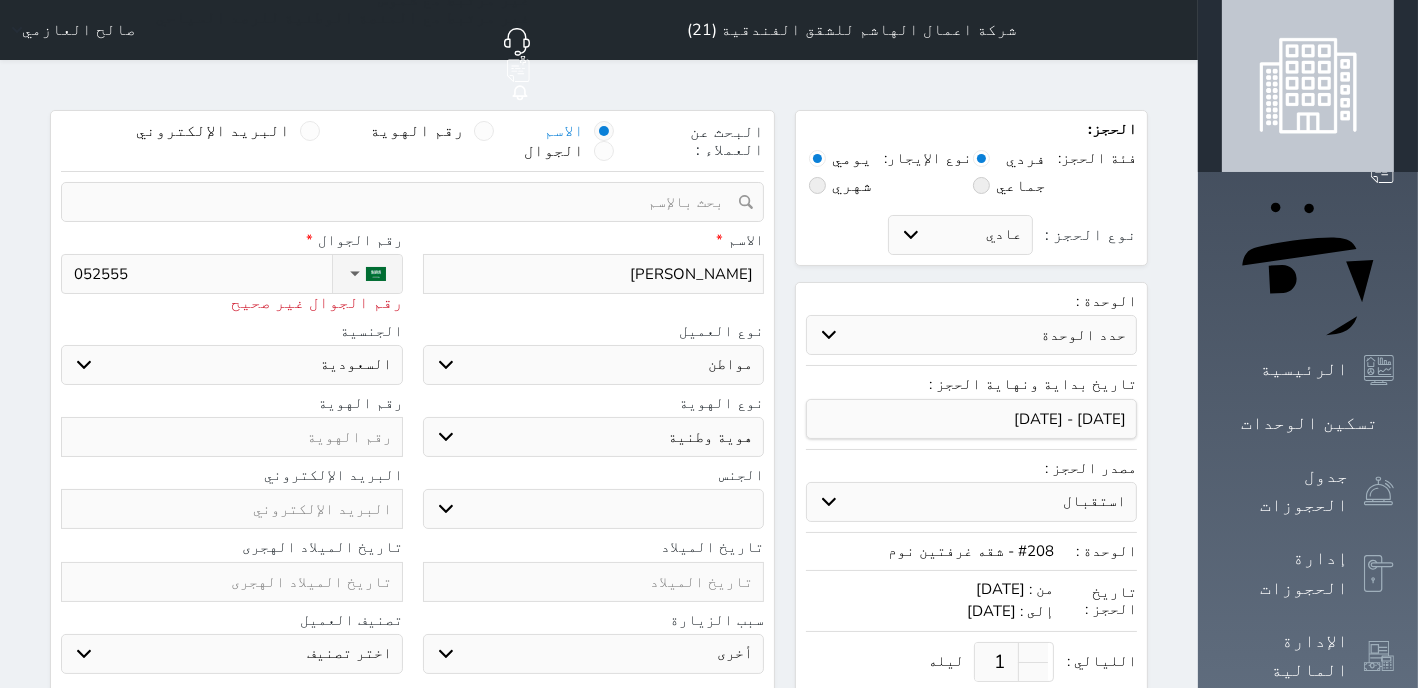 select 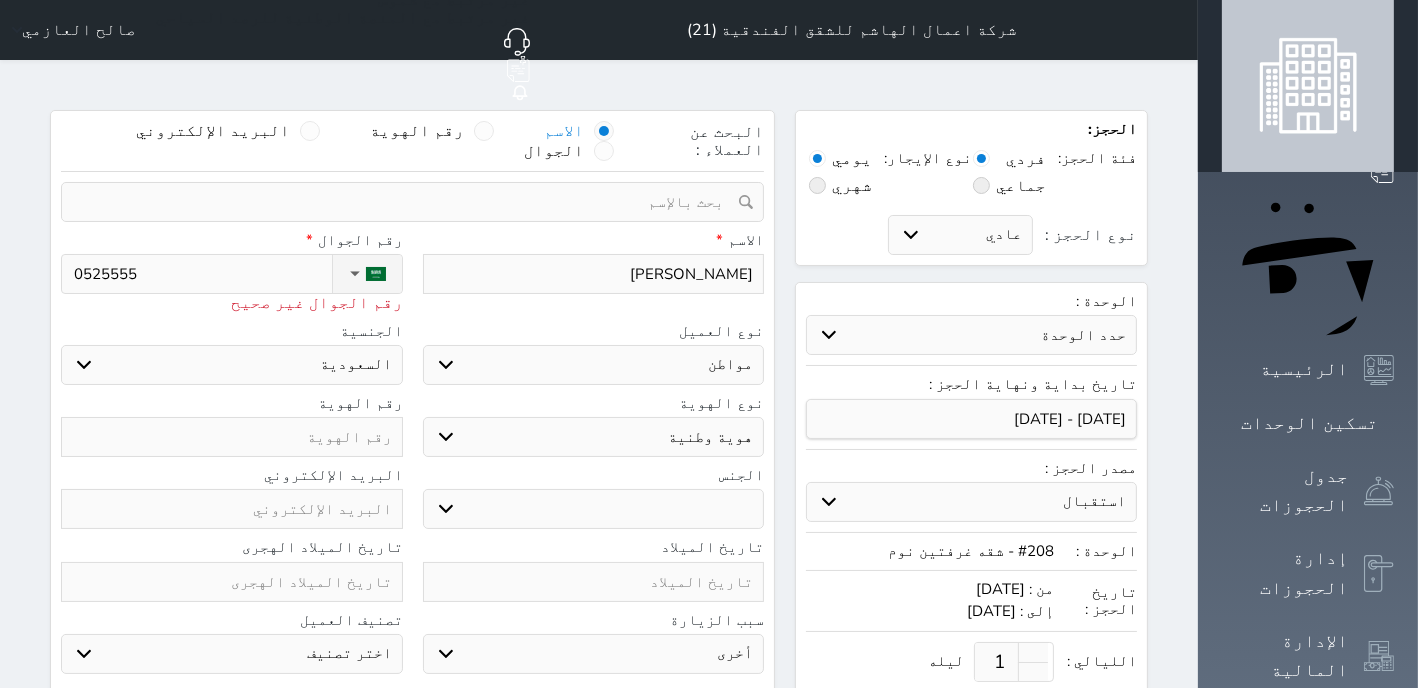 type on "05255555" 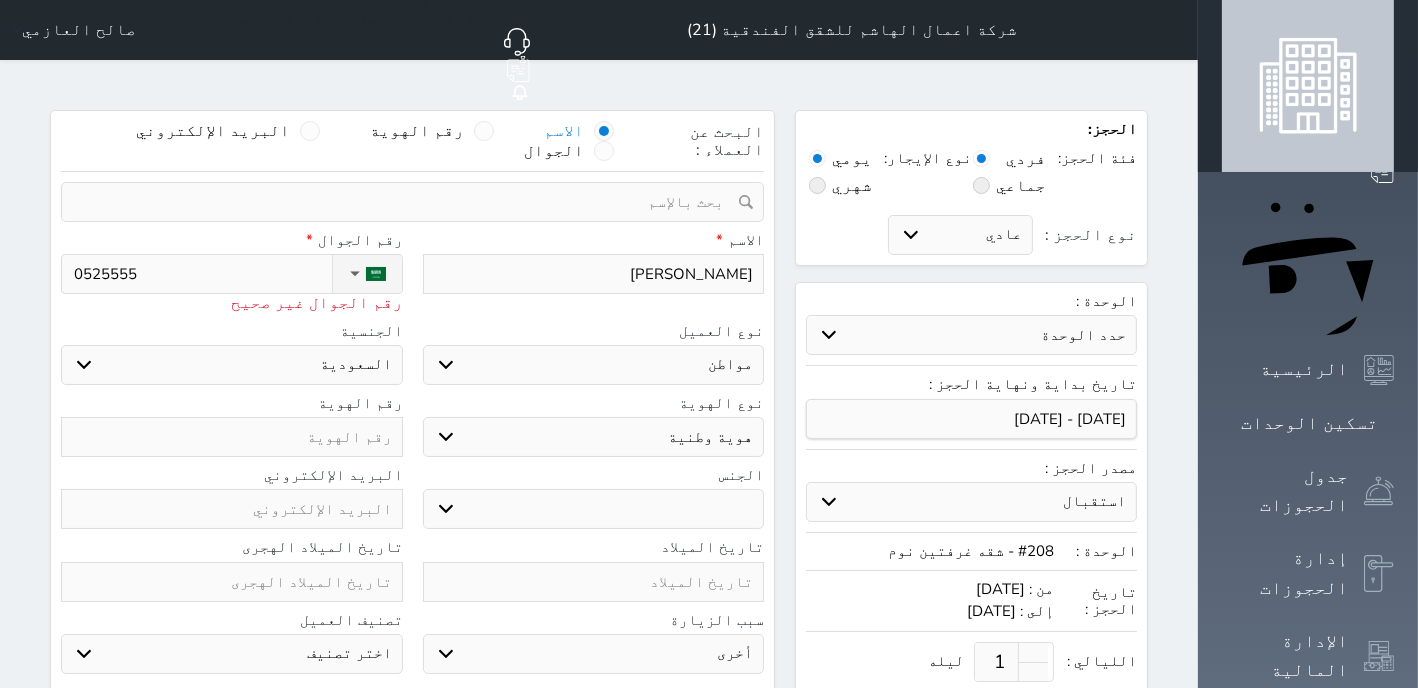 select 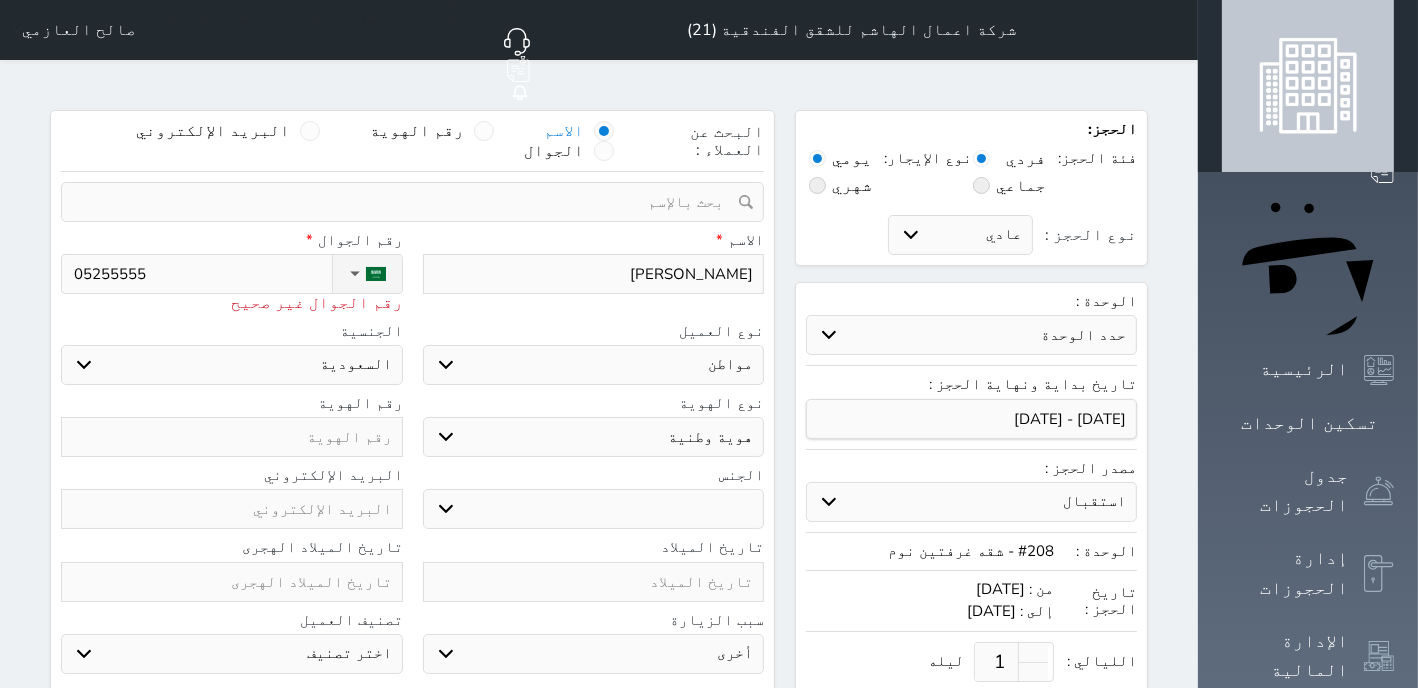 type on "052555555" 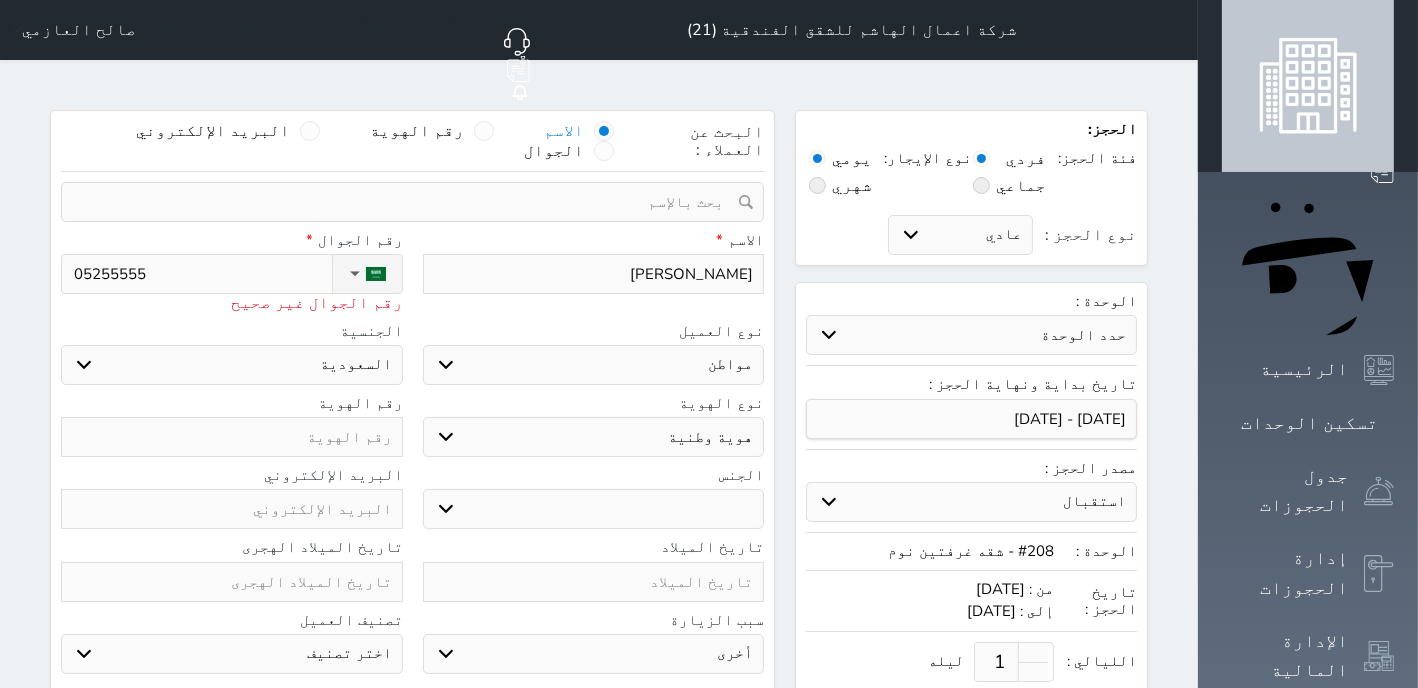 select 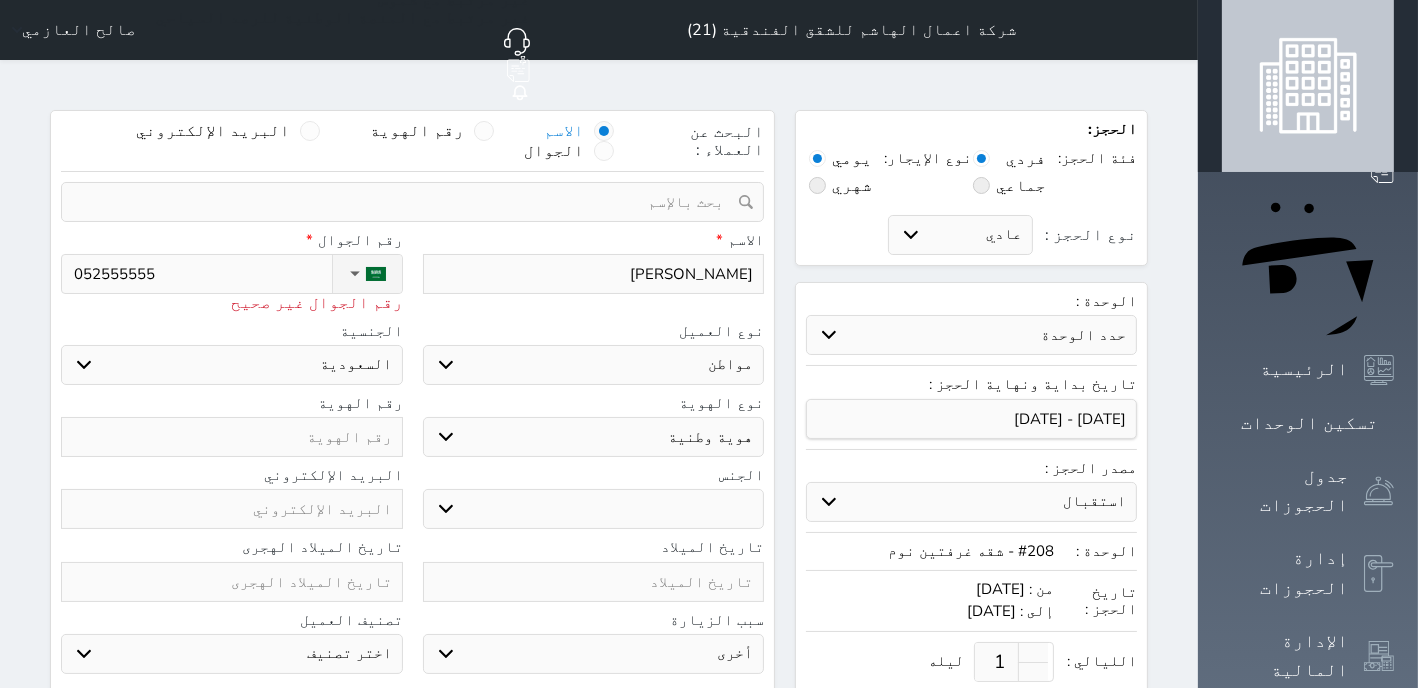type on "[PHONE_NUMBER]" 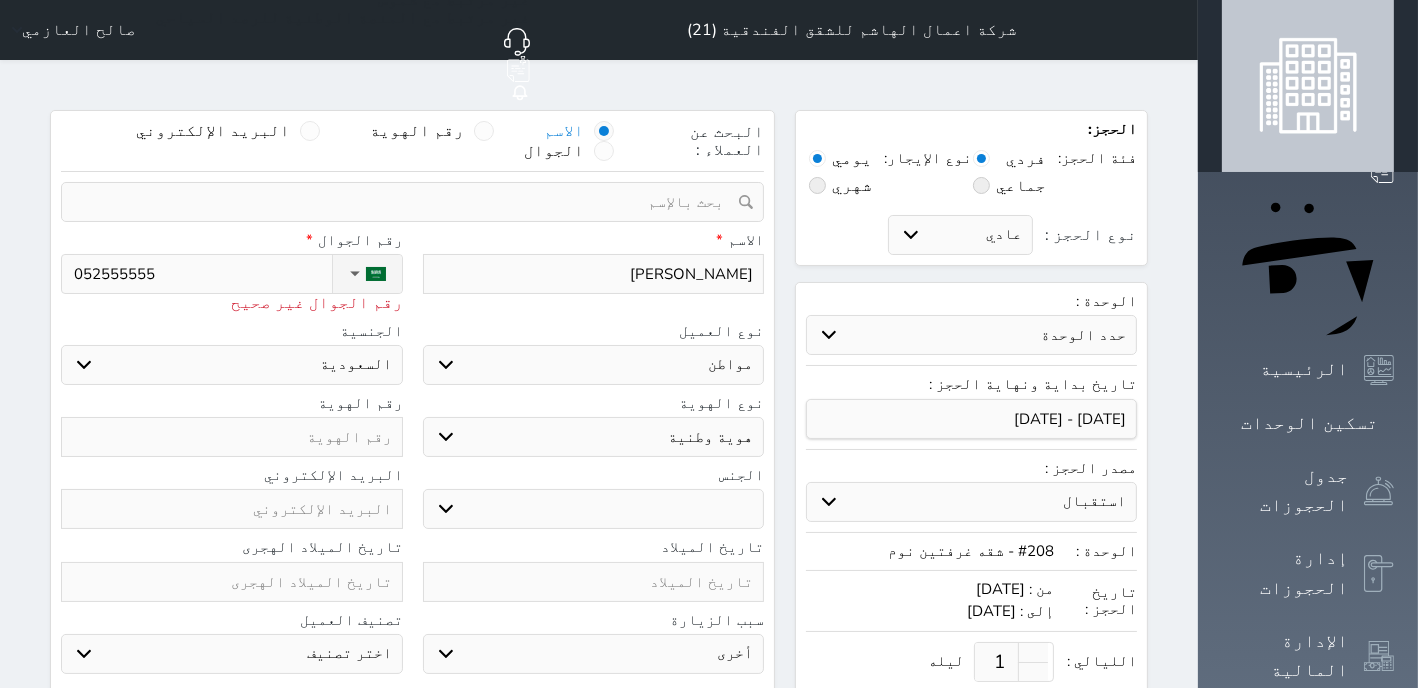 select 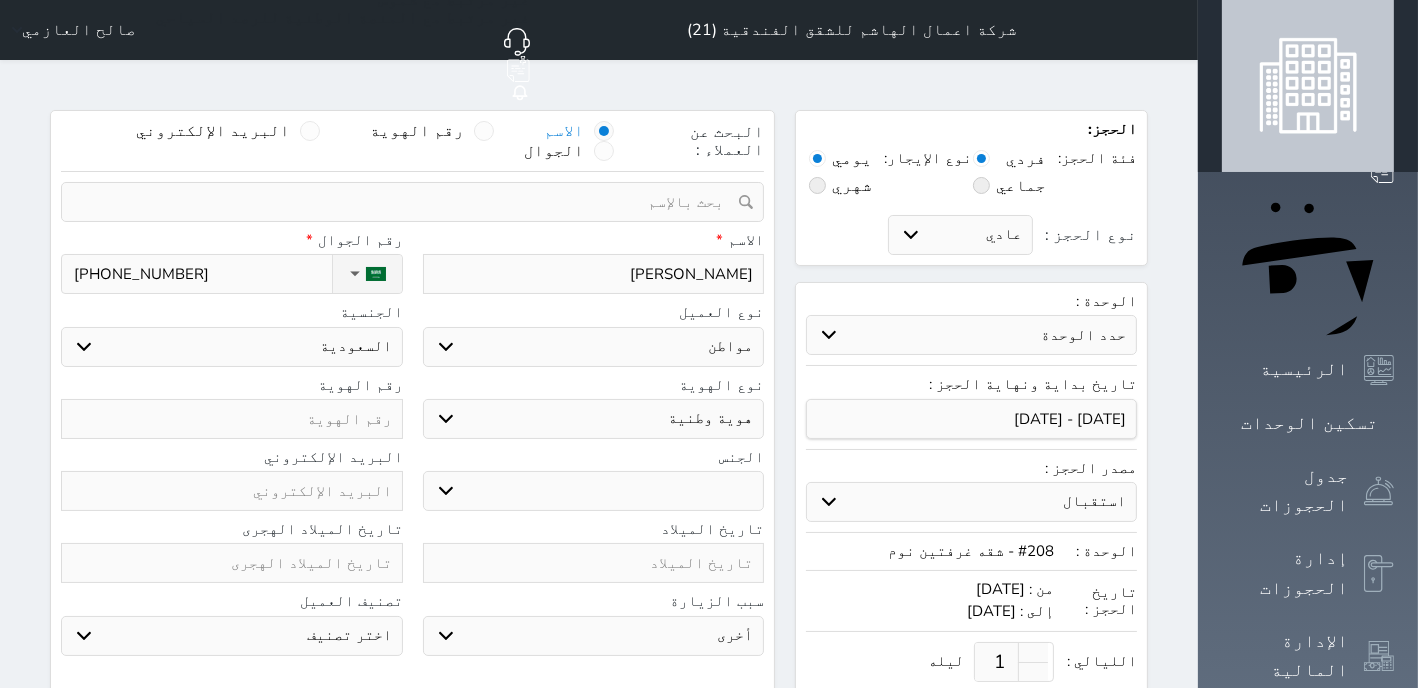 type on "[PHONE_NUMBER]" 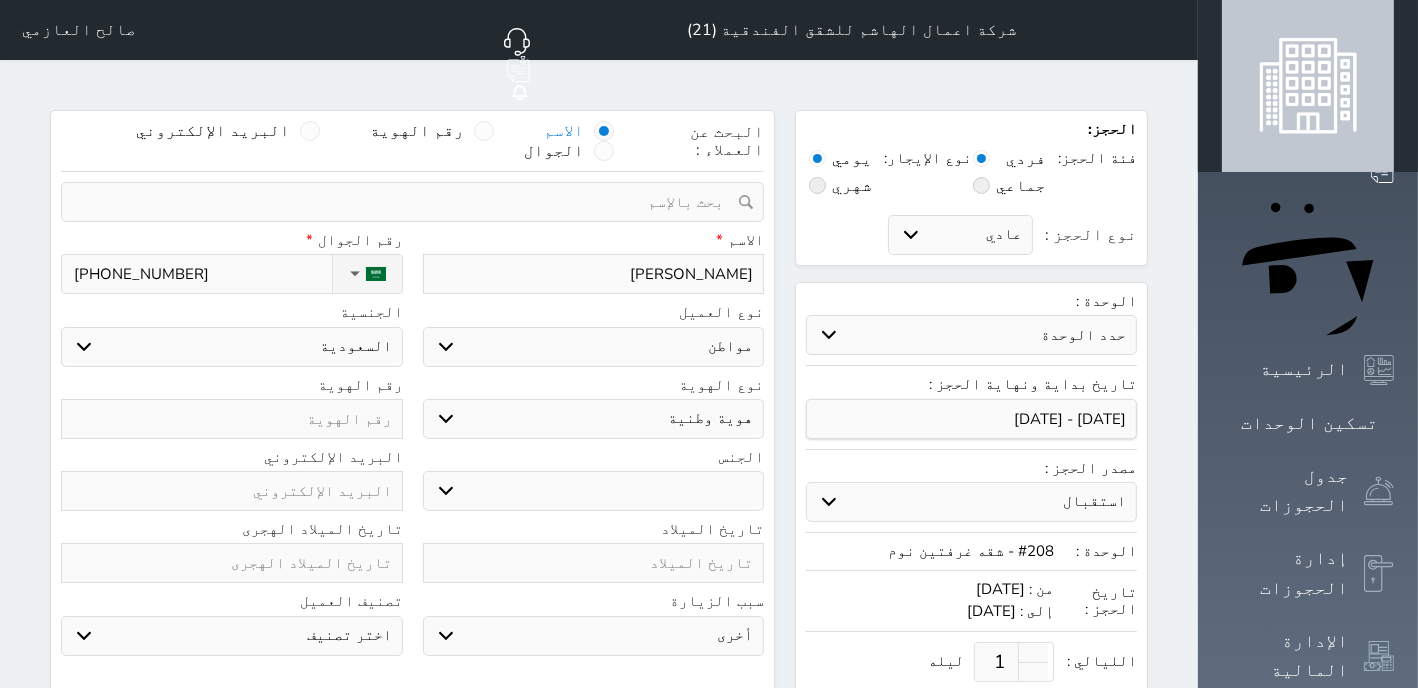 type on "9" 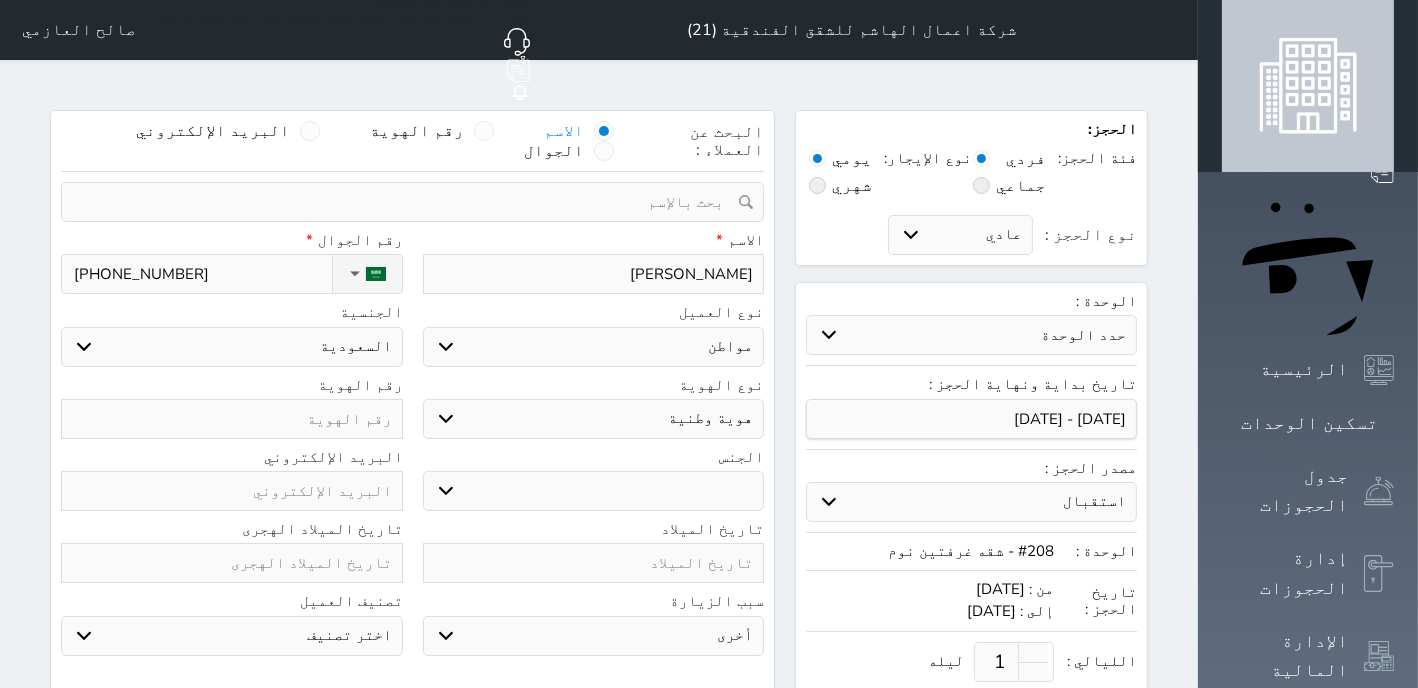 select 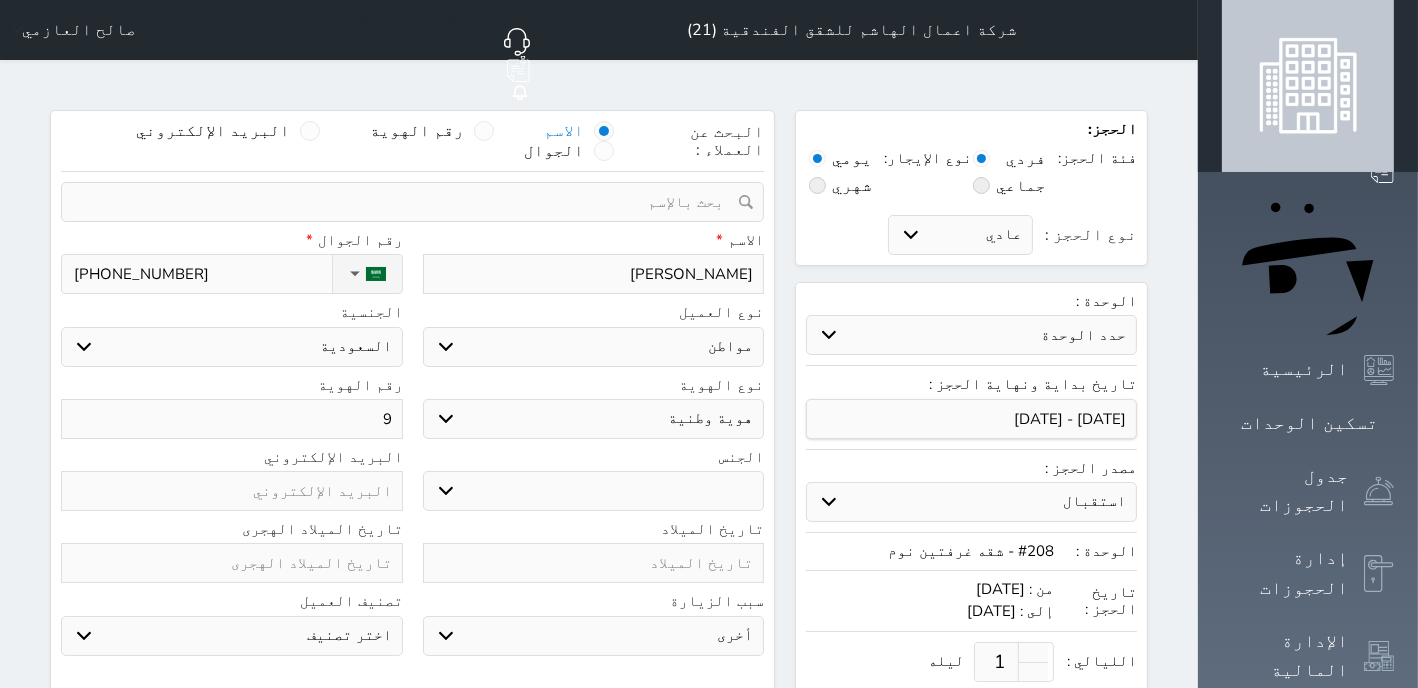 type on "99" 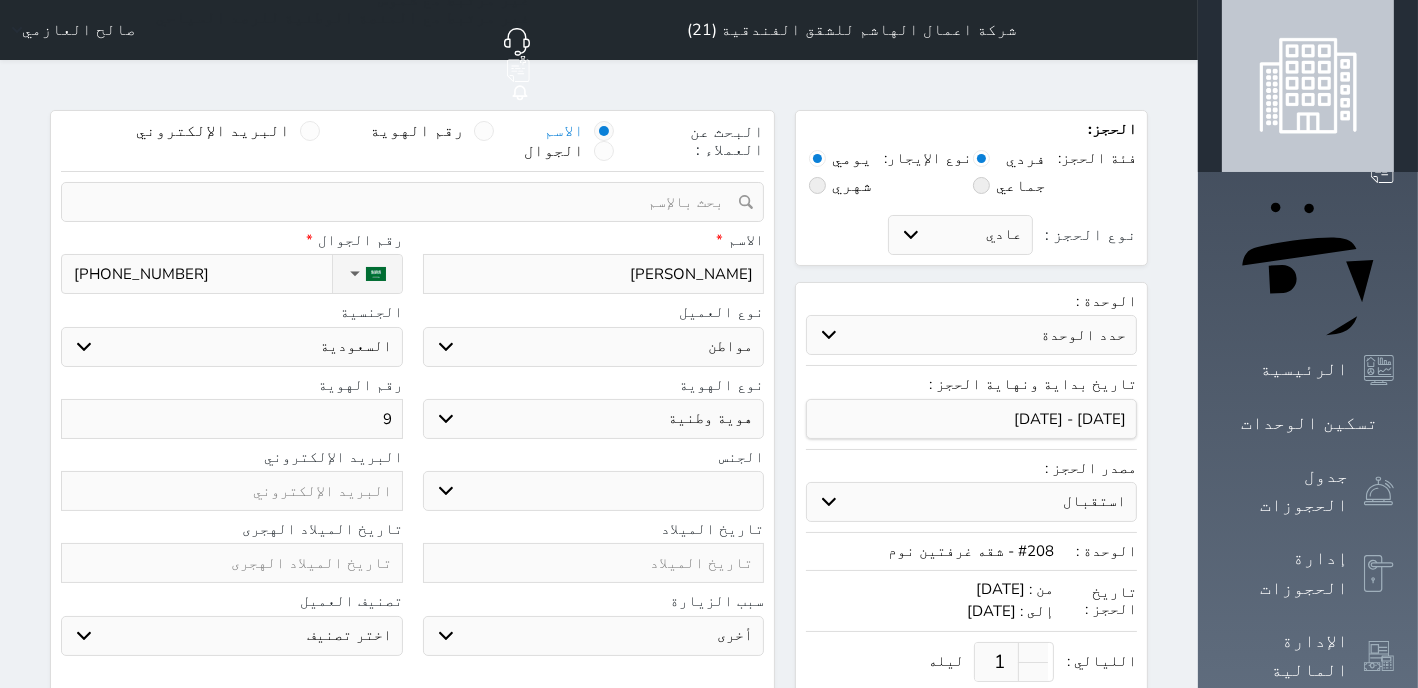 select 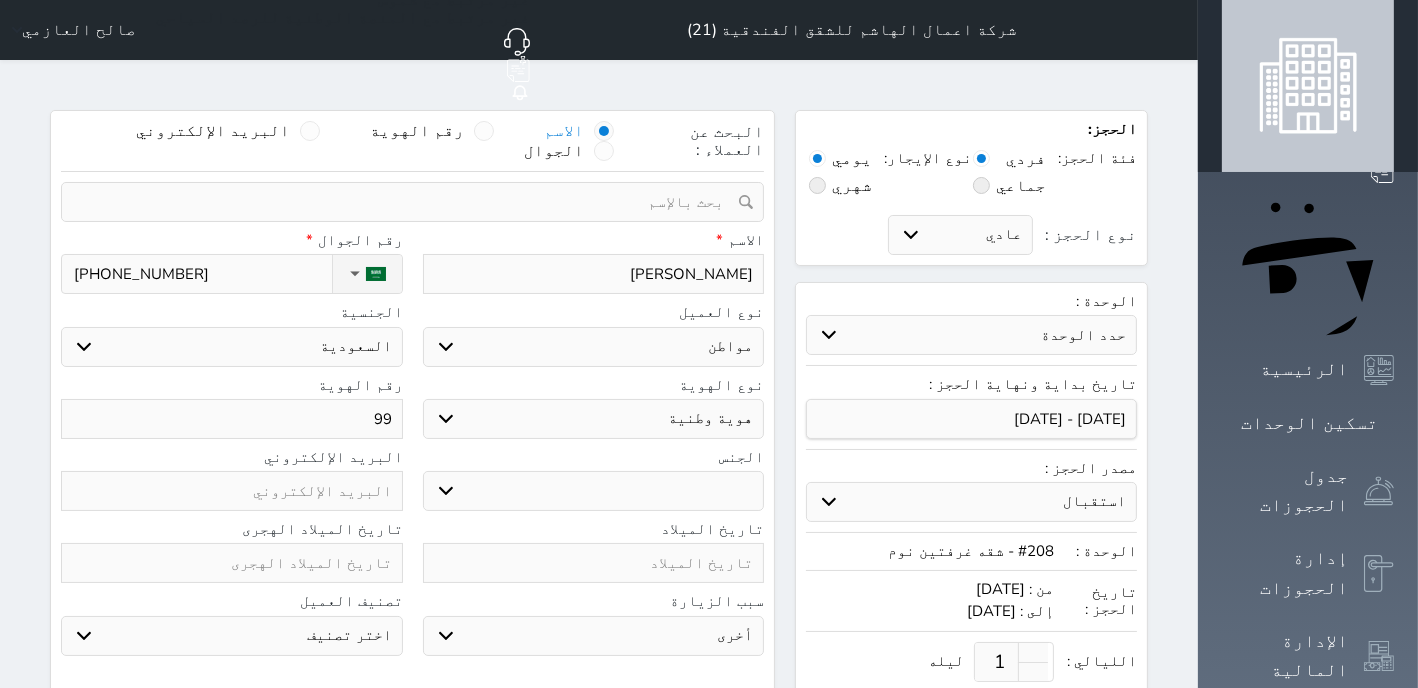 type on "999" 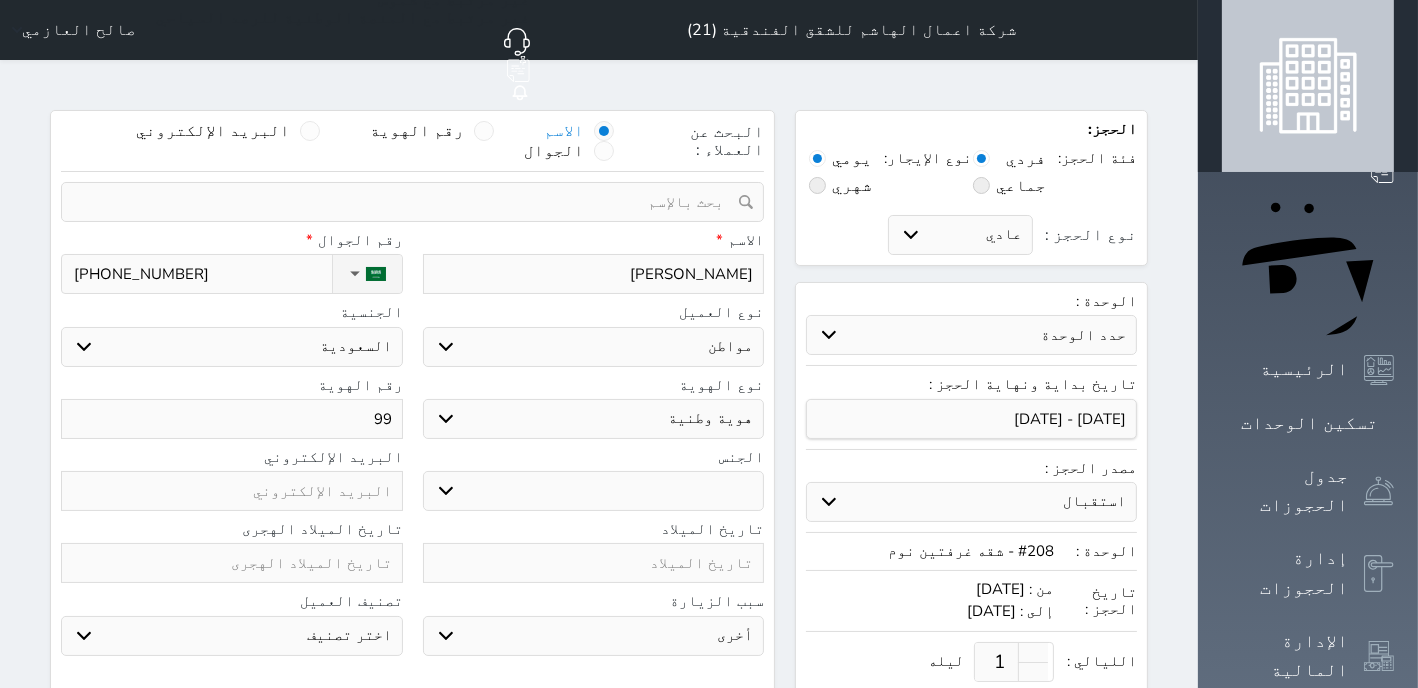 select 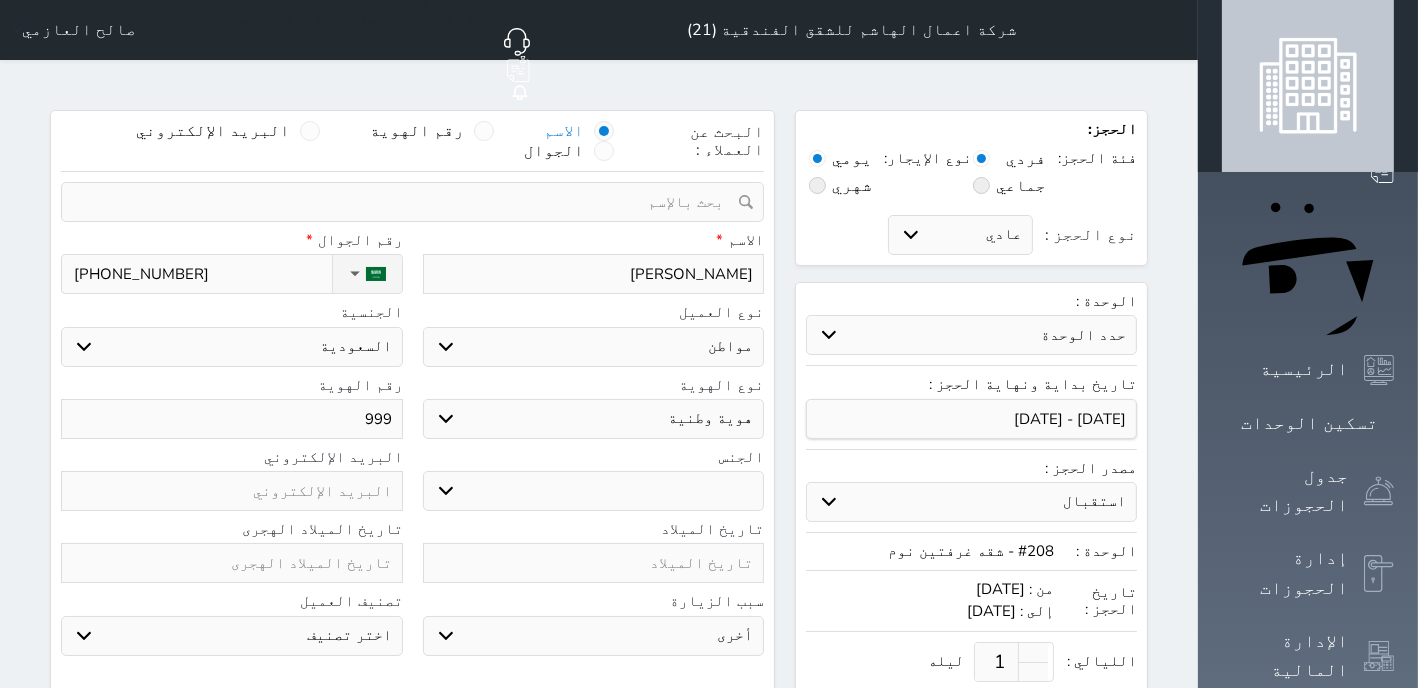 type on "9999" 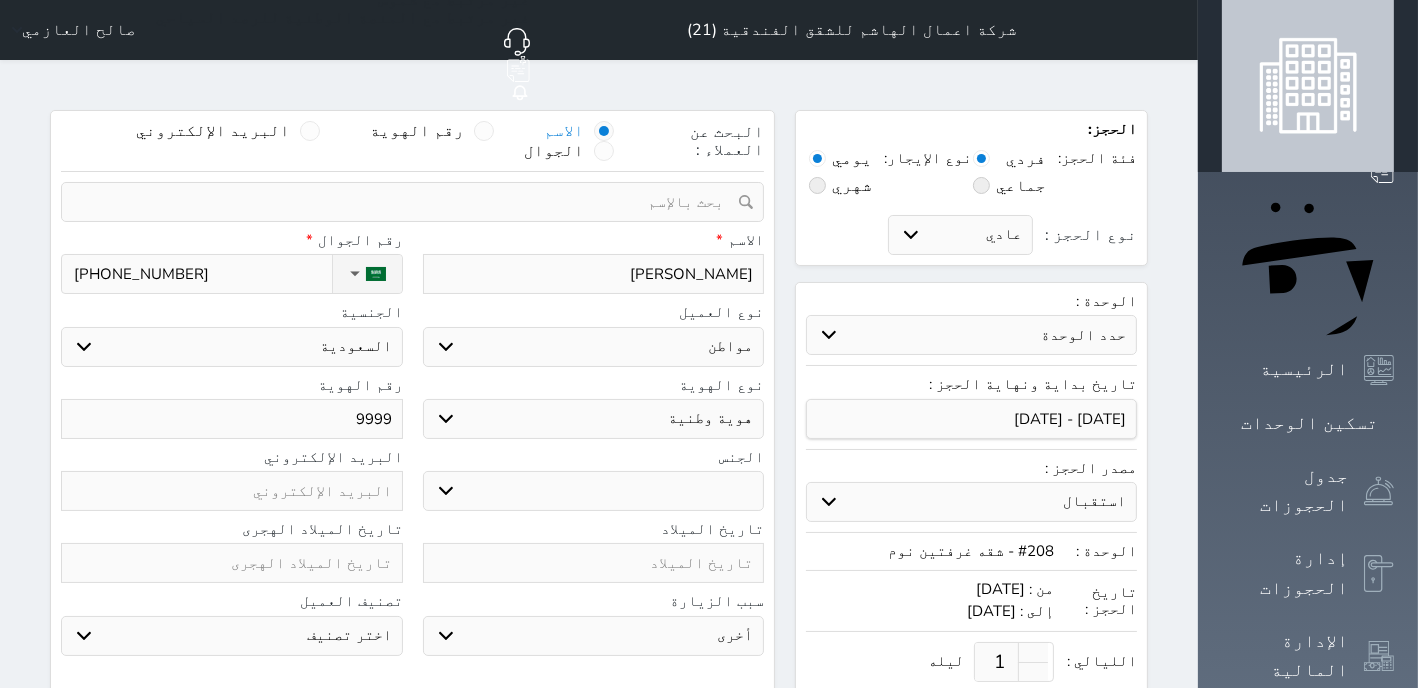 select 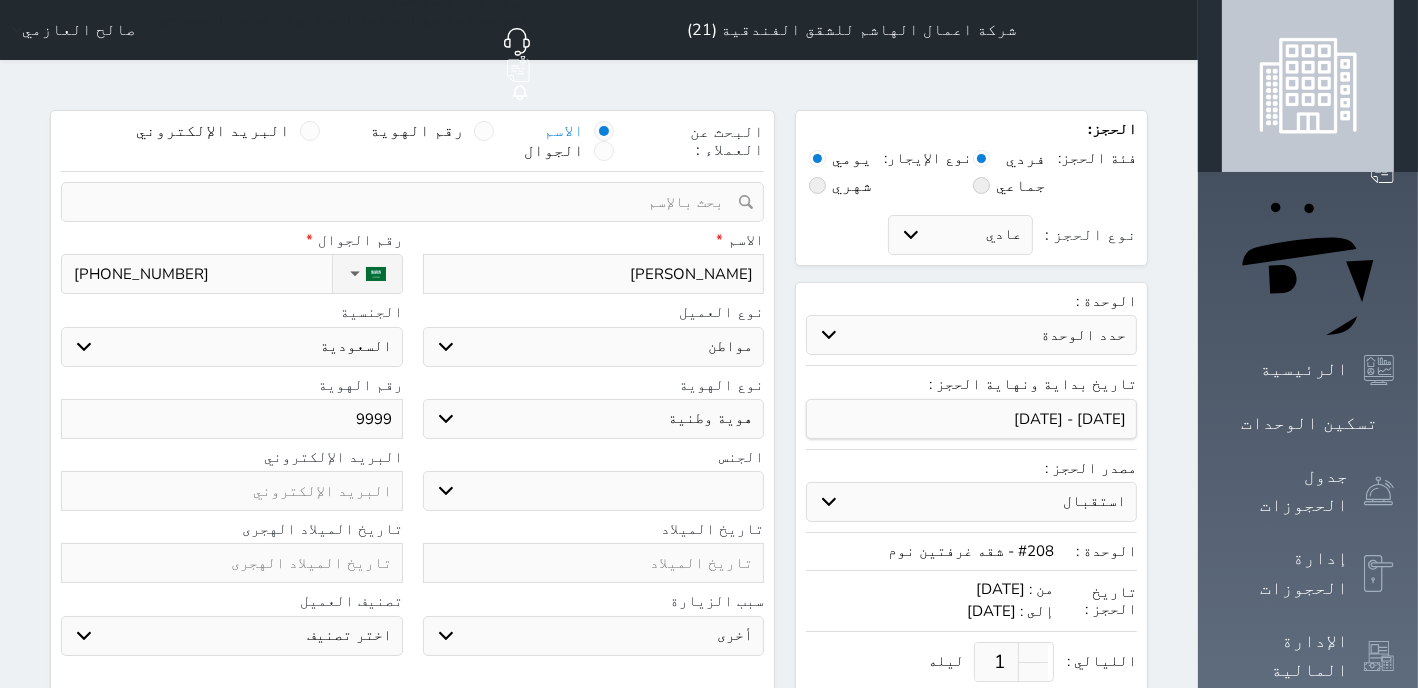 type on "999" 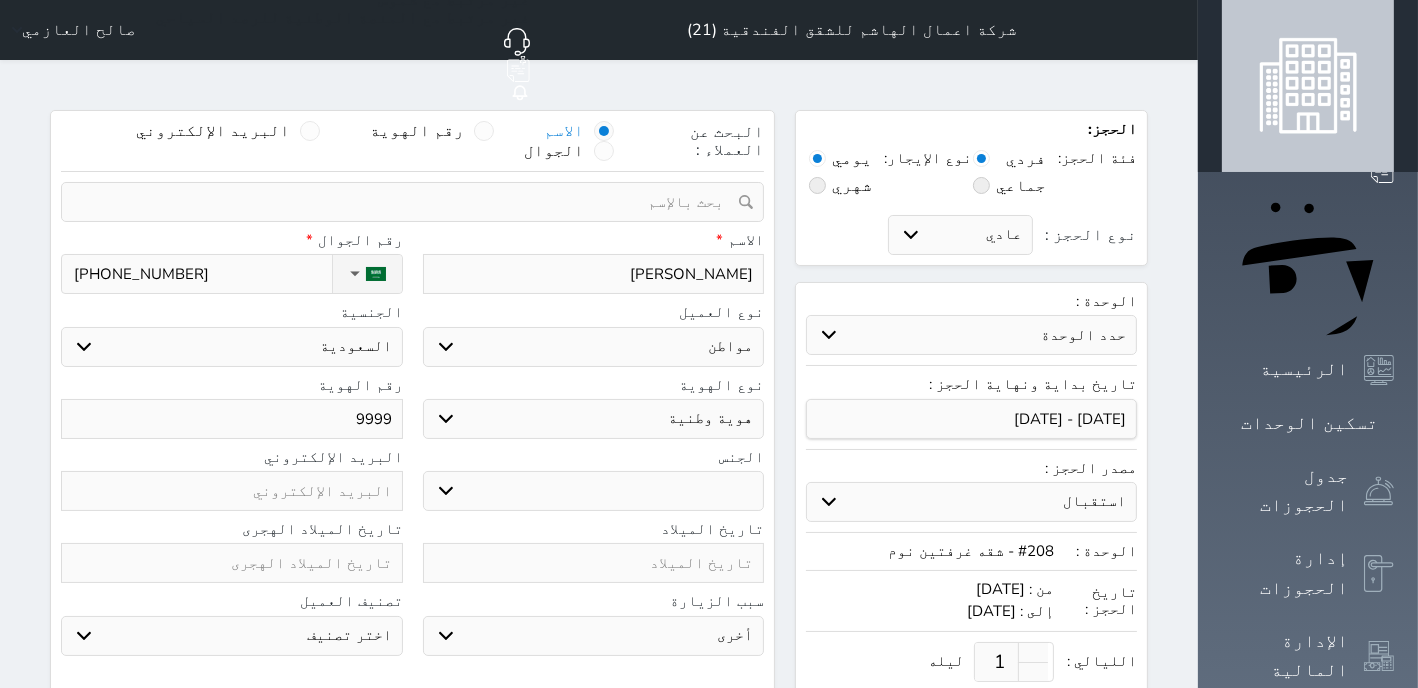 select 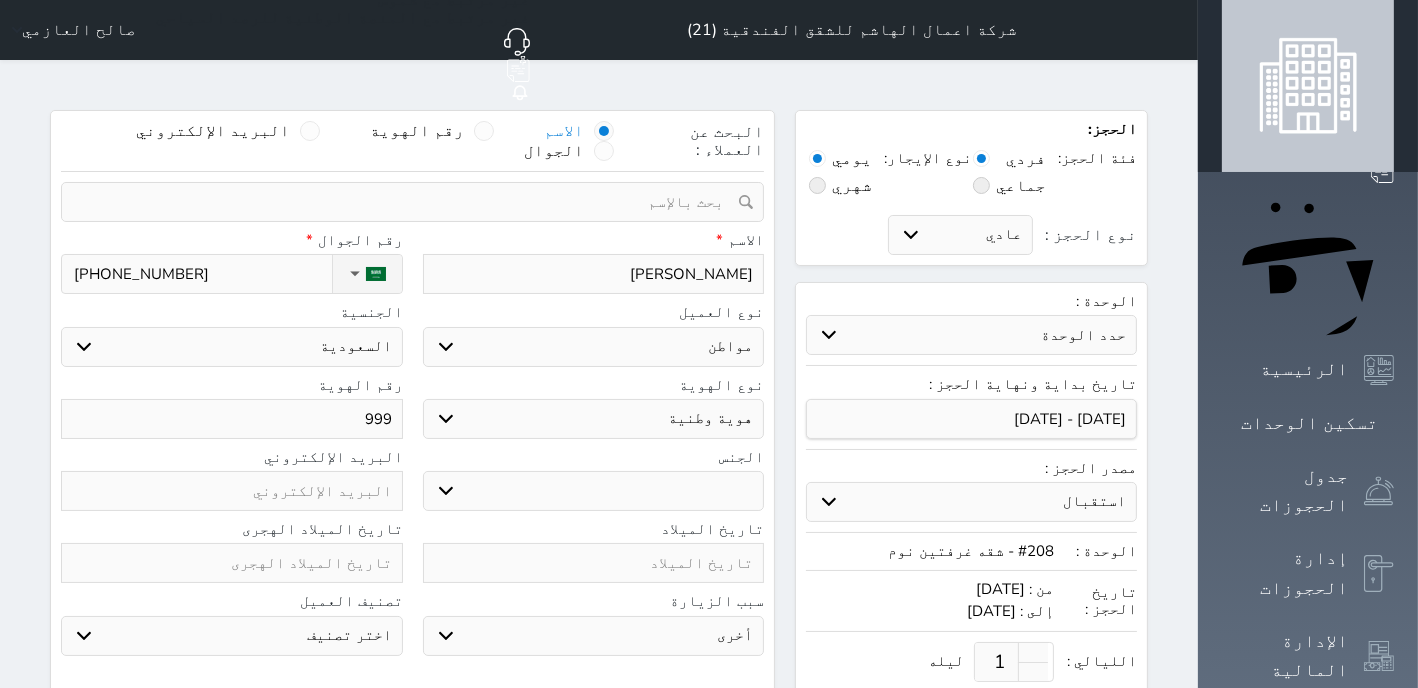 type on "99" 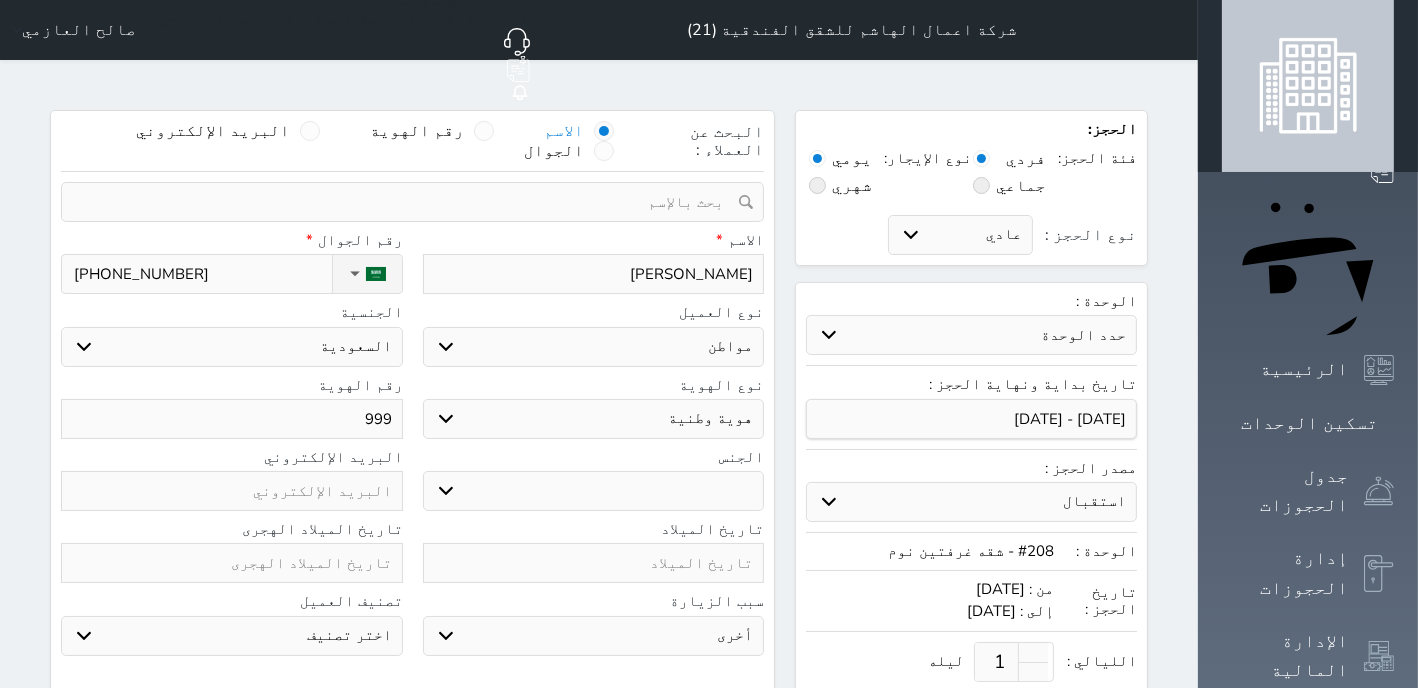 select 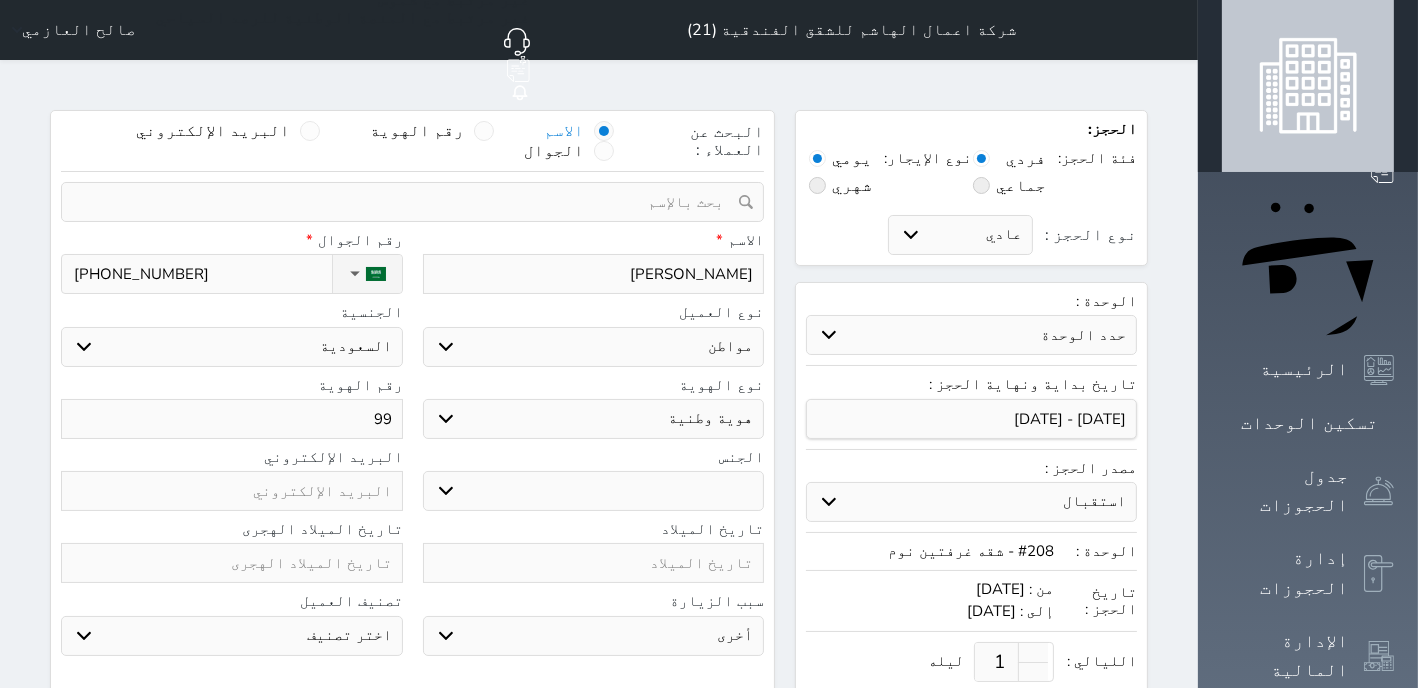type on "999" 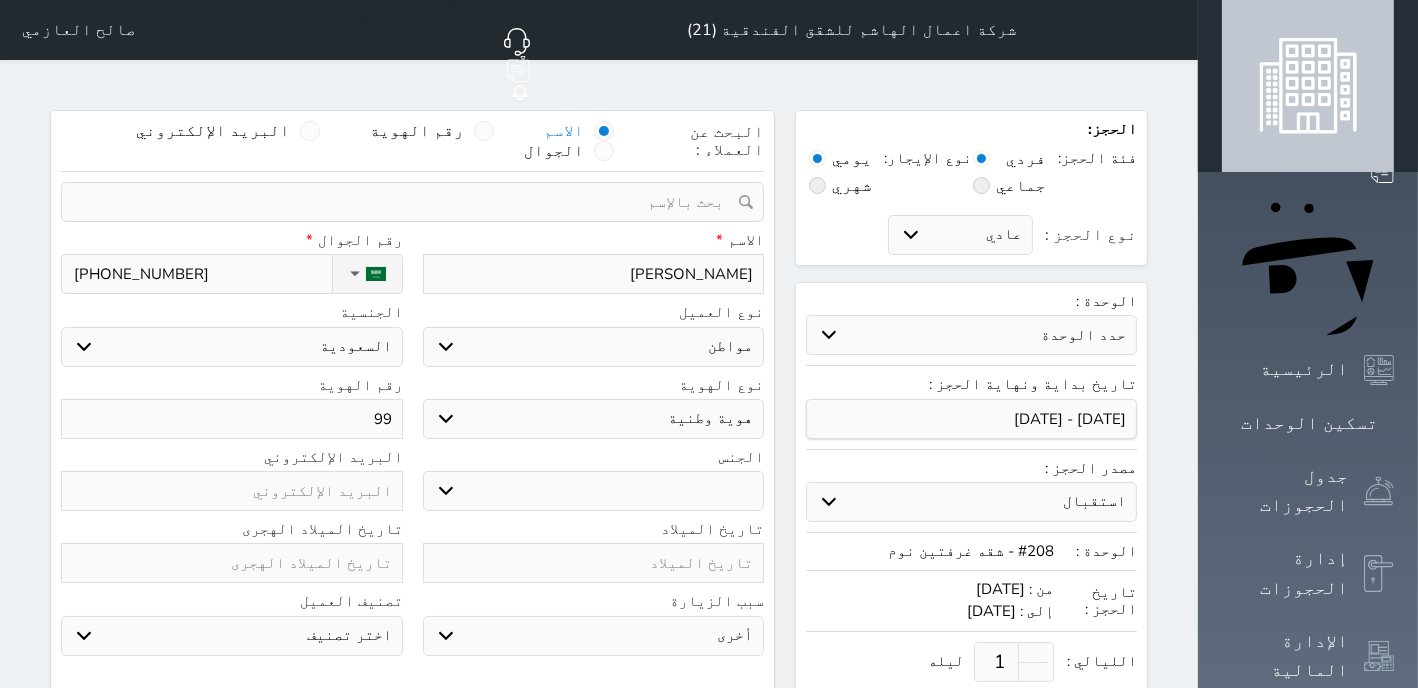 select 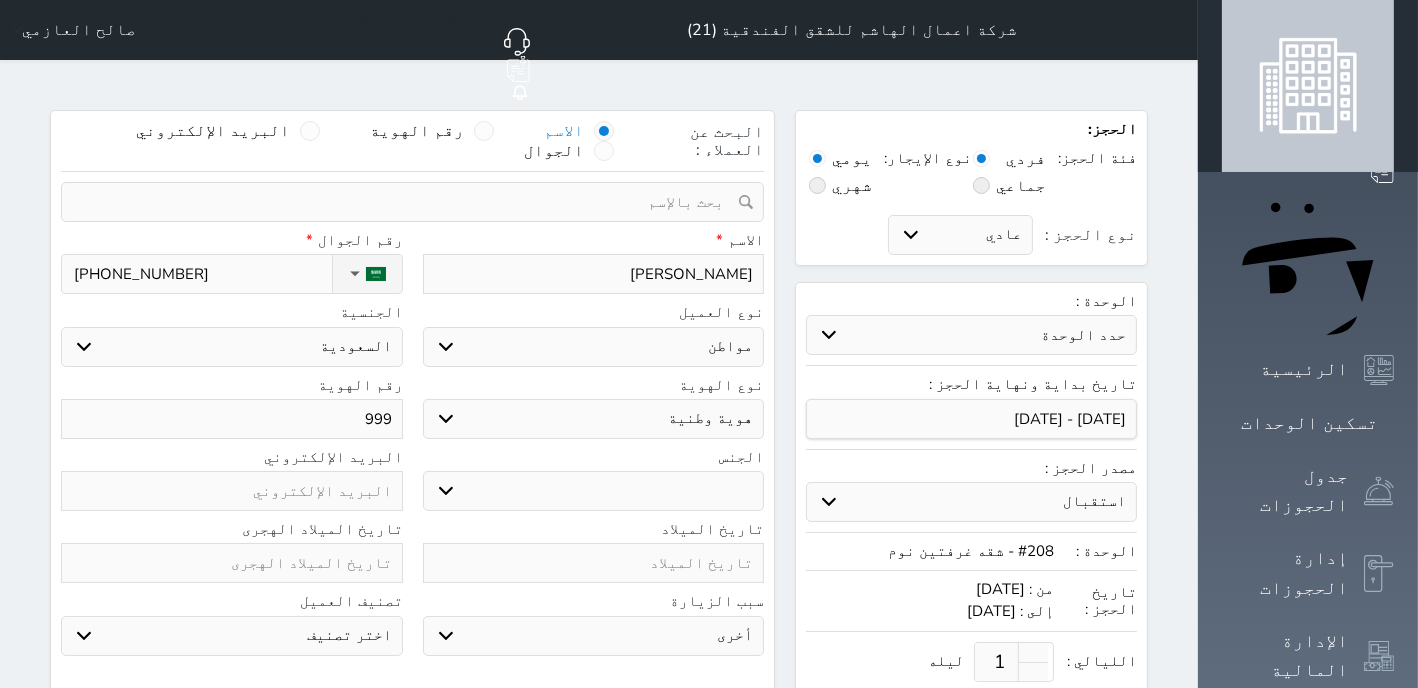 type 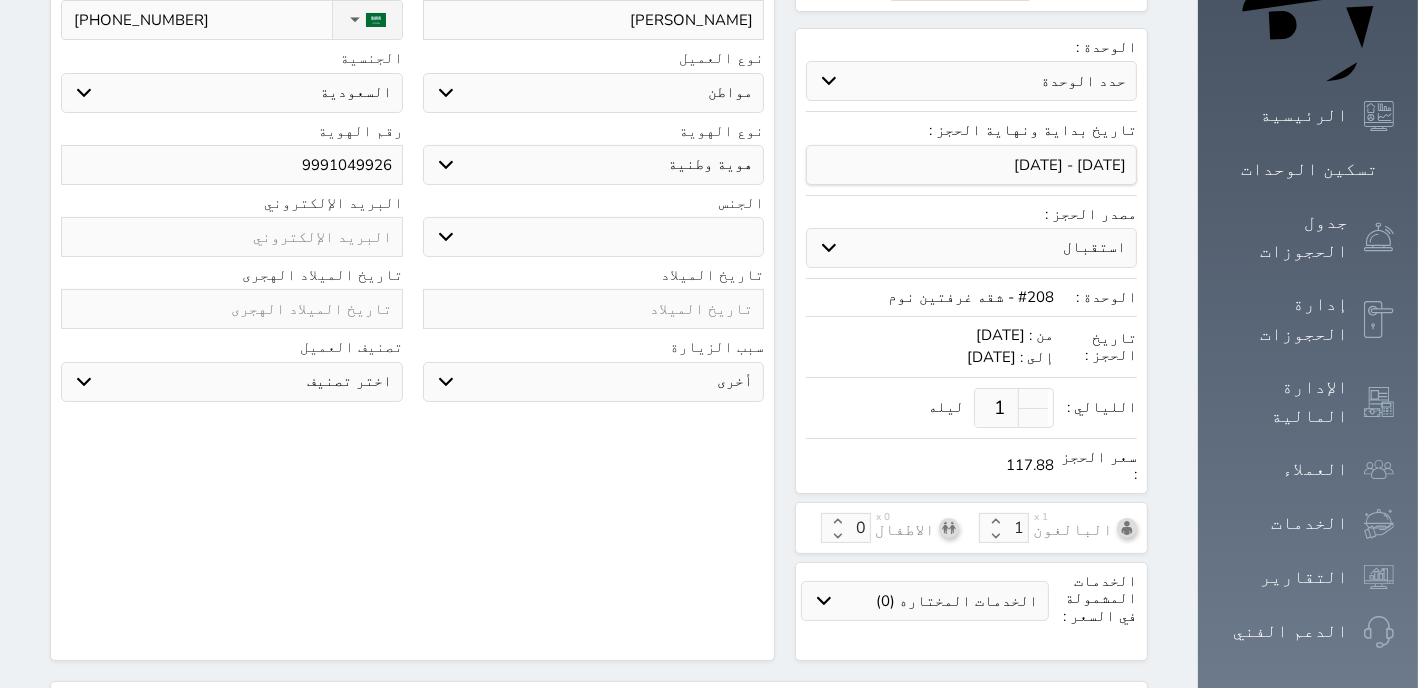 scroll, scrollTop: 127, scrollLeft: 0, axis: vertical 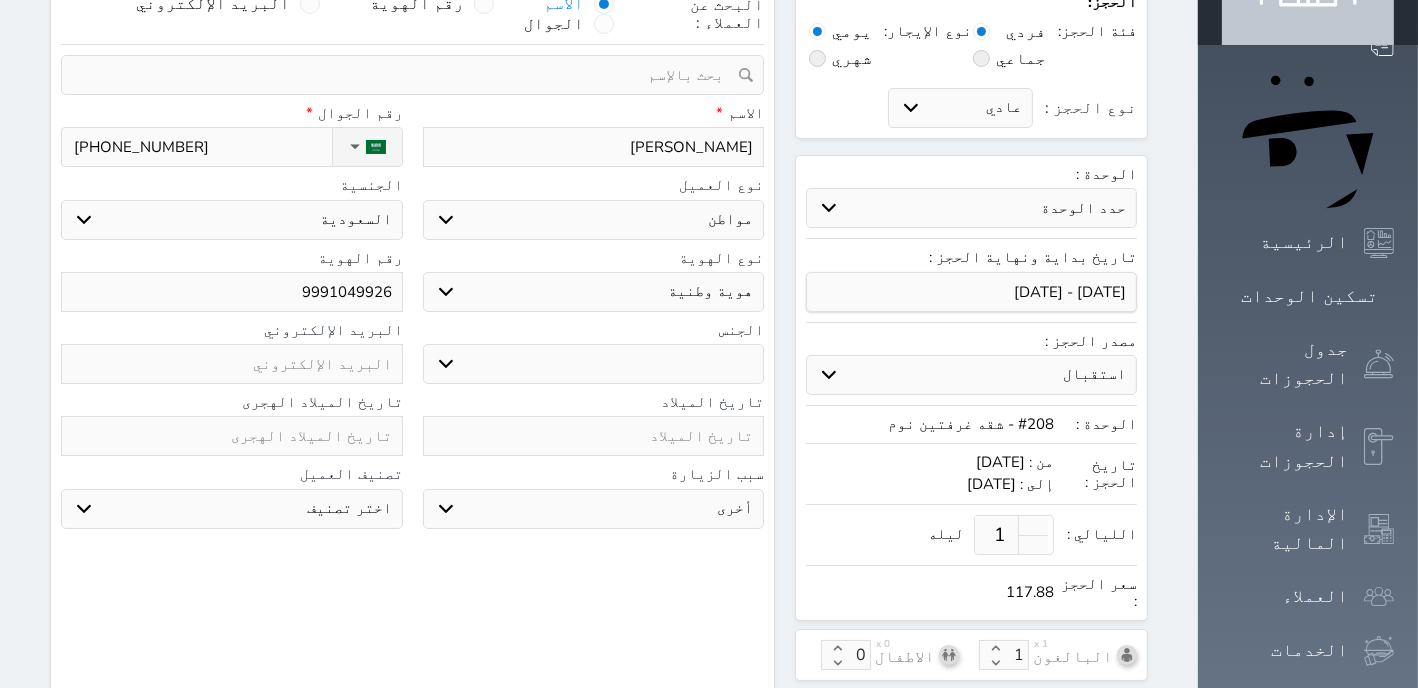 click on "اختر دولة
السعودية" at bounding box center [232, 220] 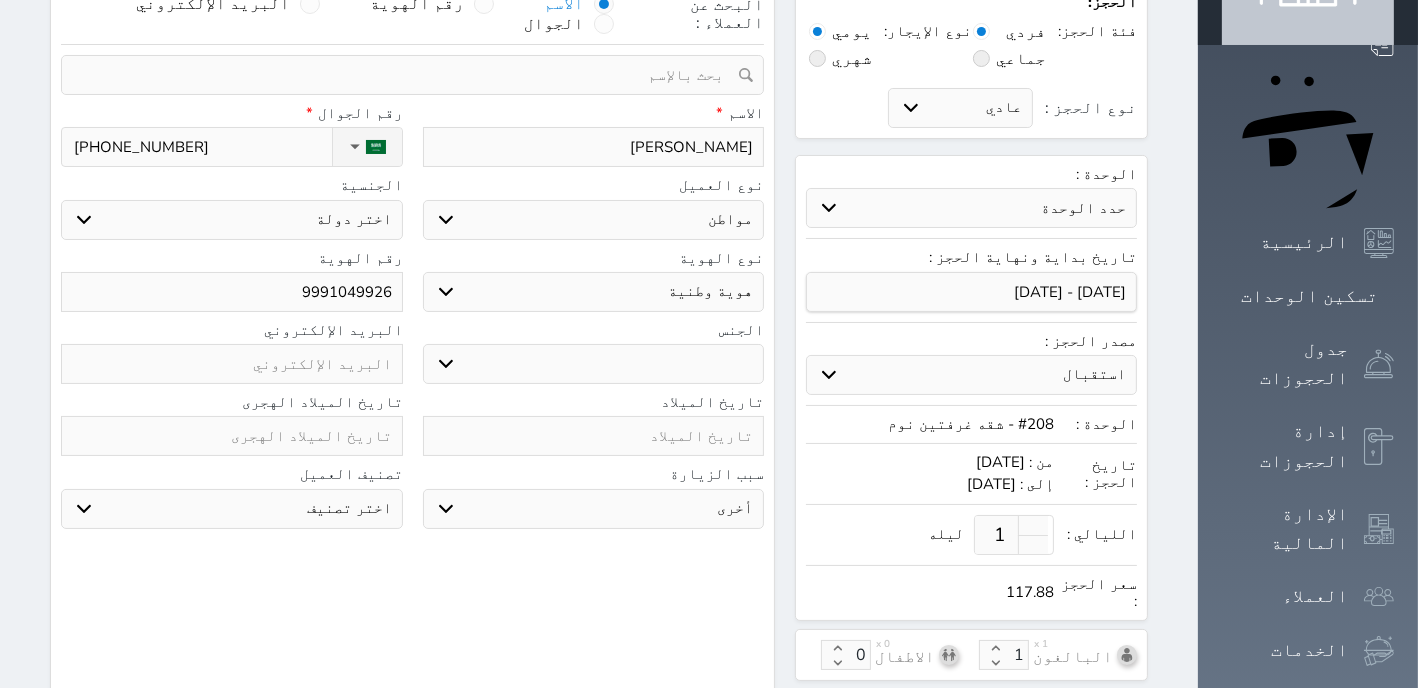 click on "اختر دولة" at bounding box center [0, 0] 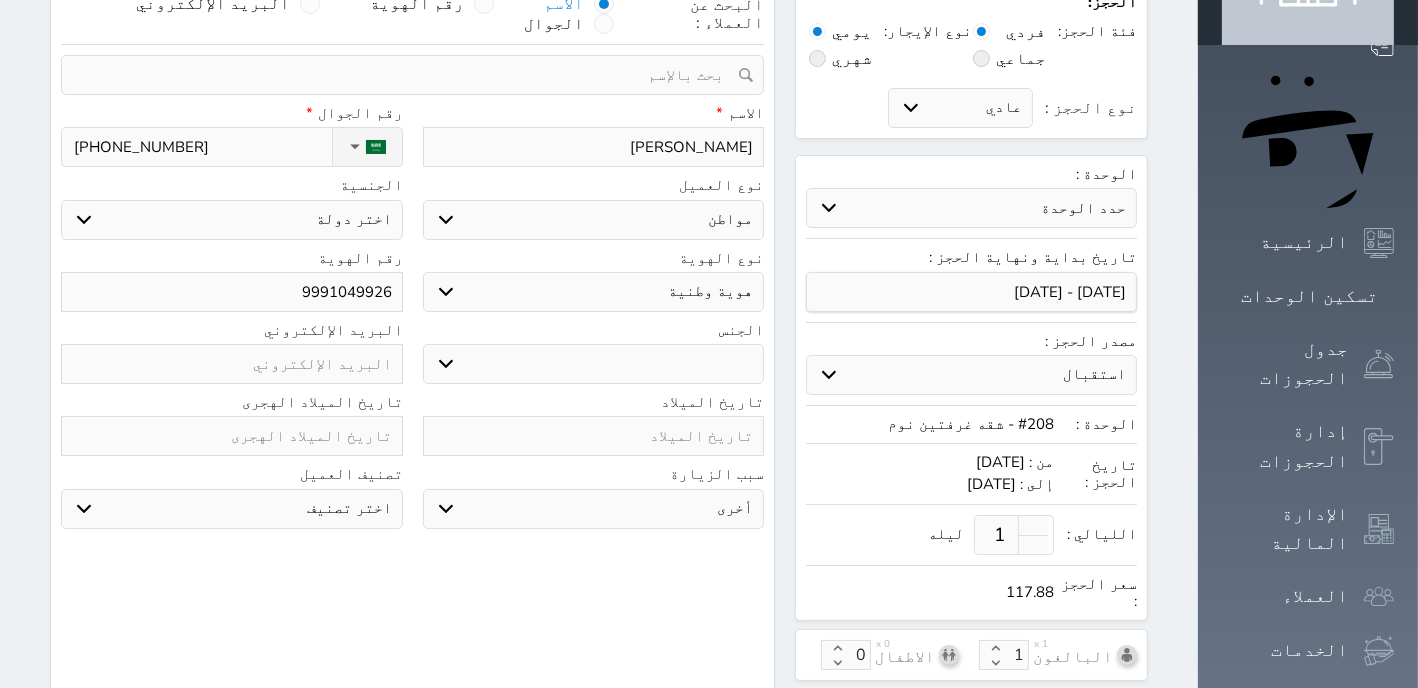 click on "اختر دولة
السعودية" at bounding box center [232, 220] 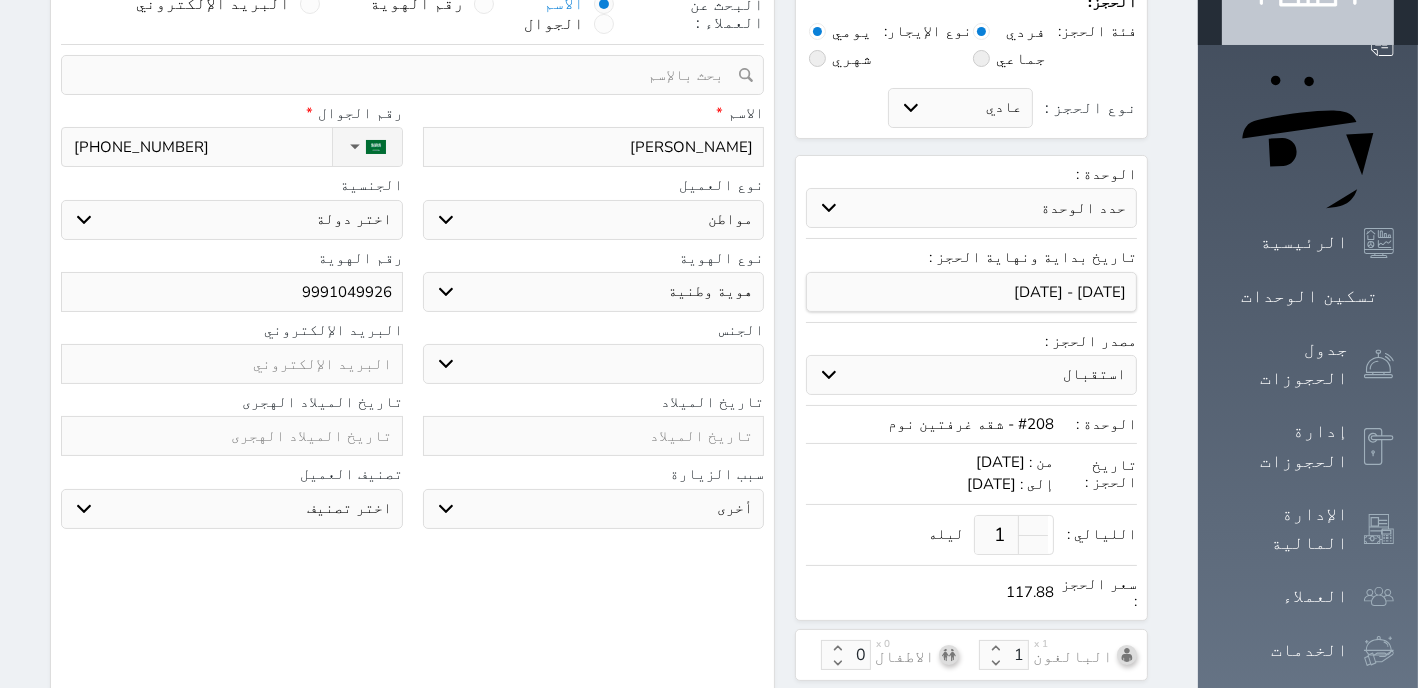 click on "اختر دولة
السعودية" at bounding box center (232, 220) 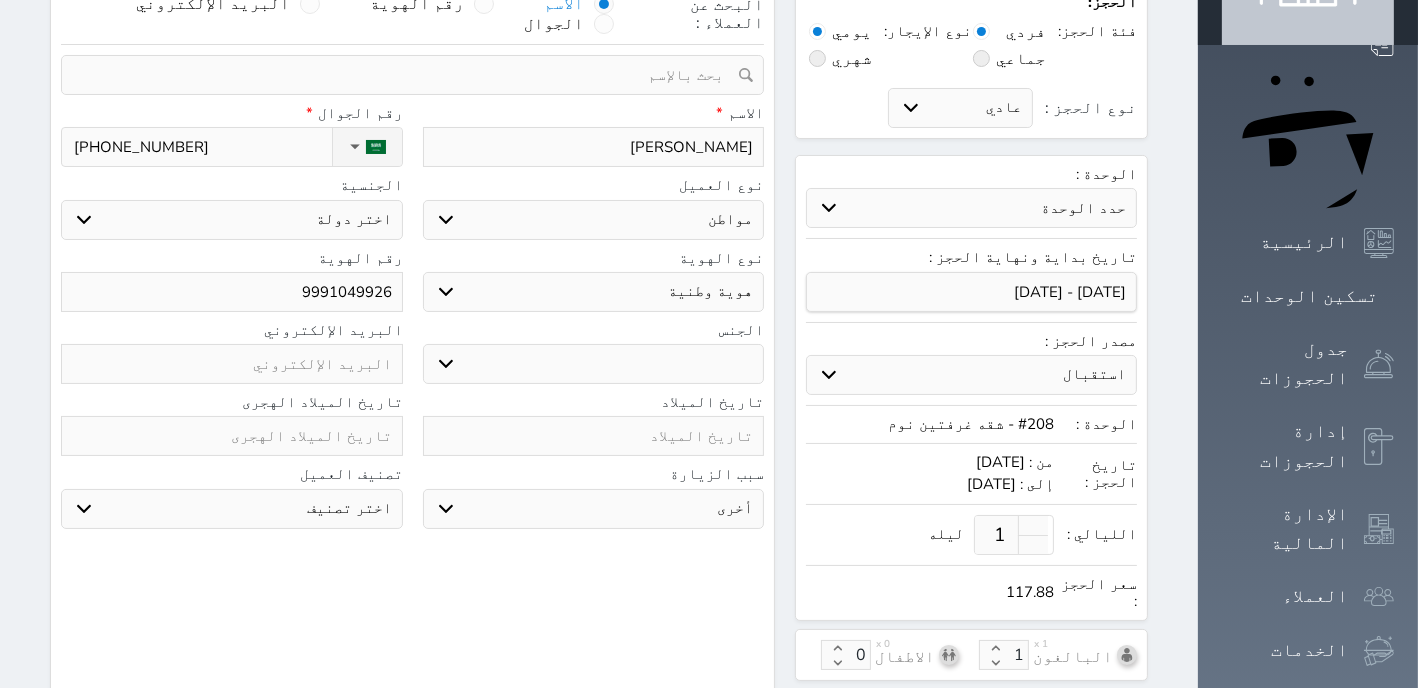 click on "اختر نوع   مواطن مواطن خليجي زائر مقيم" at bounding box center [594, 220] 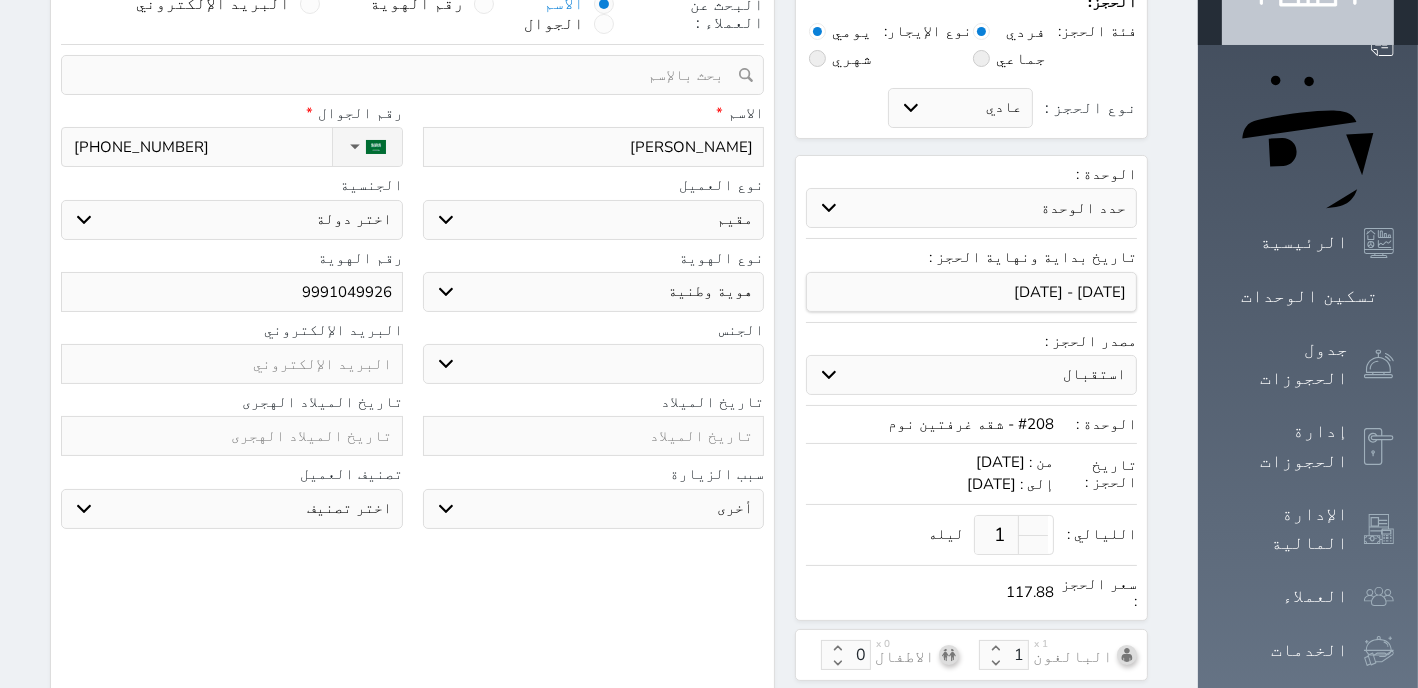 click on "مقيم" at bounding box center (0, 0) 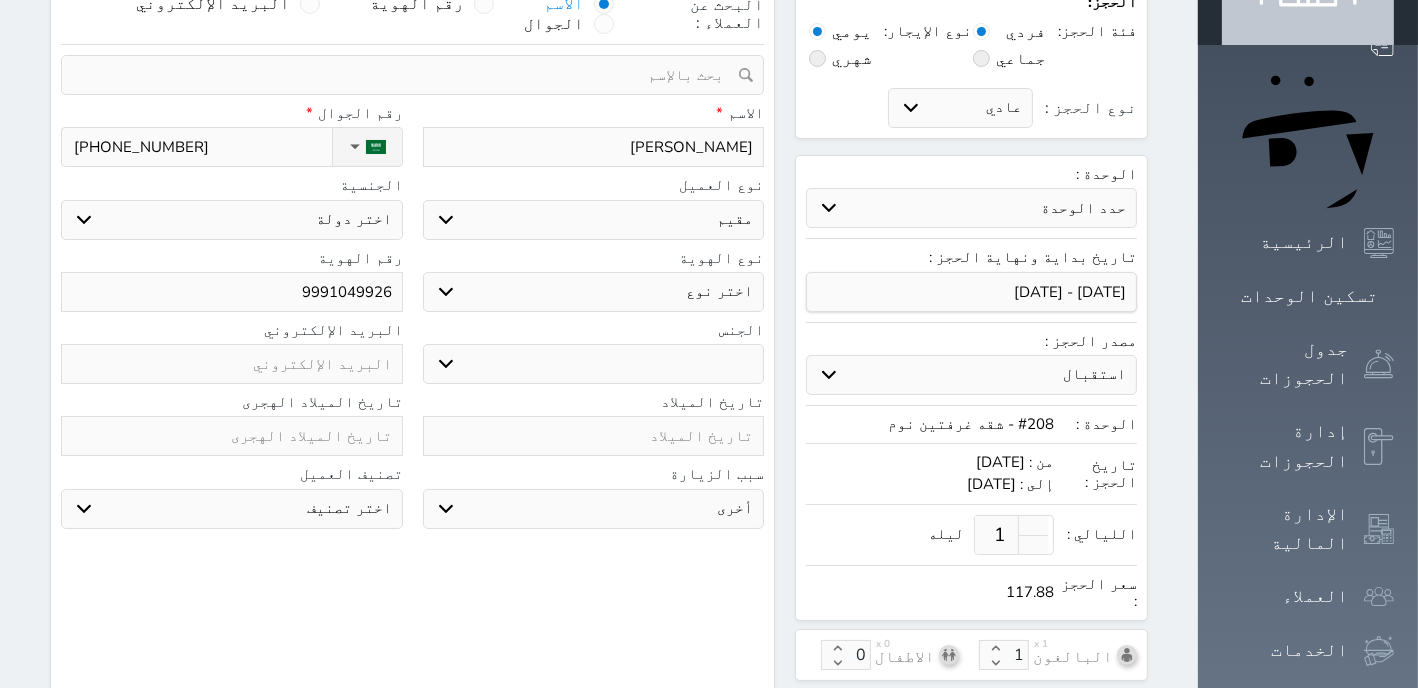 click on "اختر نوع   مقيم جواز السفر" at bounding box center [594, 292] 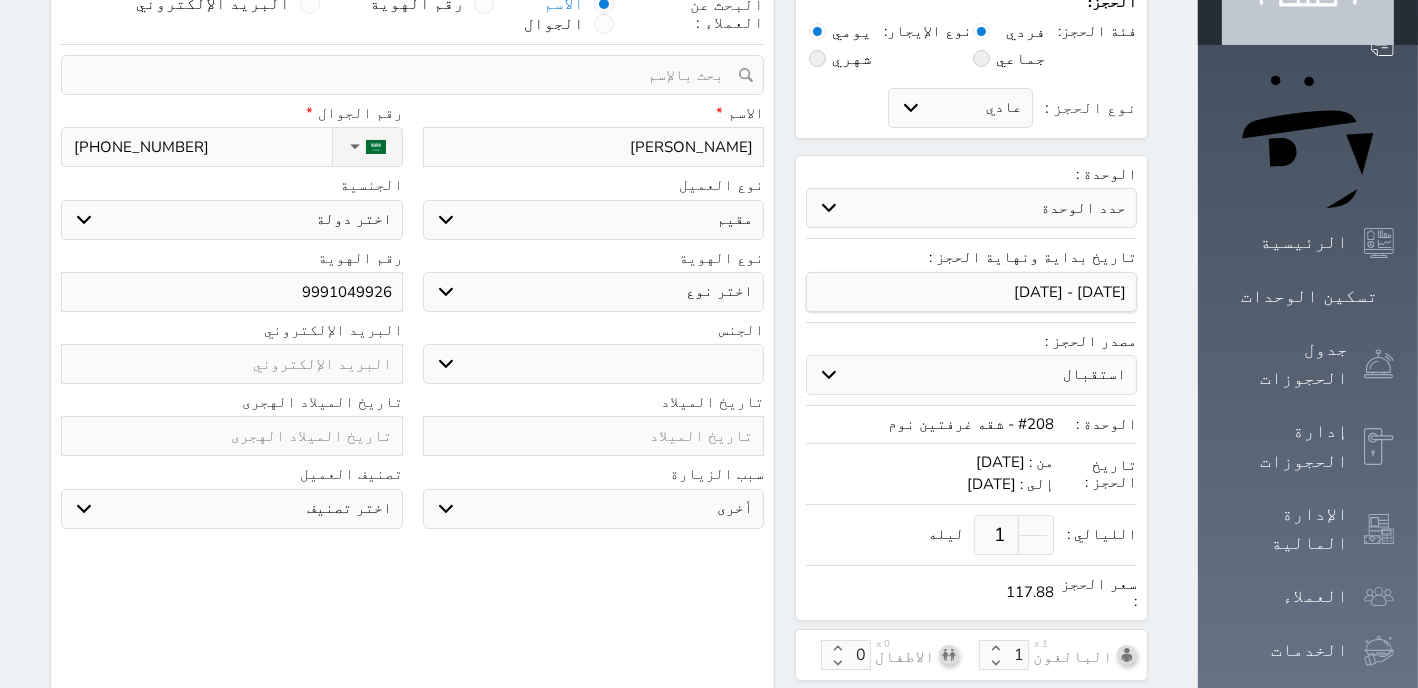 click on "اختر دولة
اثيوبيا
اجنبي بجواز سعودي
اخرى
[GEOGRAPHIC_DATA]
[GEOGRAPHIC_DATA]
[GEOGRAPHIC_DATA]
[GEOGRAPHIC_DATA]
[GEOGRAPHIC_DATA]
[GEOGRAPHIC_DATA]
[GEOGRAPHIC_DATA]" at bounding box center [232, 220] 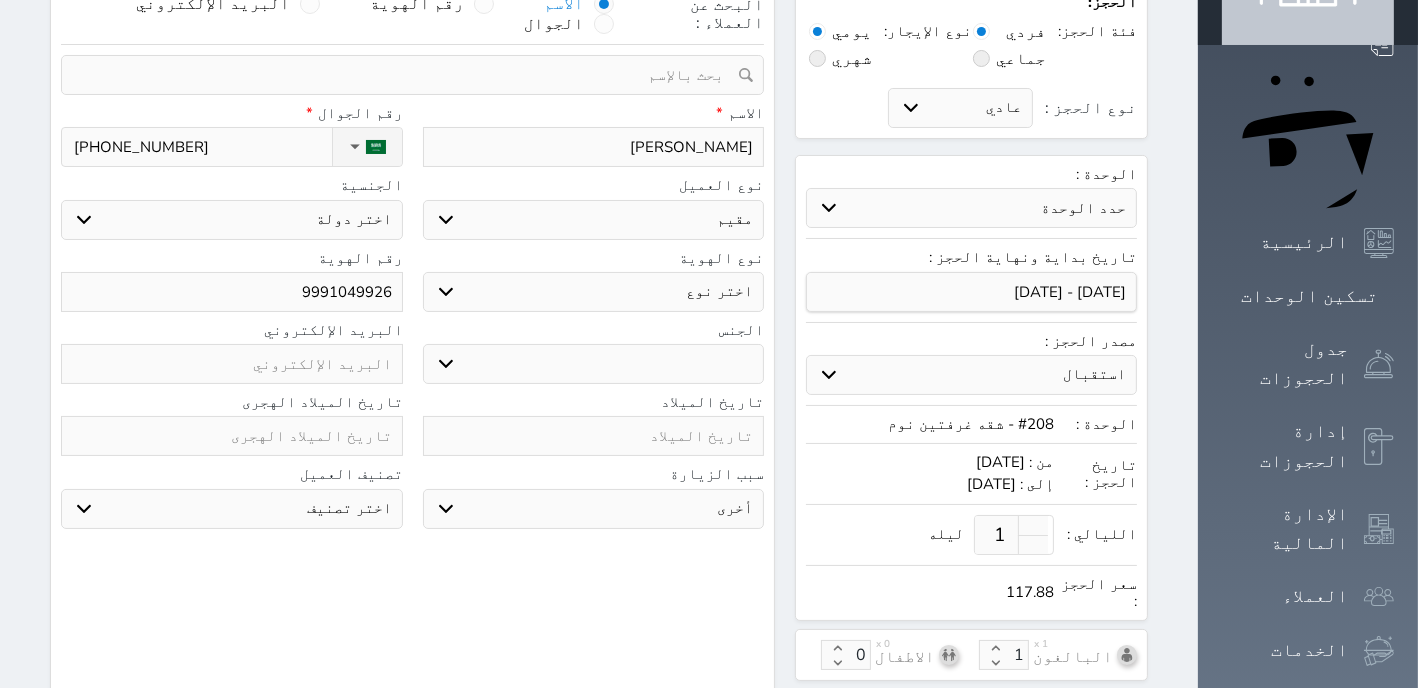 click on "اختر دولة
اثيوبيا
اجنبي بجواز سعودي
اخرى
[GEOGRAPHIC_DATA]
[GEOGRAPHIC_DATA]
[GEOGRAPHIC_DATA]
[GEOGRAPHIC_DATA]
[GEOGRAPHIC_DATA]
[GEOGRAPHIC_DATA]
[GEOGRAPHIC_DATA]" at bounding box center (232, 220) 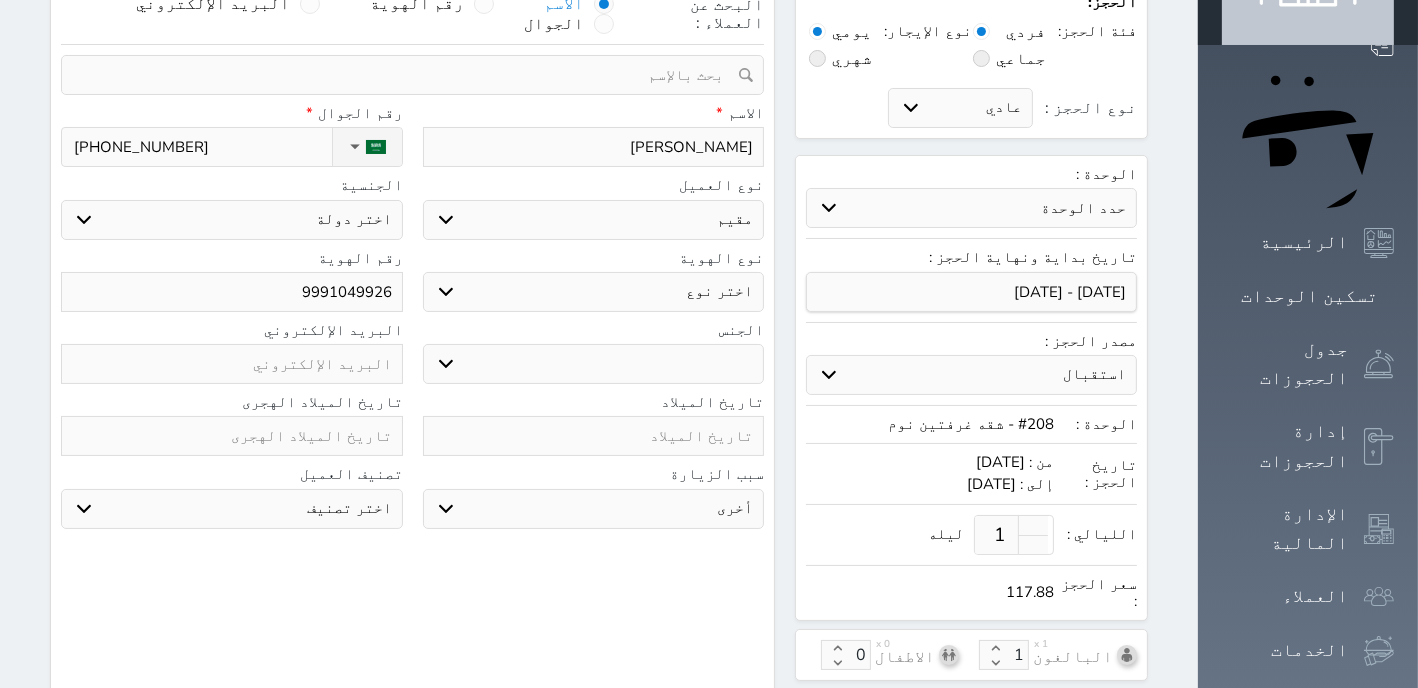click on "اختر دولة
اثيوبيا
اجنبي بجواز سعودي
اخرى
[GEOGRAPHIC_DATA]
[GEOGRAPHIC_DATA]
[GEOGRAPHIC_DATA]
[GEOGRAPHIC_DATA]
[GEOGRAPHIC_DATA]
[GEOGRAPHIC_DATA]
[GEOGRAPHIC_DATA]" at bounding box center (232, 220) 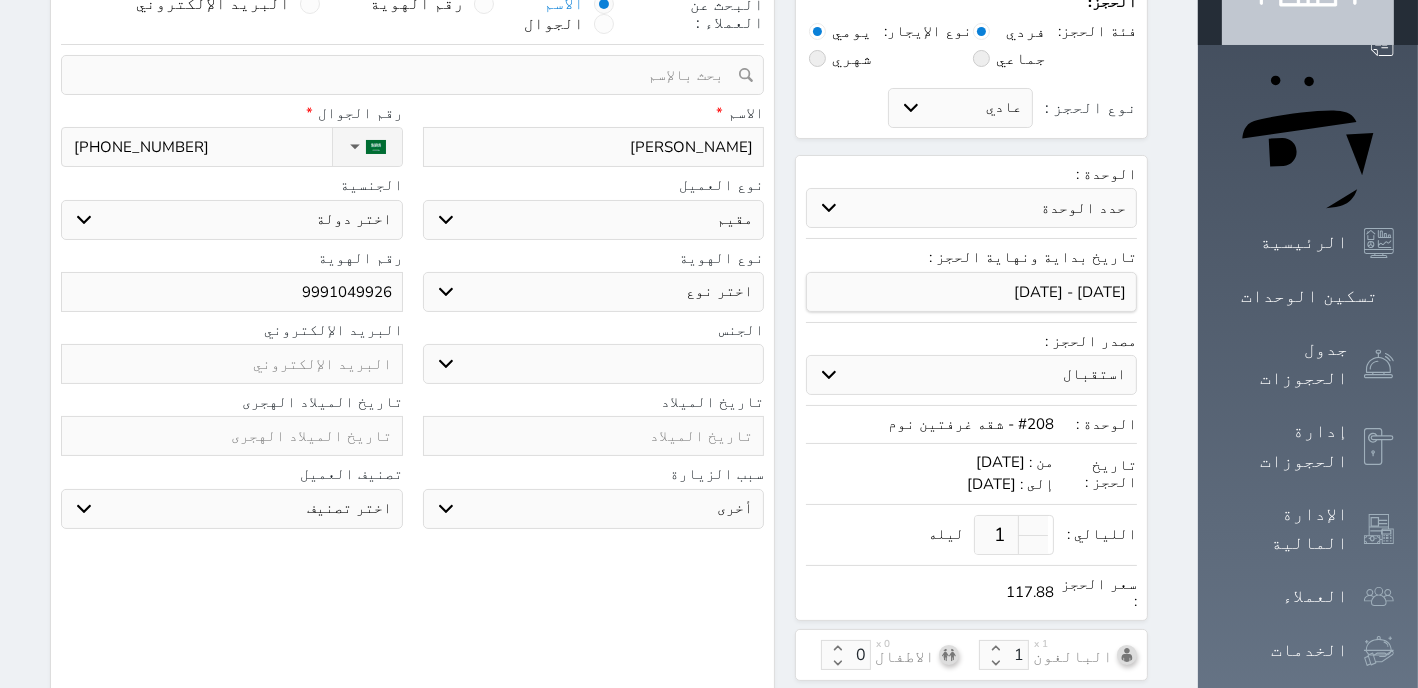 click on "الجنسية" at bounding box center [232, 185] 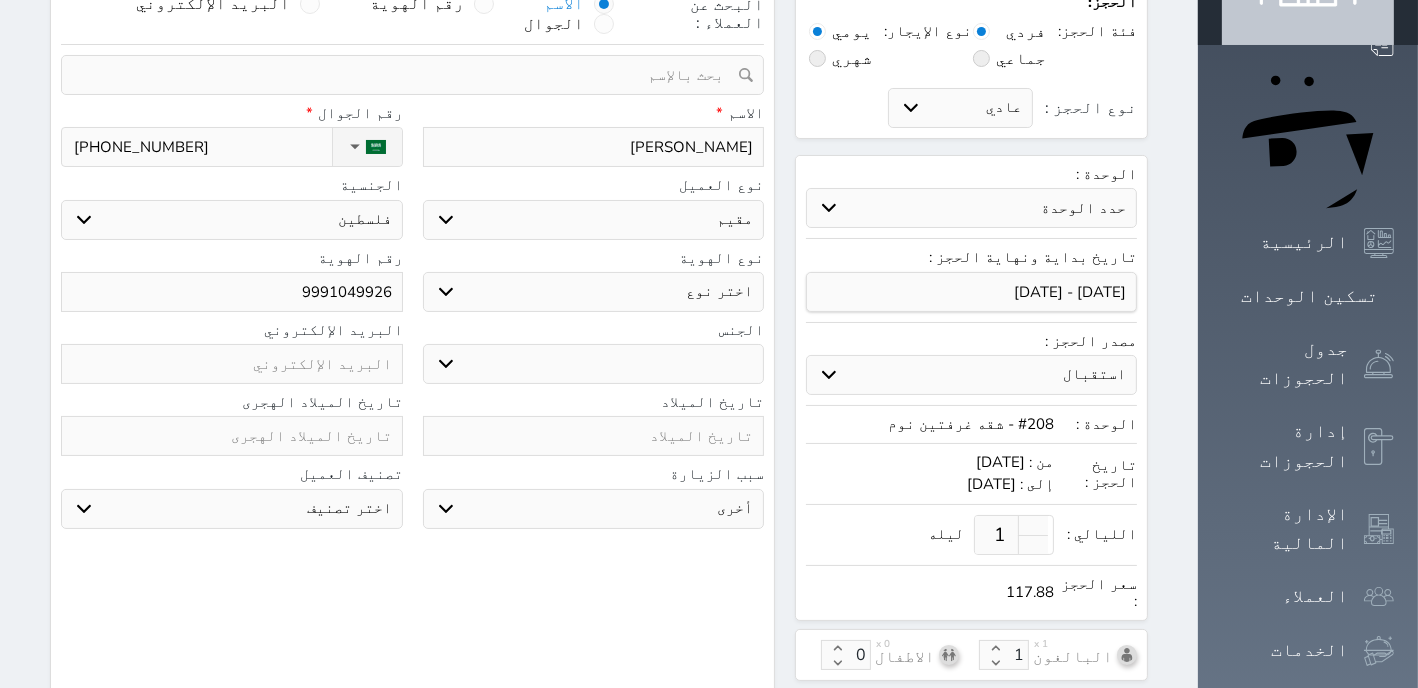 click on "فلسطين" at bounding box center [0, 0] 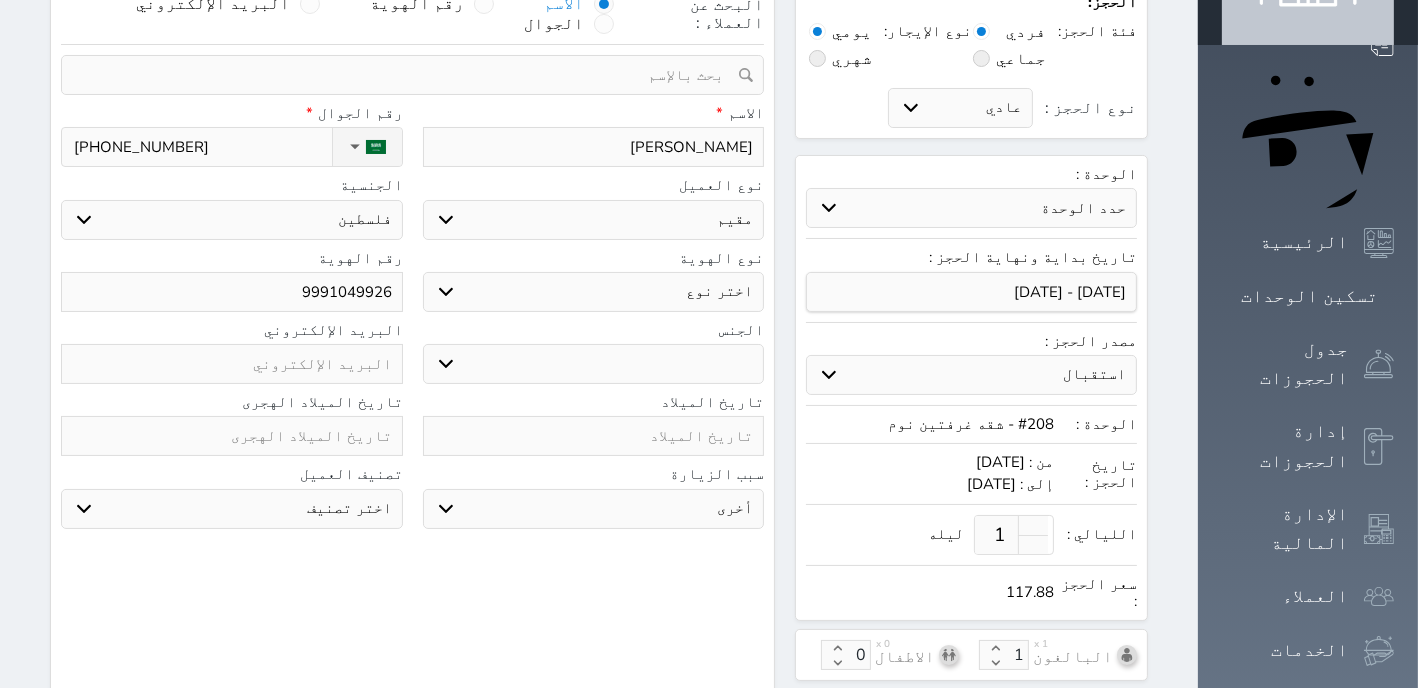 click on "اختر دولة
اثيوبيا
اجنبي بجواز سعودي
اخرى
[GEOGRAPHIC_DATA]
[GEOGRAPHIC_DATA]
[GEOGRAPHIC_DATA]
[GEOGRAPHIC_DATA]
[GEOGRAPHIC_DATA]
[GEOGRAPHIC_DATA]
[GEOGRAPHIC_DATA]" at bounding box center (232, 220) 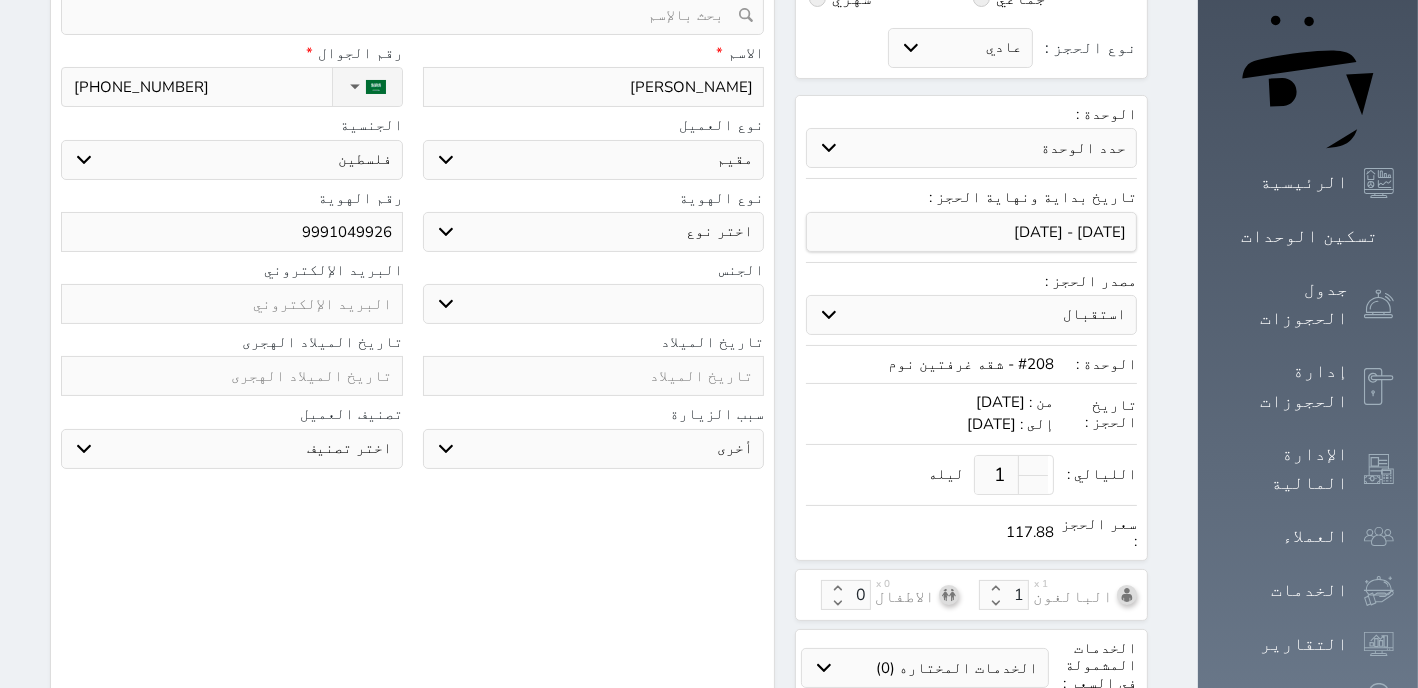 scroll, scrollTop: 562, scrollLeft: 0, axis: vertical 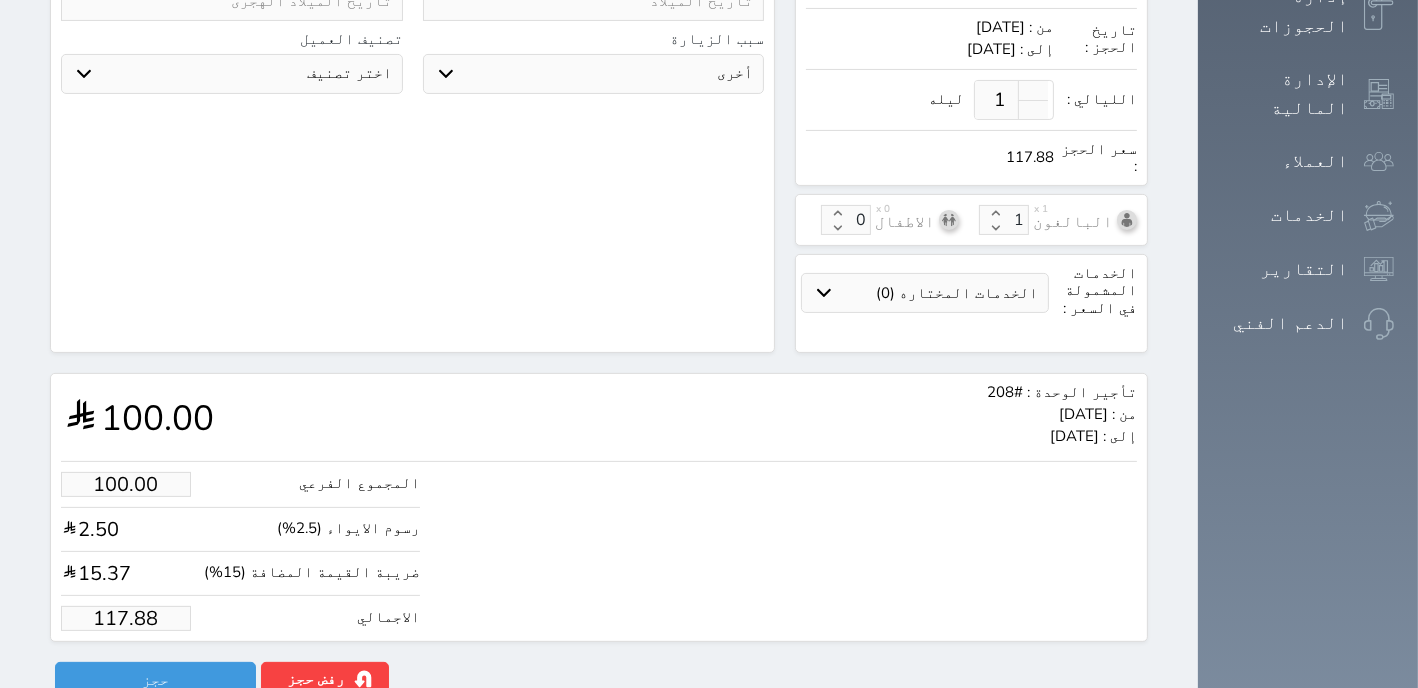 click on "117.88" at bounding box center (126, 618) 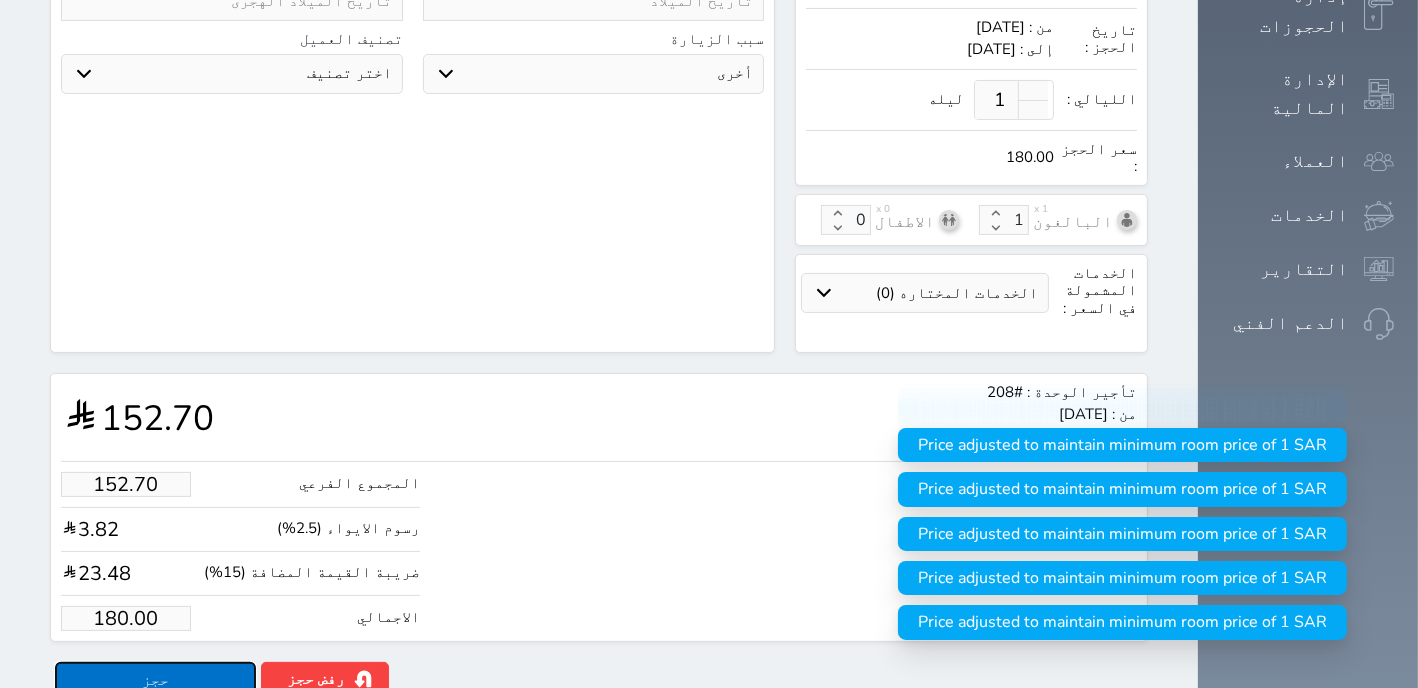 click on "حجز" at bounding box center (155, 679) 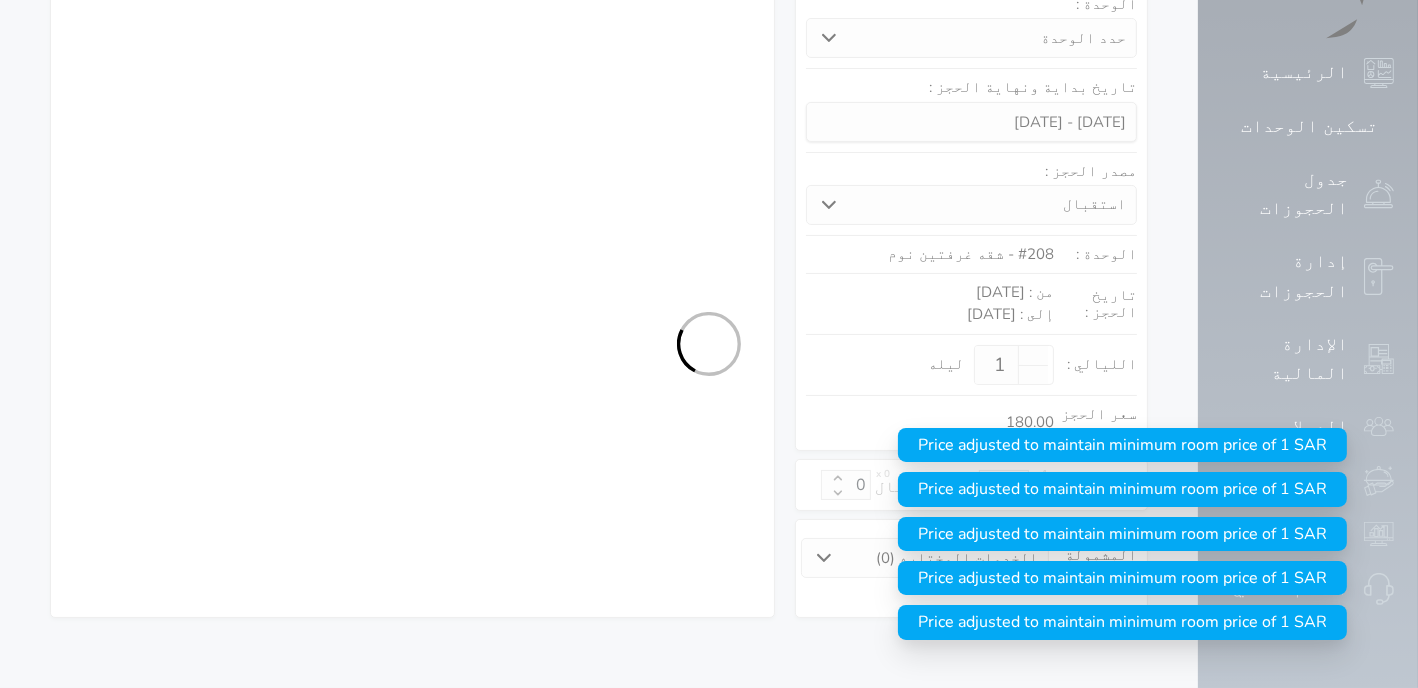 scroll, scrollTop: 217, scrollLeft: 0, axis: vertical 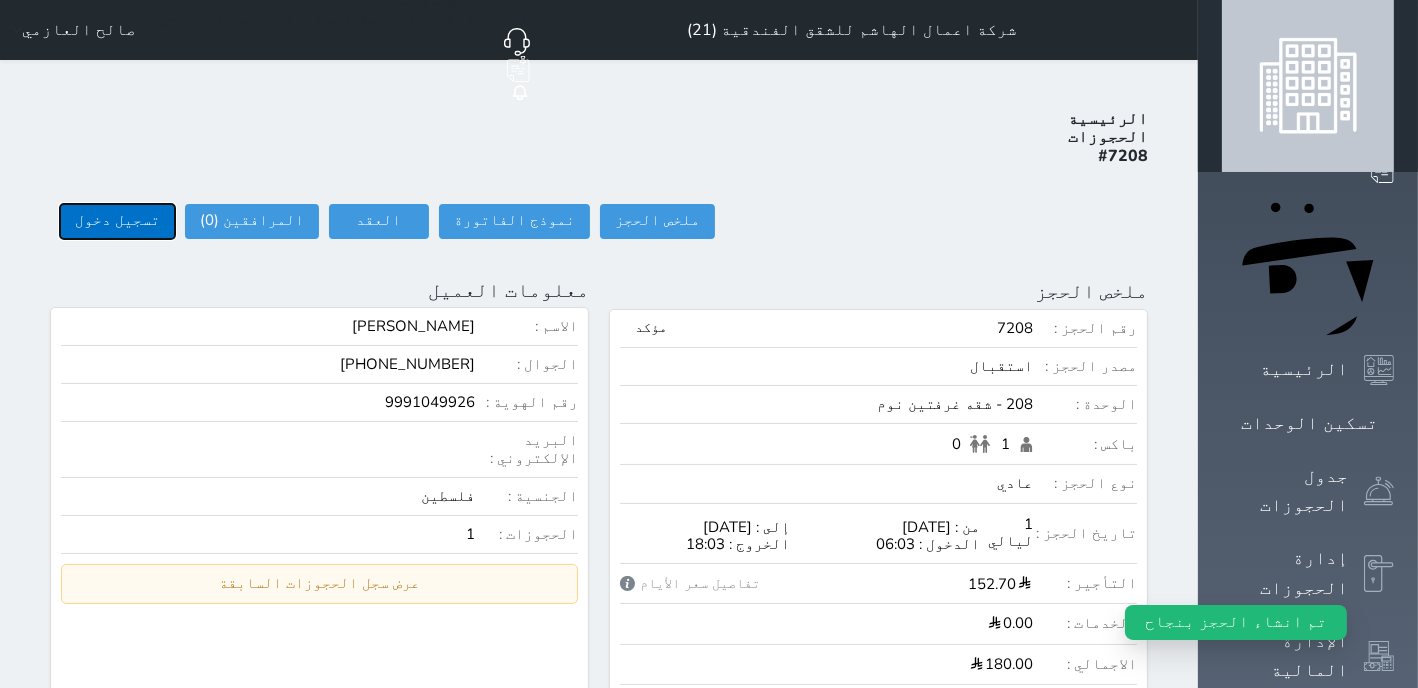 click on "تسجيل دخول" at bounding box center (117, 221) 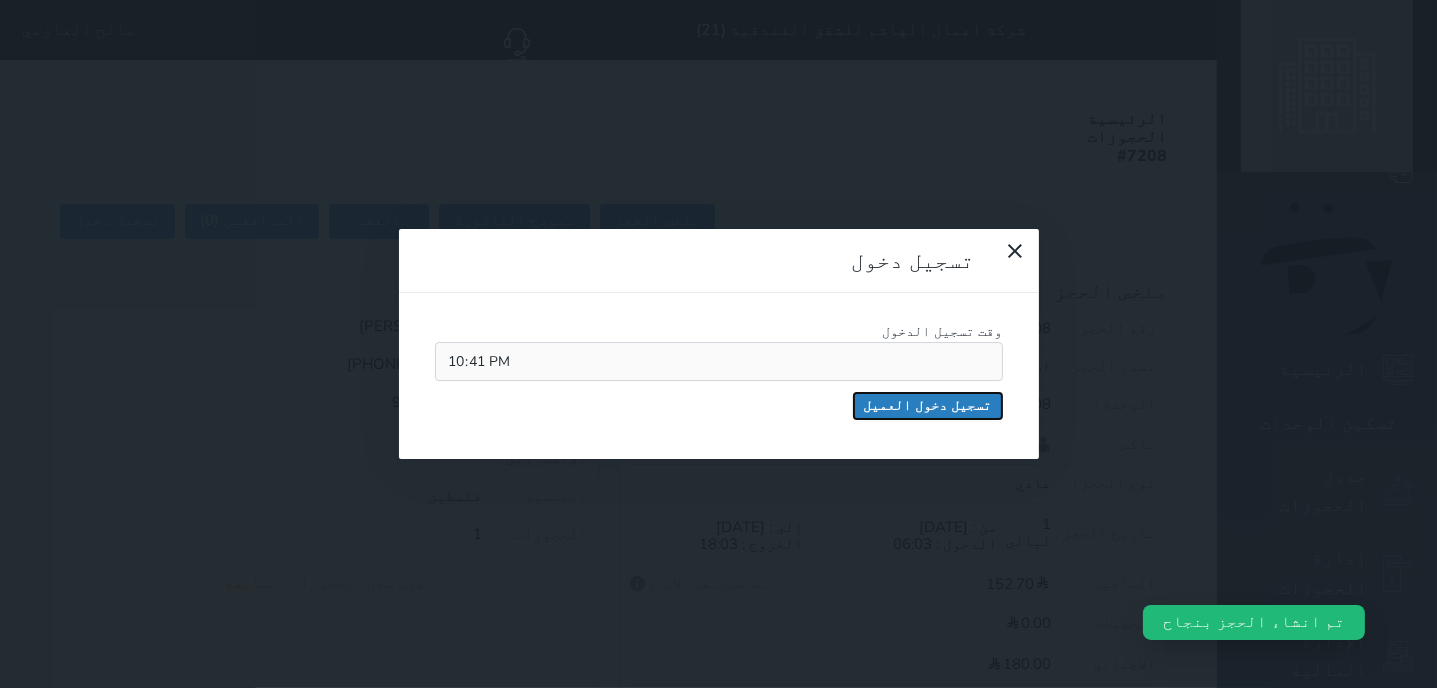 click on "تسجيل دخول العميل" at bounding box center [928, 406] 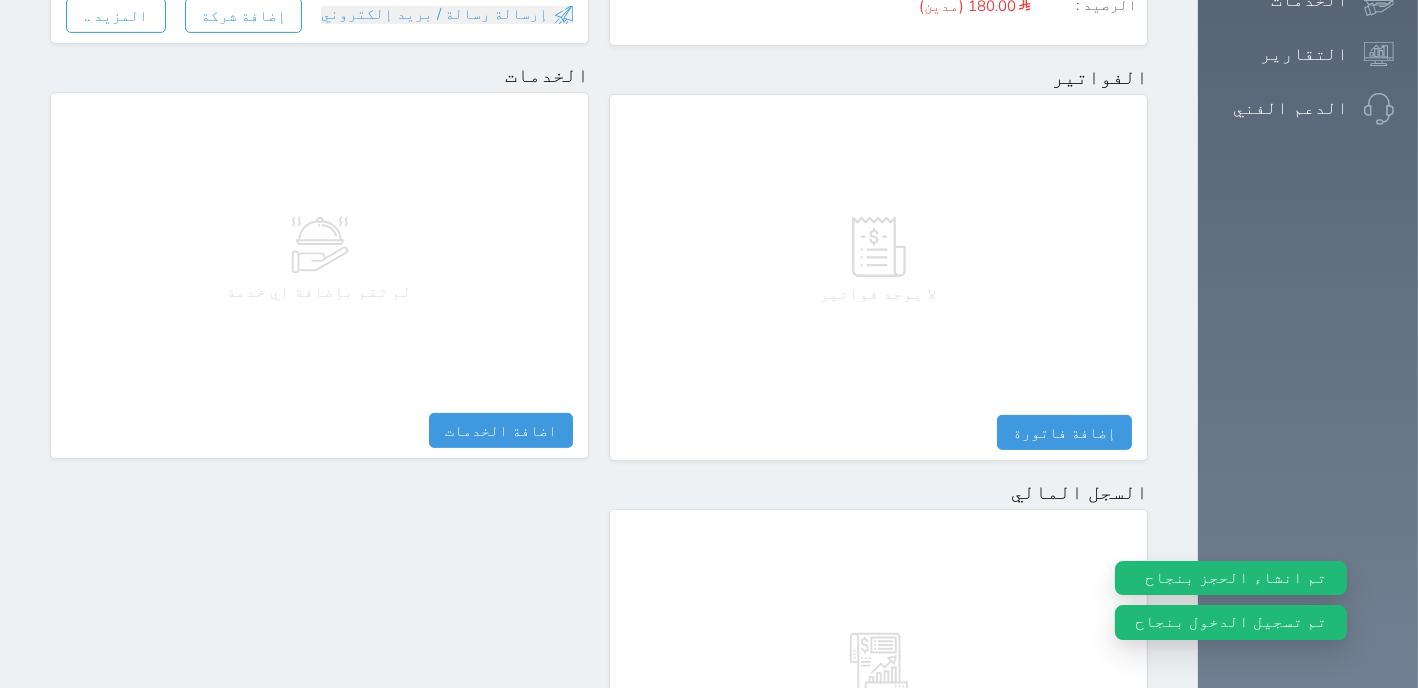 scroll, scrollTop: 1038, scrollLeft: 0, axis: vertical 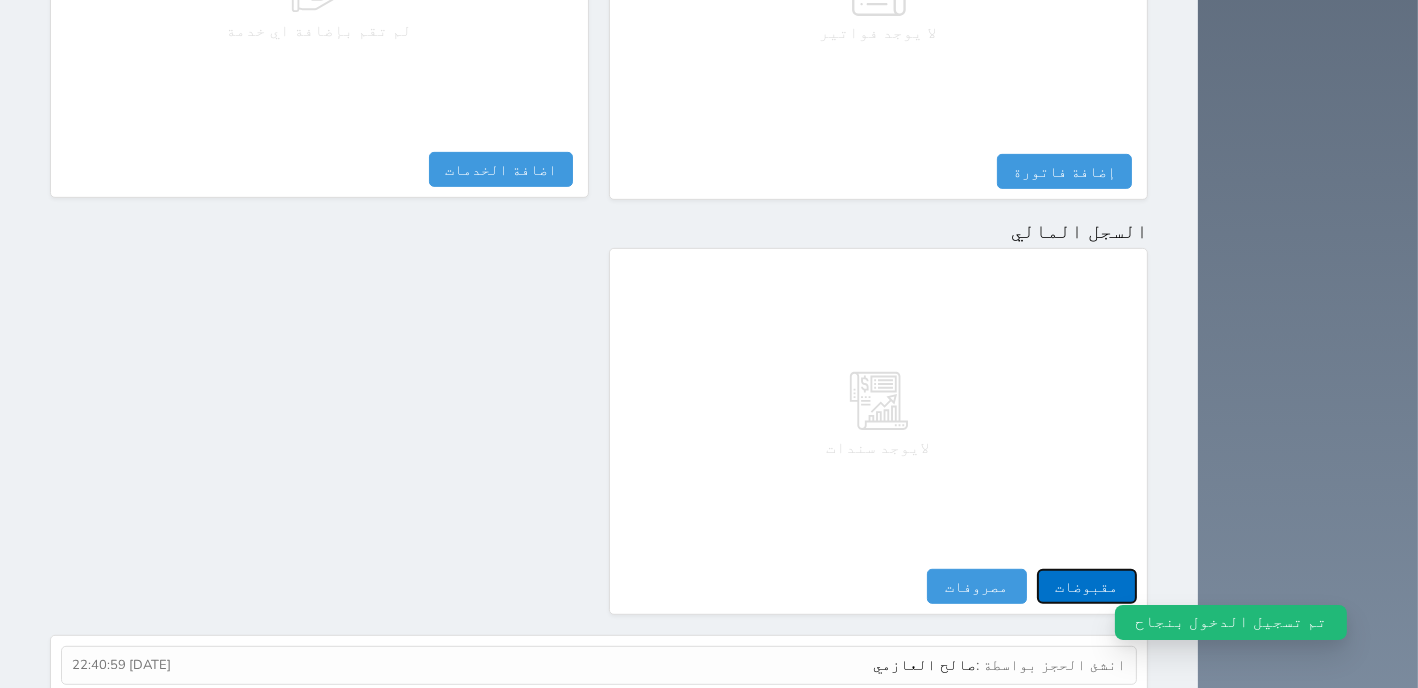 click on "مقبوضات" at bounding box center (1087, 586) 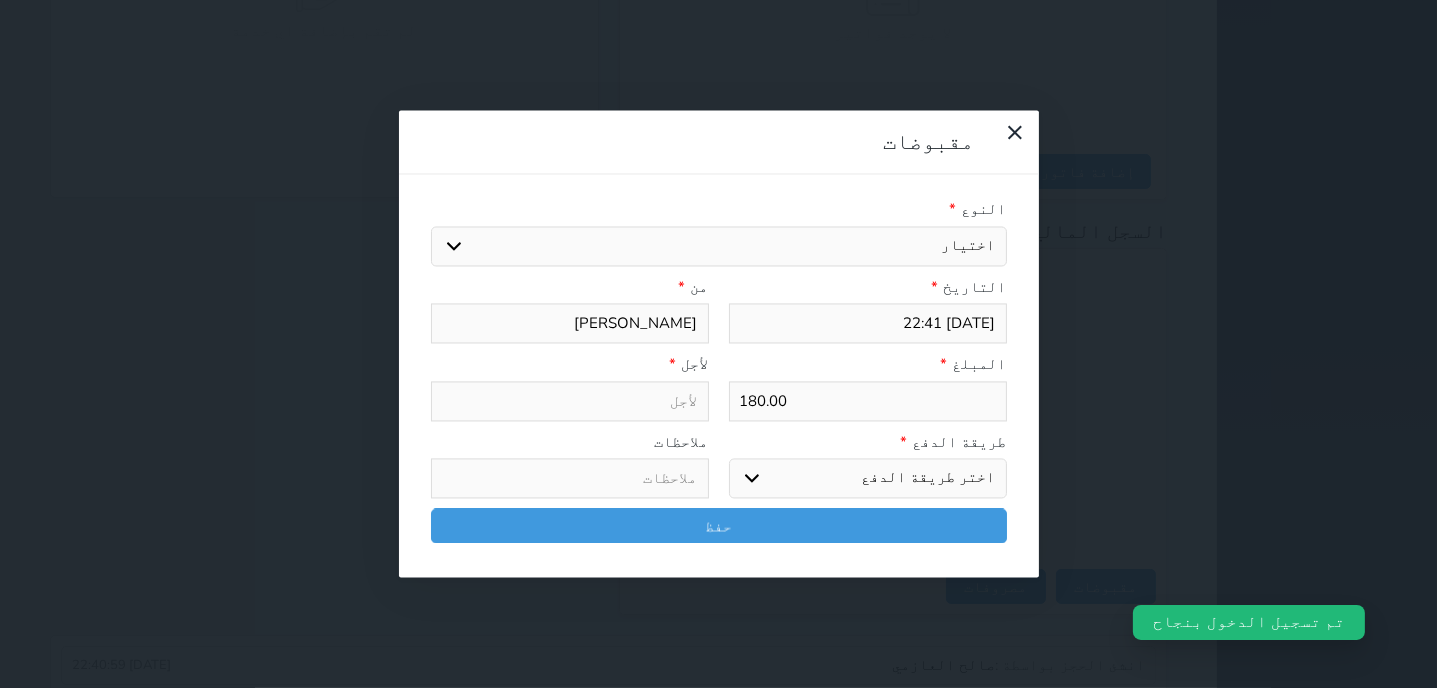 click on "اختيار   مقبوضات عامة قيمة إيجار فواتير تامين عربون لا ينطبق آخر مغسلة واي فاي - الإنترنت مواقف السيارات طعام الأغذية والمشروبات مشروبات المشروبات الباردة المشروبات الساخنة الإفطار غداء عشاء مخبز و كعك حمام سباحة الصالة الرياضية سبا و خدمات الجمال اختيار وإسقاط (خدمات النقل) ميني بار كابل - تلفزيون سرير إضافي تصفيف الشعر التسوق خدمات الجولات السياحية المنظمة خدمات الدليل السياحي" at bounding box center [719, 246] 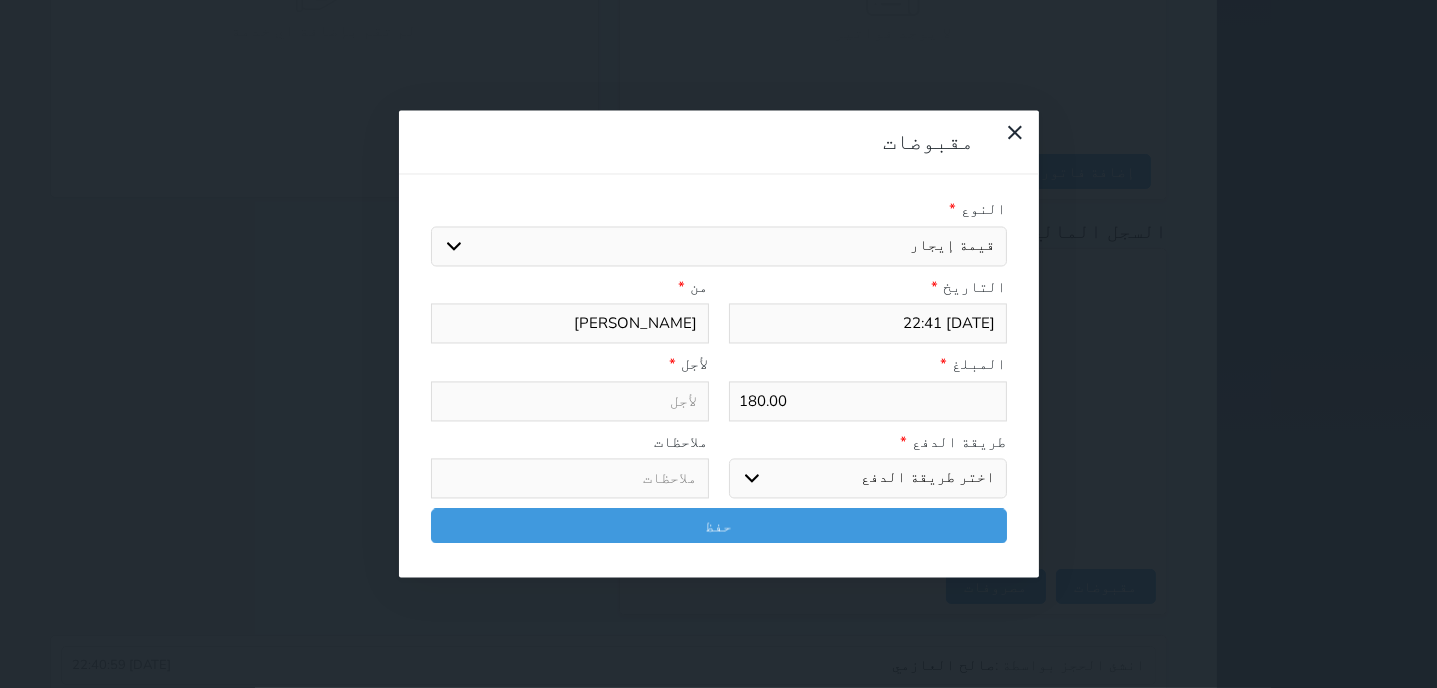 click on "قيمة إيجار" at bounding box center (0, 0) 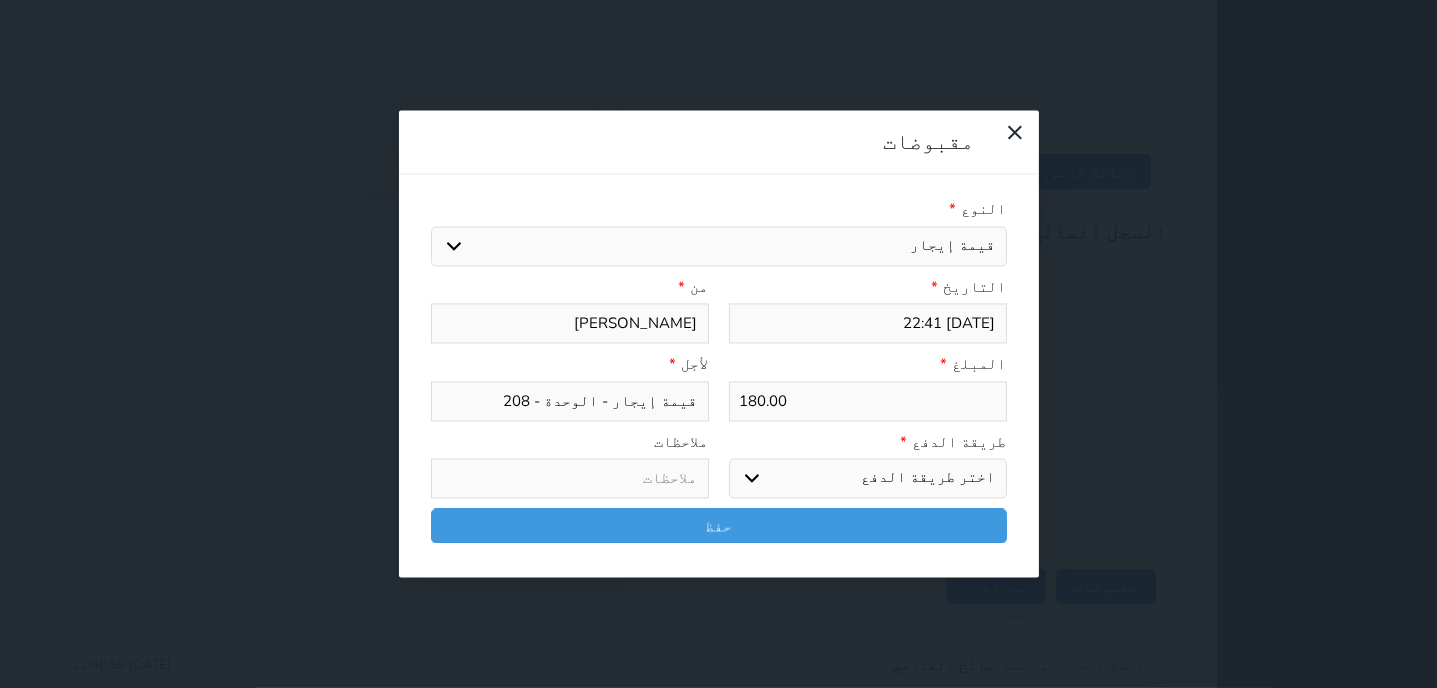 click on "اختر طريقة الدفع   دفع نقدى   تحويل بنكى   مدى   بطاقة ائتمان   آجل" at bounding box center (868, 479) 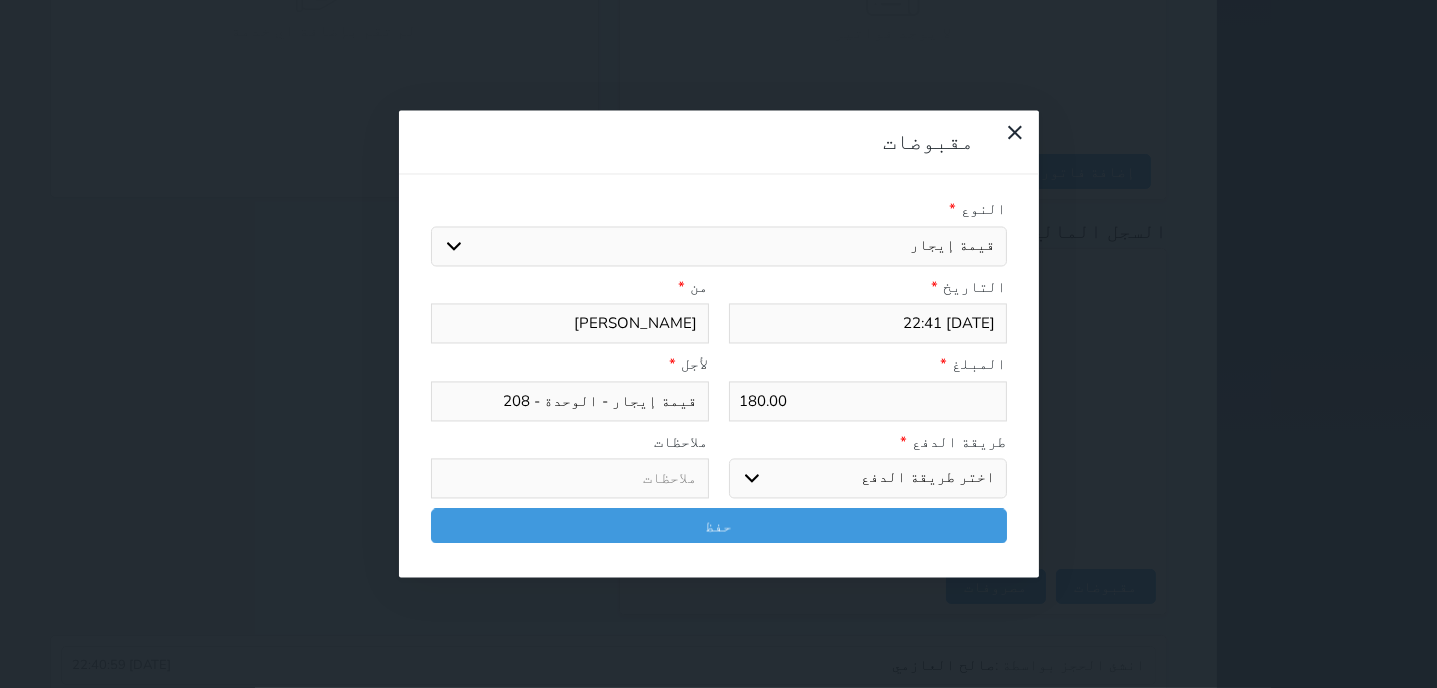 click on "مدى" at bounding box center (0, 0) 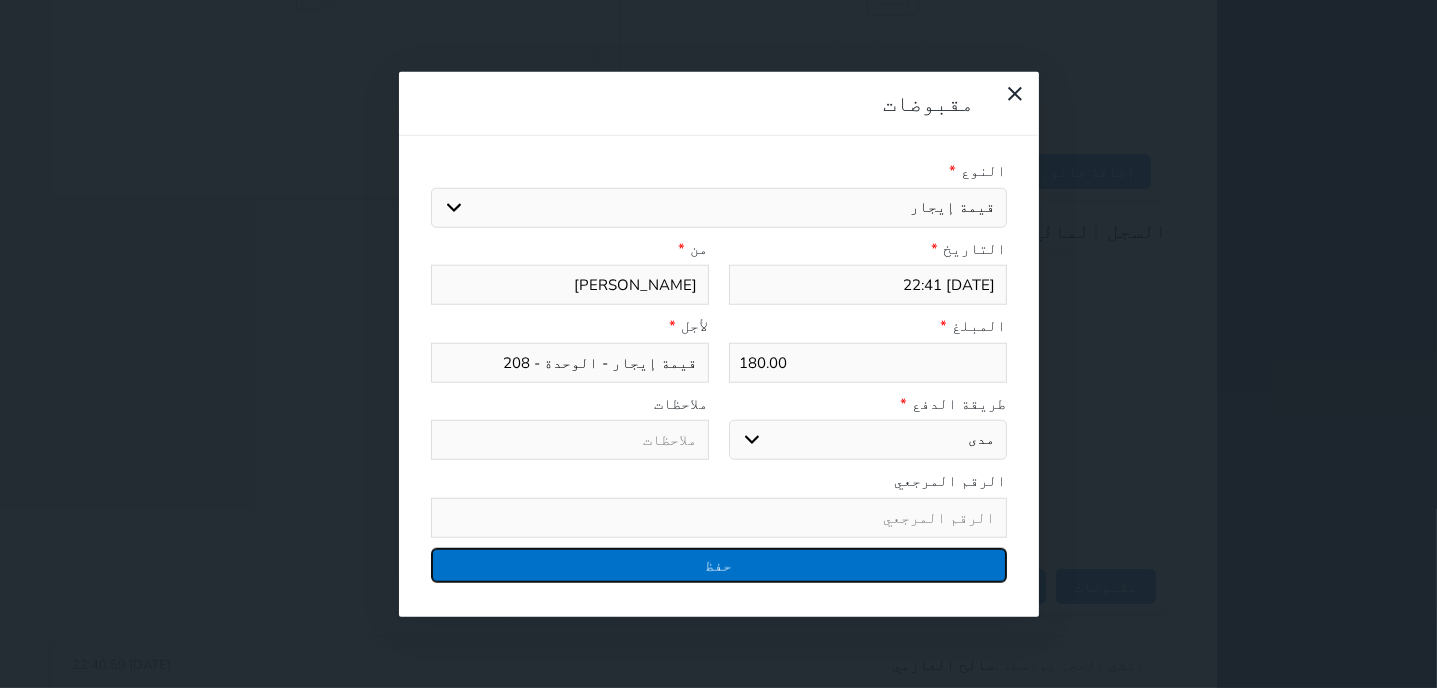 click on "حفظ" at bounding box center (719, 564) 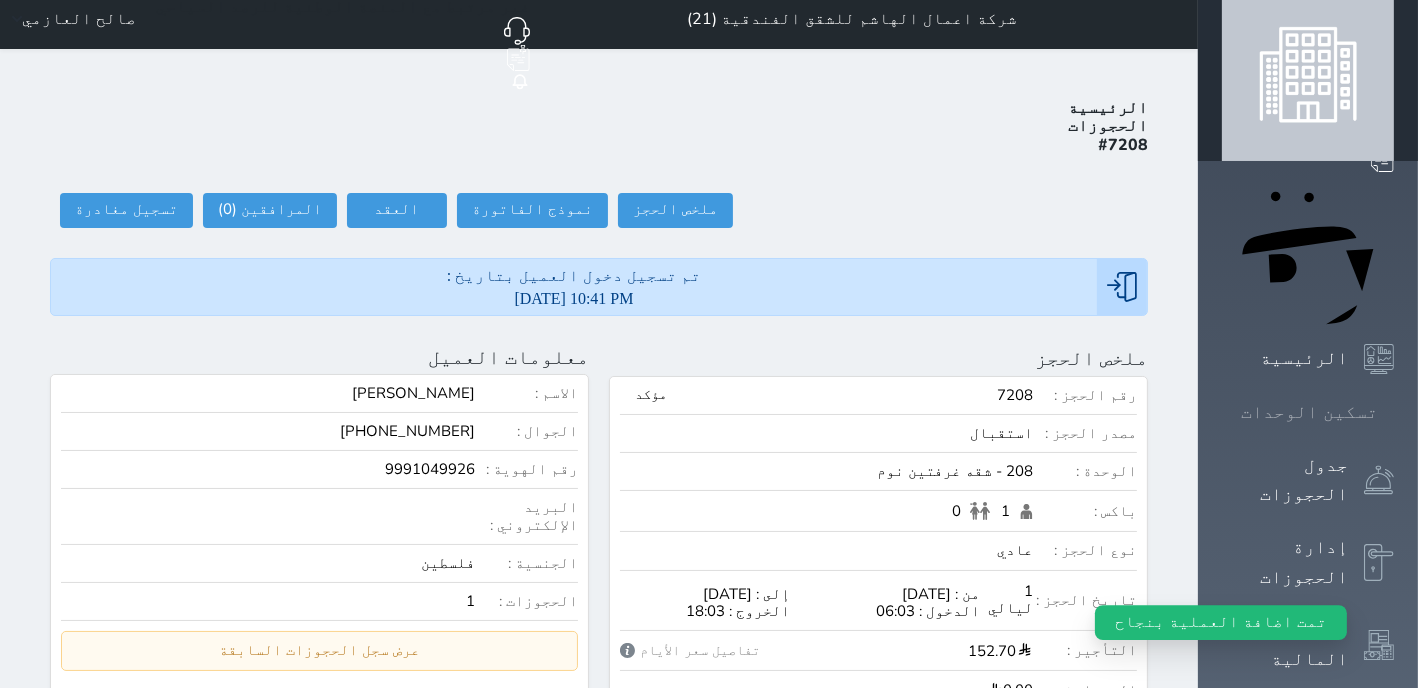 scroll, scrollTop: 0, scrollLeft: 0, axis: both 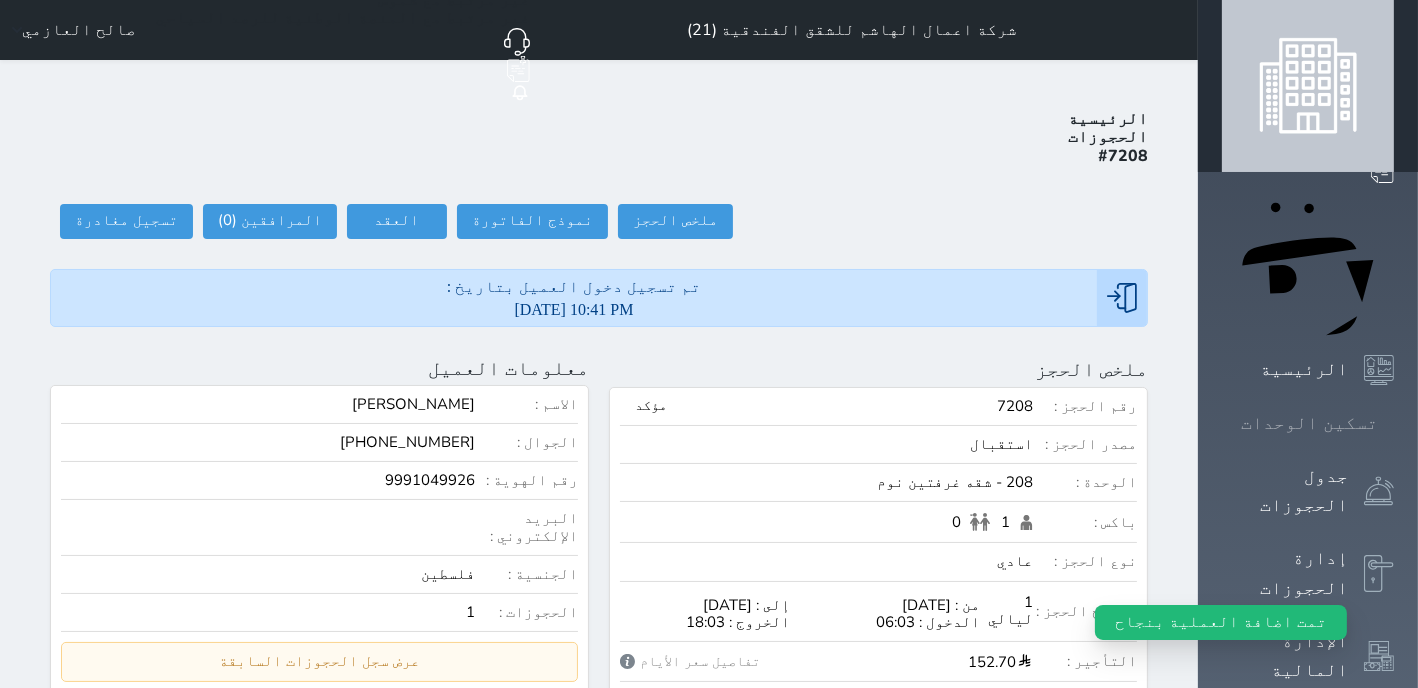 click 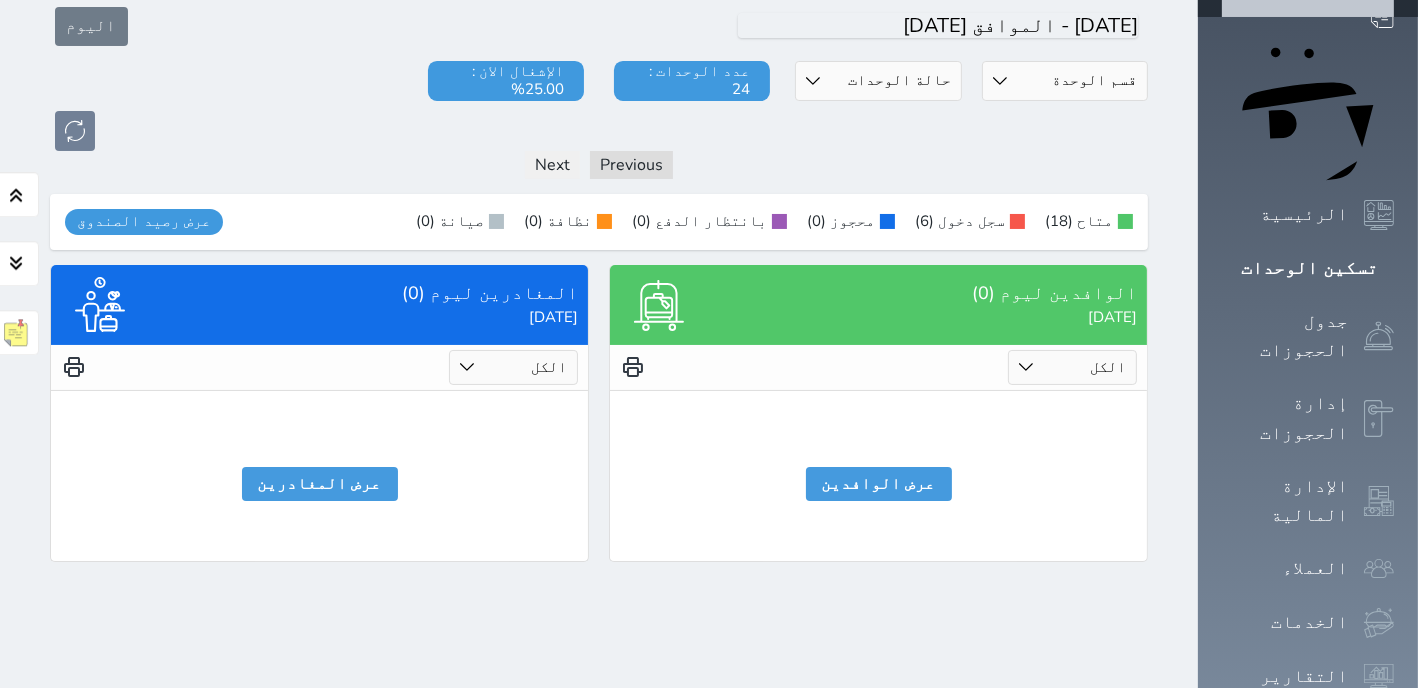 scroll, scrollTop: 165, scrollLeft: 0, axis: vertical 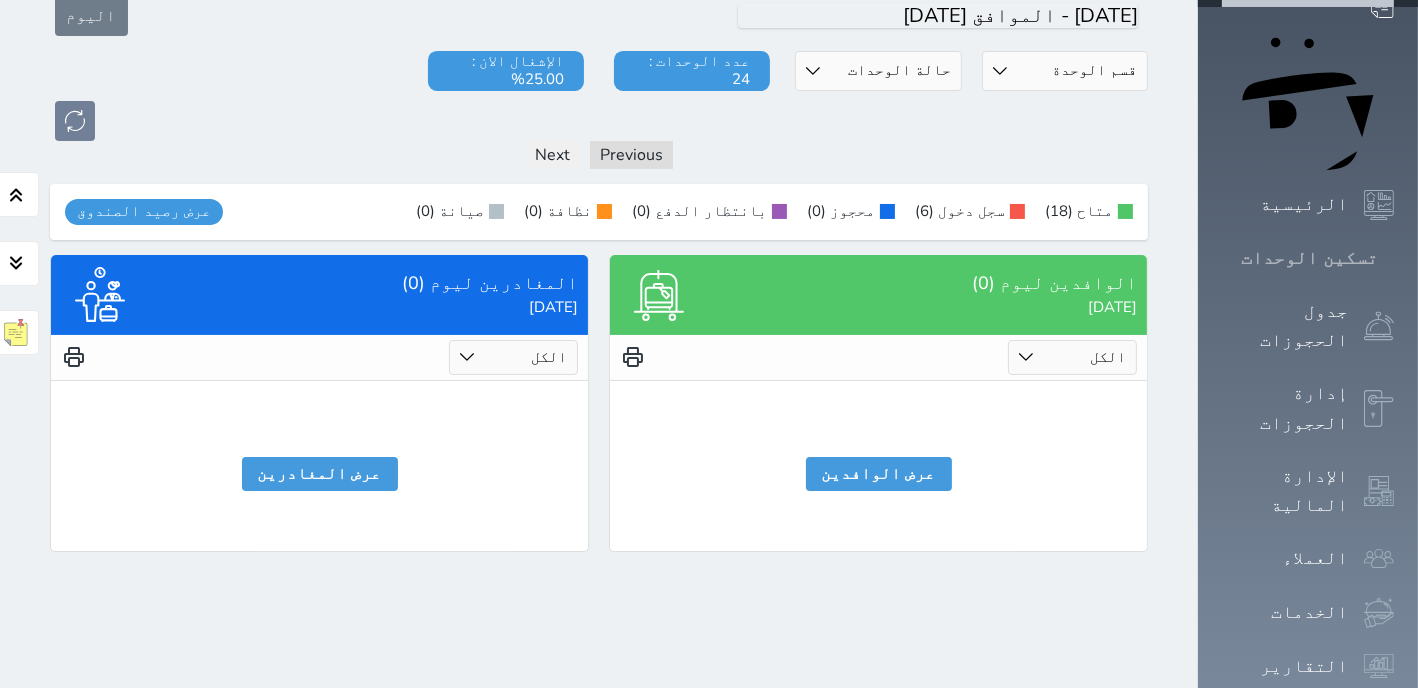 click on "تسكين الوحدات" at bounding box center (1309, 258) 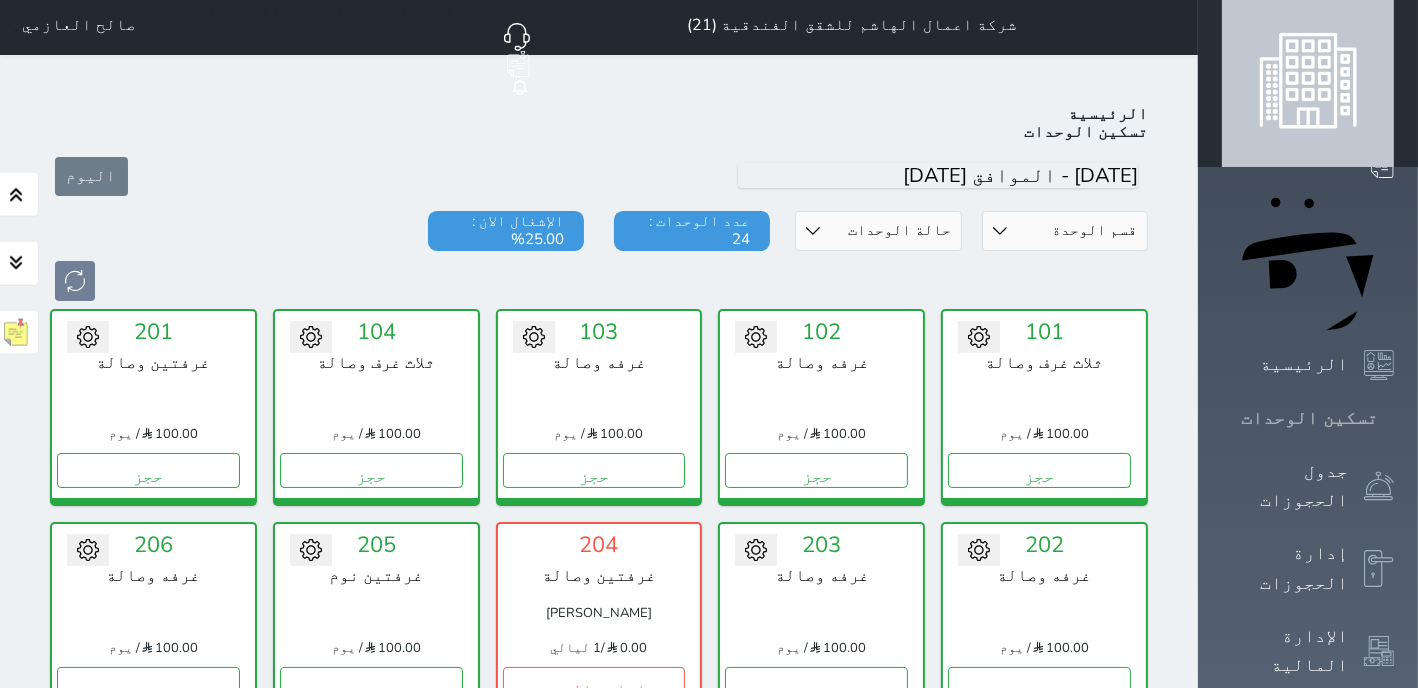 click on "تسكين الوحدات" at bounding box center (1308, 418) 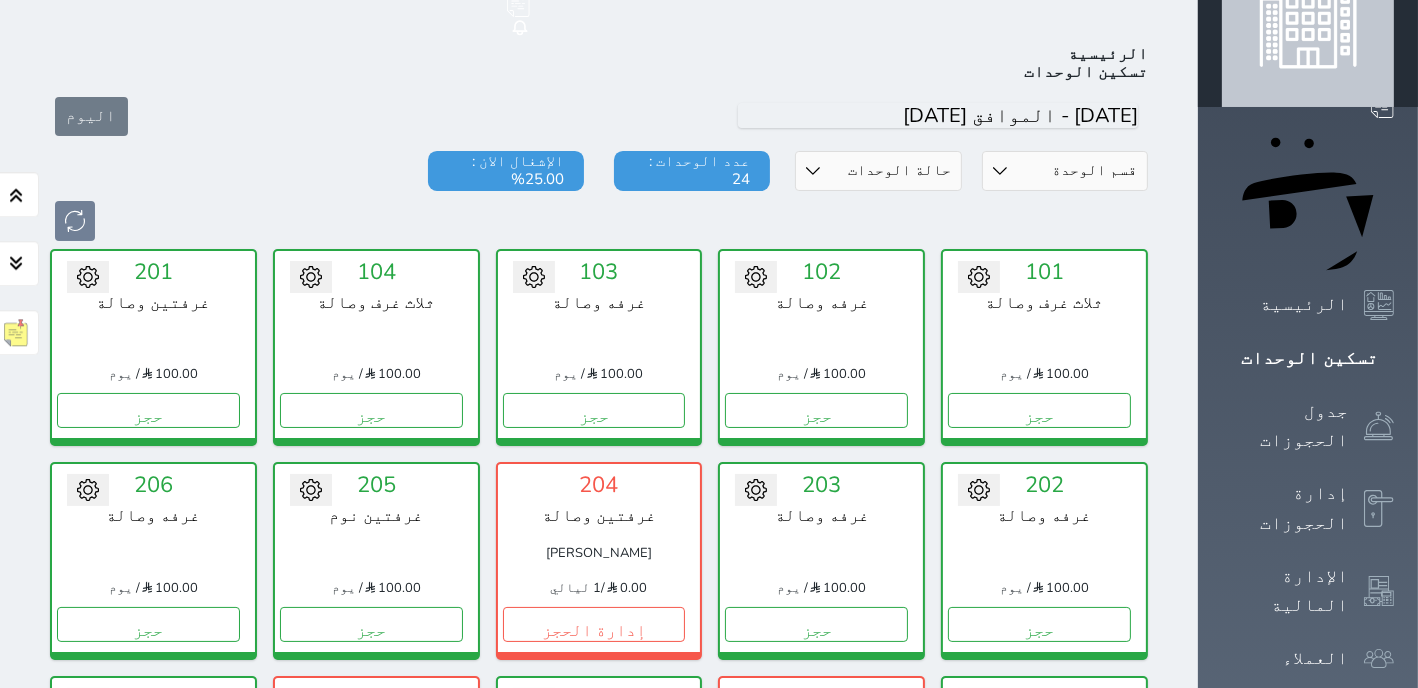 scroll, scrollTop: 254, scrollLeft: 0, axis: vertical 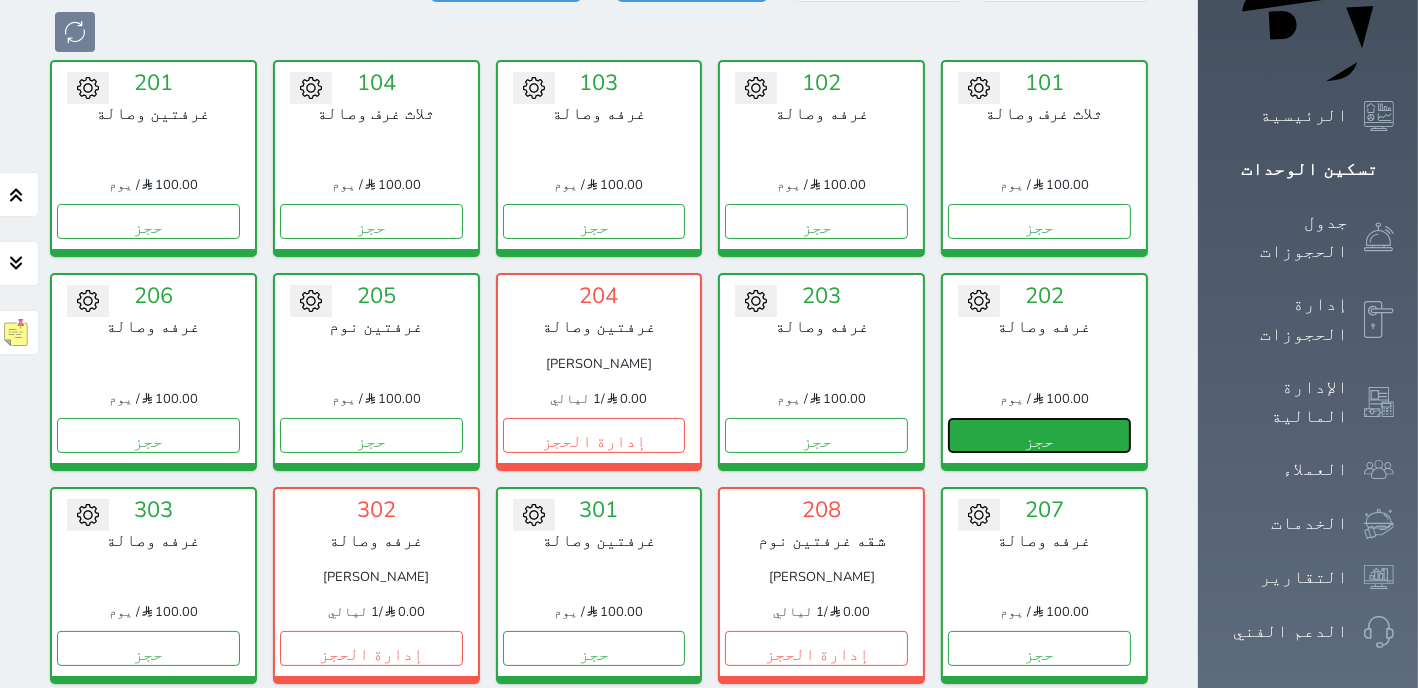 click on "حجز" at bounding box center [1039, 435] 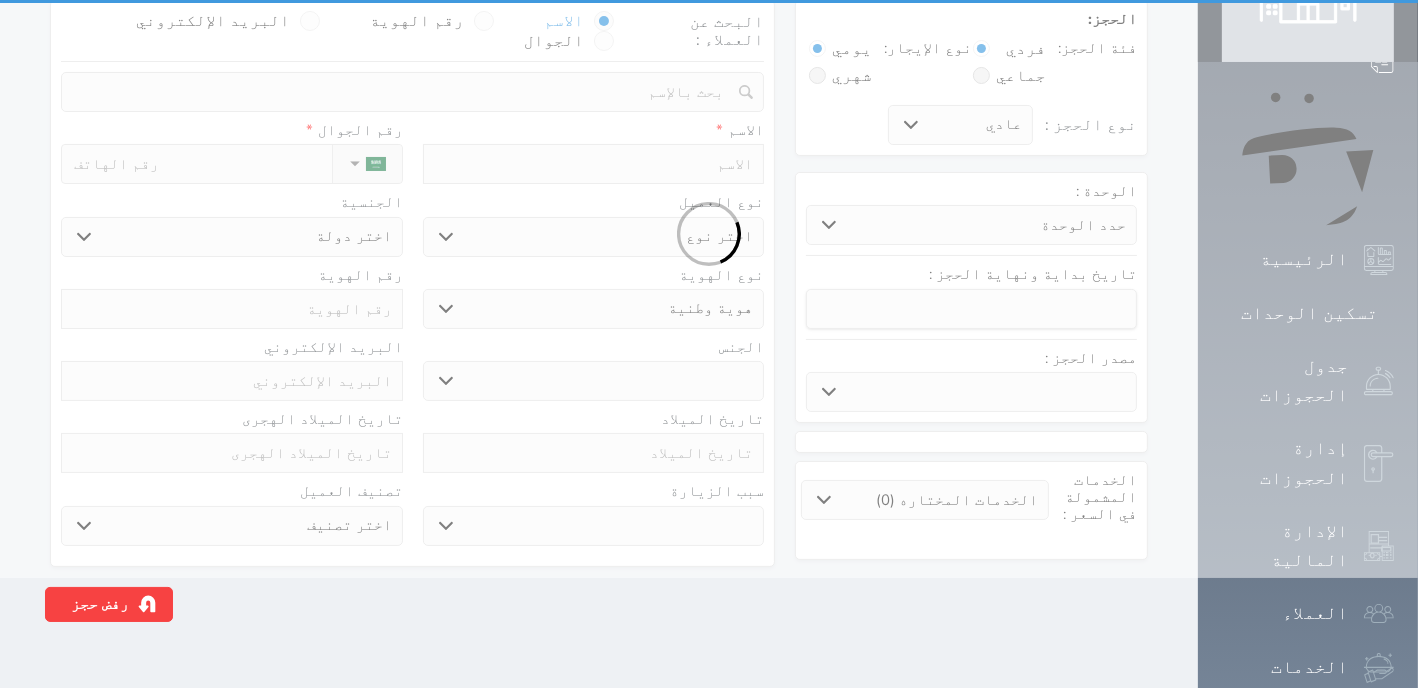 scroll, scrollTop: 0, scrollLeft: 0, axis: both 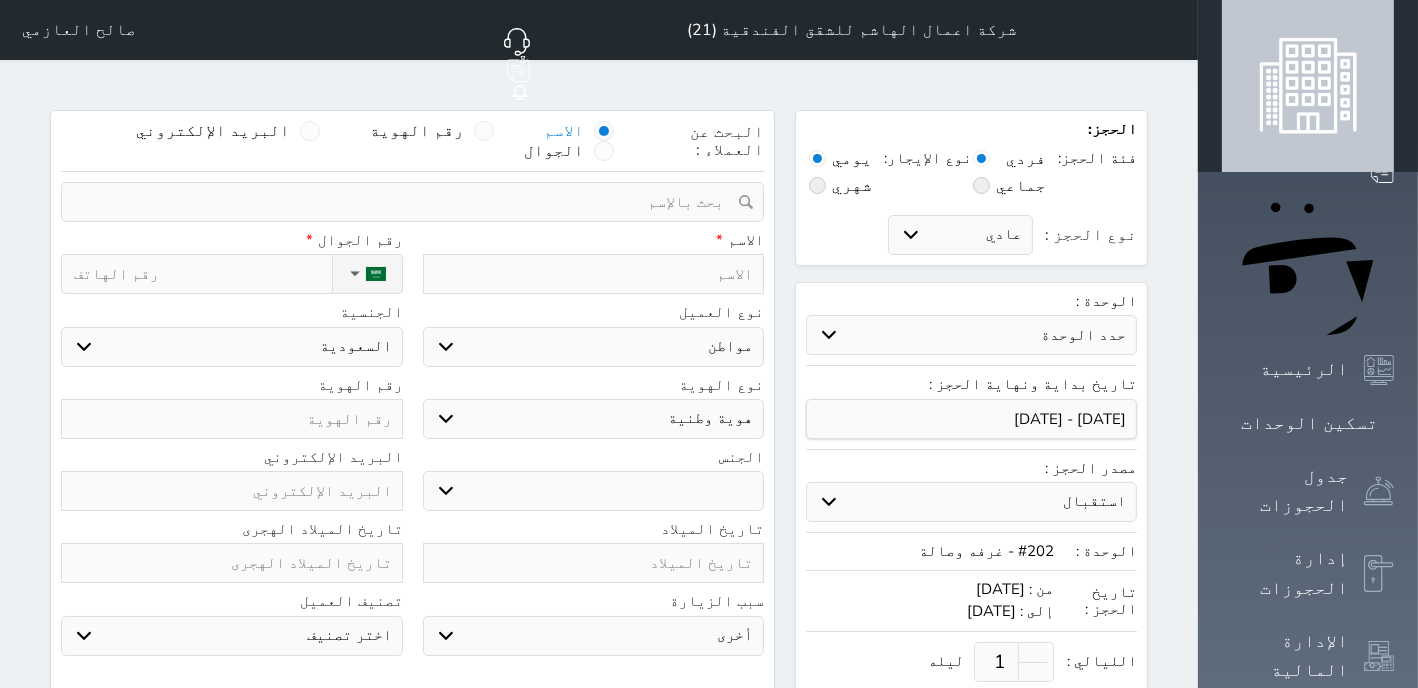 click on "الاسم       رقم الهوية       البريد الإلكتروني       الجوال" at bounding box center (337, 141) 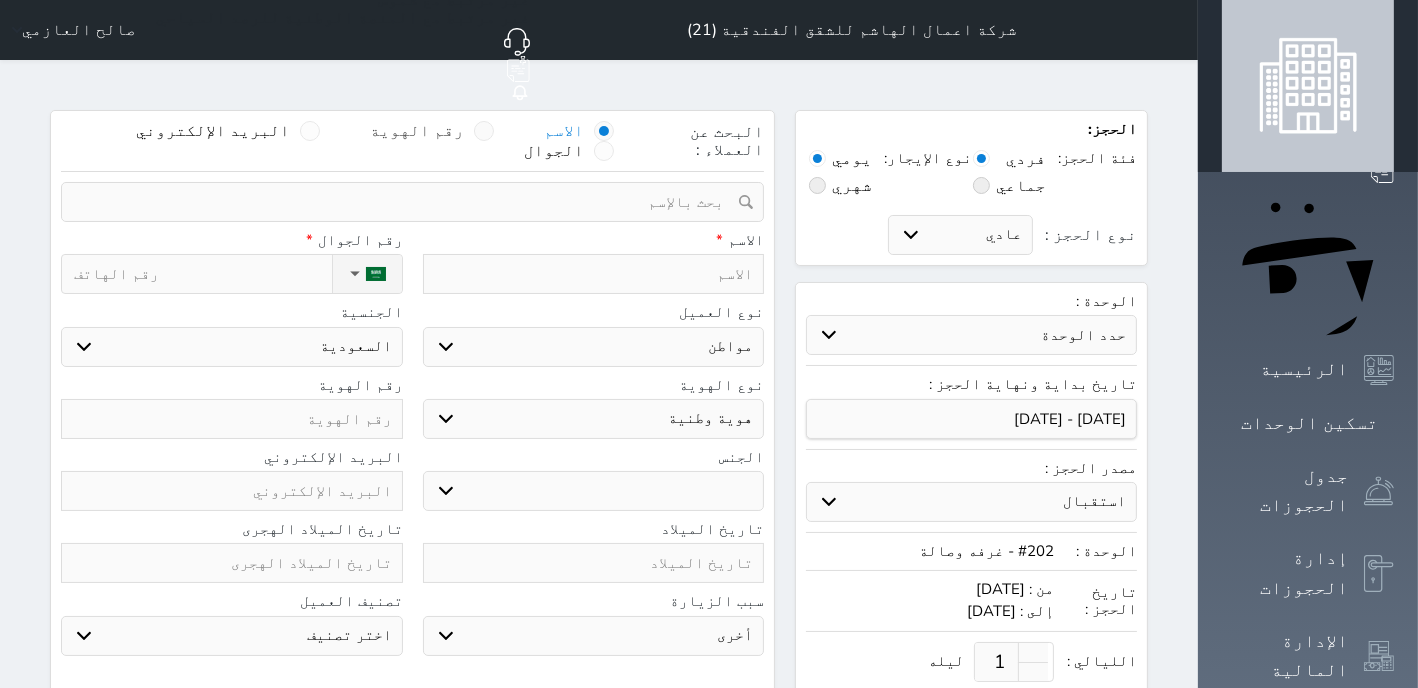 click at bounding box center (484, 131) 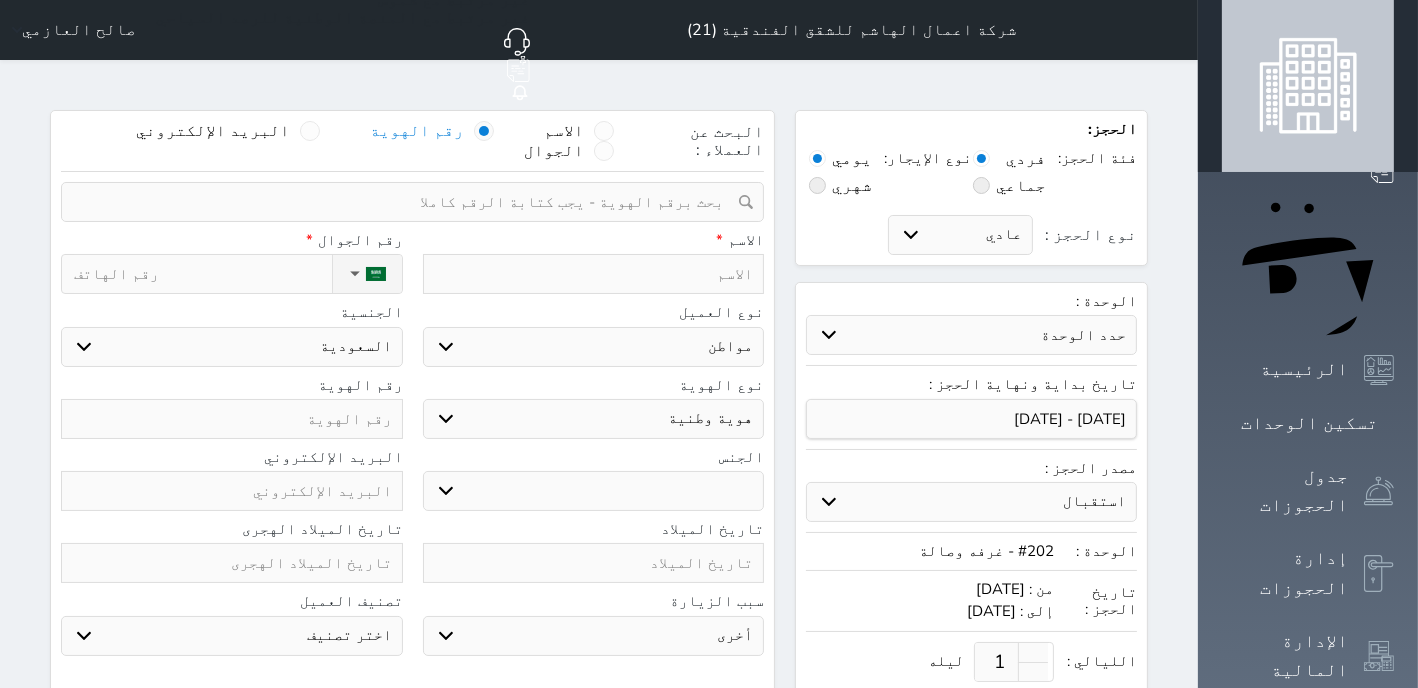 click on "البحث عن العملاء :        الاسم       رقم الهوية       البريد الإلكتروني       الجوال           تغيير العميل                      ملاحظات                           سجل حجوزات العميل undefined                   إجمالى رصيد العميل : 0 ريال     رقم الحجز   الوحدة   من   إلى   نوع الحجز   الرصيد   الاجرائات         النتائج  : من (  ) - إلى  (  )   العدد  :              سجل الكمبيالات الغير محصلة على العميل undefined                 رقم الحجز   المبلغ الكلى    المبلغ المحصل    المبلغ المتبقى    تاريخ الإستحقاق         النتائج  : من (  ) - إلى  (  )   العدد  :      الاسم *     رقم الجوال *       ▼     [GEOGRAPHIC_DATA] ([GEOGRAPHIC_DATA])   +93   [GEOGRAPHIC_DATA] ([GEOGRAPHIC_DATA])   +355   [GEOGRAPHIC_DATA] (‫الجزائر‬‎)   +213   [US_STATE]" at bounding box center (412, 512) 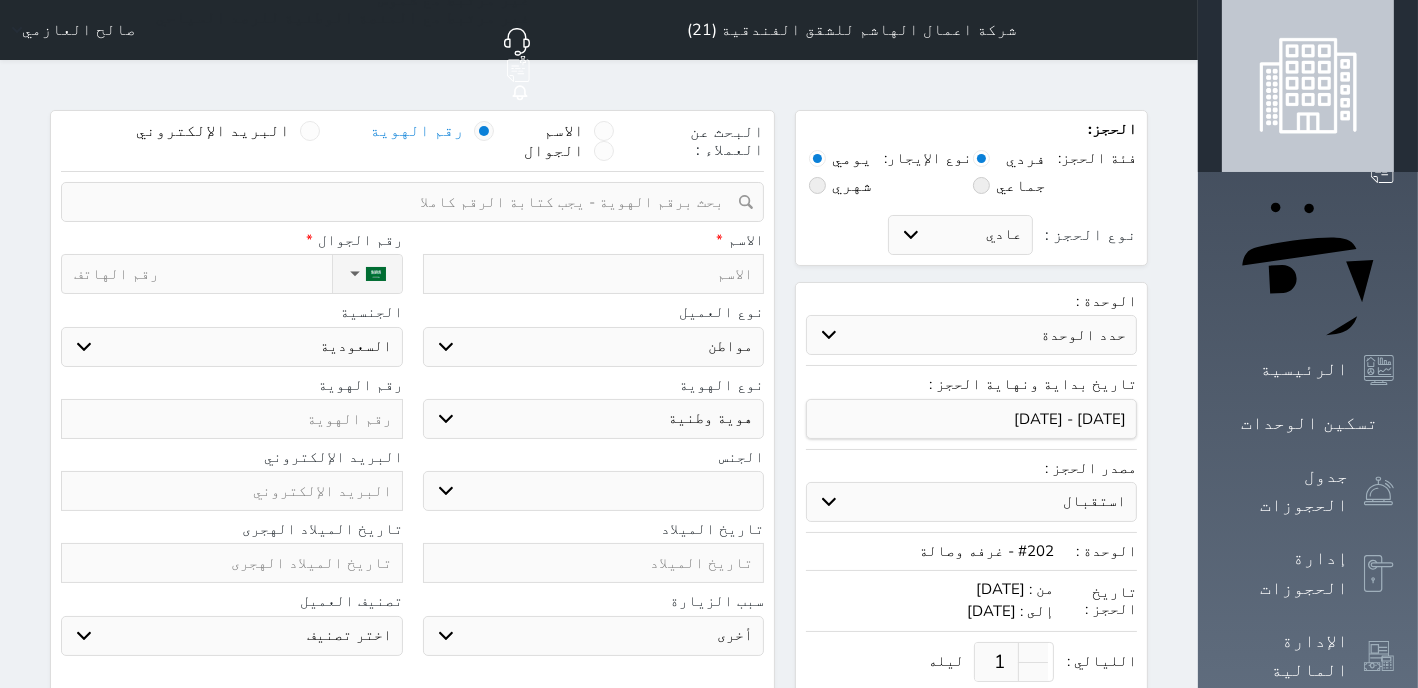 click at bounding box center (405, 202) 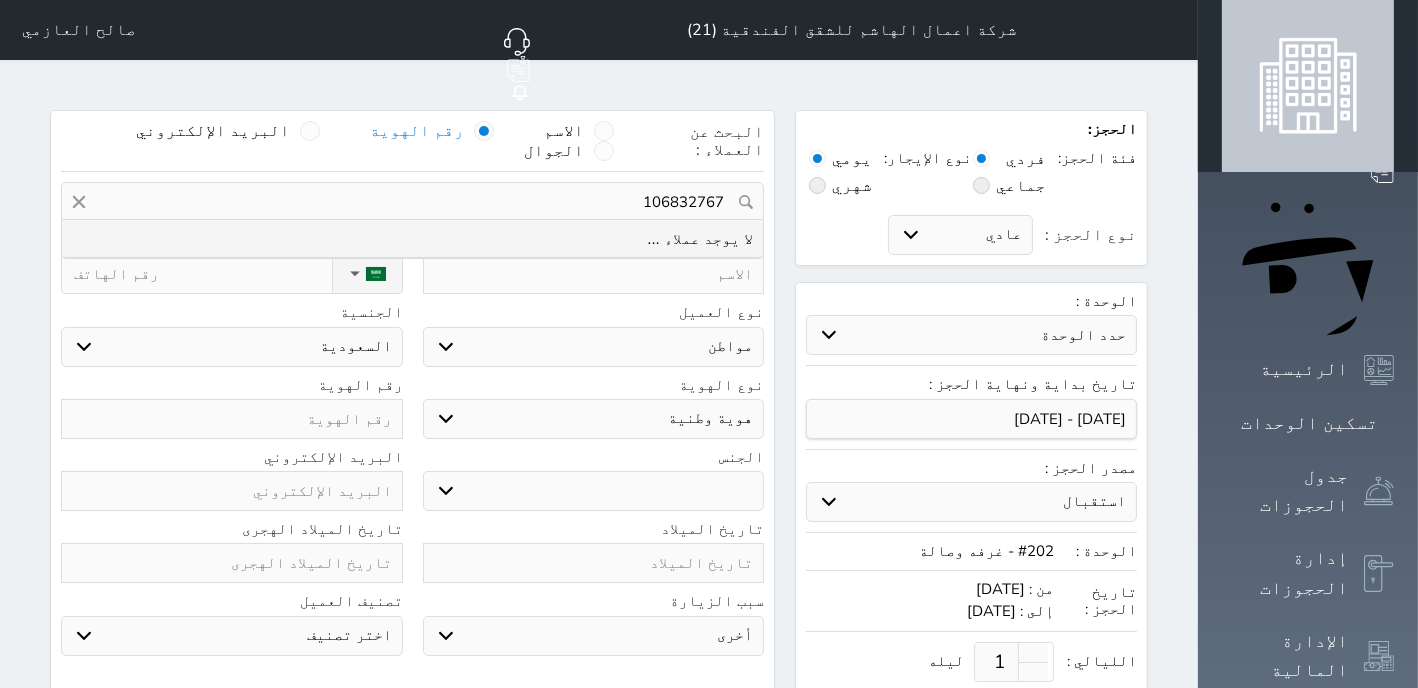 click on "106832767" at bounding box center [412, 202] 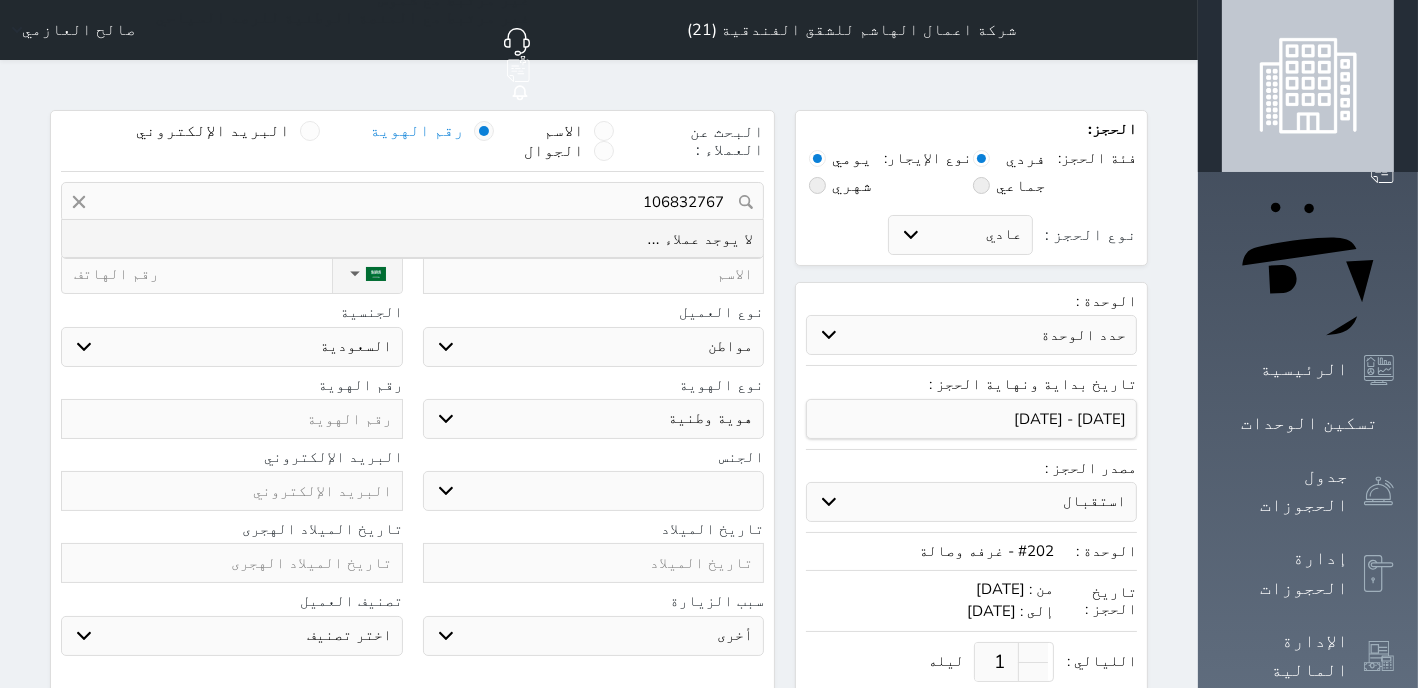 drag, startPoint x: 692, startPoint y: 151, endPoint x: 795, endPoint y: 147, distance: 103.077644 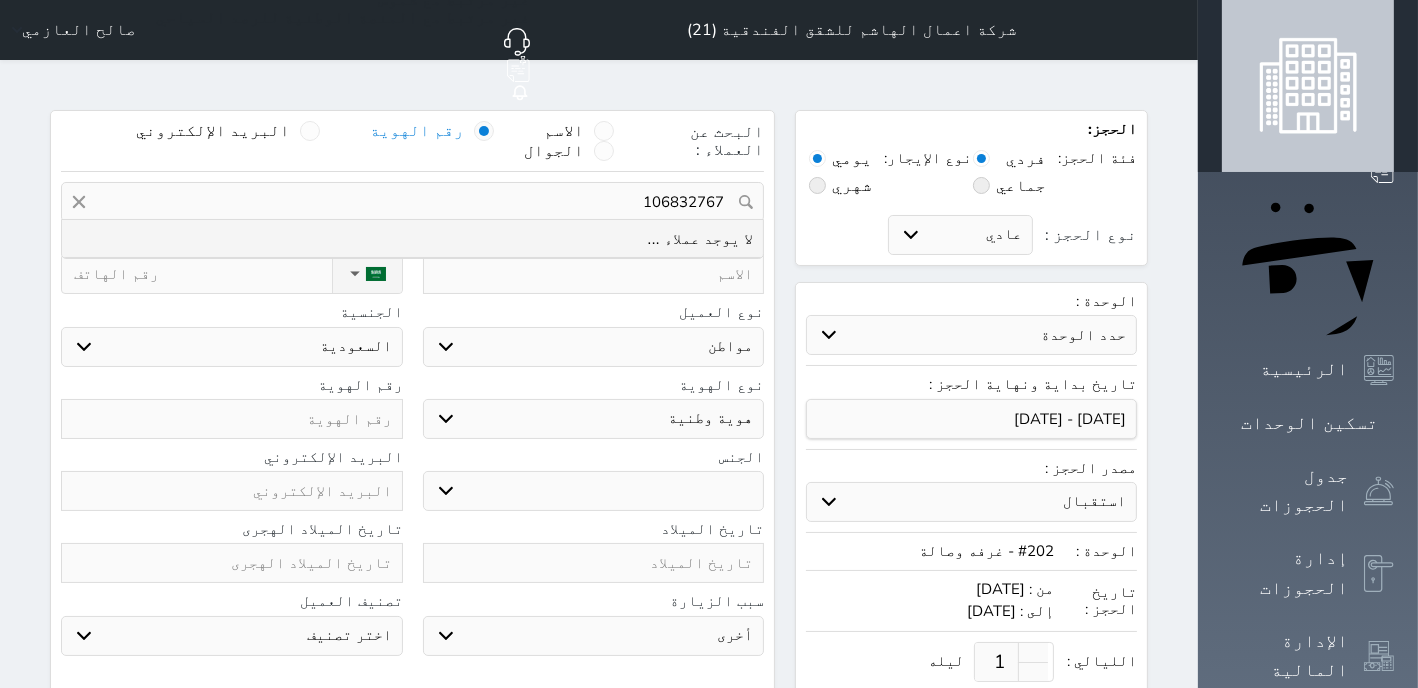 click on "106832767" at bounding box center (412, 202) 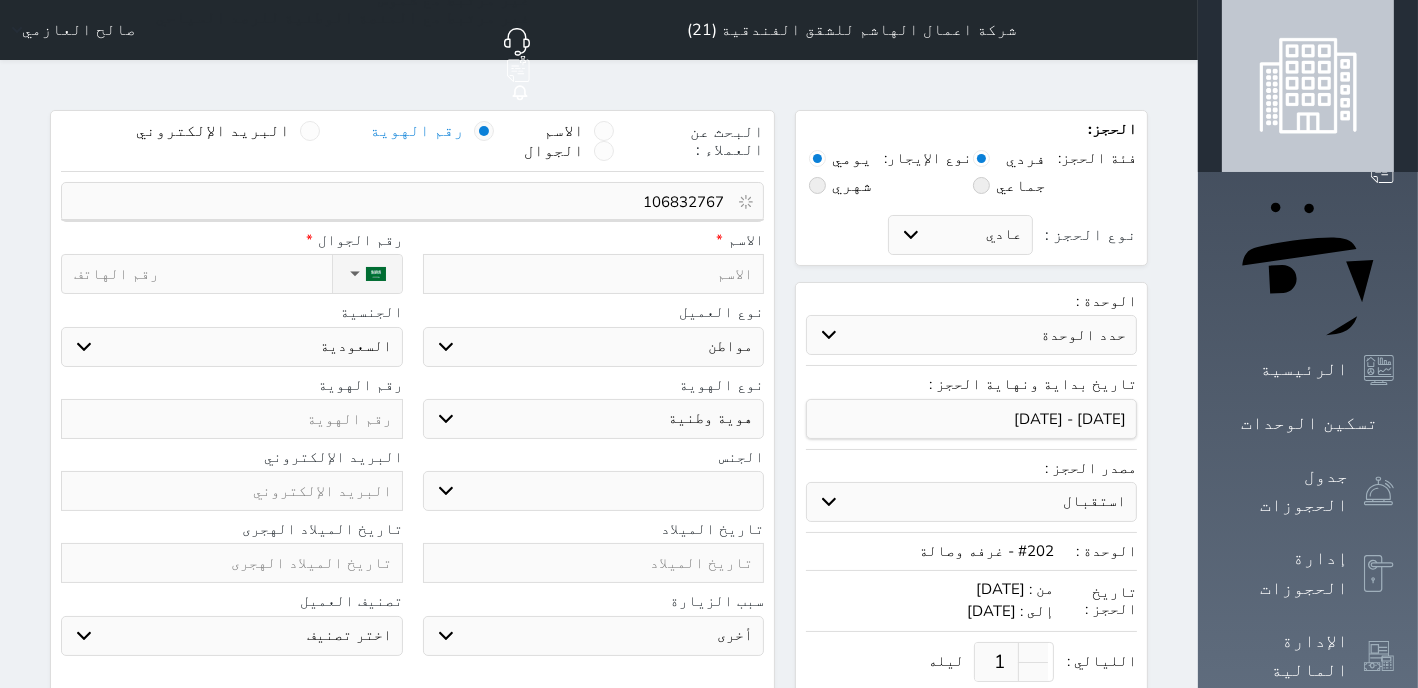 click on "106832767" at bounding box center (405, 202) 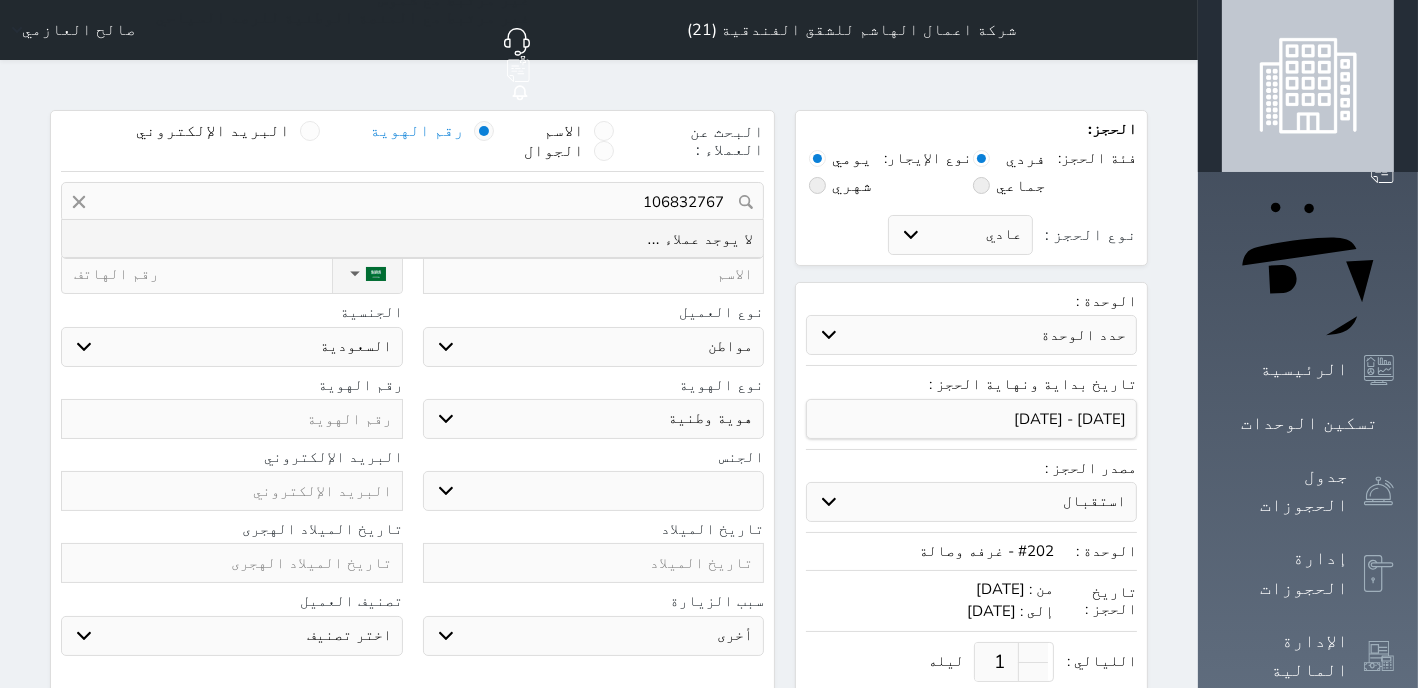 click on "106832767" at bounding box center (412, 202) 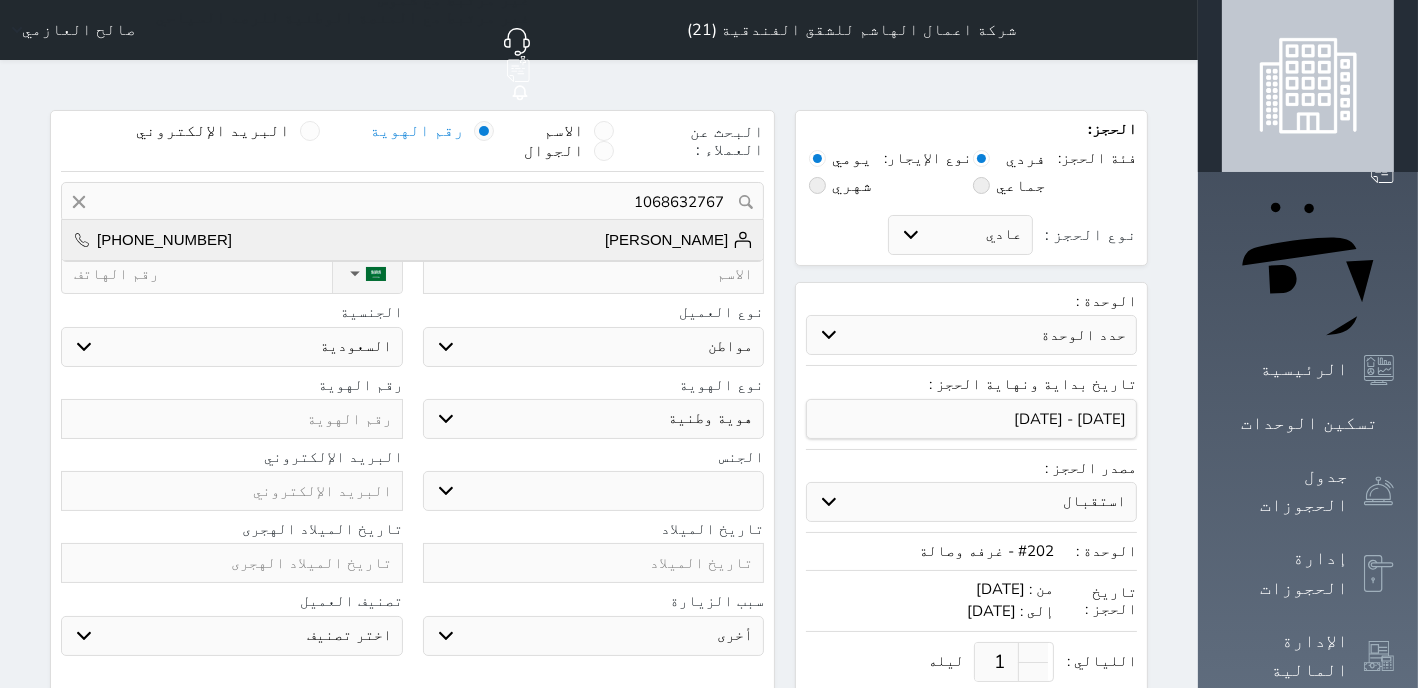 click on "[PERSON_NAME]" at bounding box center (679, 240) 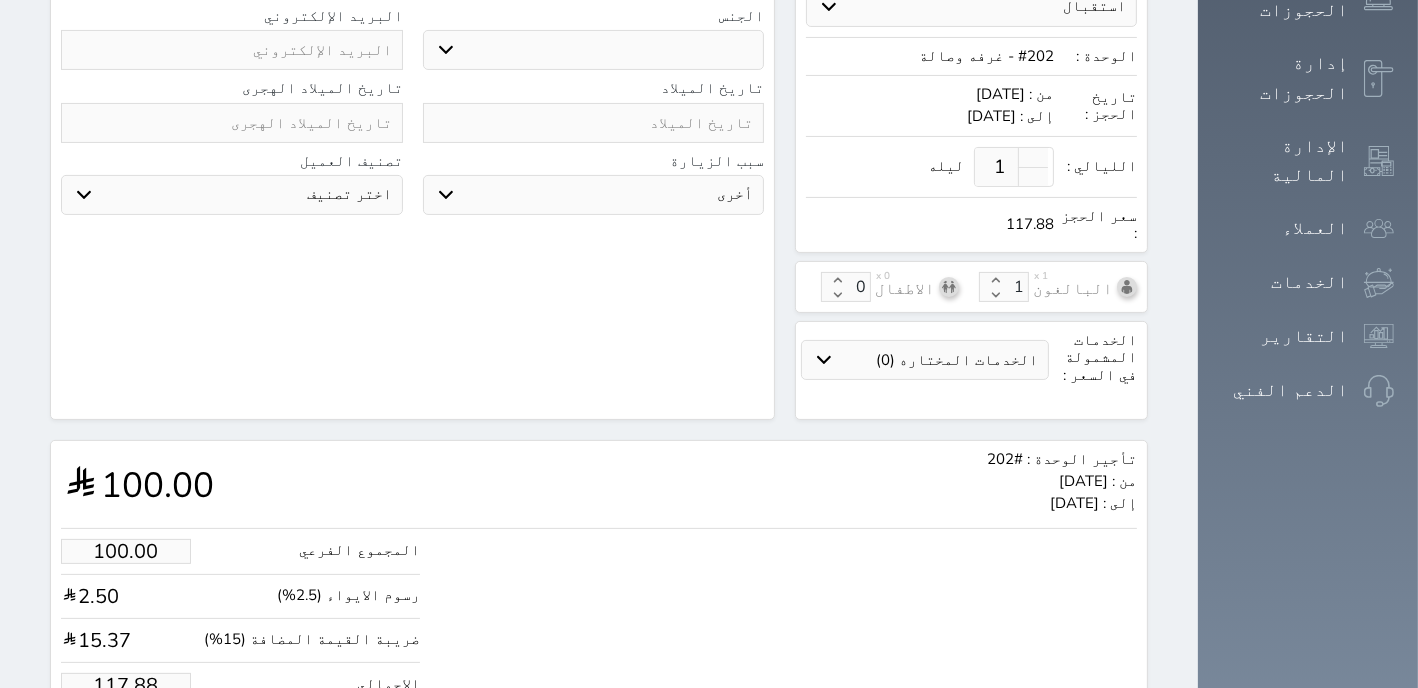 scroll, scrollTop: 562, scrollLeft: 0, axis: vertical 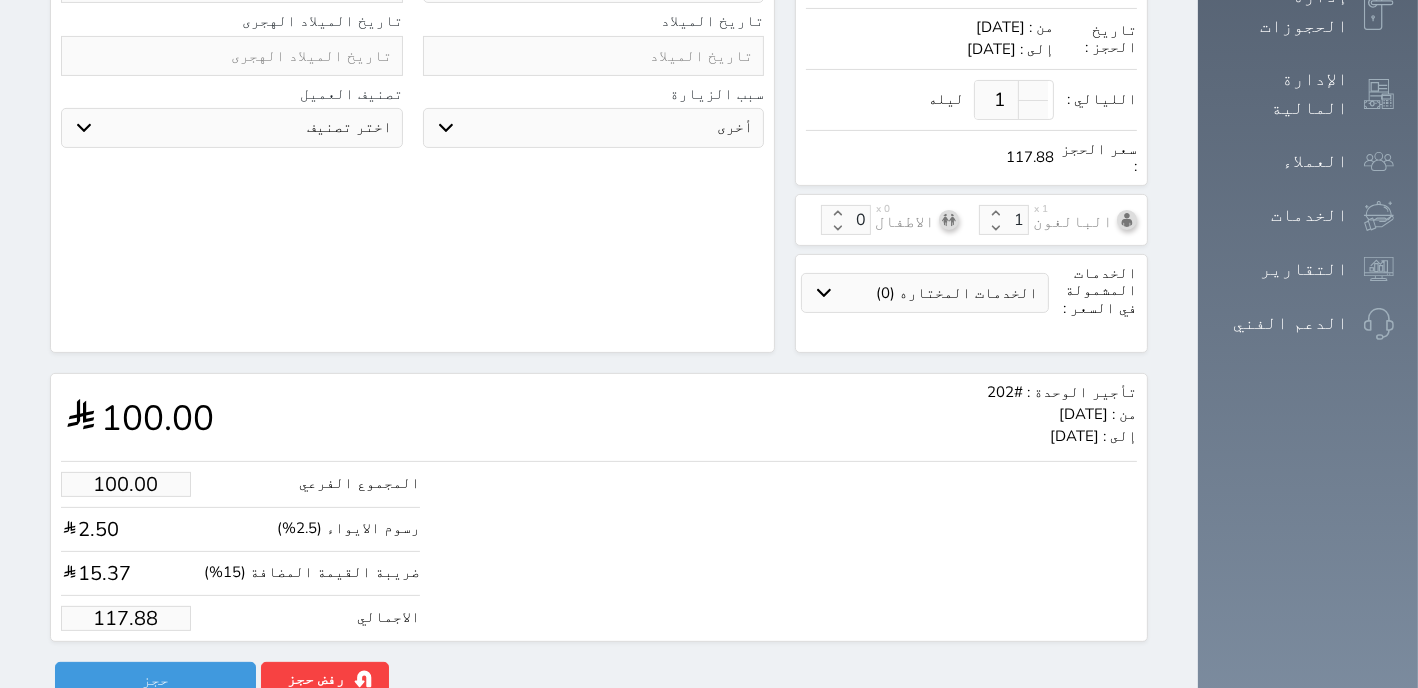 click on "117.88" at bounding box center (126, 618) 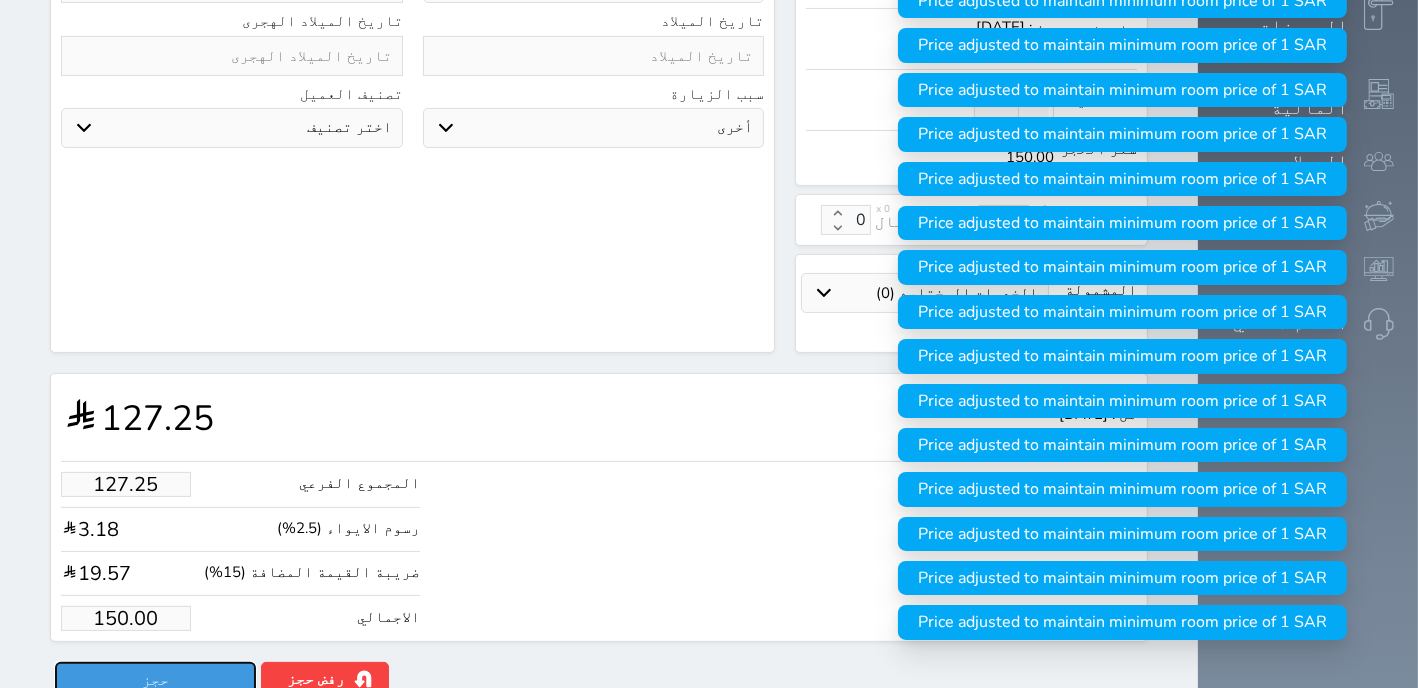 click on "حجز" at bounding box center (155, 679) 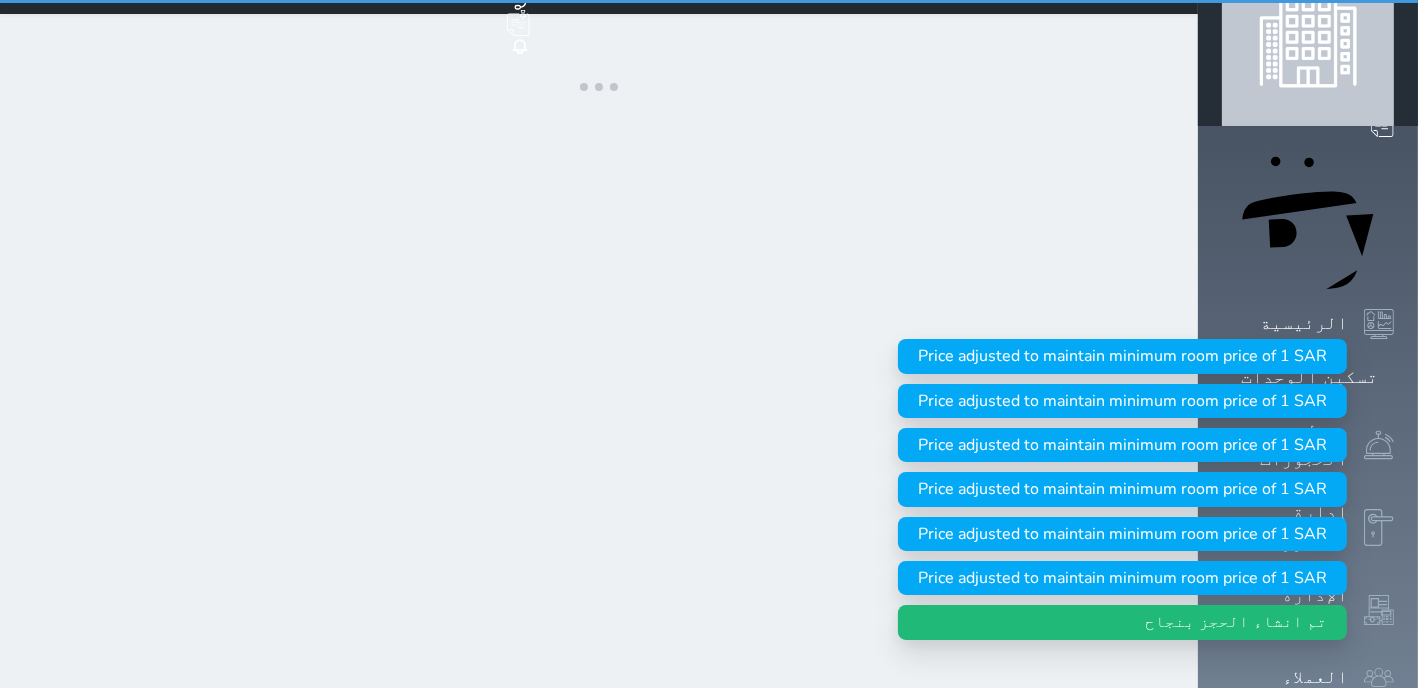 scroll, scrollTop: 0, scrollLeft: 0, axis: both 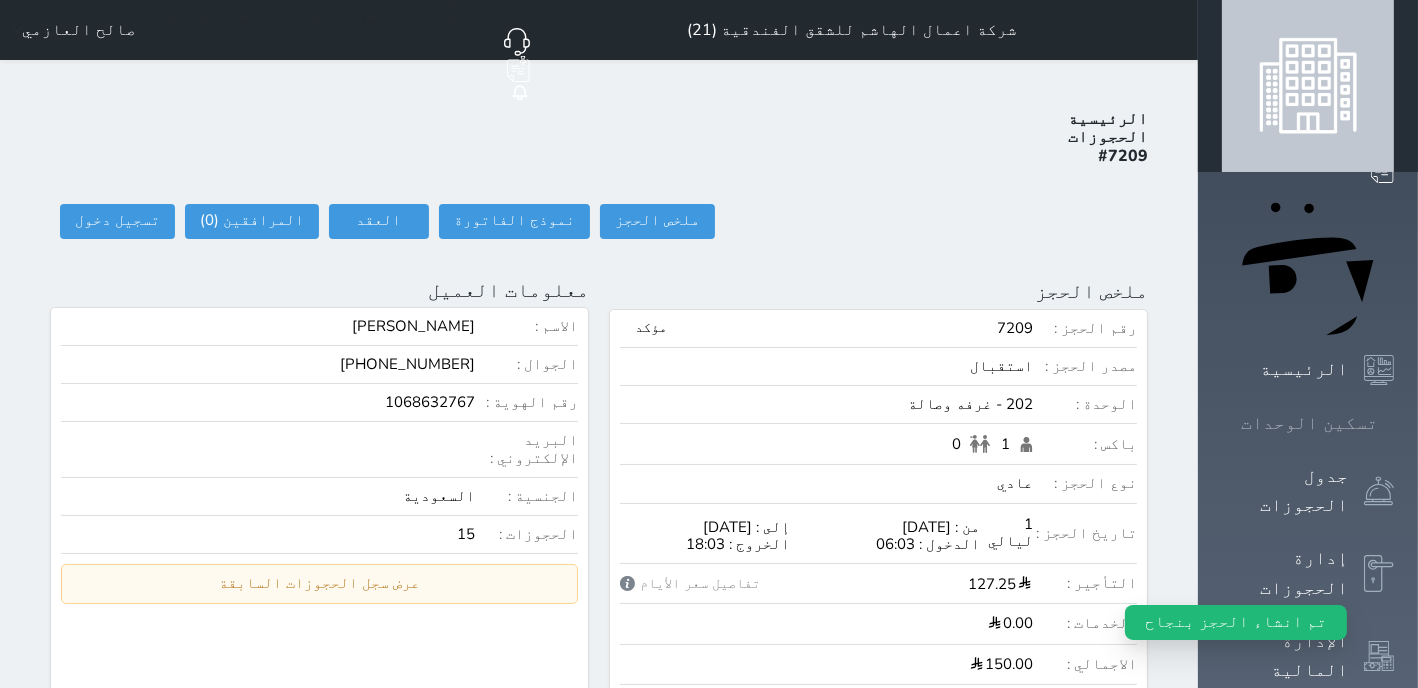 click on "تسكين الوحدات" at bounding box center (1309, 423) 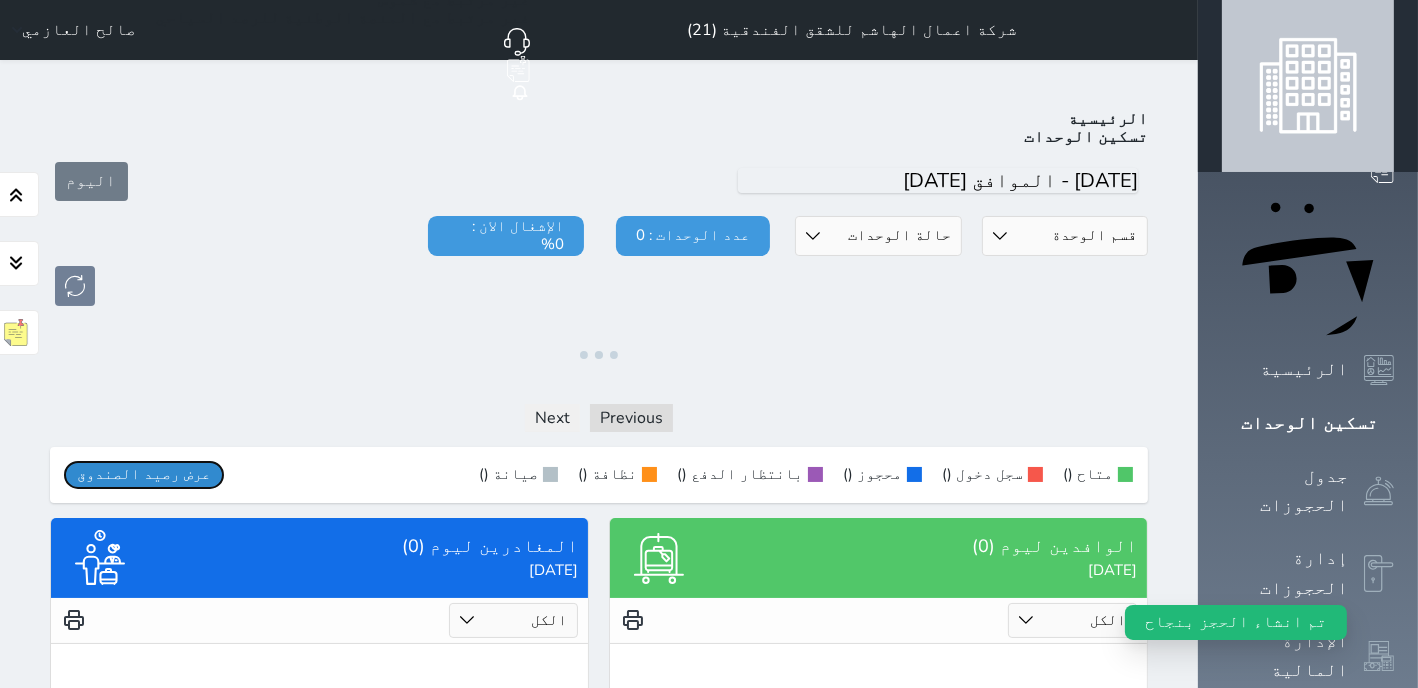 click on "عرض رصيد الصندوق" at bounding box center (144, 474) 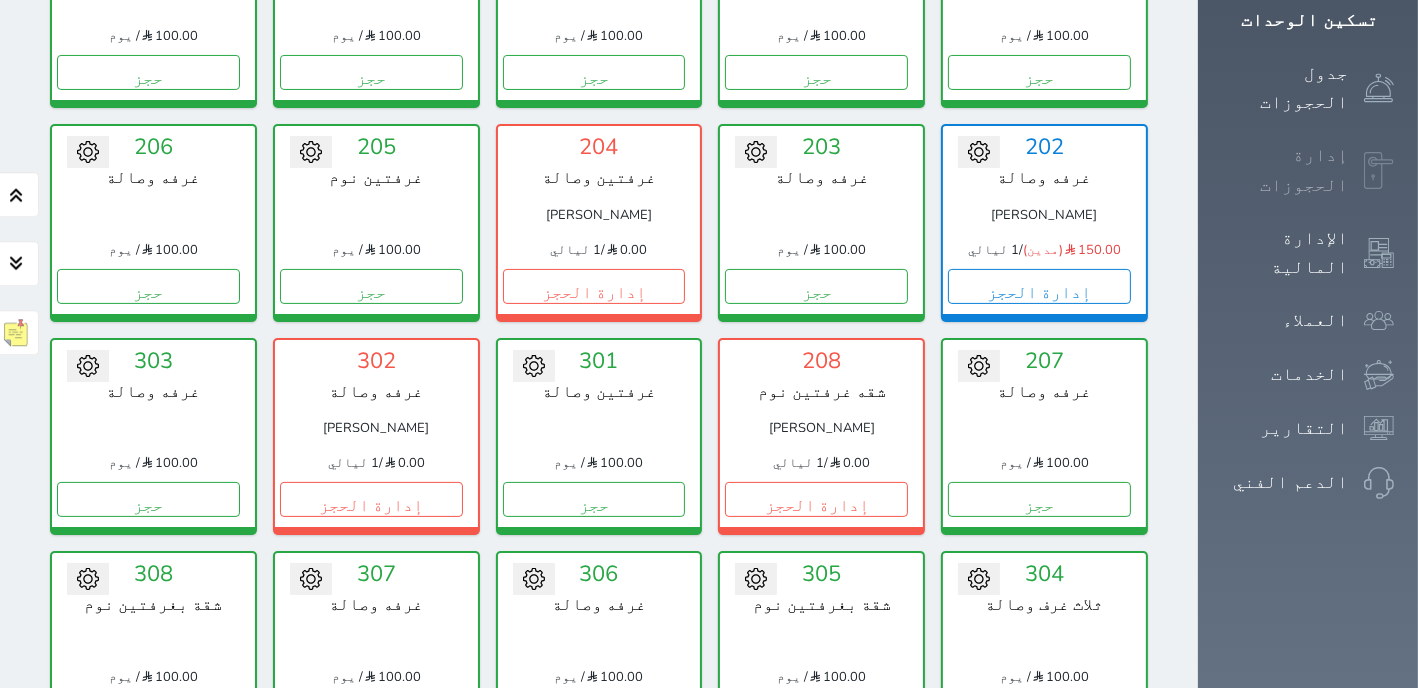 scroll, scrollTop: 228, scrollLeft: 0, axis: vertical 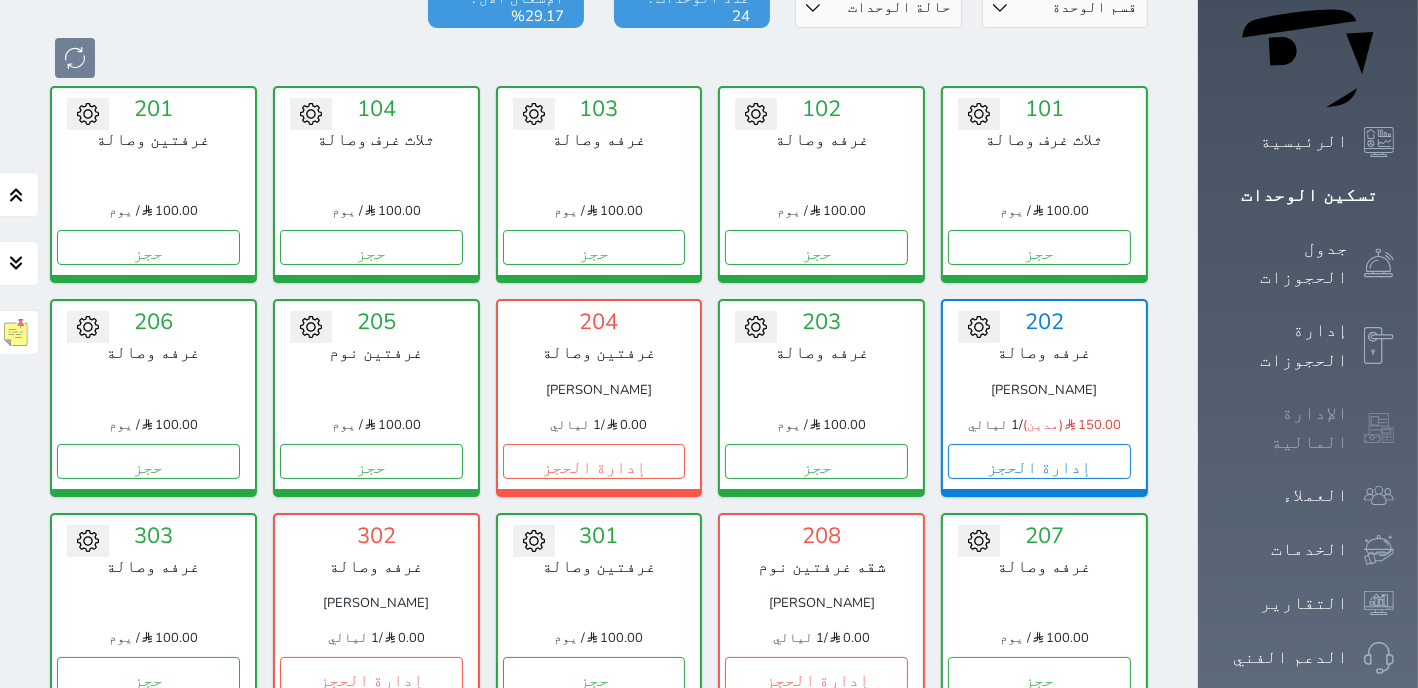 click on "الإدارة المالية" at bounding box center [1285, 428] 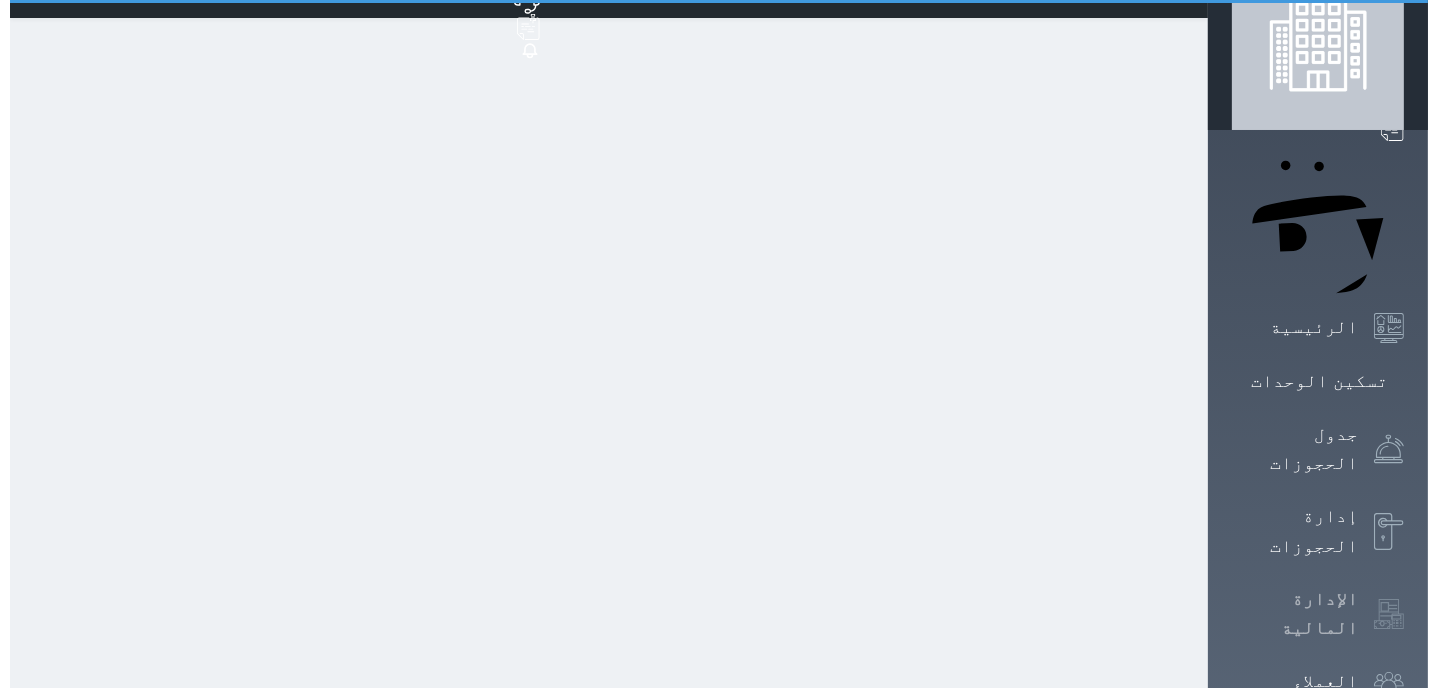 scroll, scrollTop: 0, scrollLeft: 0, axis: both 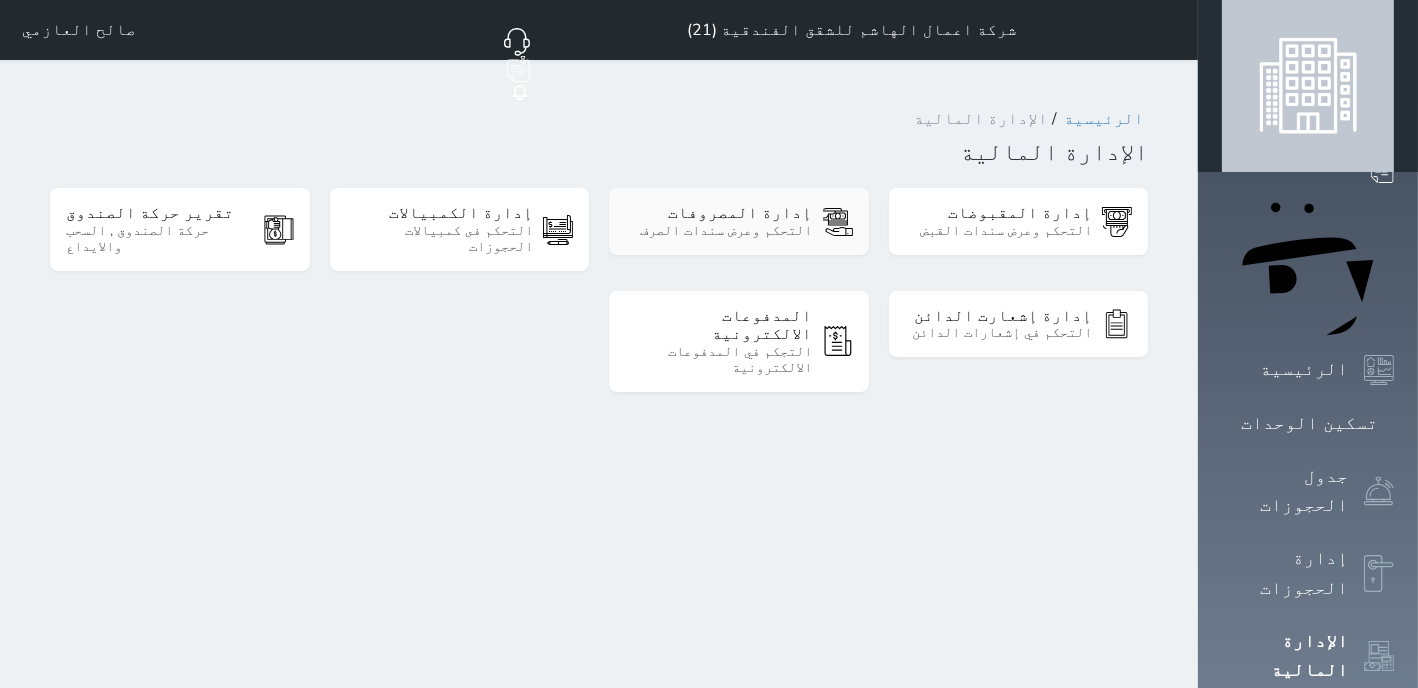 click on "إدارة المصروفات
التحكم وعرض سندات الصرف" at bounding box center [739, 221] 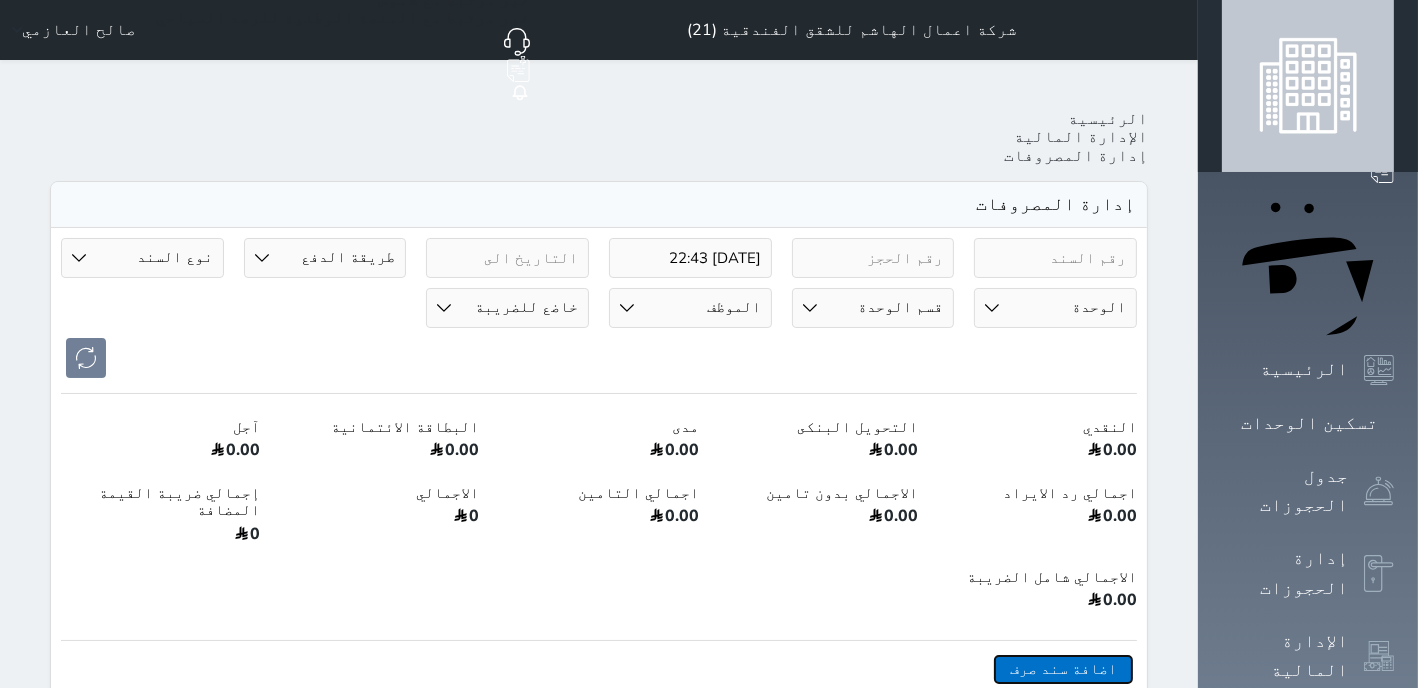 click on "اضافة سند صرف" at bounding box center [1063, 669] 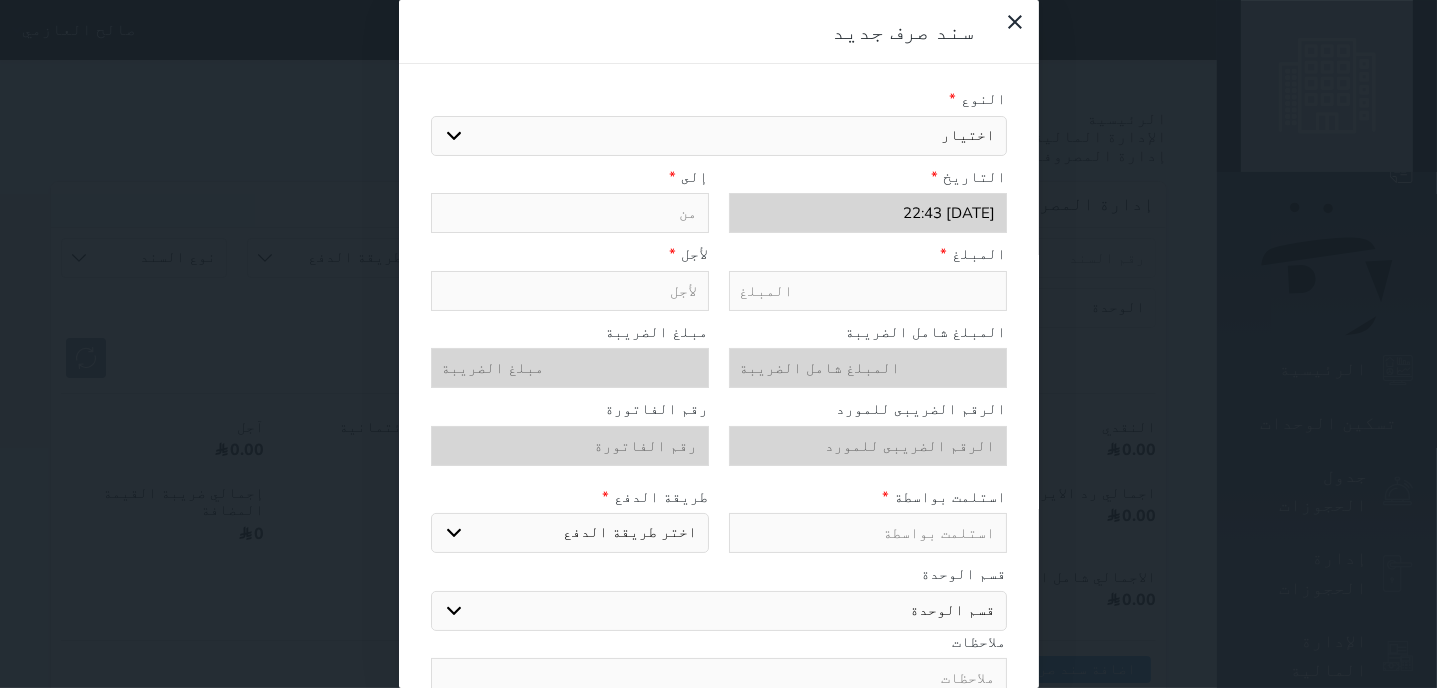 click on "اختيار   مرتجع إيجار رواتب صيانة مصروفات عامة تحويل من الصندوق الى الادارة استرجاع تامين استرجاع العربون" at bounding box center (719, 136) 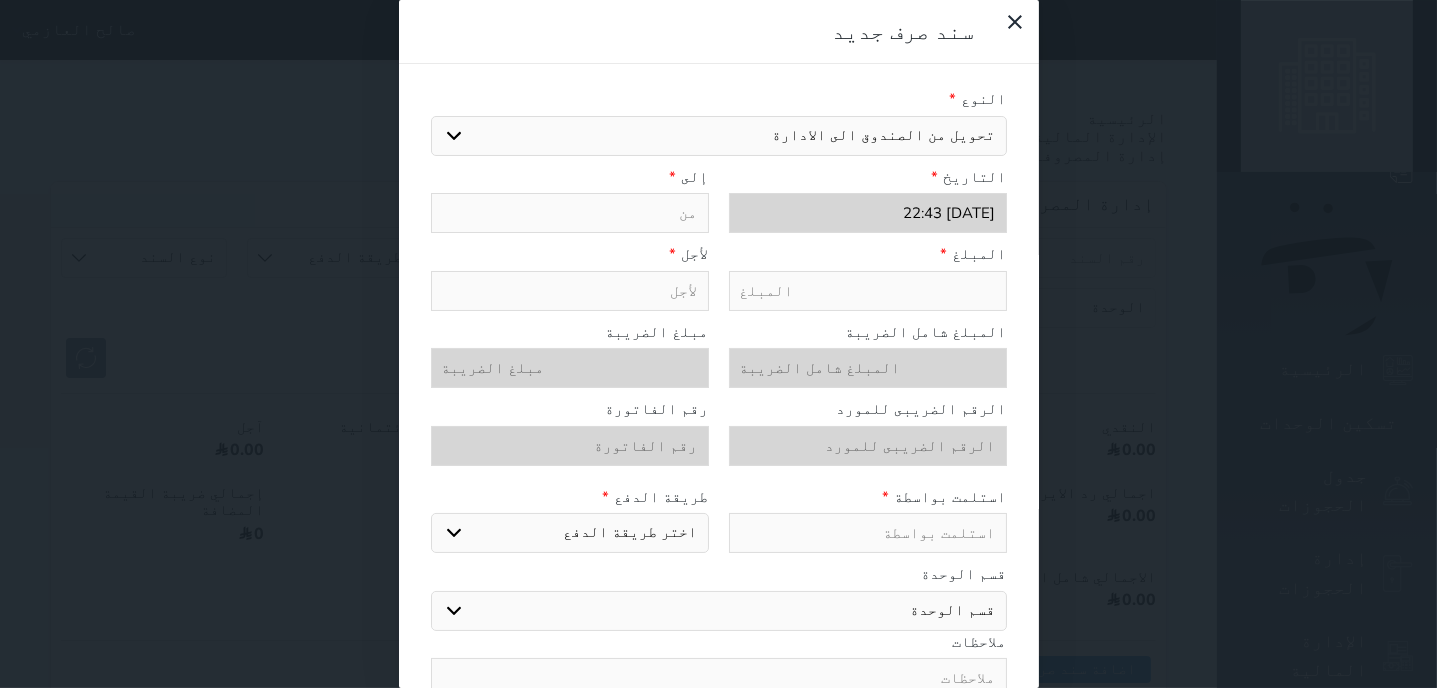 click on "تحويل من الصندوق الى الادارة" at bounding box center (0, 0) 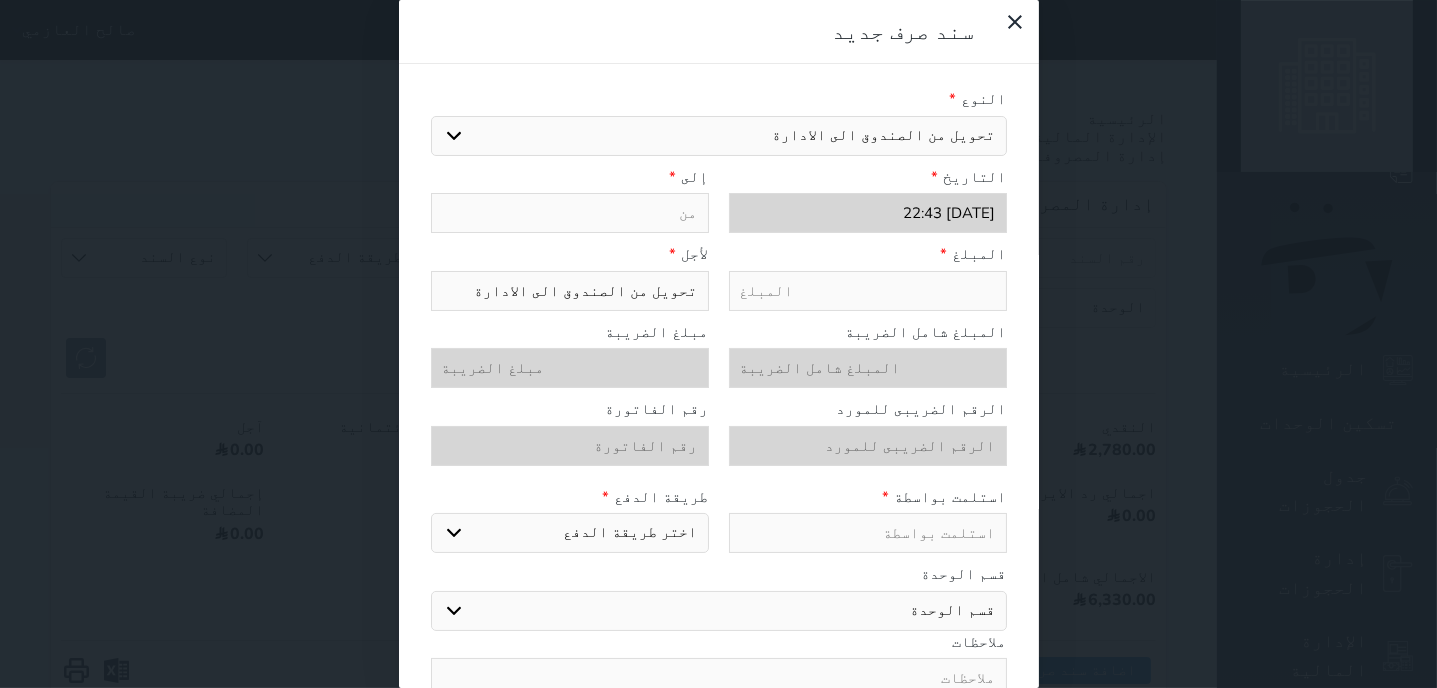 click on "تحويل من الصندوق الى الادارة" at bounding box center (0, 0) 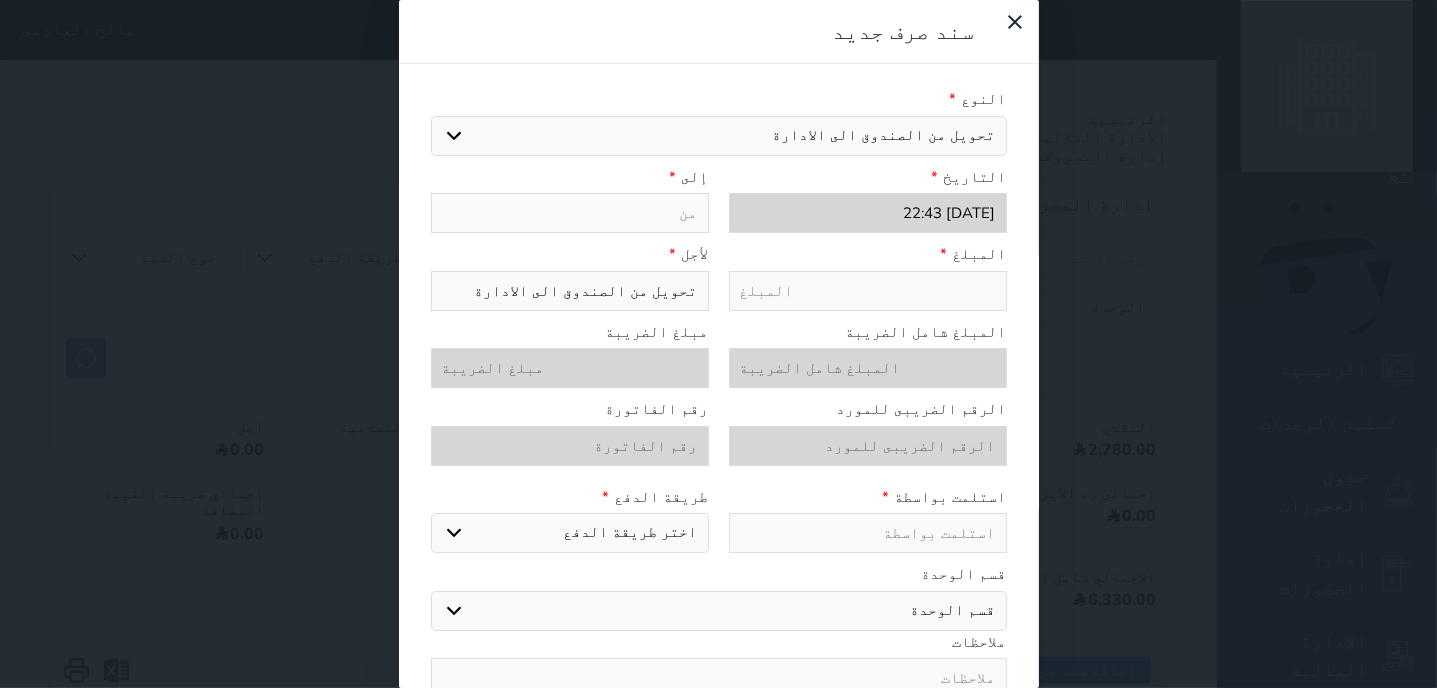 click at bounding box center (570, 213) 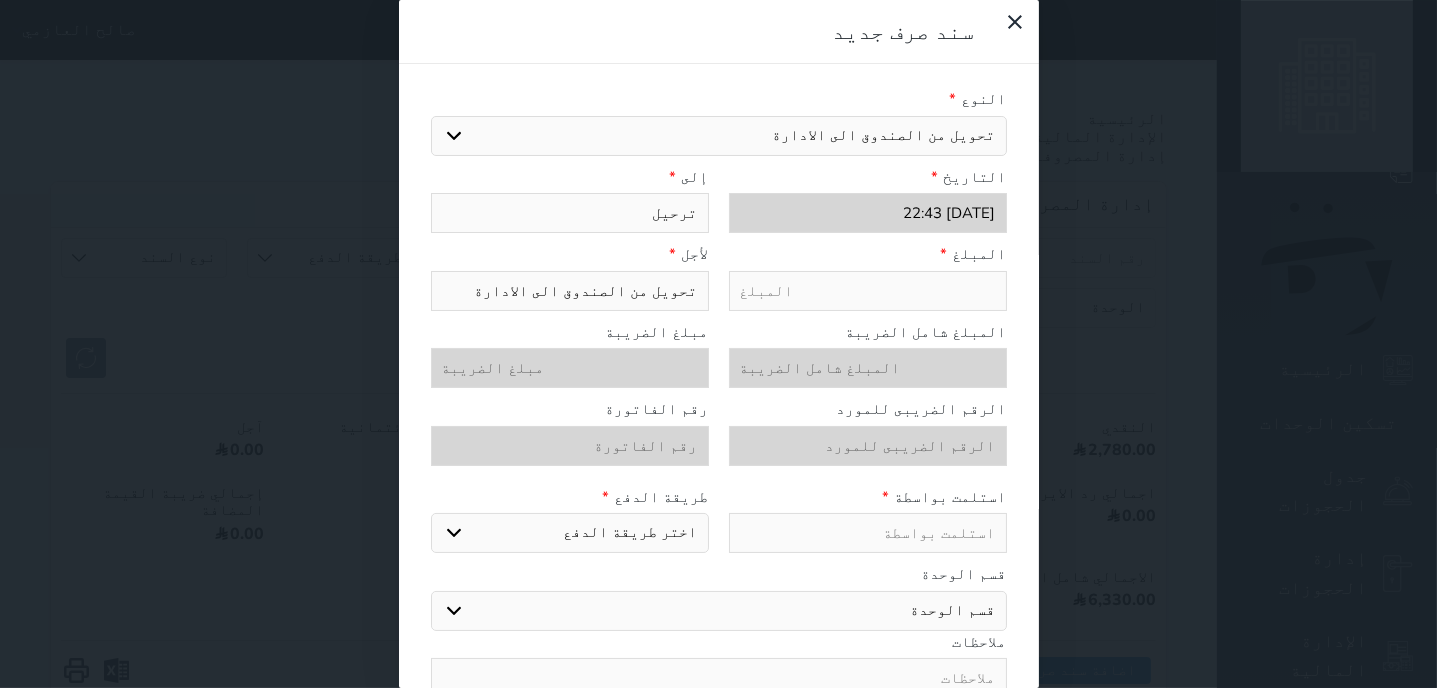 click at bounding box center [868, 533] 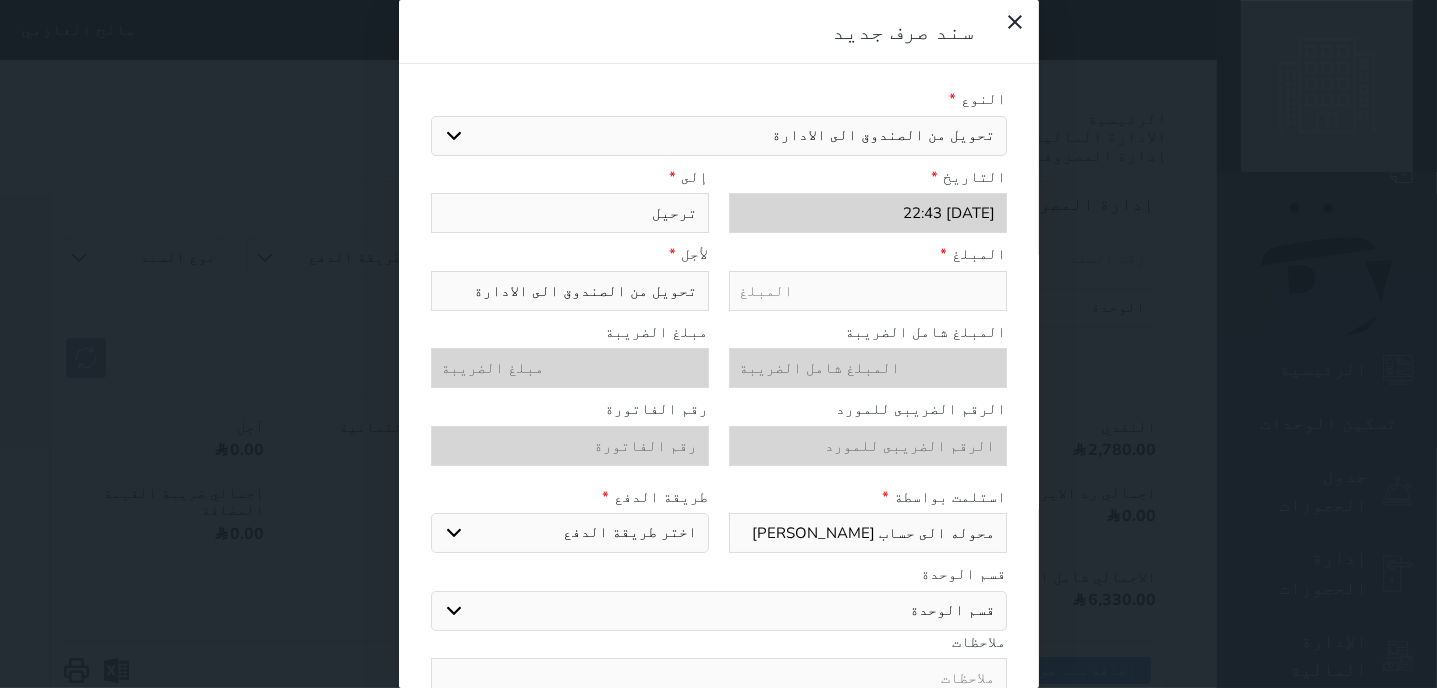 click on "اختر طريقة الدفع   دفع نقدى   تحويل بنكى   مدى   بطاقة ائتمان" at bounding box center (570, 533) 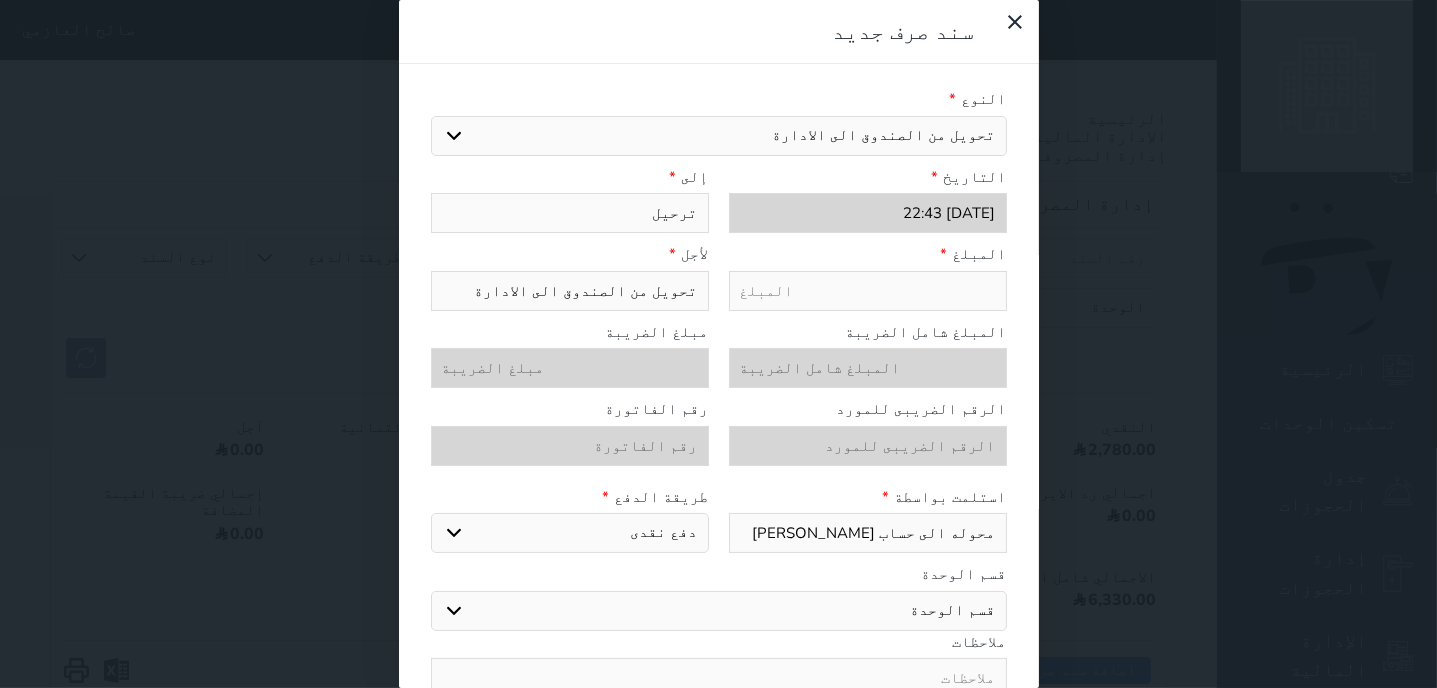click on "دفع نقدى" at bounding box center [0, 0] 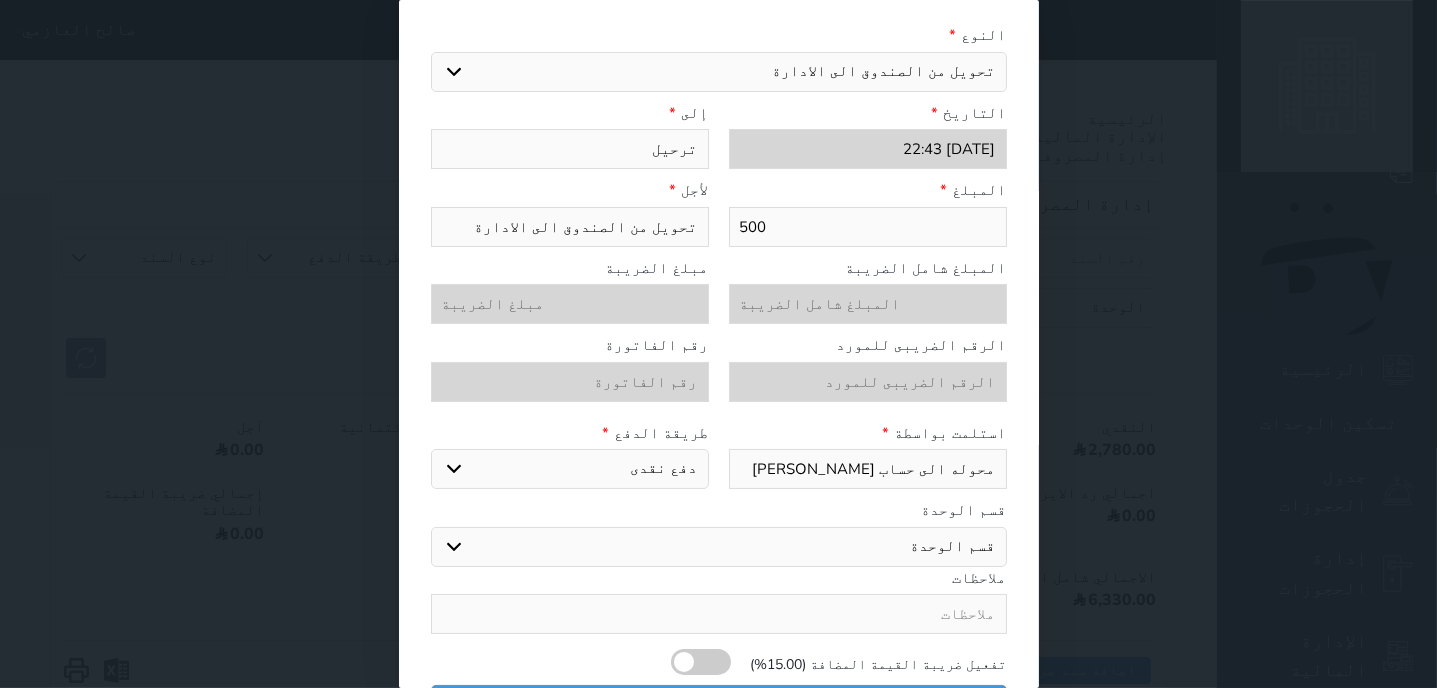 scroll, scrollTop: 102, scrollLeft: 0, axis: vertical 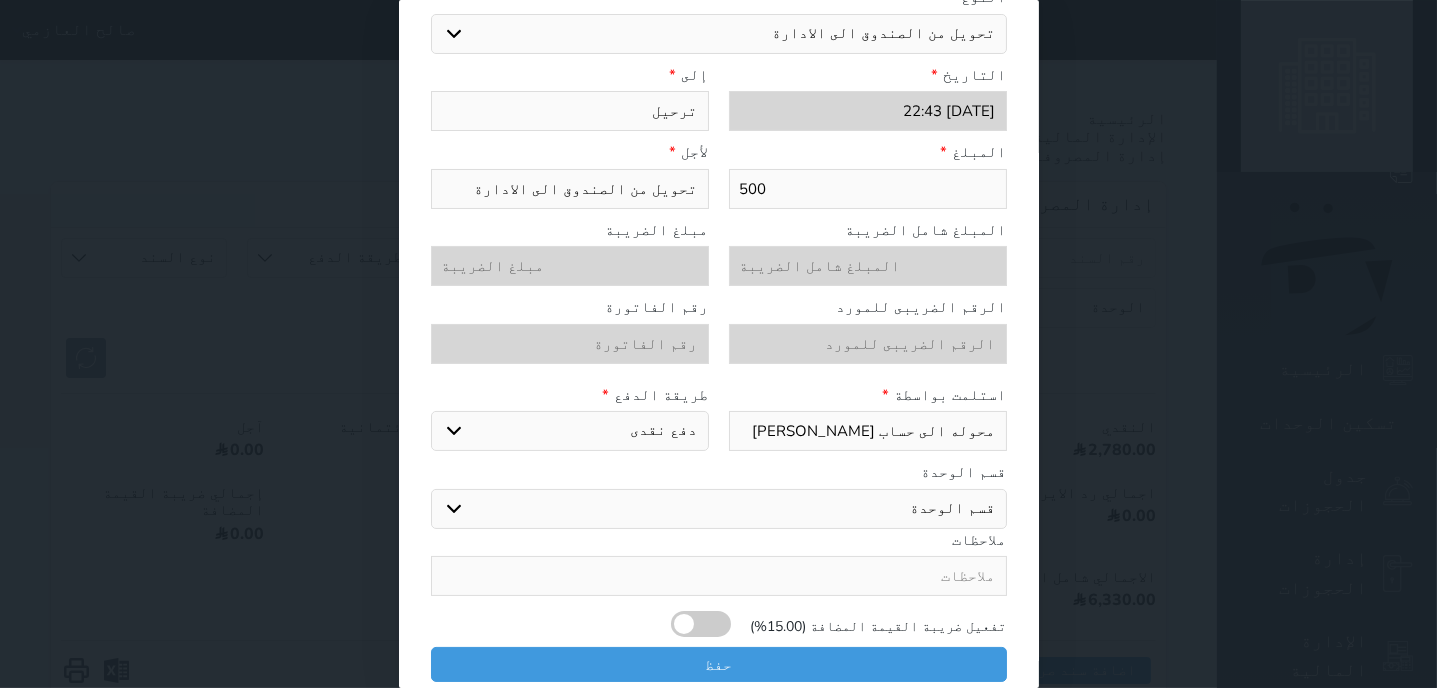 click at bounding box center (719, 576) 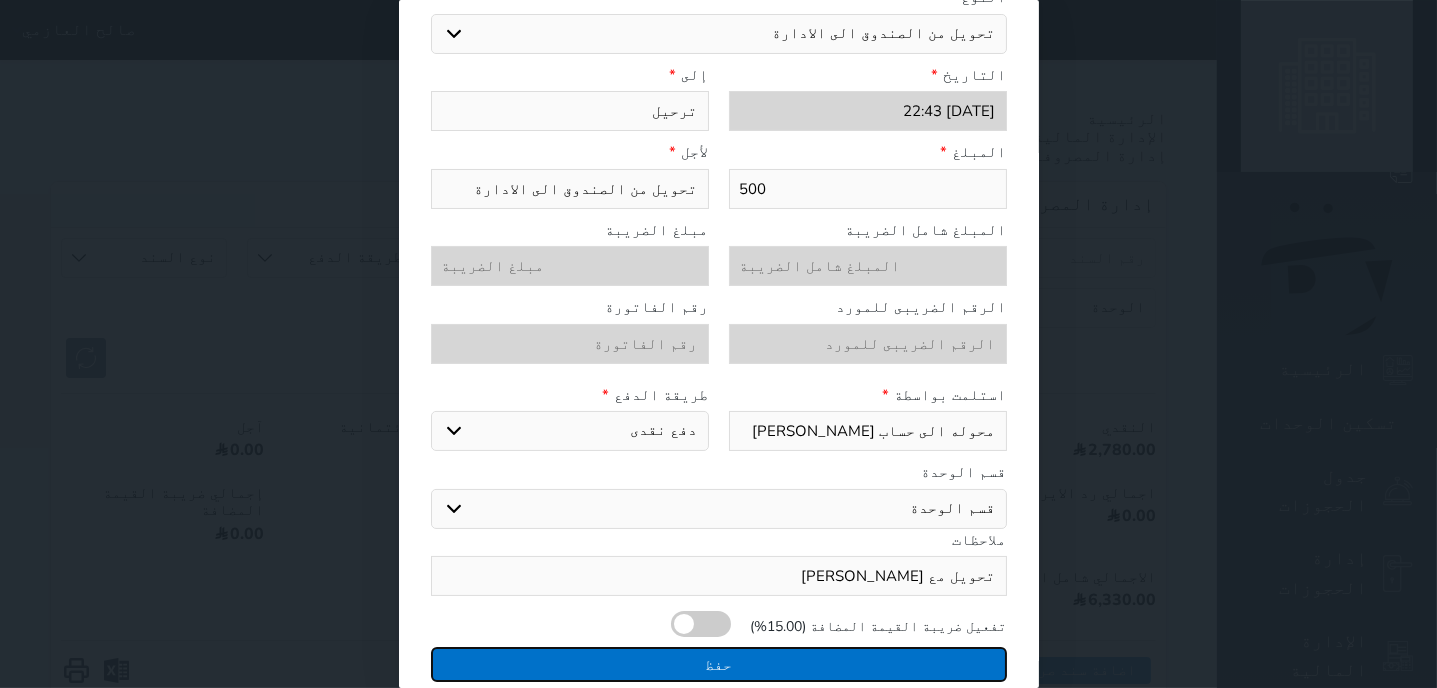 click on "حفظ" at bounding box center (719, 664) 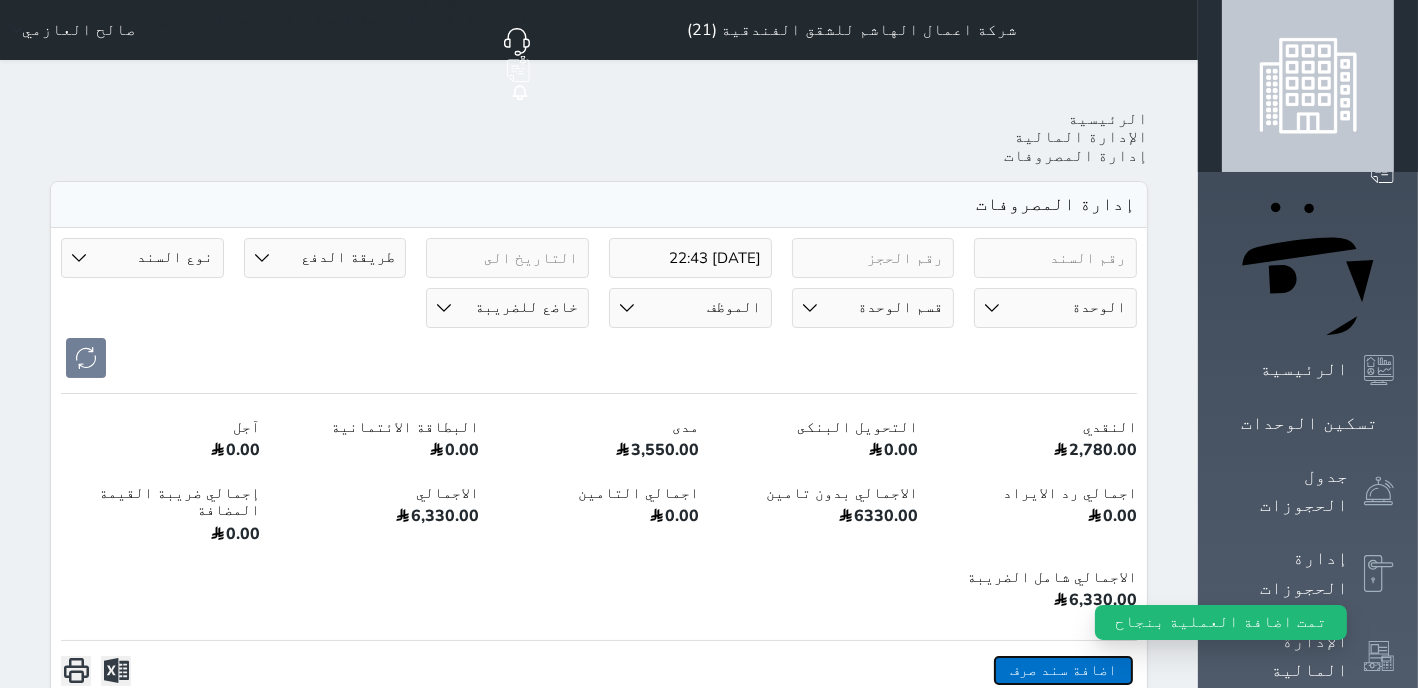 click on "اضافة سند صرف" at bounding box center [1063, 670] 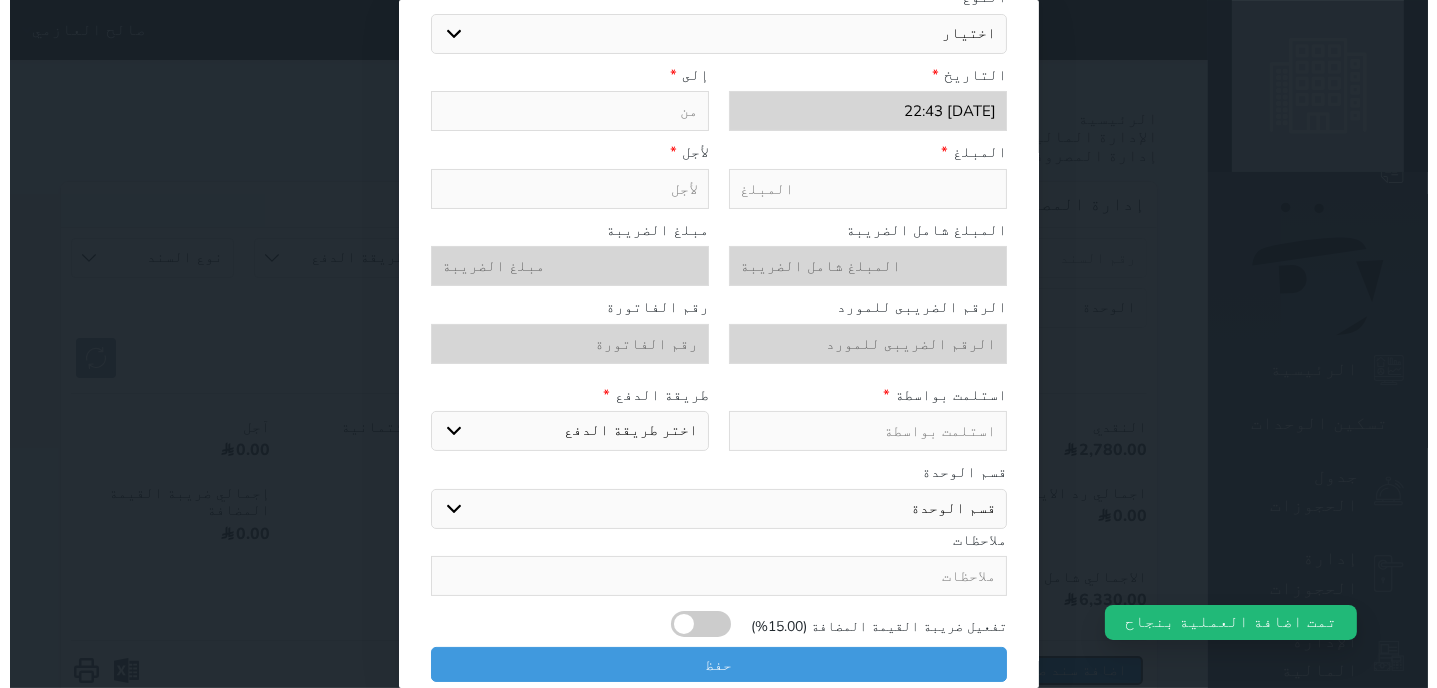 scroll, scrollTop: 102, scrollLeft: 0, axis: vertical 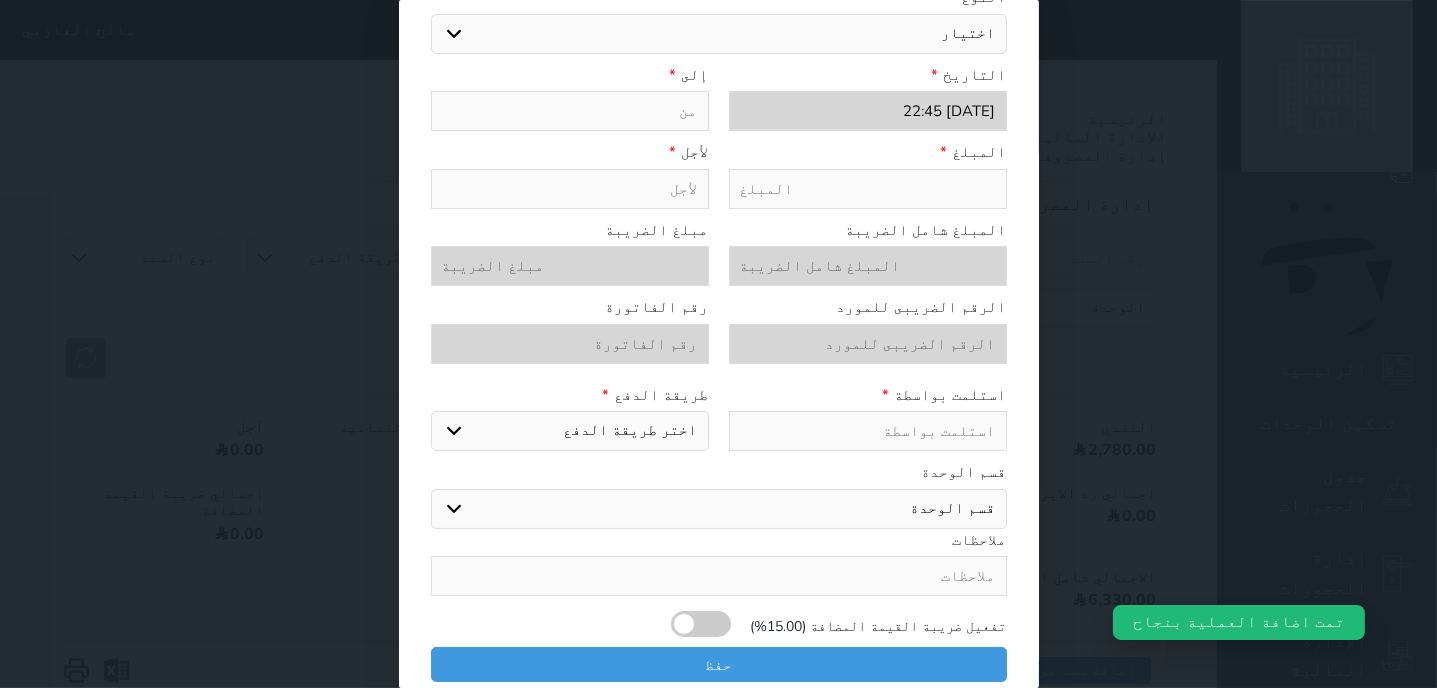 click at bounding box center (868, 189) 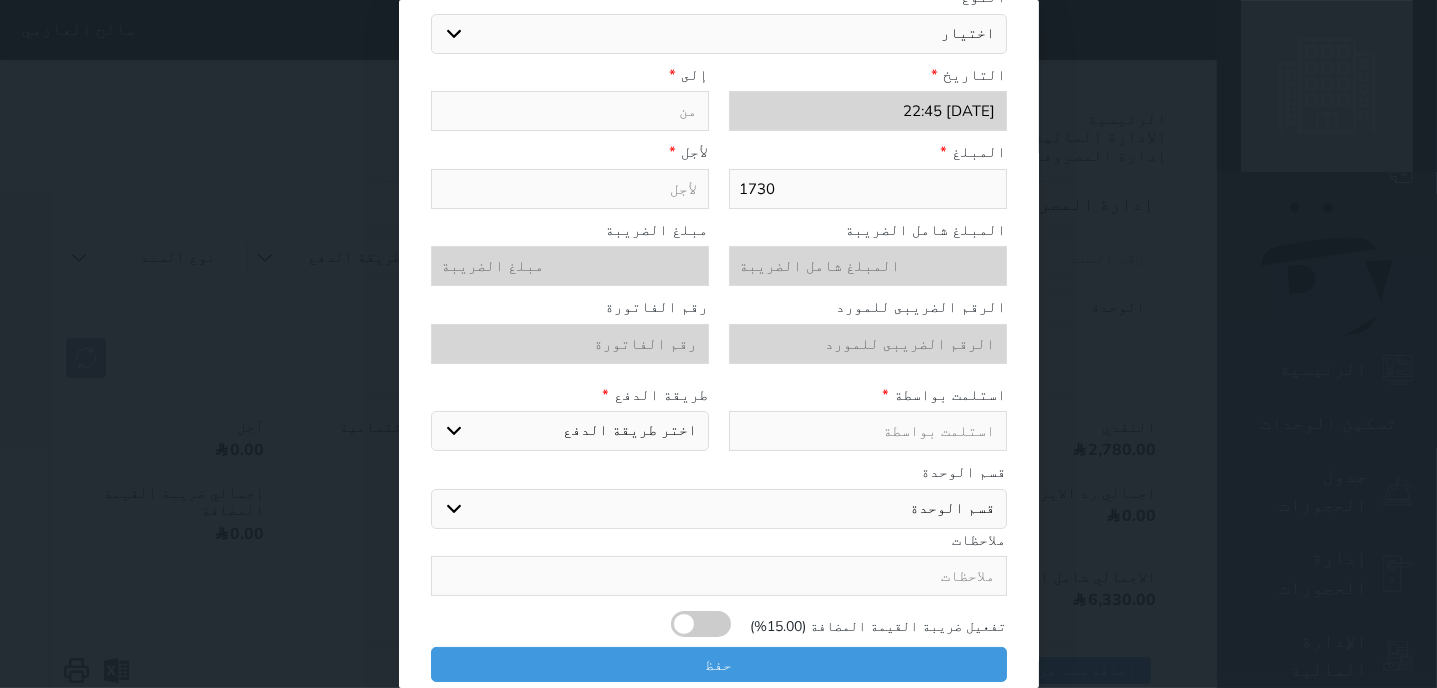 click at bounding box center (570, 111) 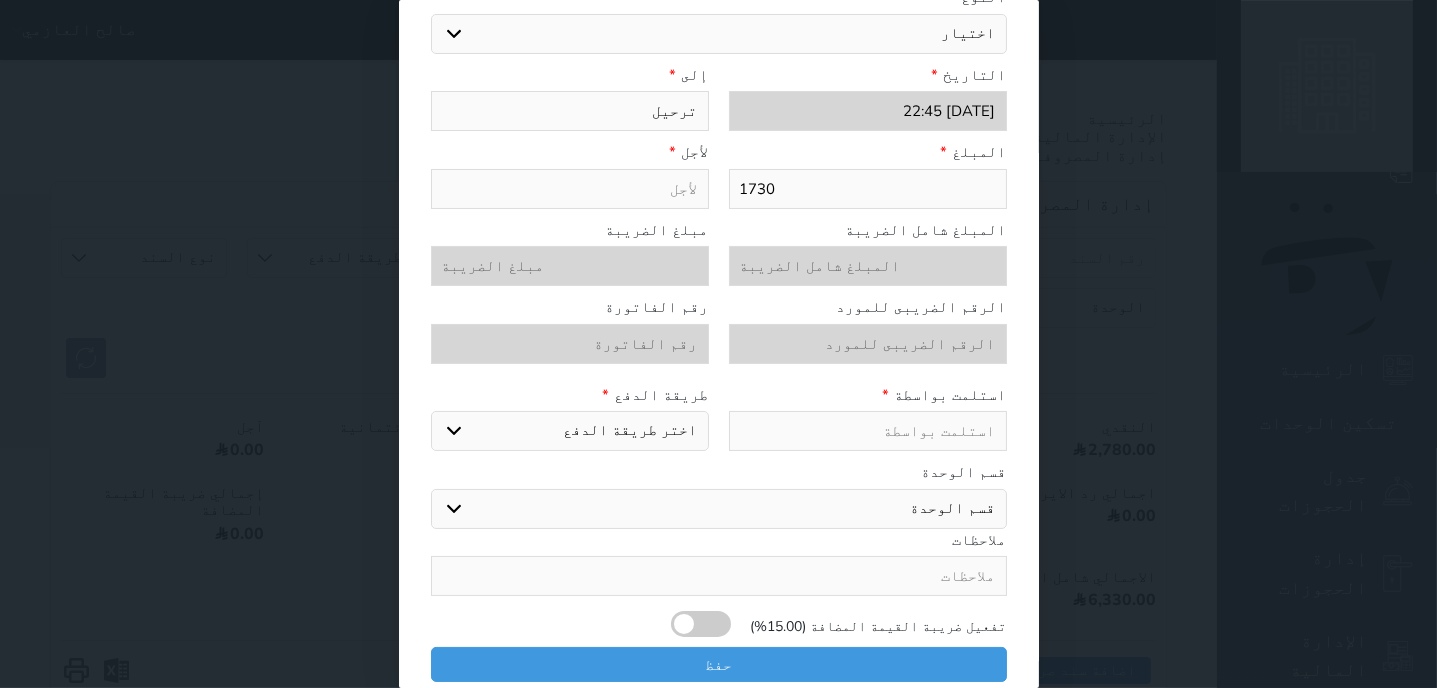 click at bounding box center (570, 189) 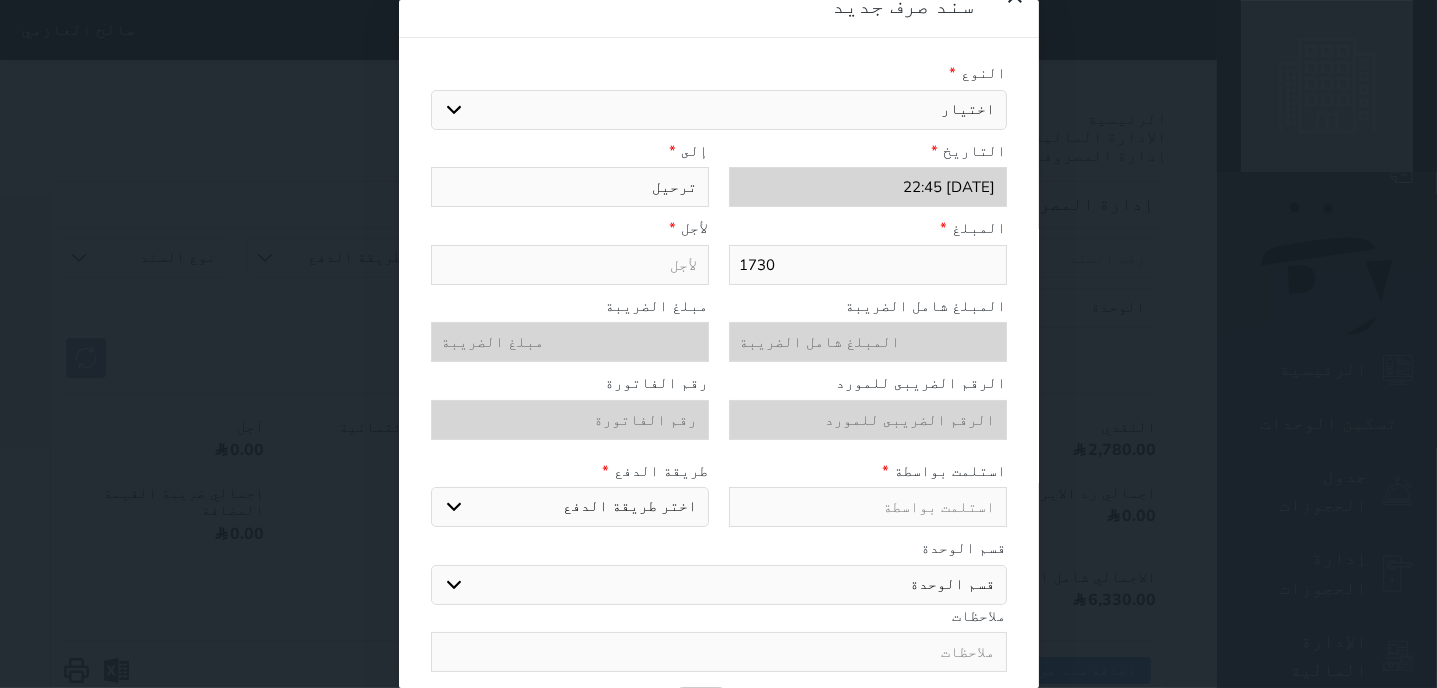 scroll, scrollTop: 0, scrollLeft: 0, axis: both 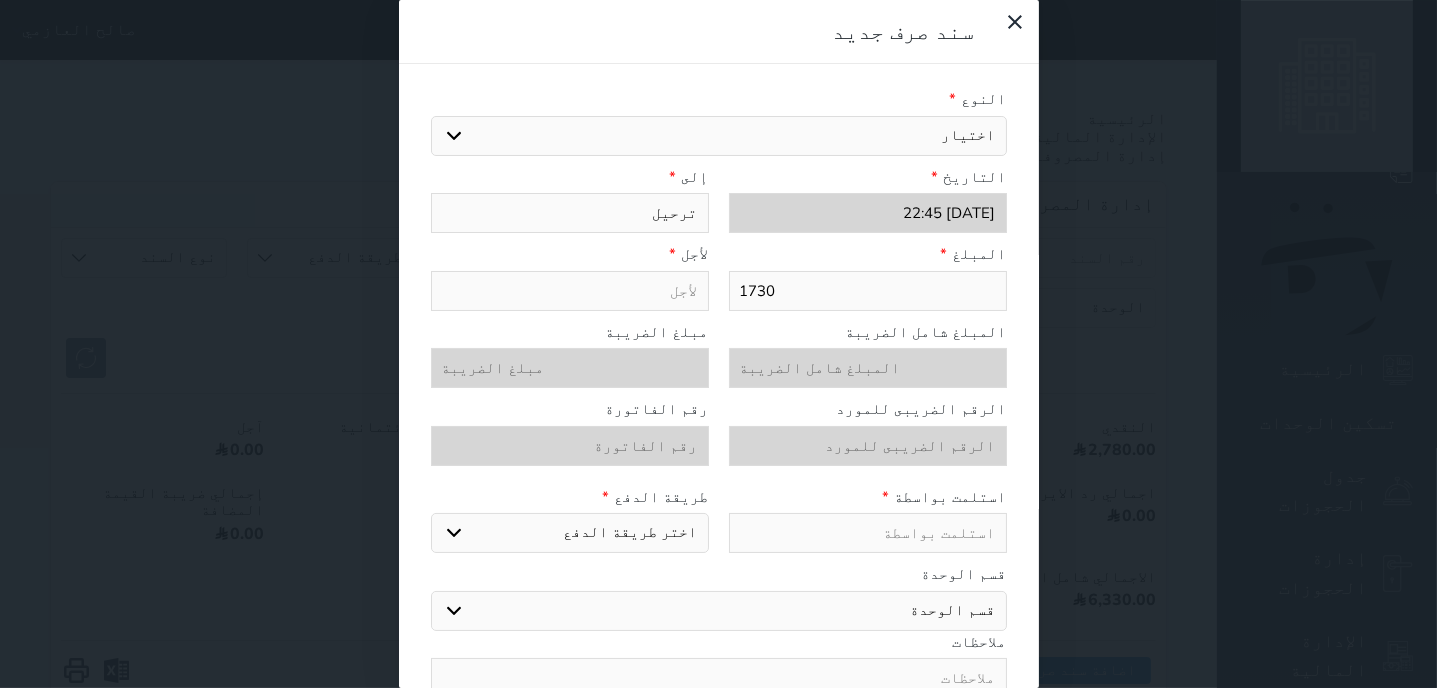 click on "اختيار   مرتجع إيجار رواتب صيانة مصروفات عامة تحويل من الصندوق الى الادارة استرجاع تامين استرجاع العربون" at bounding box center [719, 136] 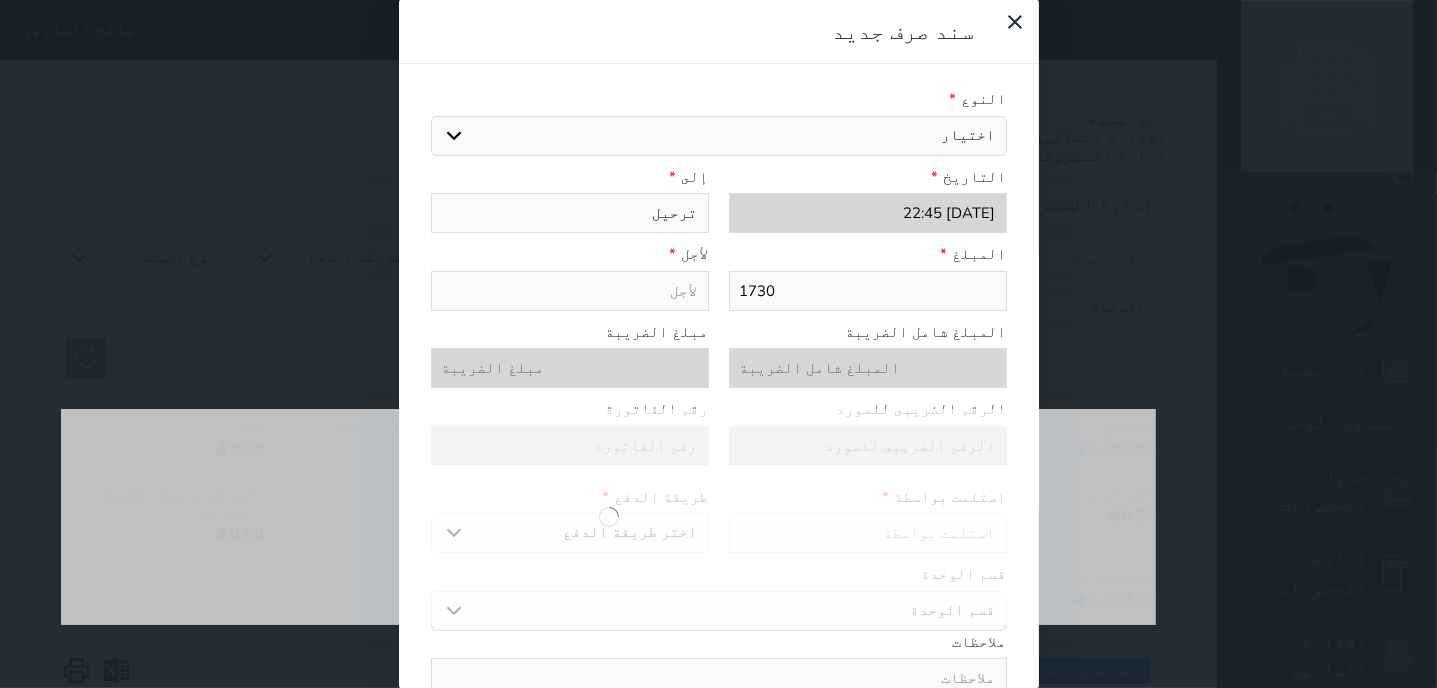 click on "تحويل من الصندوق الى الادارة" at bounding box center [0, 0] 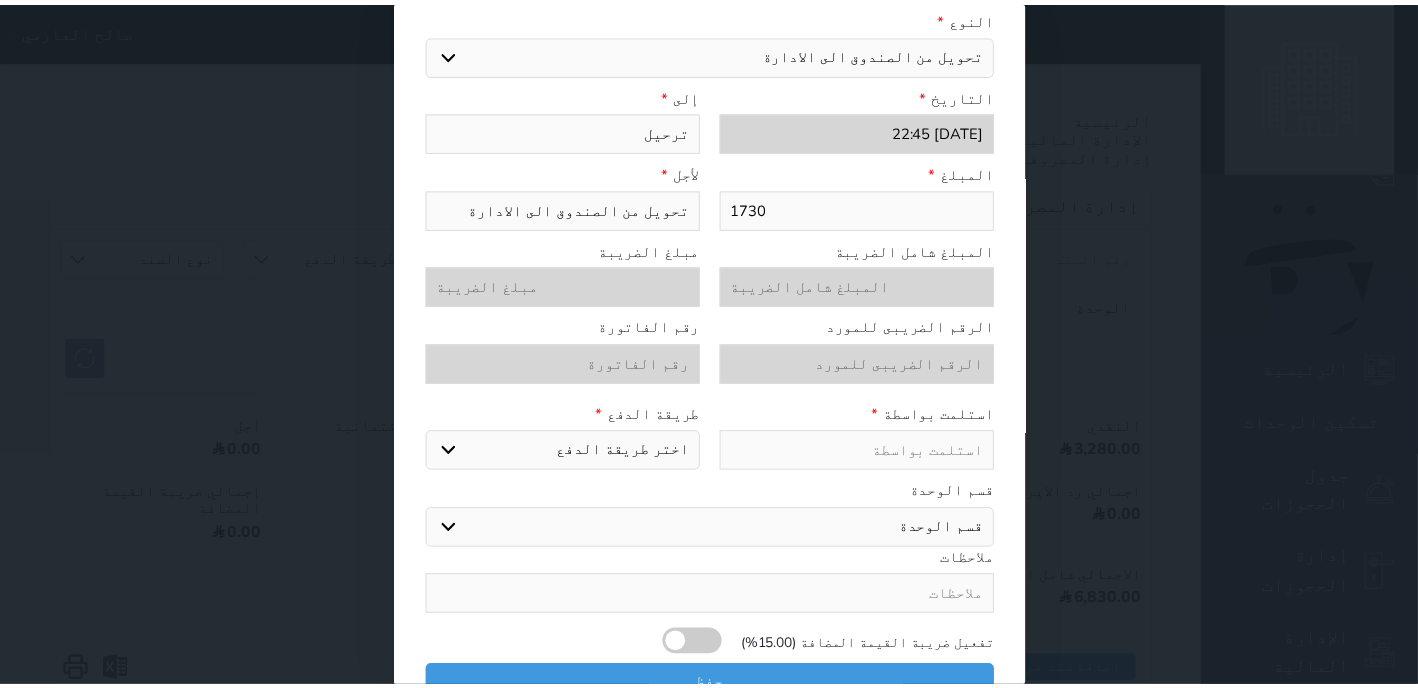 scroll, scrollTop: 102, scrollLeft: 0, axis: vertical 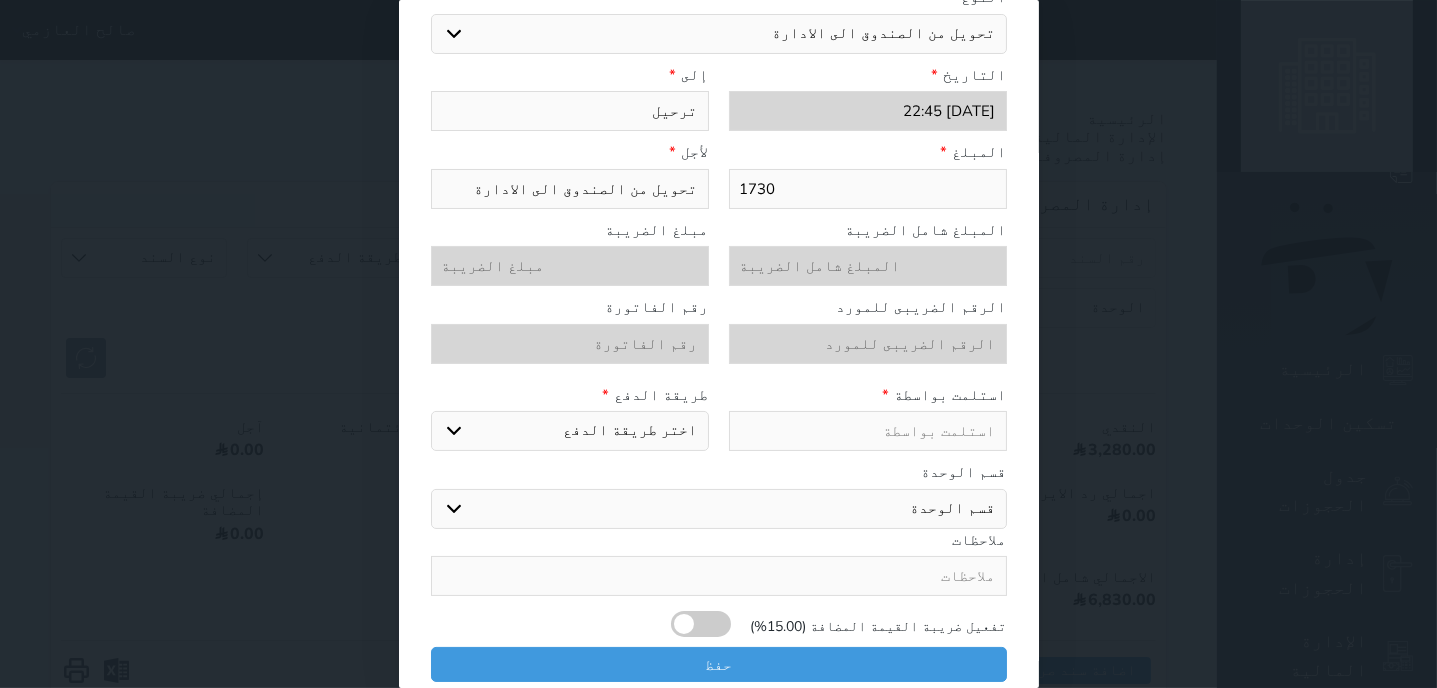 click on "اختر طريقة الدفع   دفع نقدى   تحويل بنكى   مدى   بطاقة ائتمان" at bounding box center [570, 431] 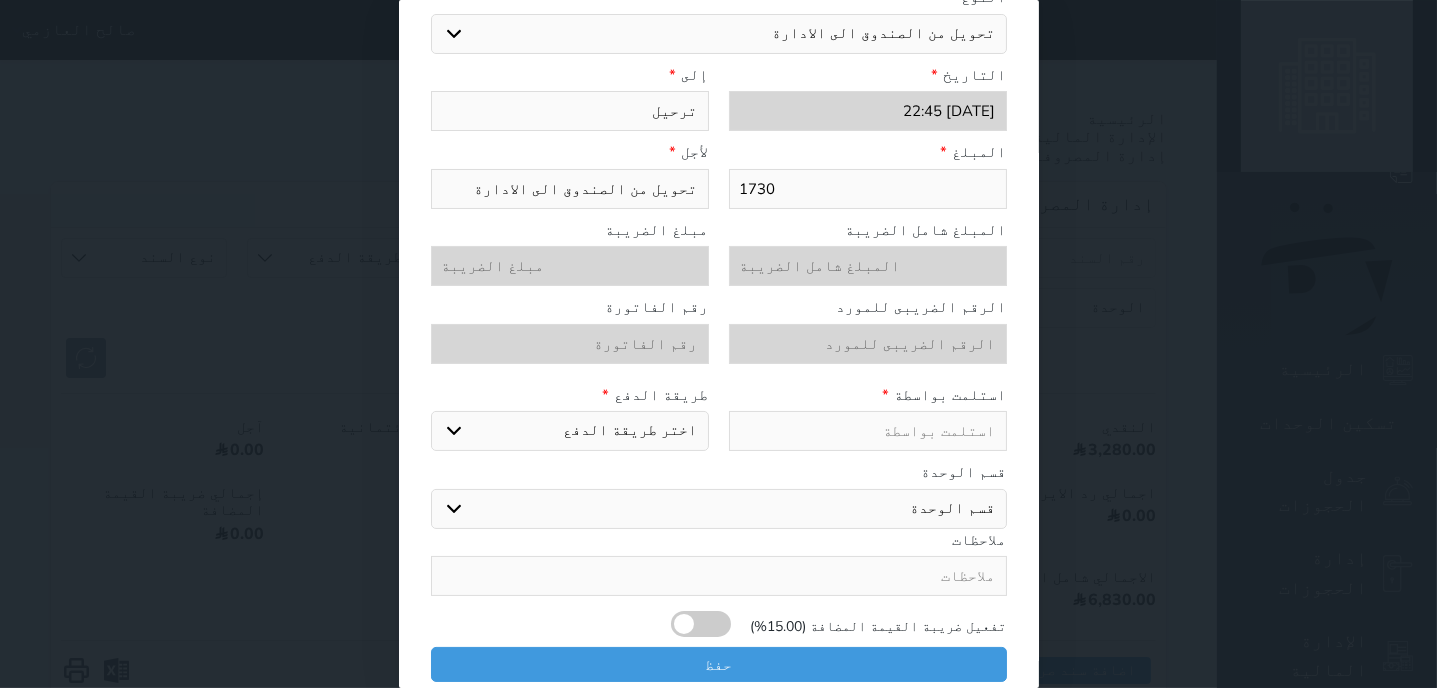 click on "مدى" at bounding box center (0, 0) 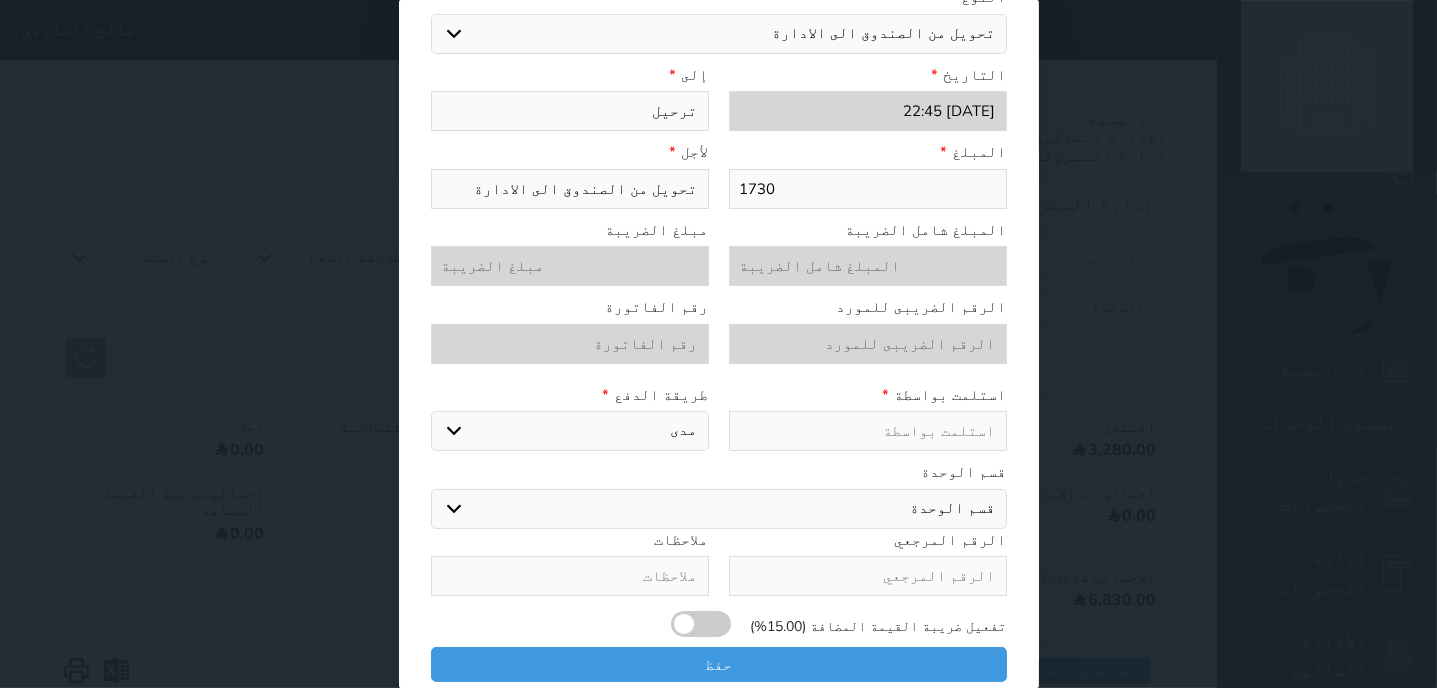 click at bounding box center (868, 431) 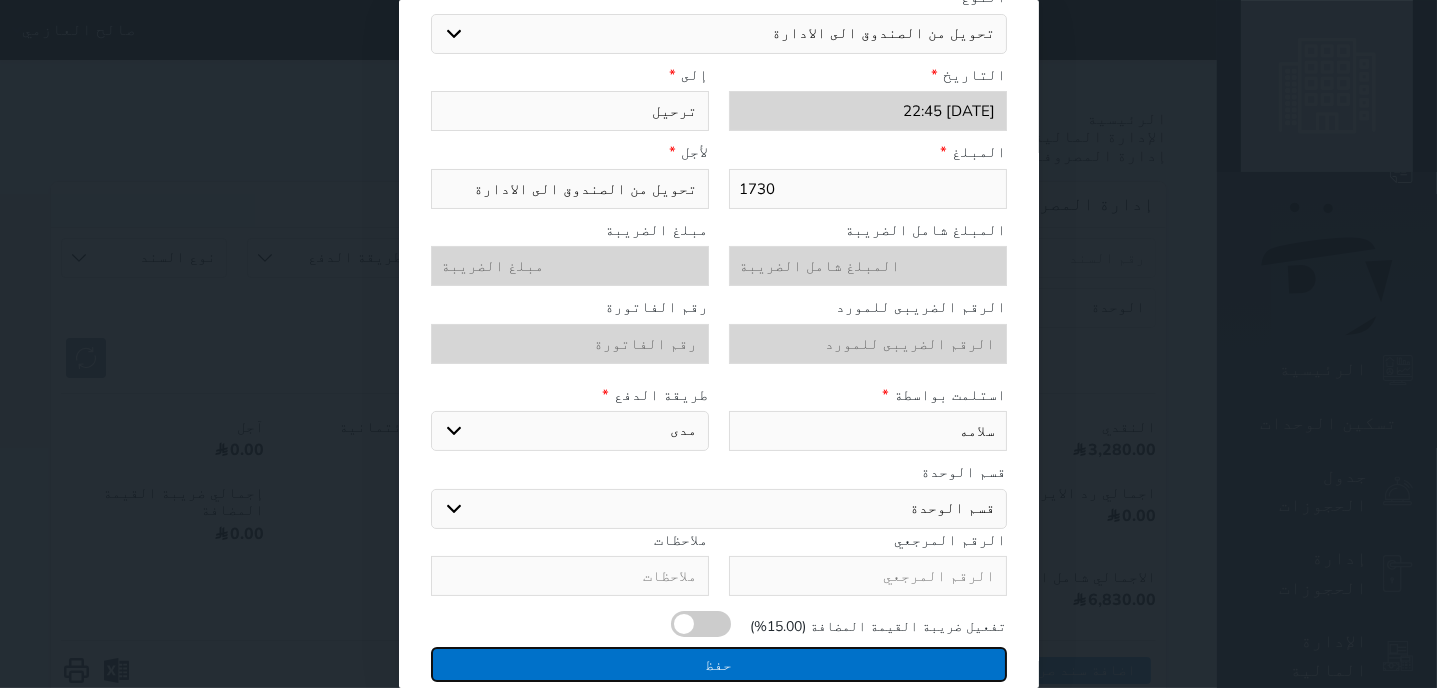 click on "حفظ" at bounding box center (719, 664) 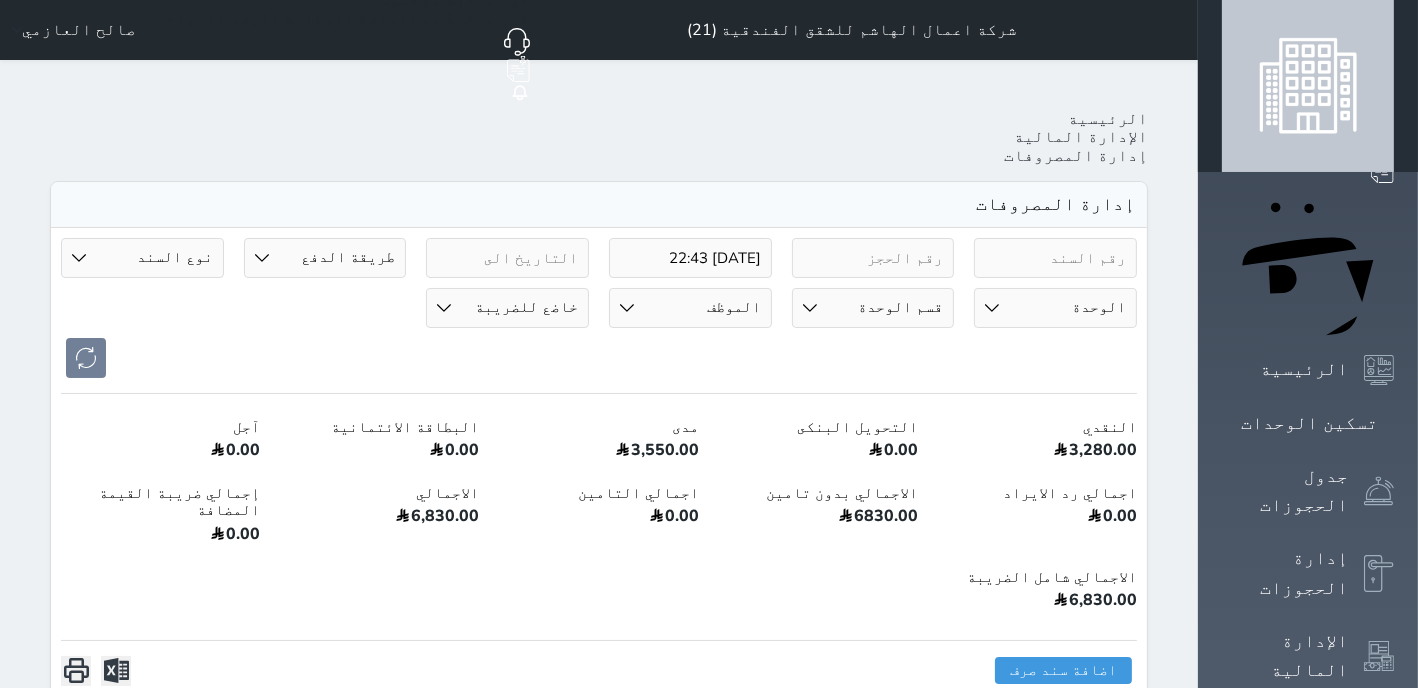 scroll, scrollTop: 381, scrollLeft: 0, axis: vertical 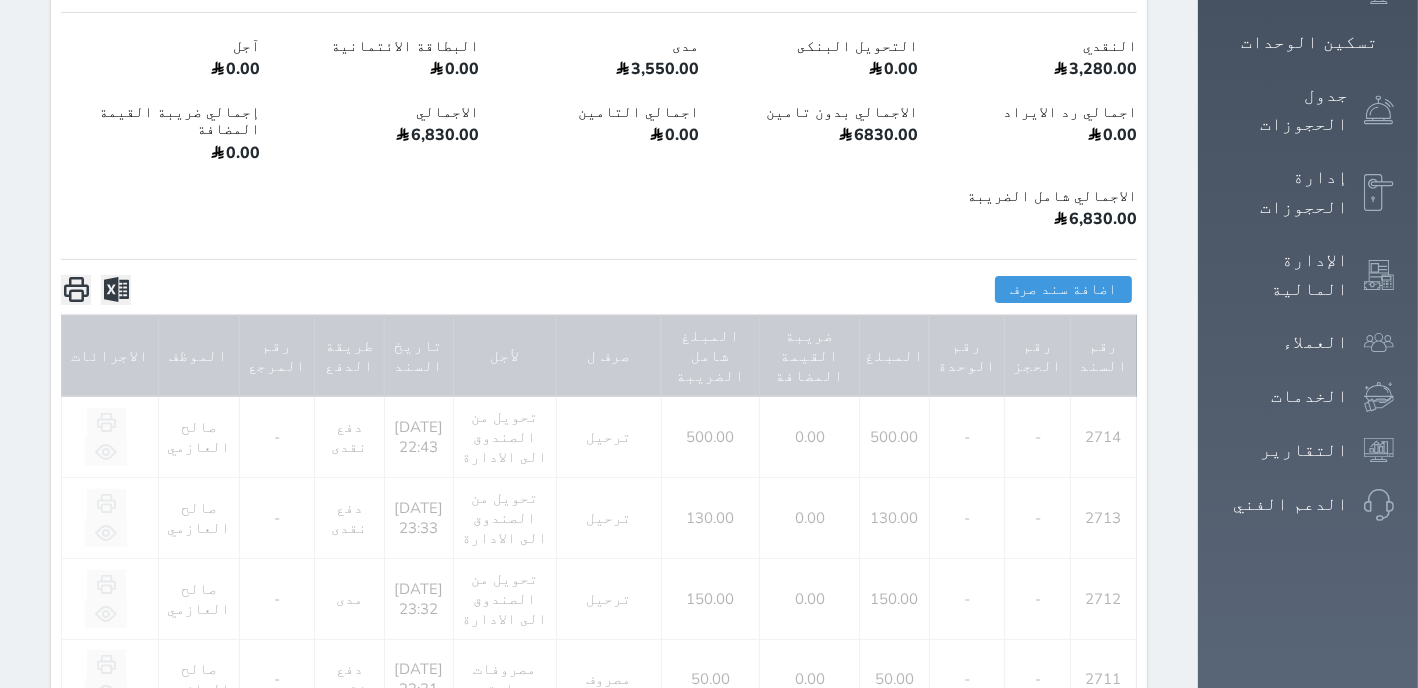 click at bounding box center [599, 1129] 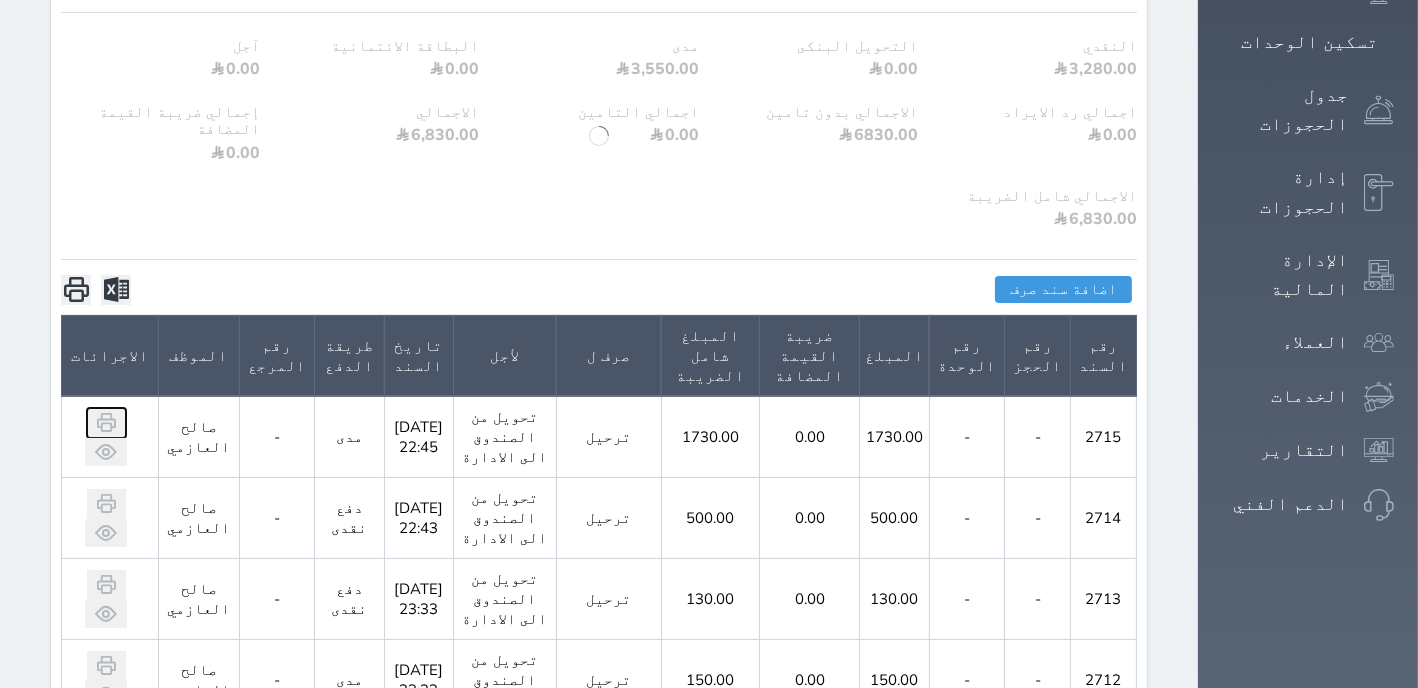 click 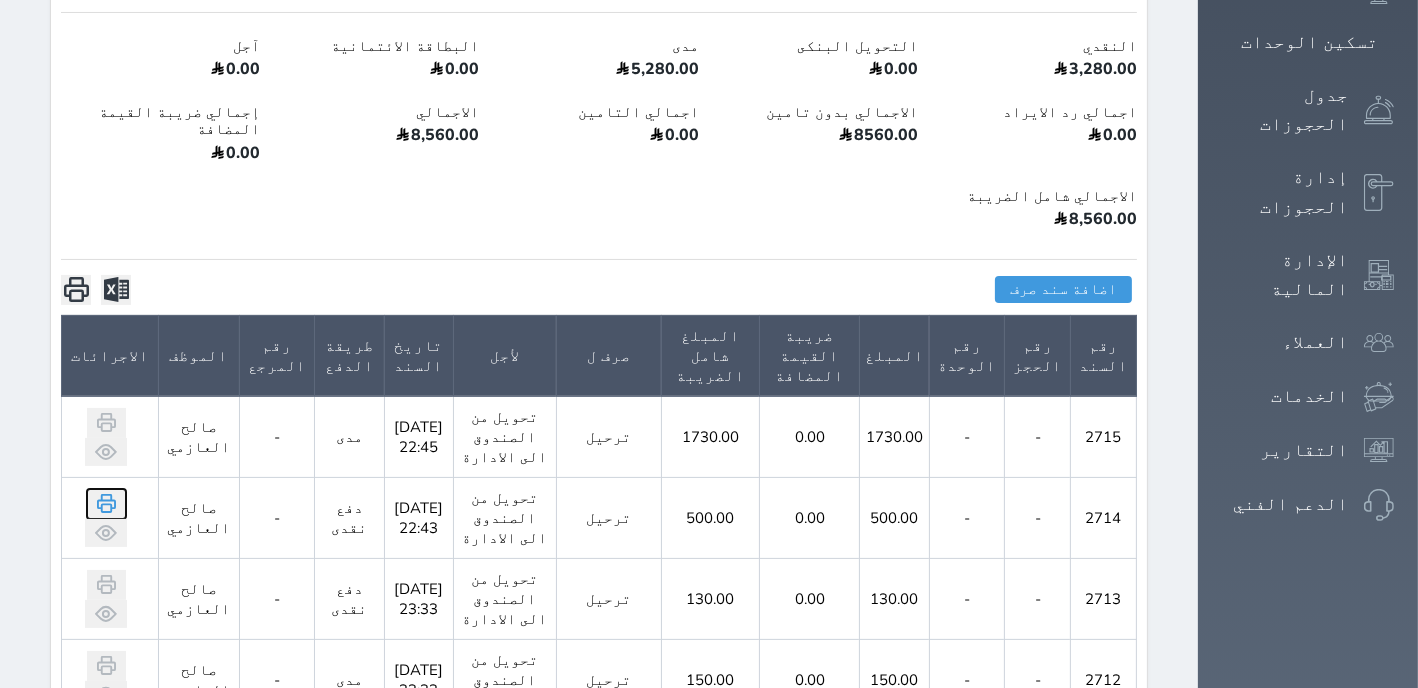 click 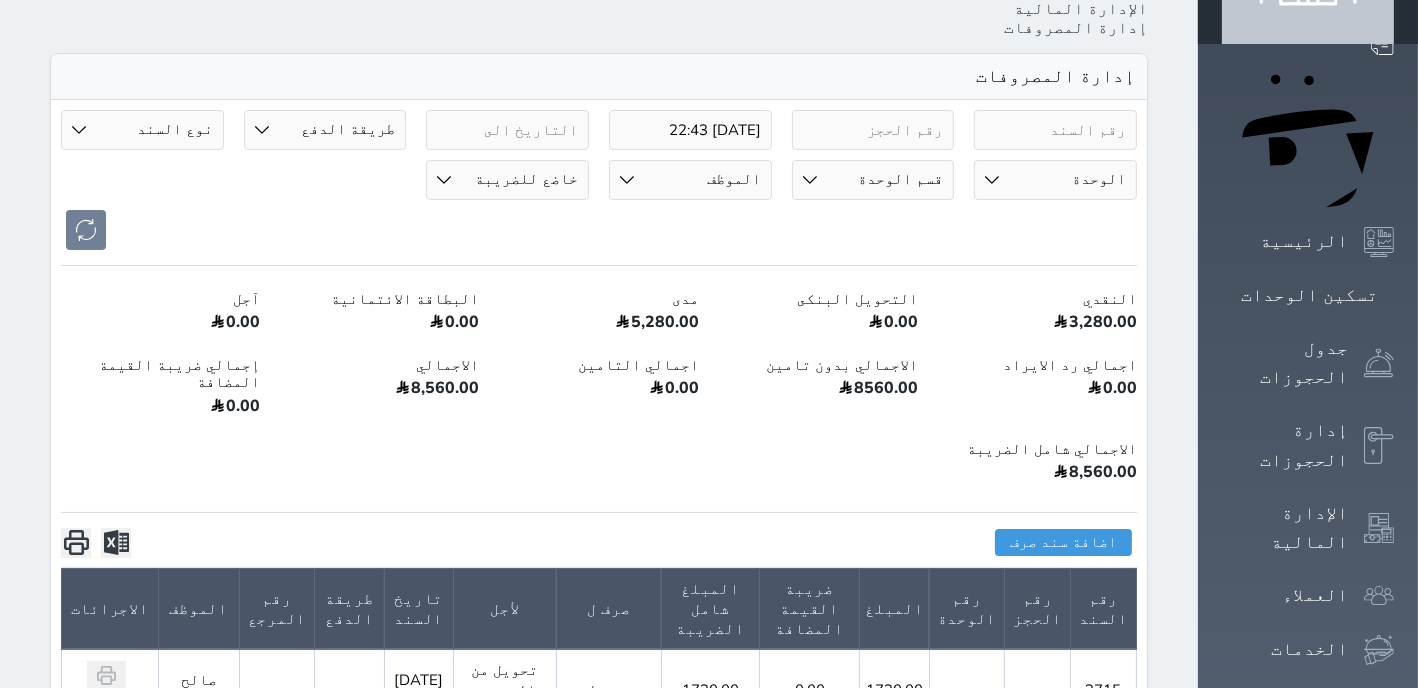 scroll, scrollTop: 127, scrollLeft: 0, axis: vertical 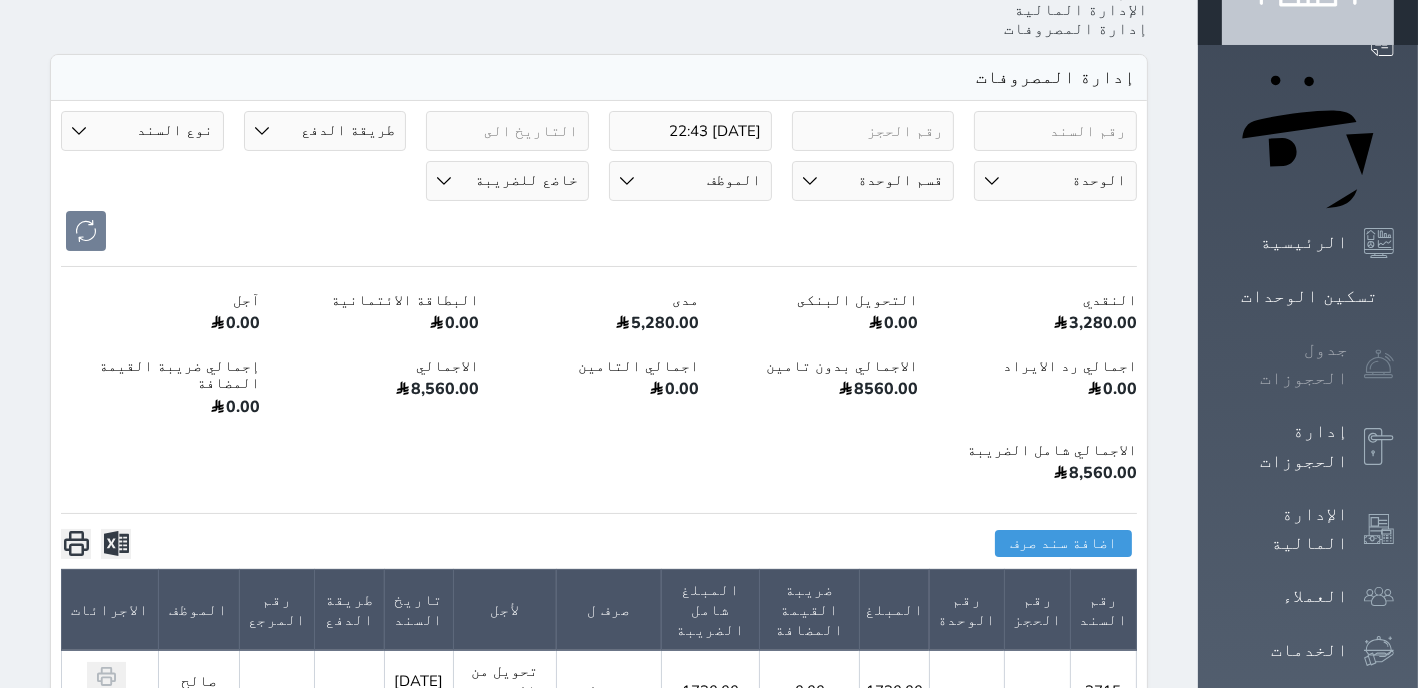 click on "جدول الحجوزات" at bounding box center [1308, 364] 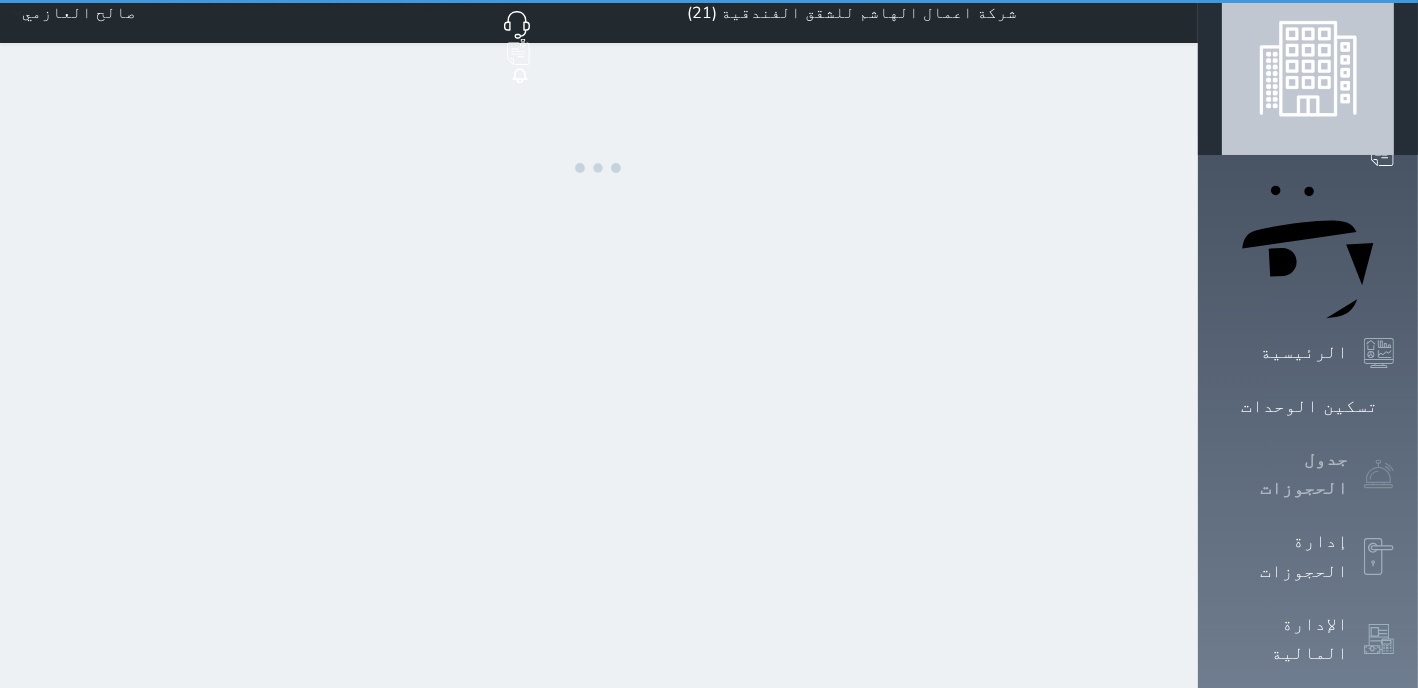 scroll, scrollTop: 0, scrollLeft: 0, axis: both 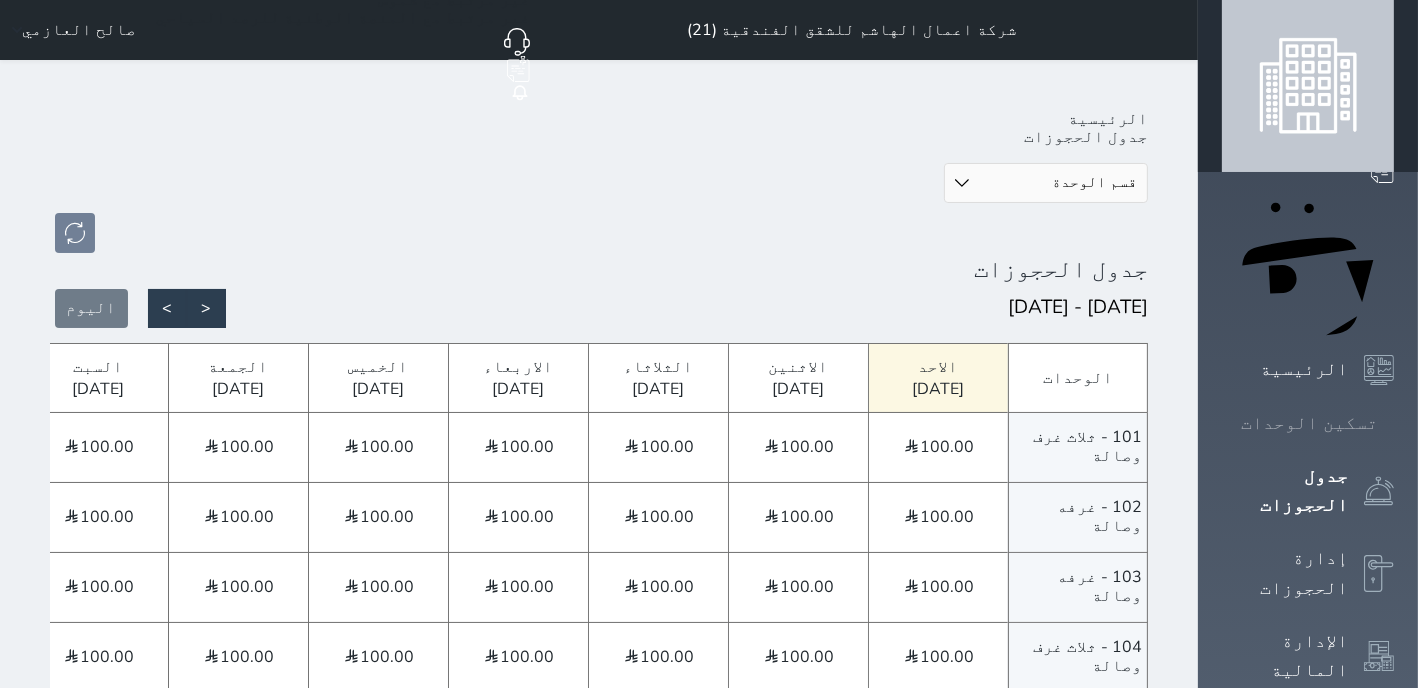 click 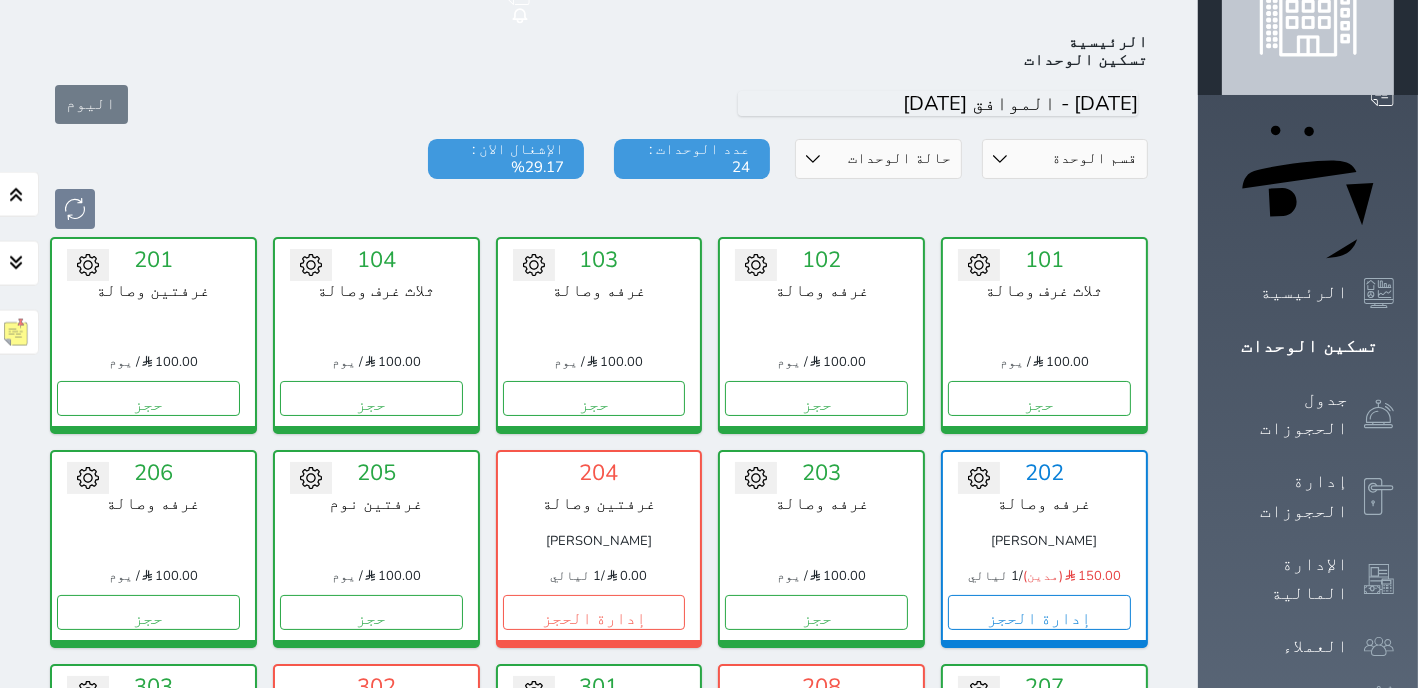 scroll, scrollTop: 78, scrollLeft: 0, axis: vertical 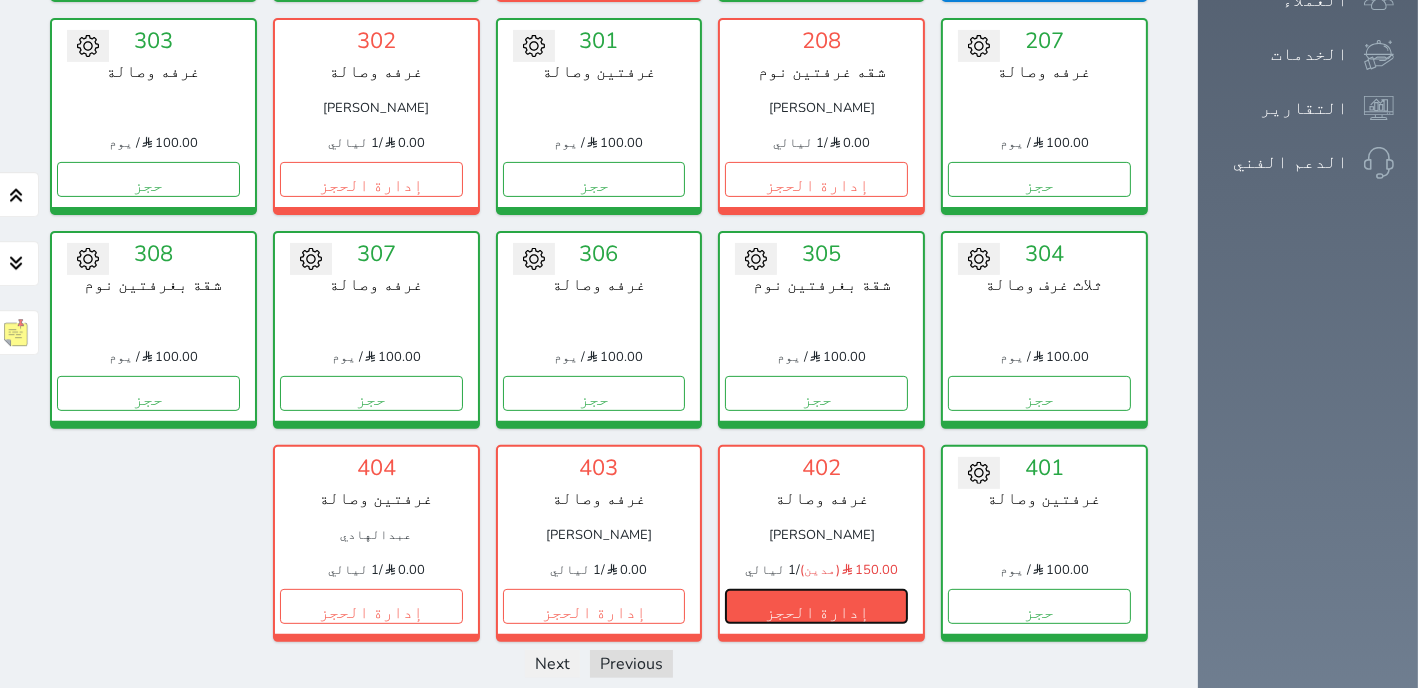 click on "إدارة الحجز" at bounding box center (816, 606) 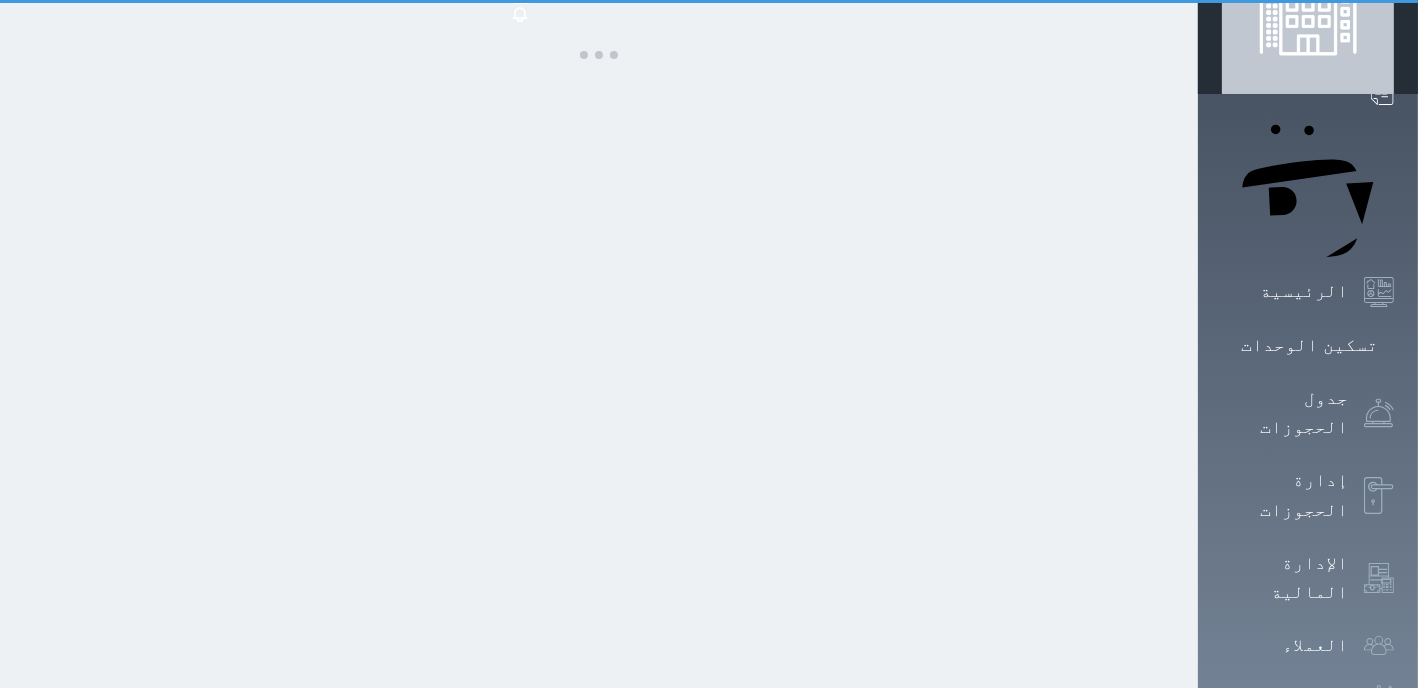 scroll, scrollTop: 0, scrollLeft: 0, axis: both 